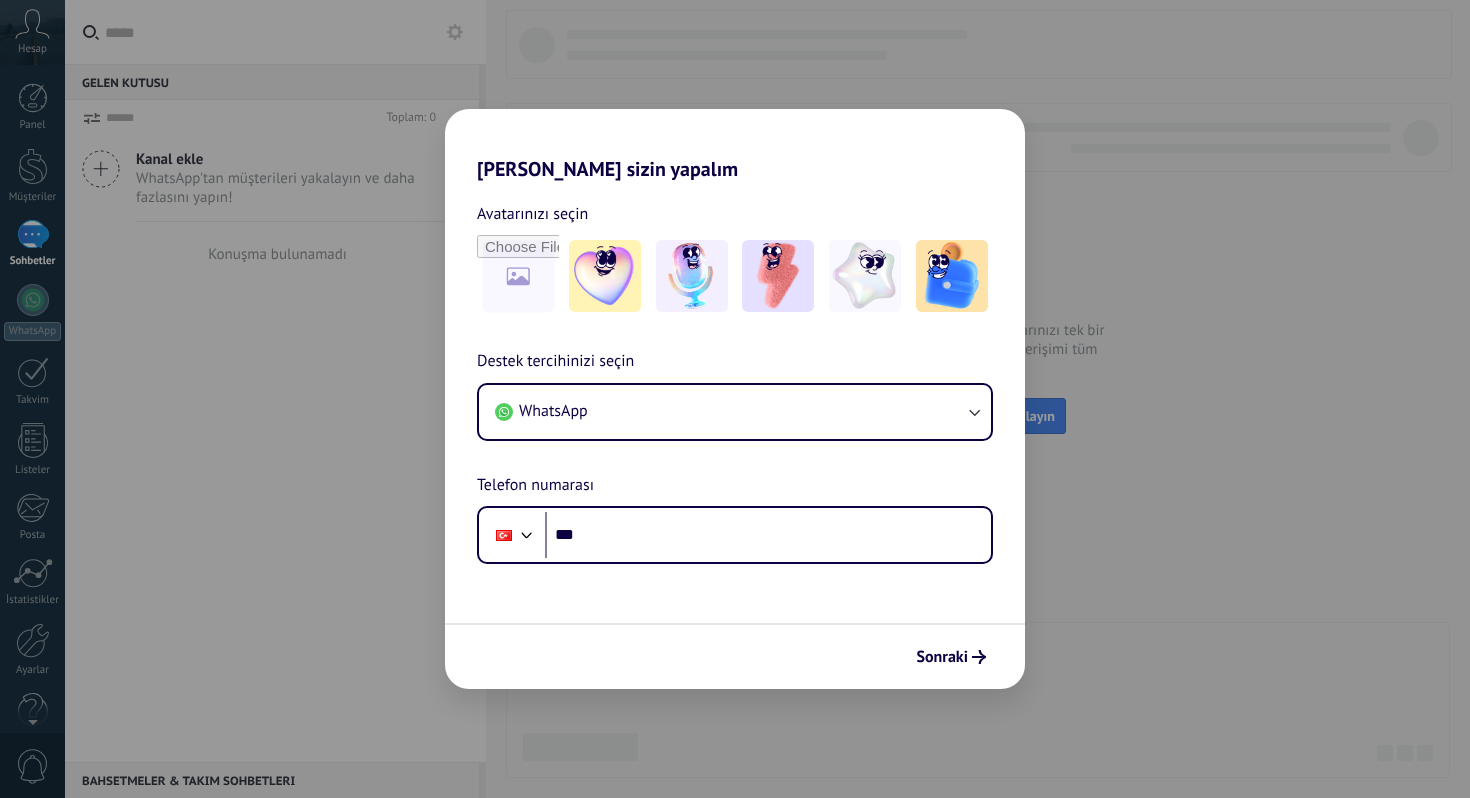 scroll, scrollTop: 0, scrollLeft: 0, axis: both 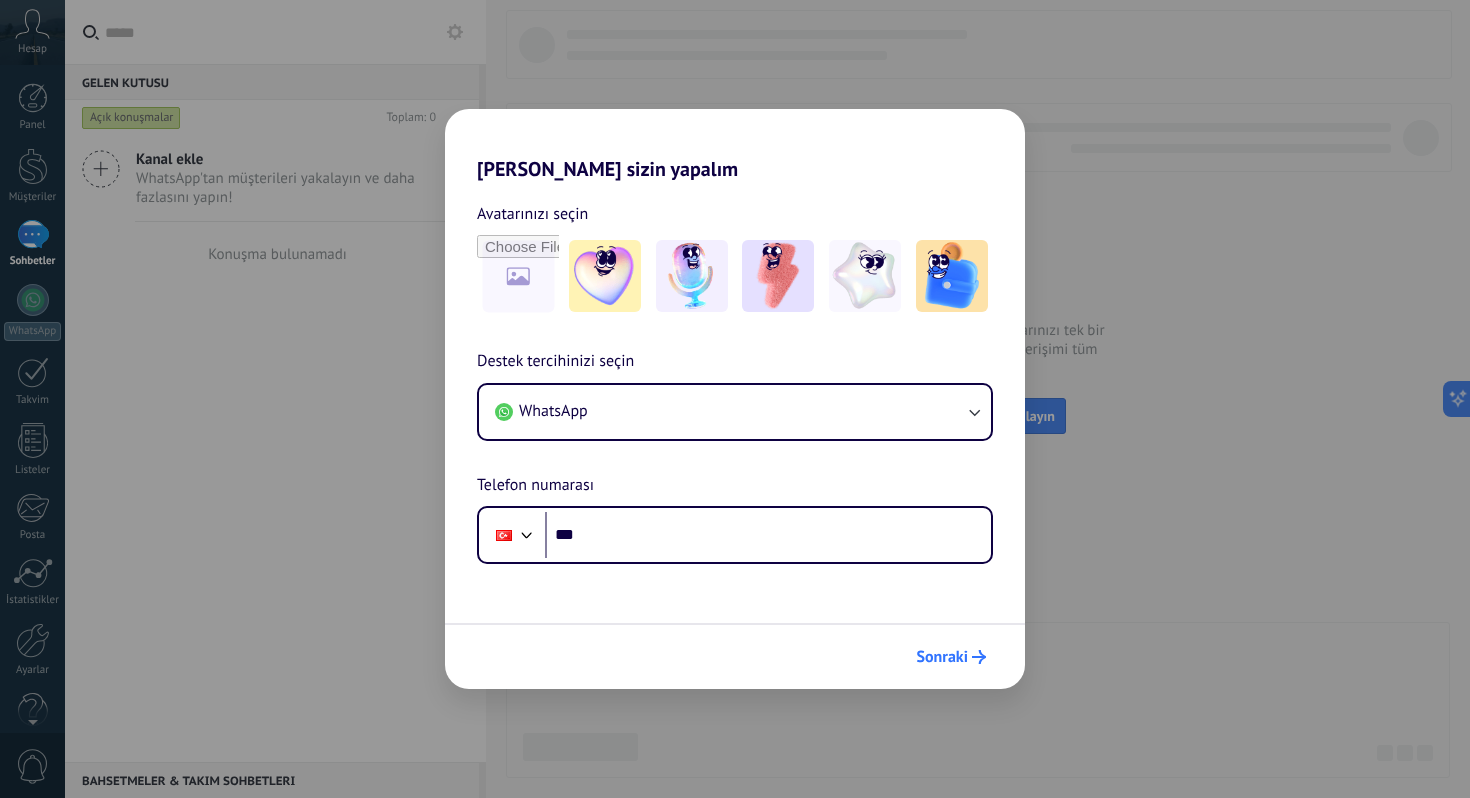 click on "Sonraki" at bounding box center (942, 657) 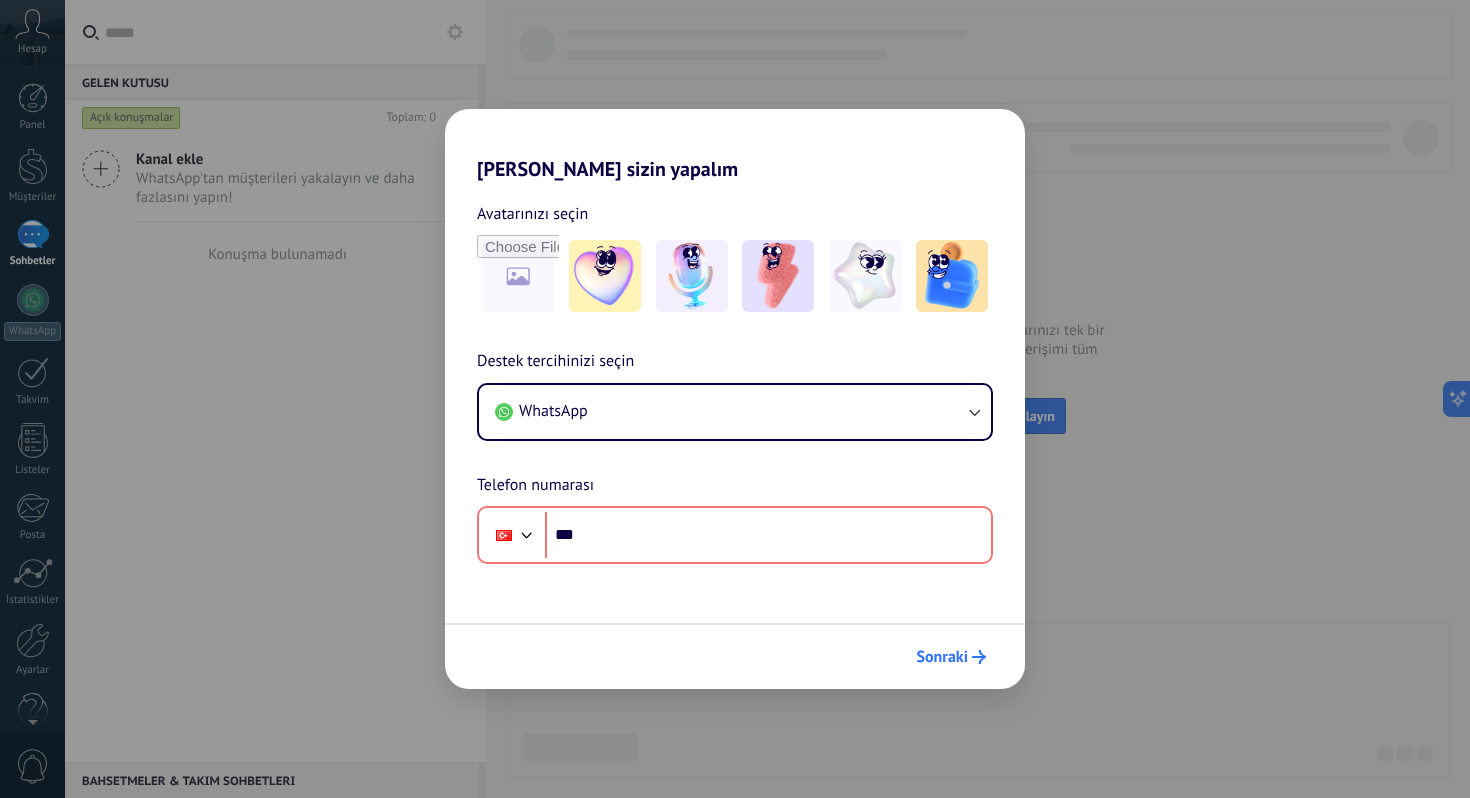 click on "Sonraki" at bounding box center [942, 657] 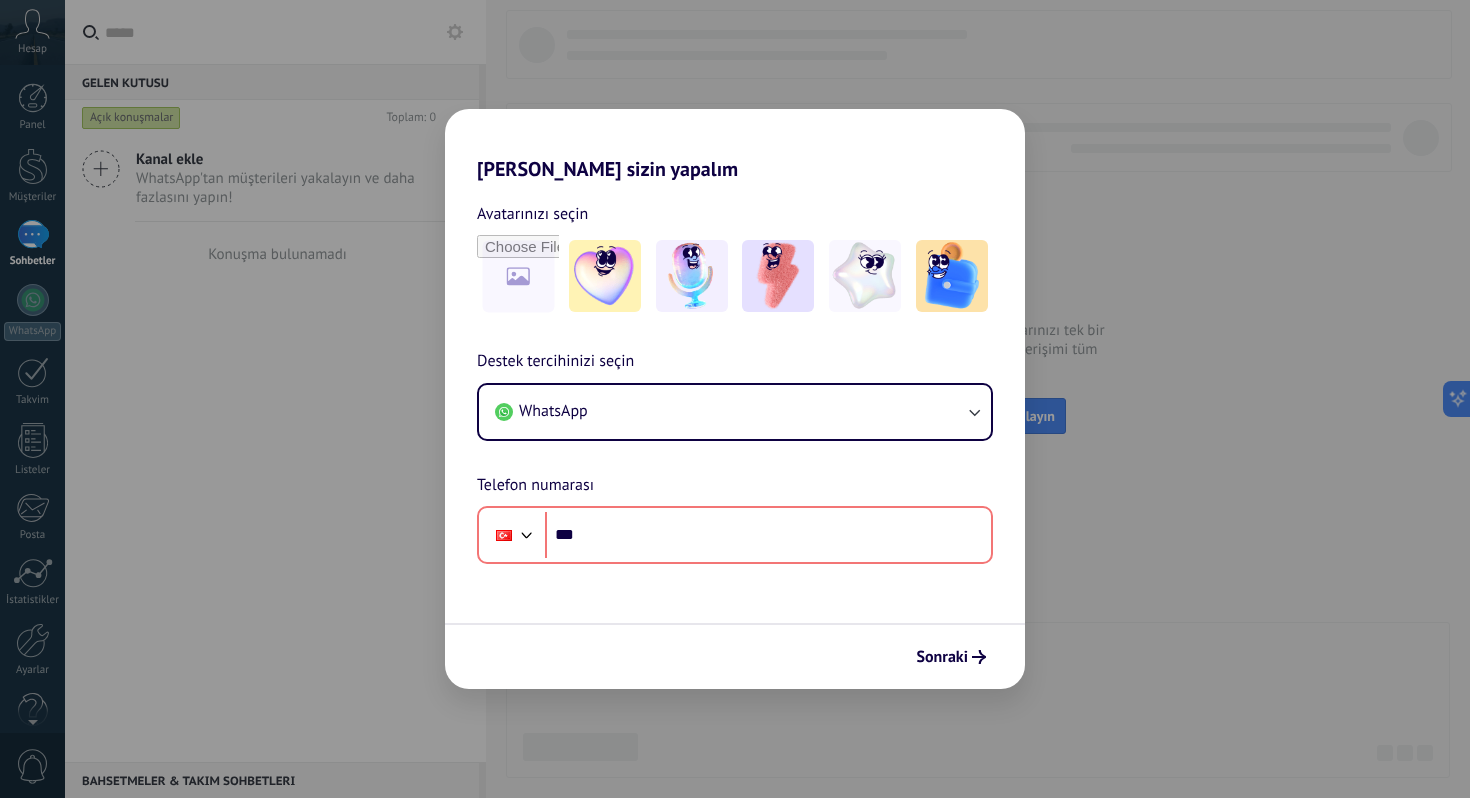 click on "Hadi Kommo'ı sizin yapalım Avatarınızı seçin Destek tercihinizi seçin WhatsApp Telefon numarası Phone *** Sonraki" at bounding box center (735, 399) 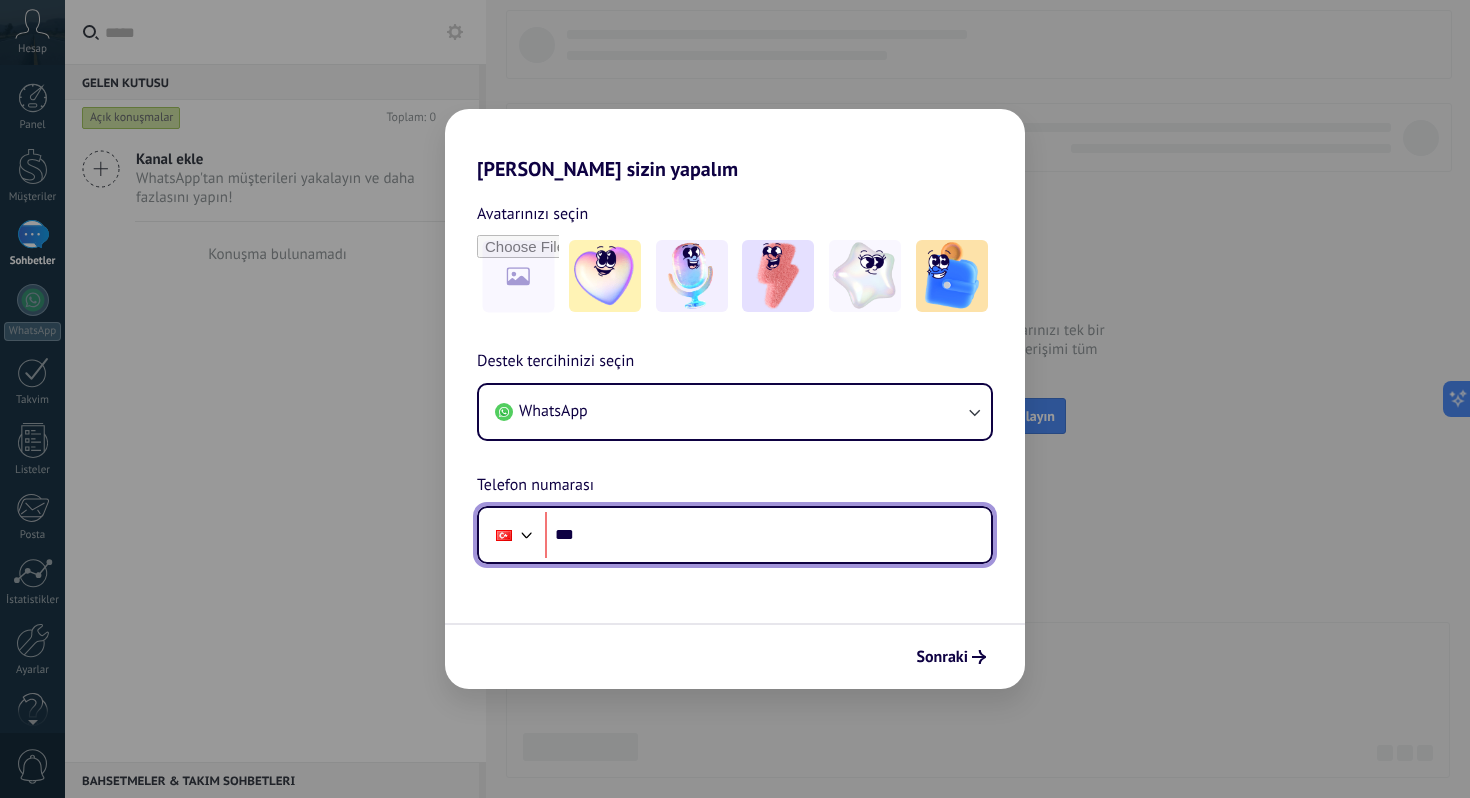 click on "***" at bounding box center [768, 535] 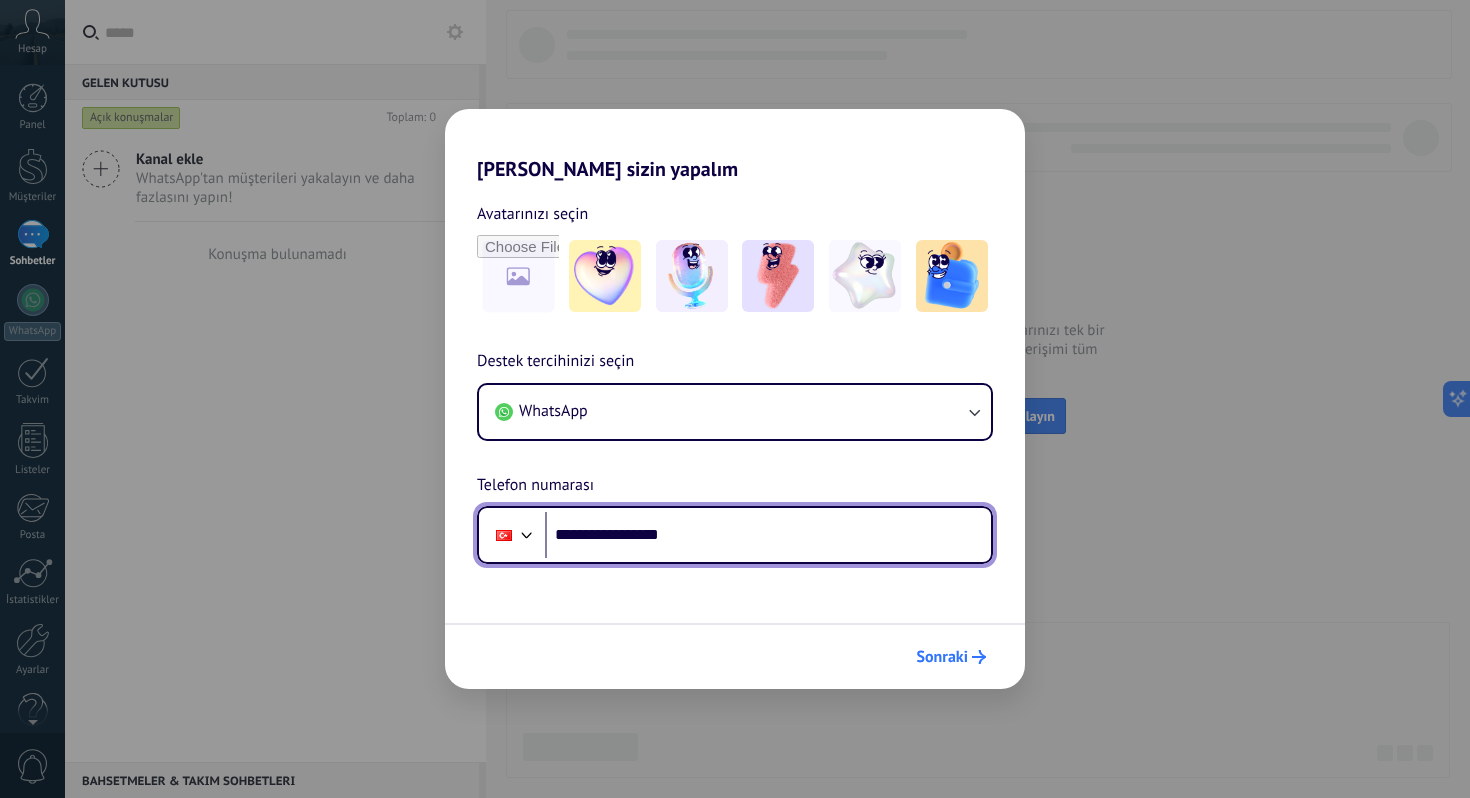 type on "**********" 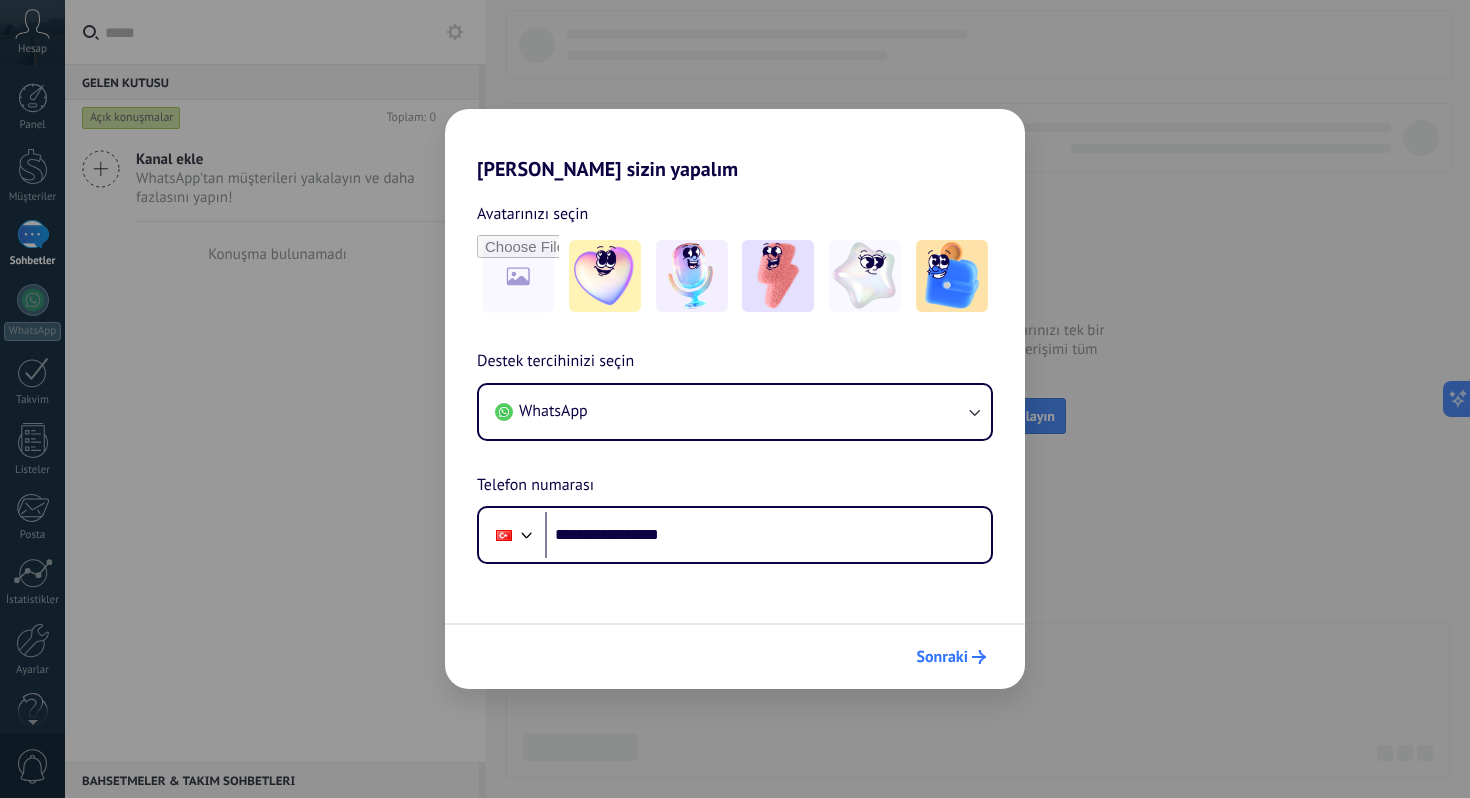 click on "Sonraki" at bounding box center [942, 657] 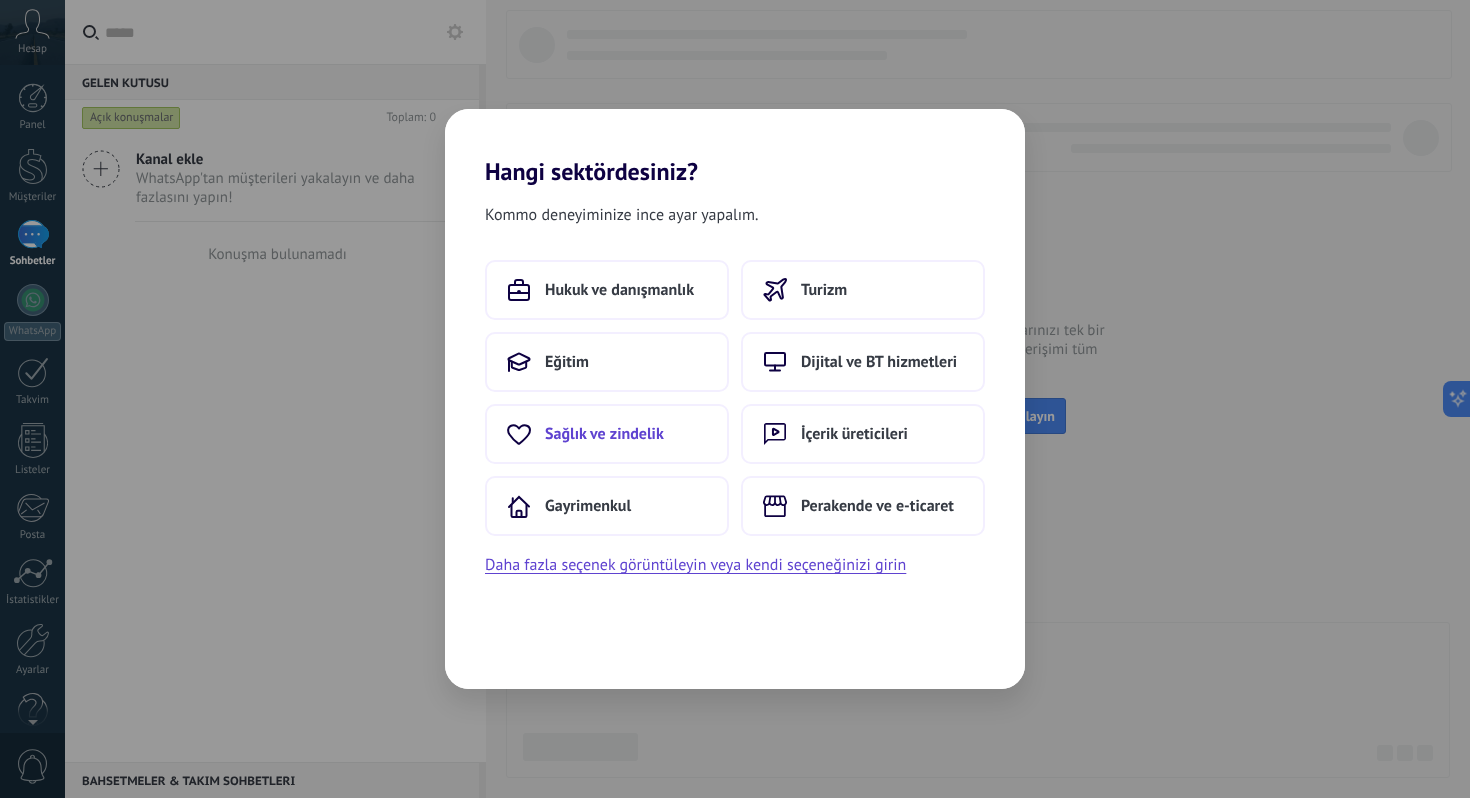 click on "Sağlık ve zindelik" at bounding box center (607, 434) 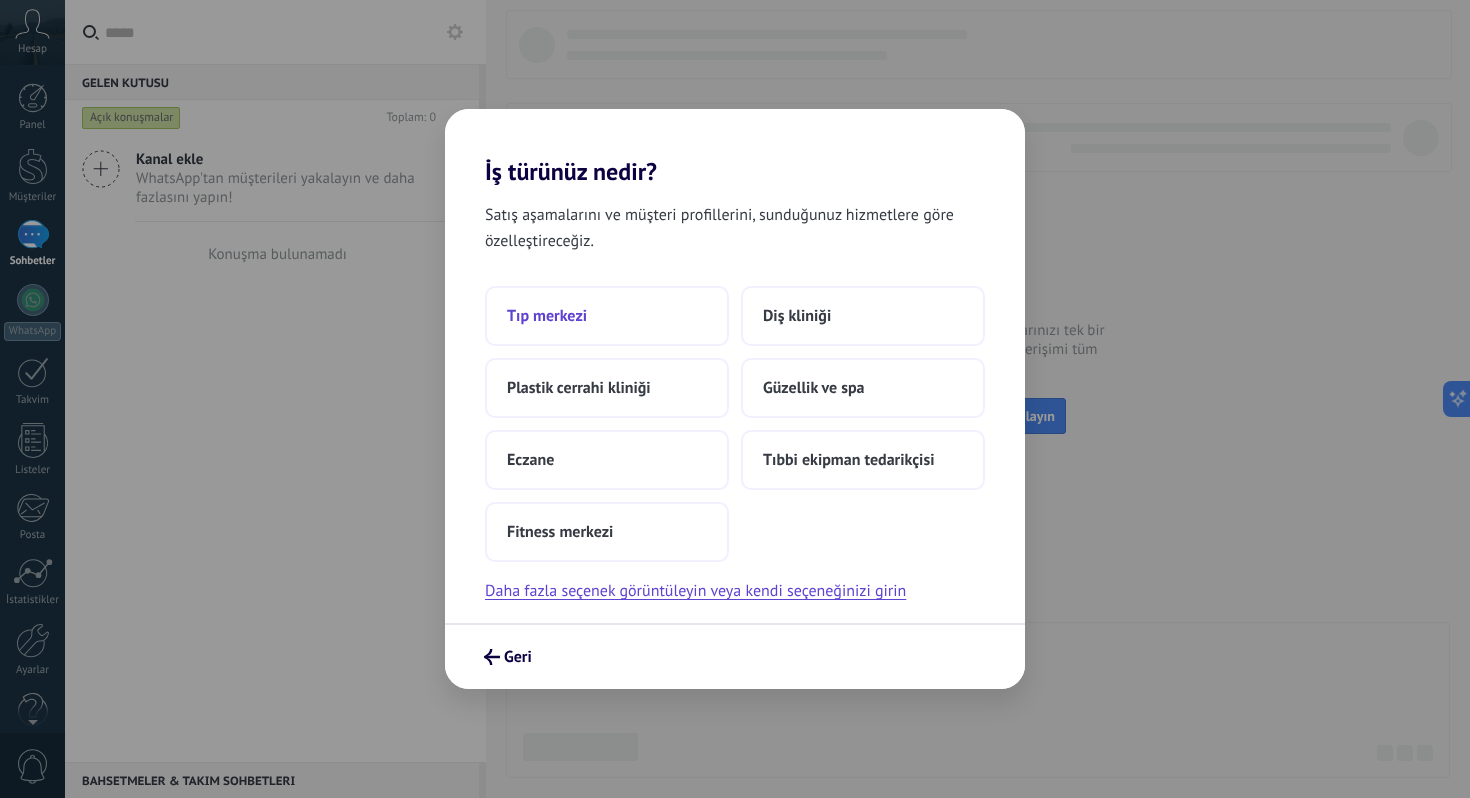 click on "Tıp merkezi" at bounding box center [607, 316] 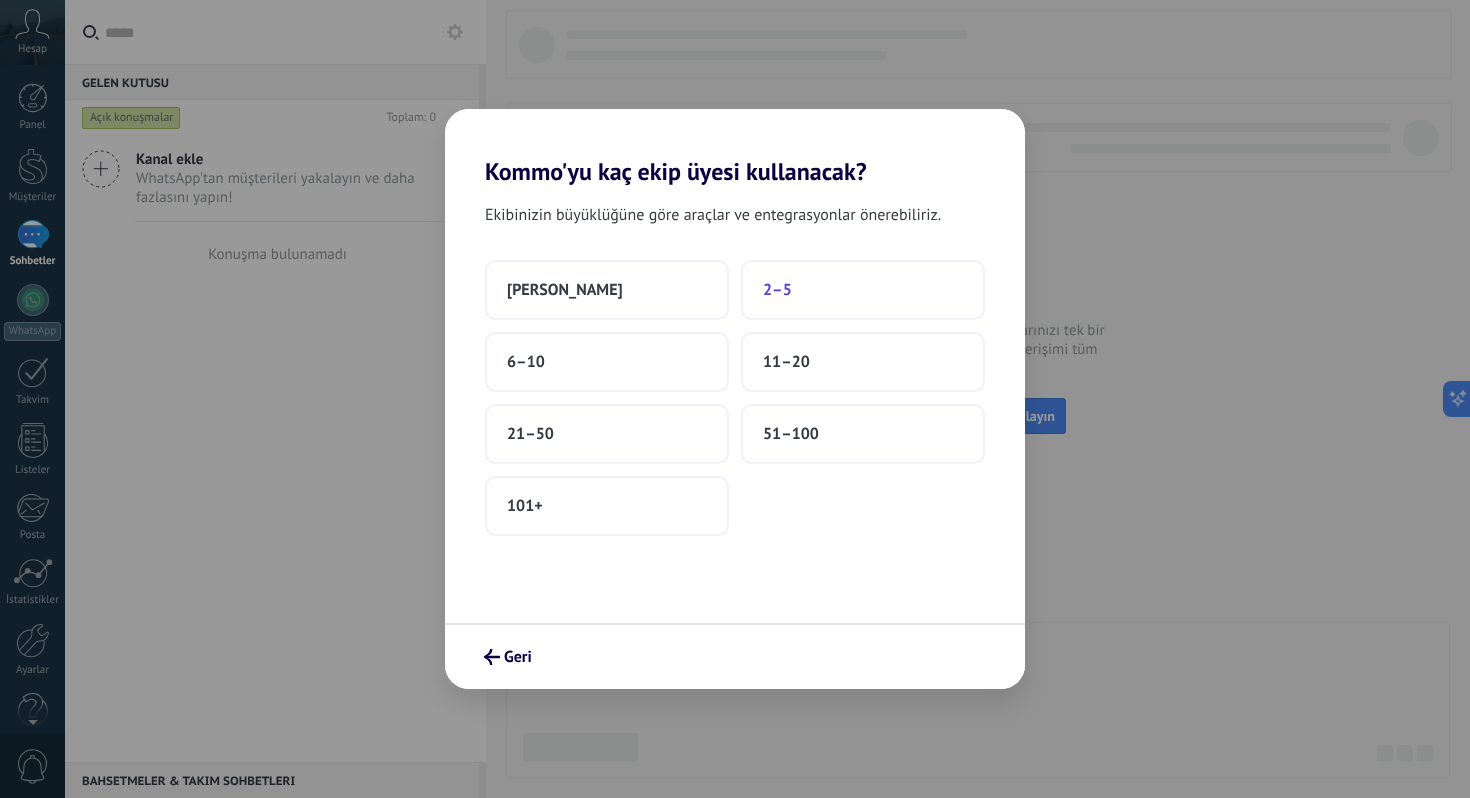 click on "2–5" at bounding box center (863, 290) 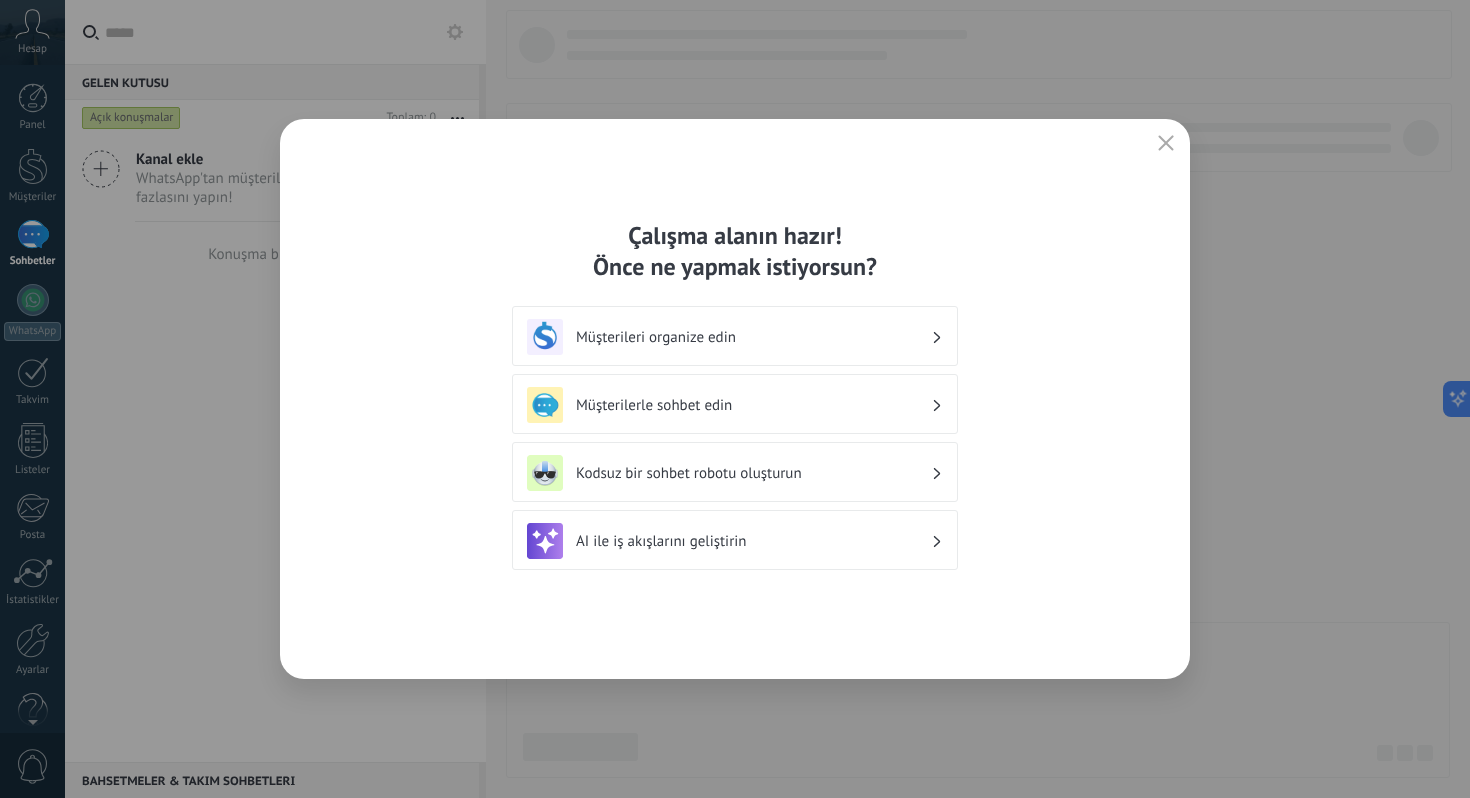 click on "Müşterileri organize edin" at bounding box center [735, 337] 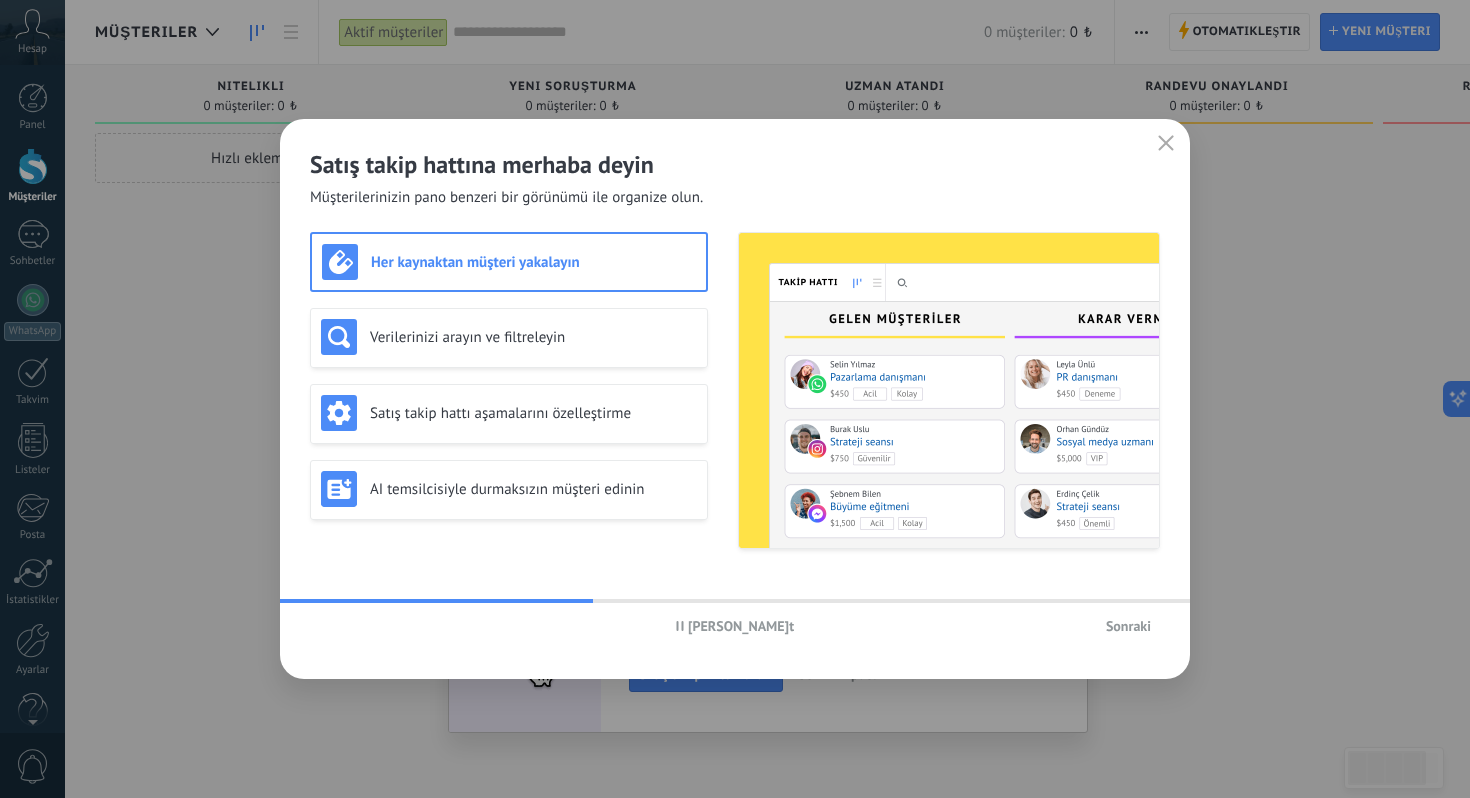 click on "Sonraki" at bounding box center (1128, 626) 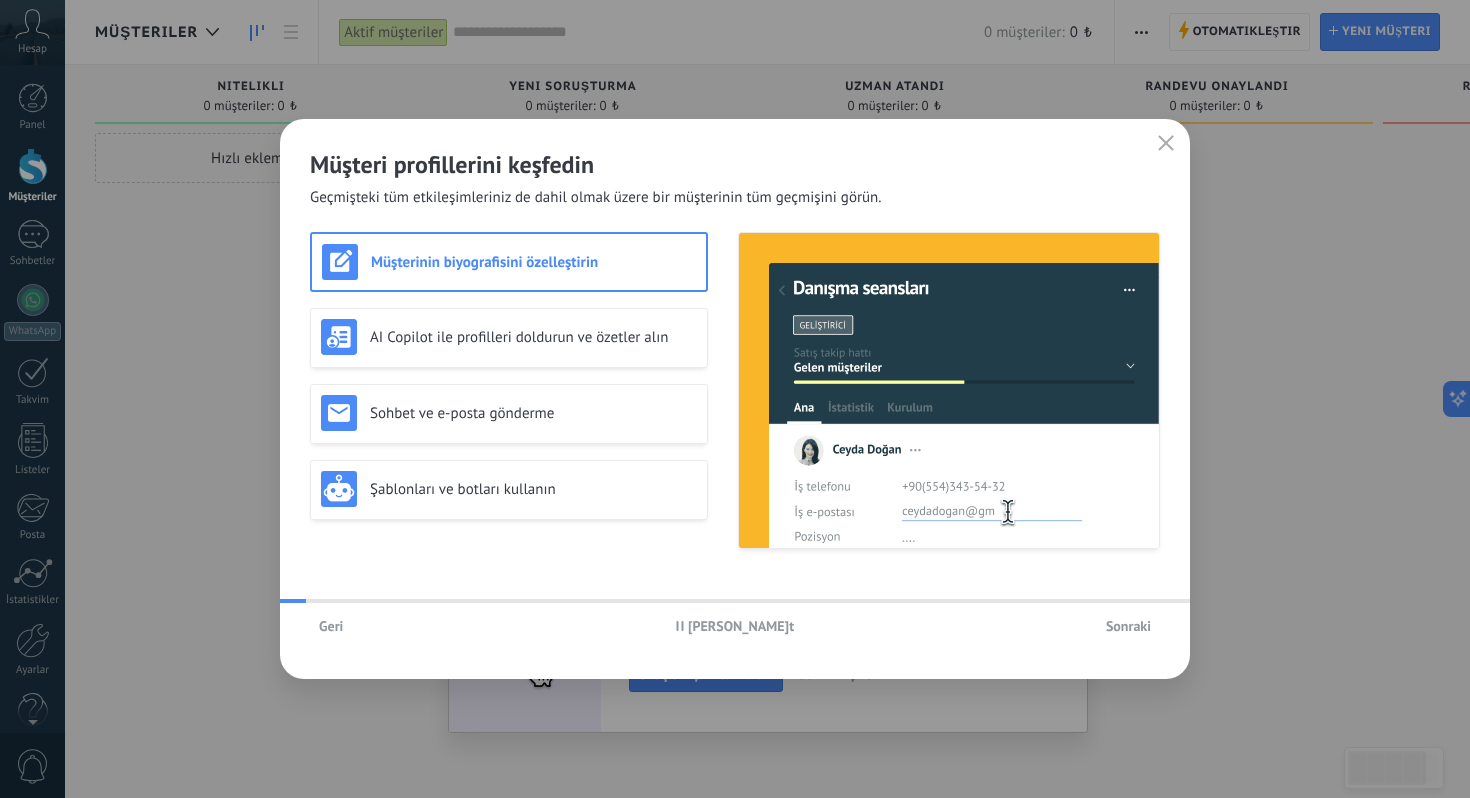 click on "Sonraki" at bounding box center [1128, 626] 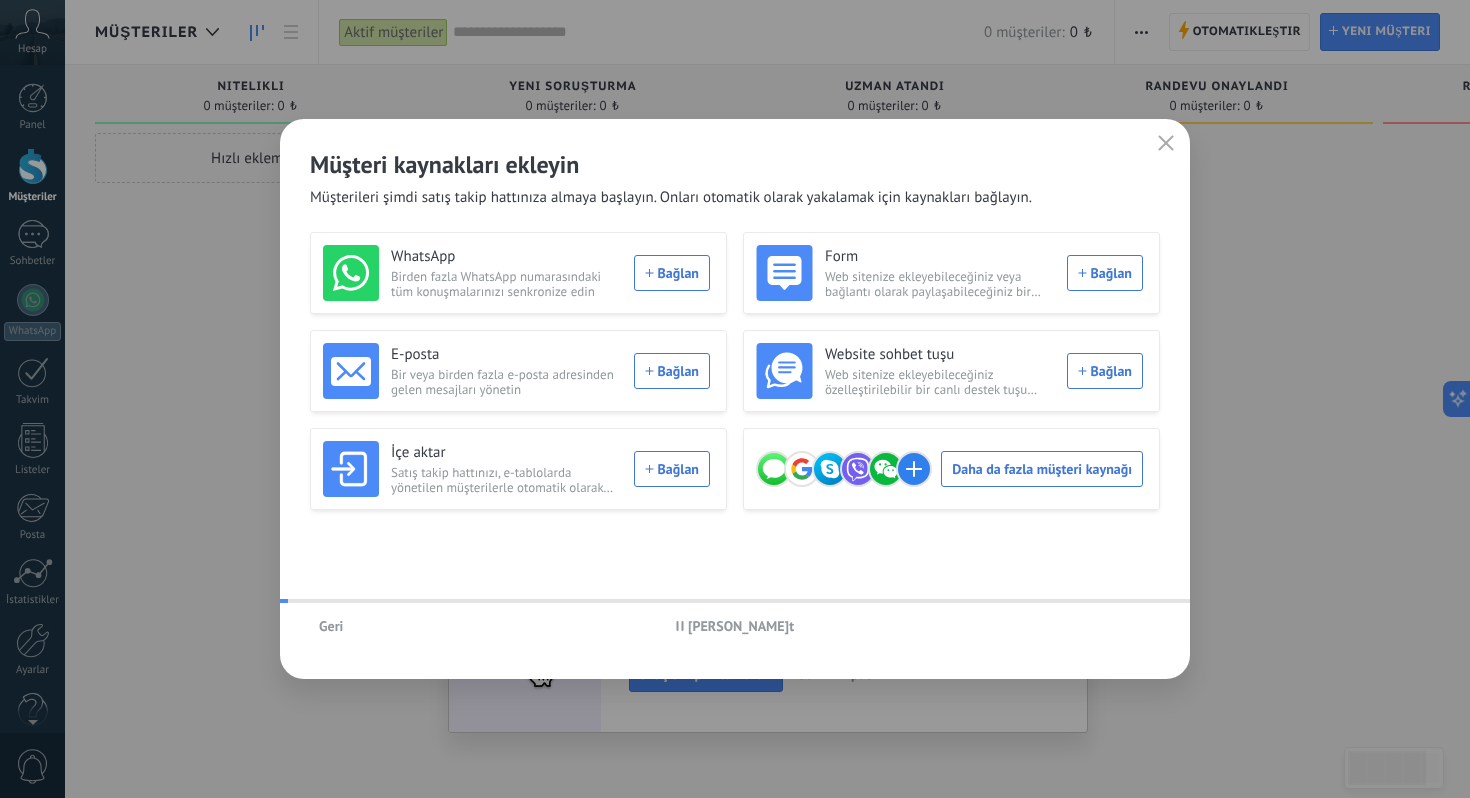 click on "Geri Hikayeyi duraklat" at bounding box center (735, 626) 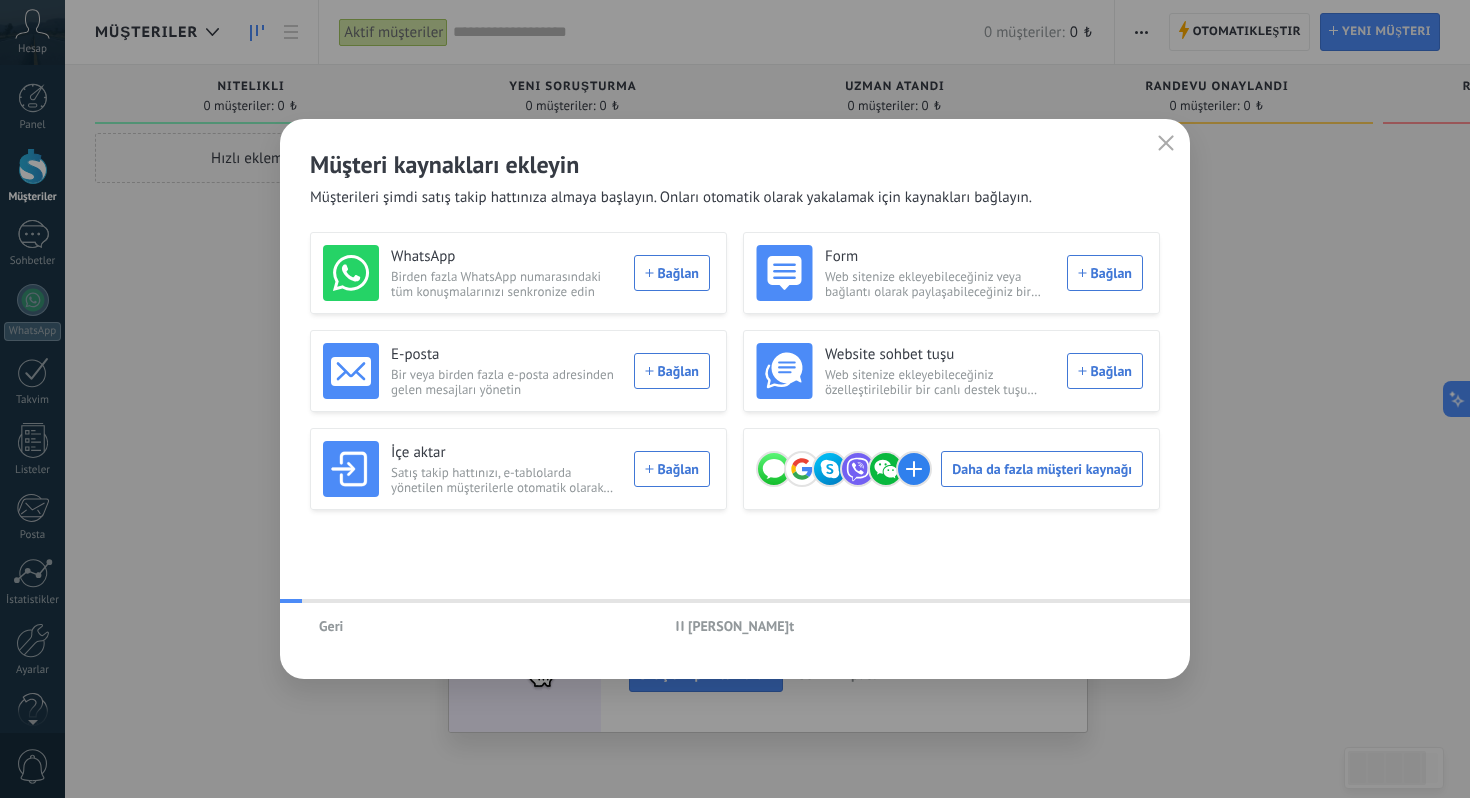 click on "Geri Hikayeyi duraklat" at bounding box center [735, 626] 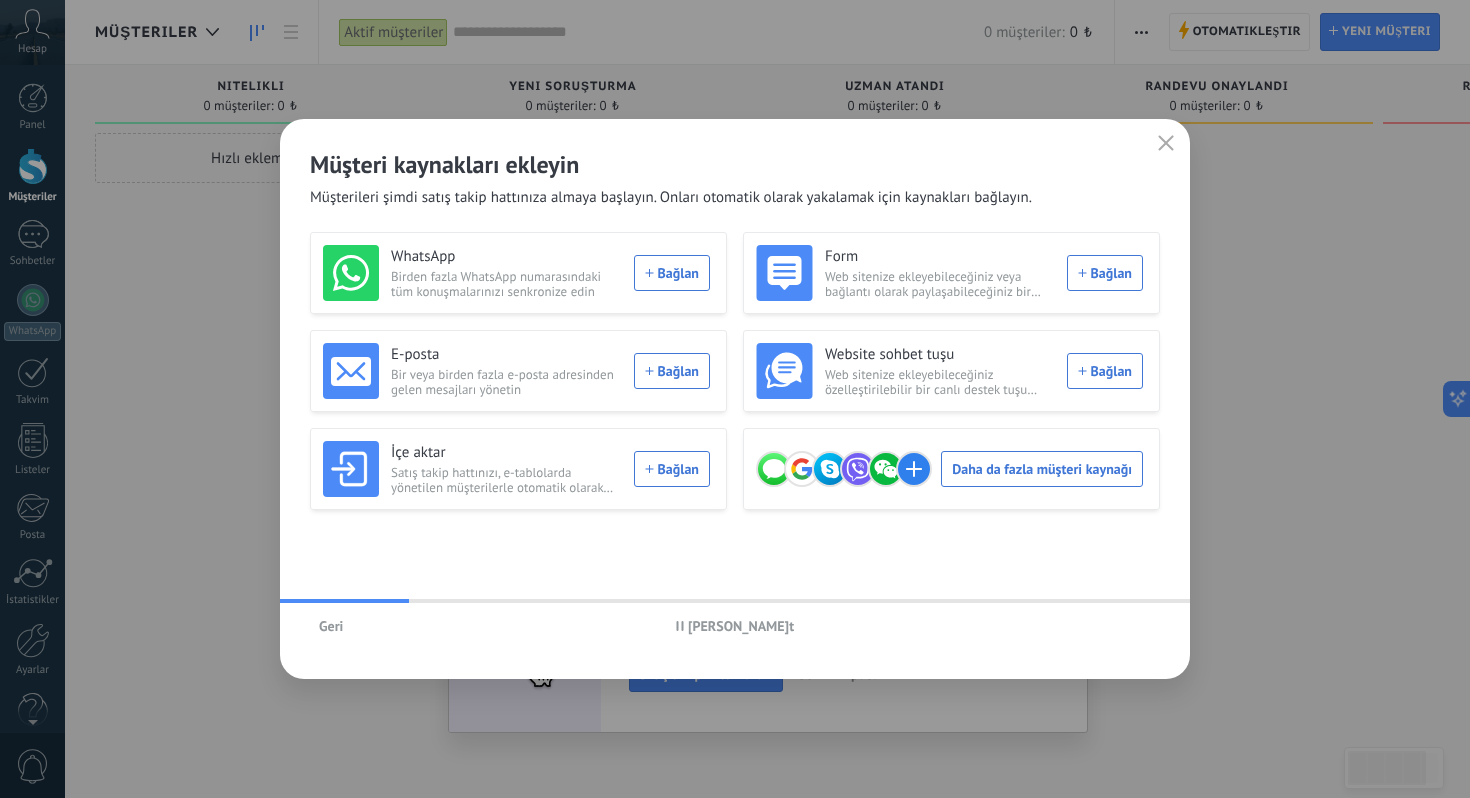 click 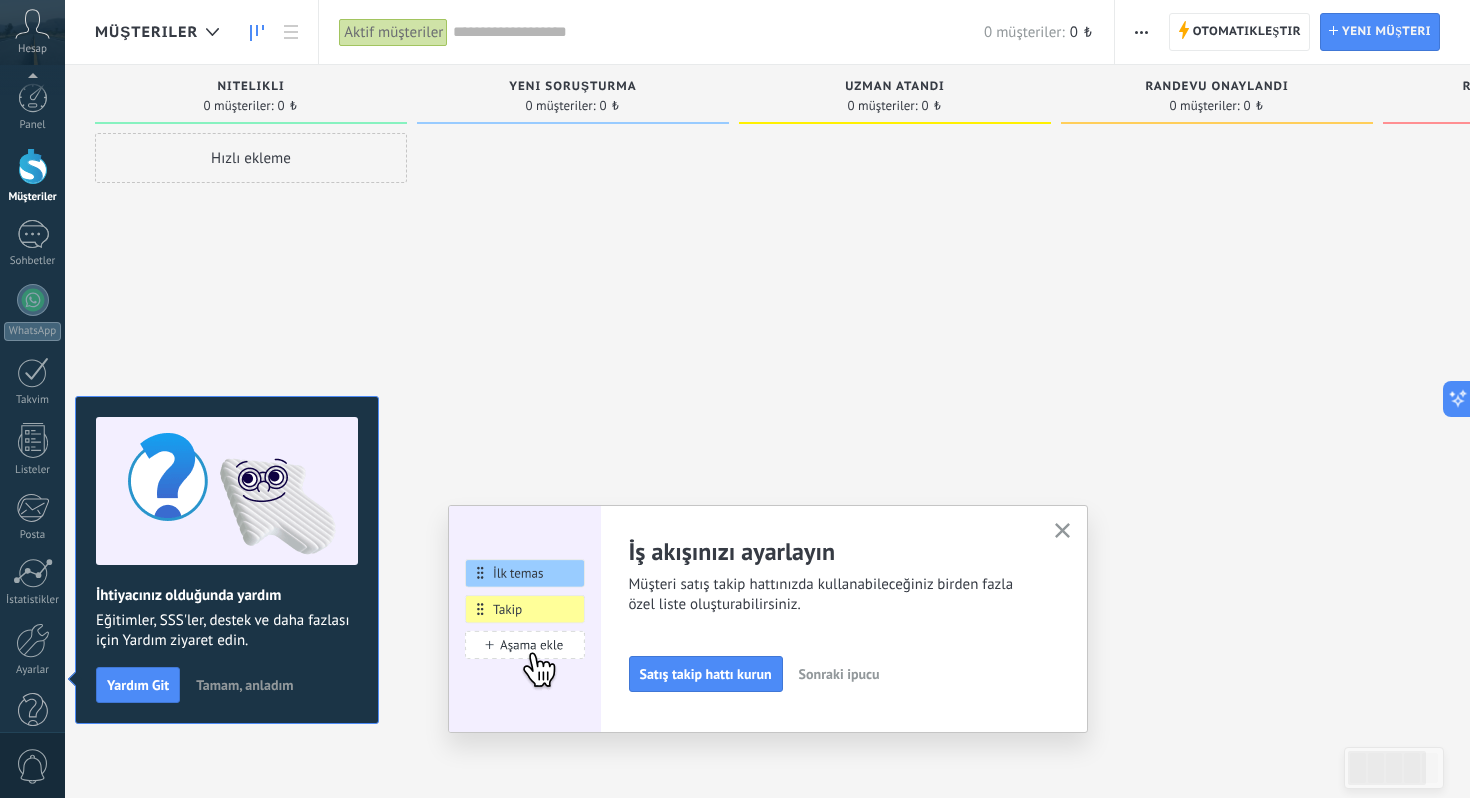 scroll, scrollTop: 34, scrollLeft: 0, axis: vertical 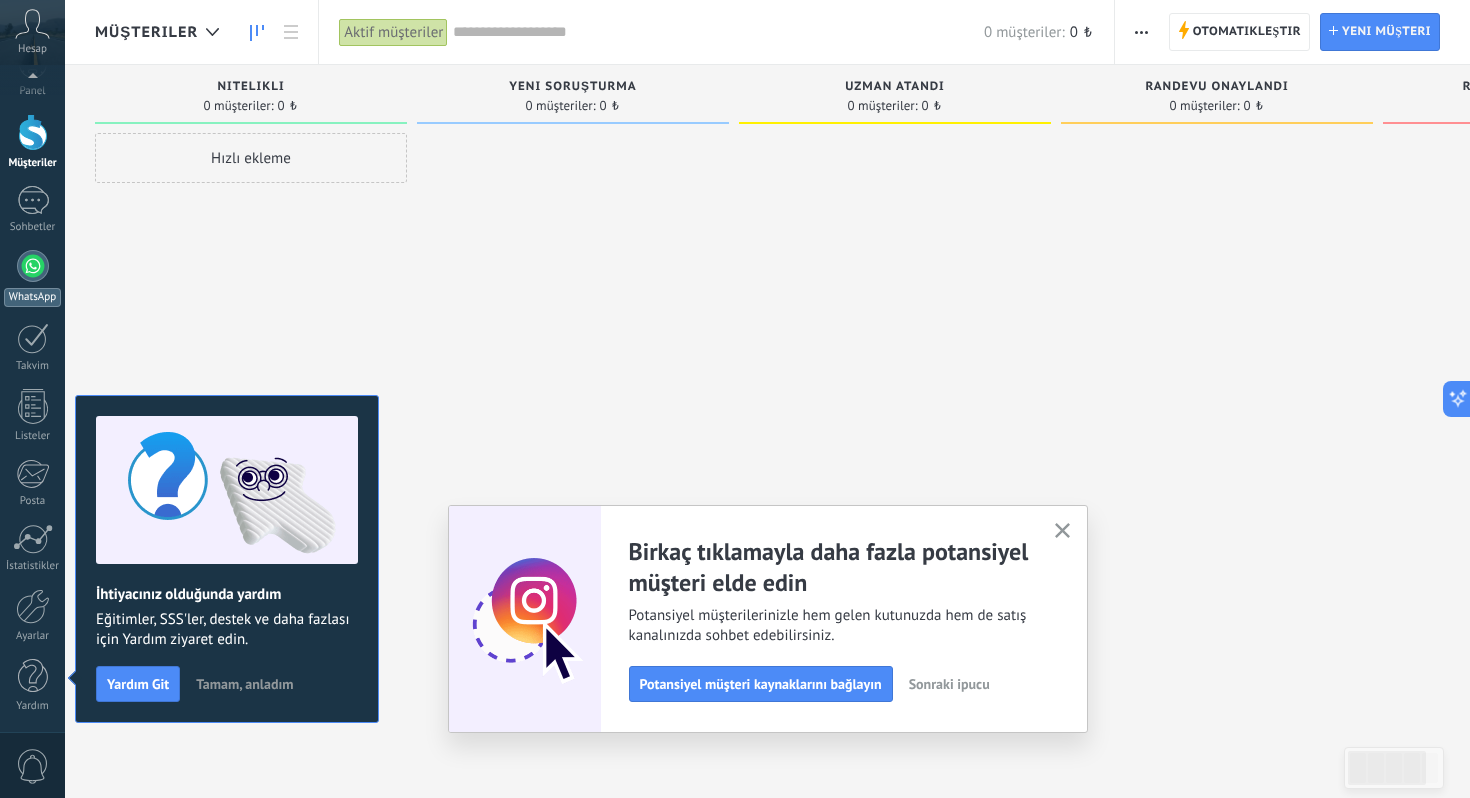 click at bounding box center [33, 266] 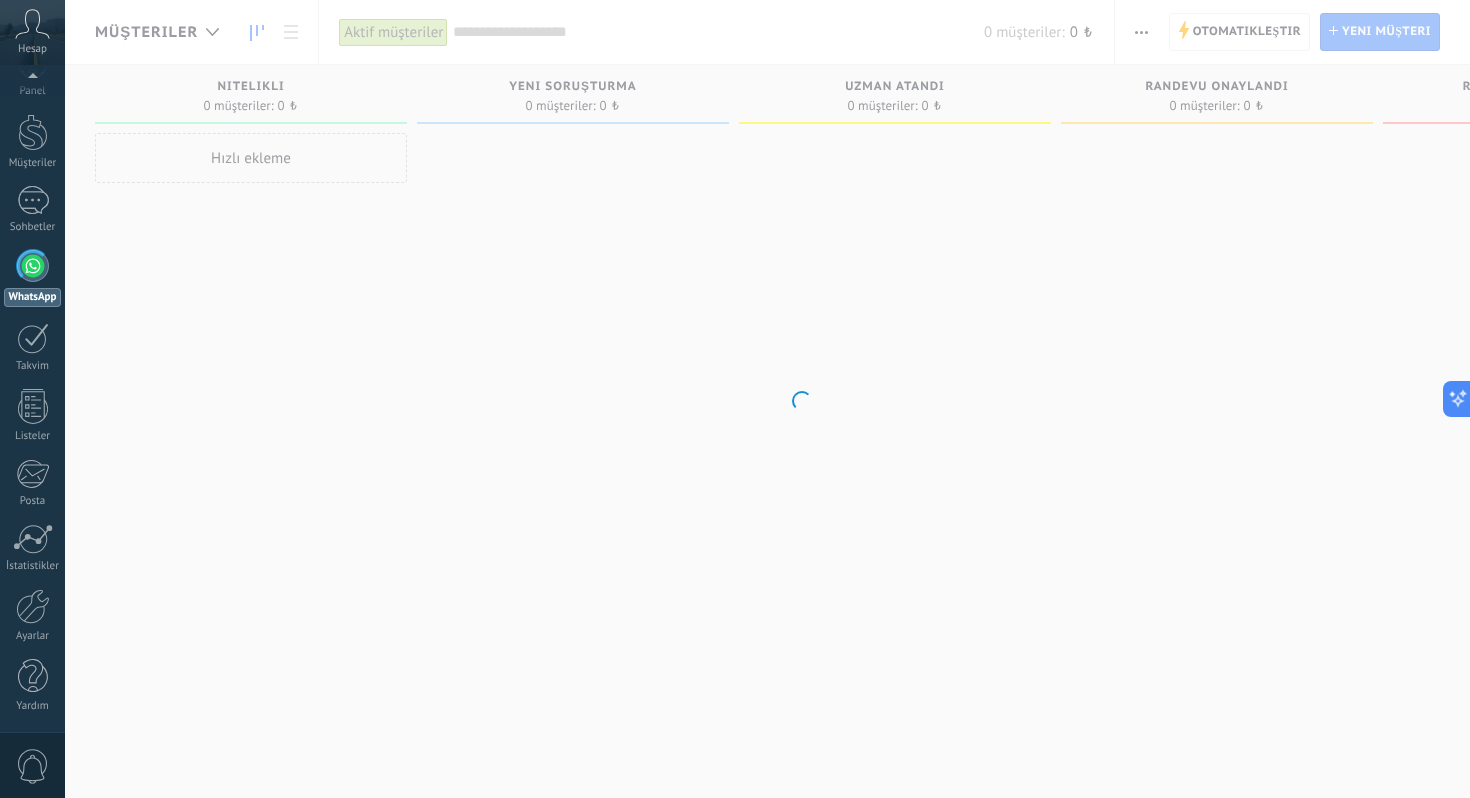 scroll, scrollTop: 0, scrollLeft: 0, axis: both 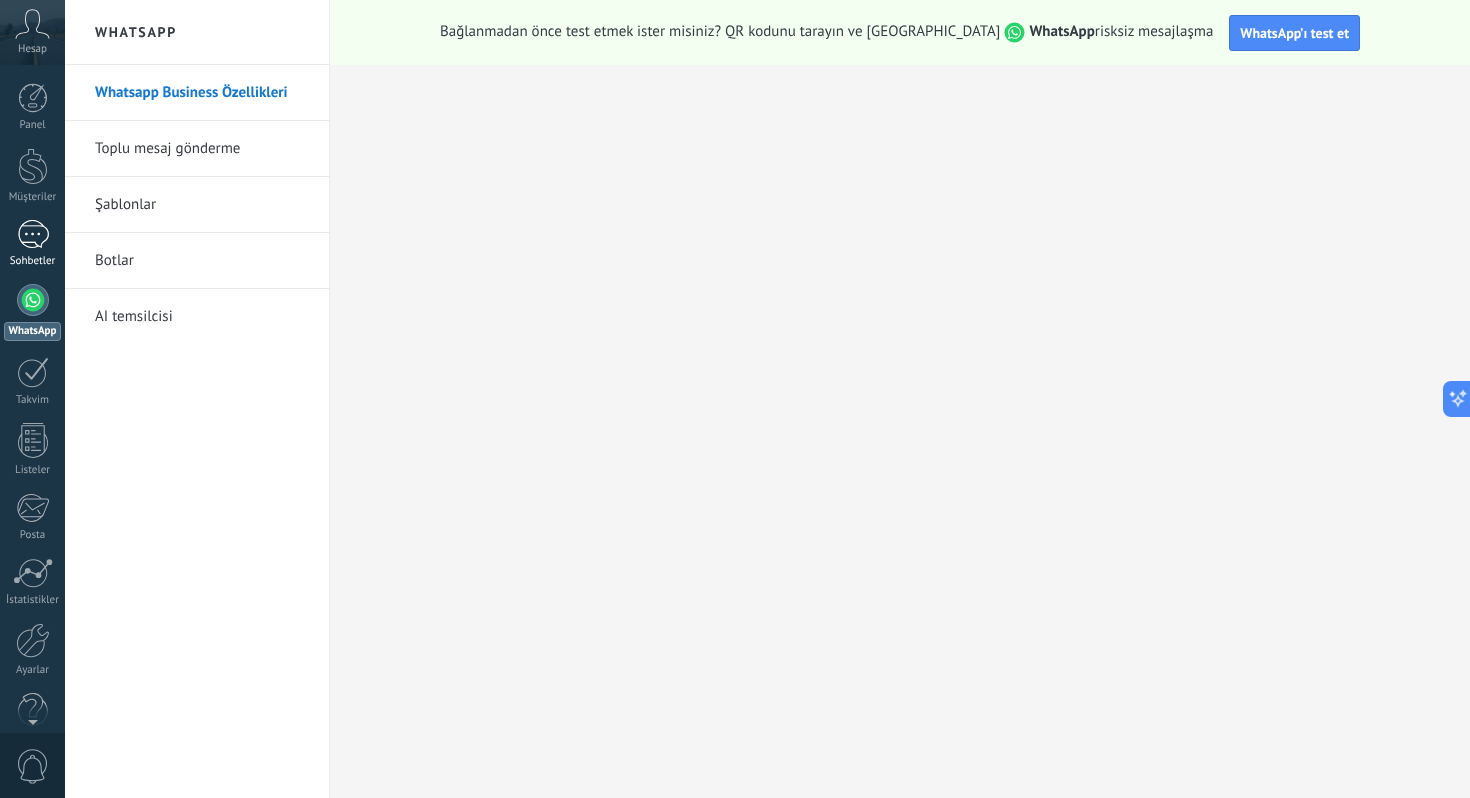 click at bounding box center [33, 234] 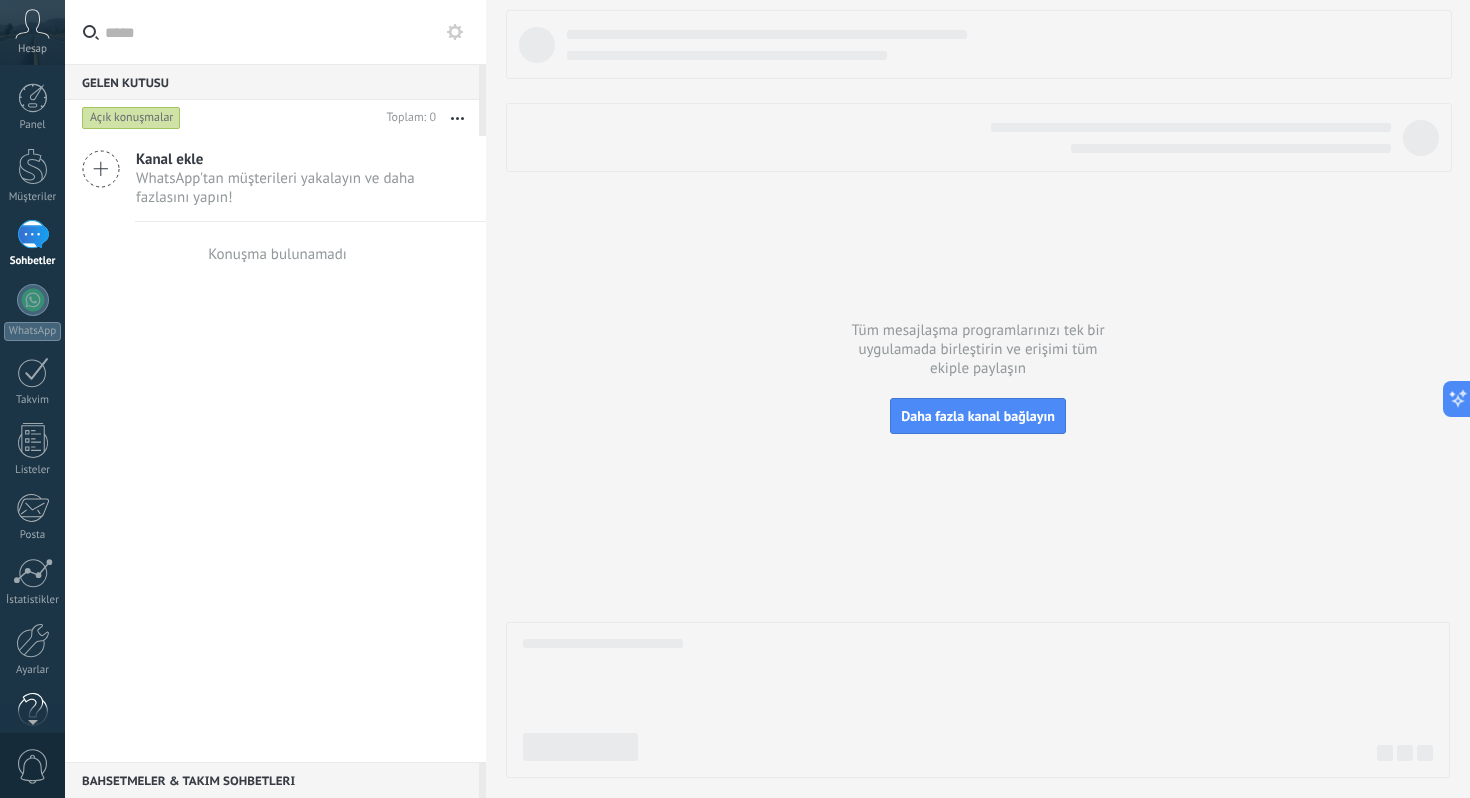 scroll, scrollTop: 34, scrollLeft: 0, axis: vertical 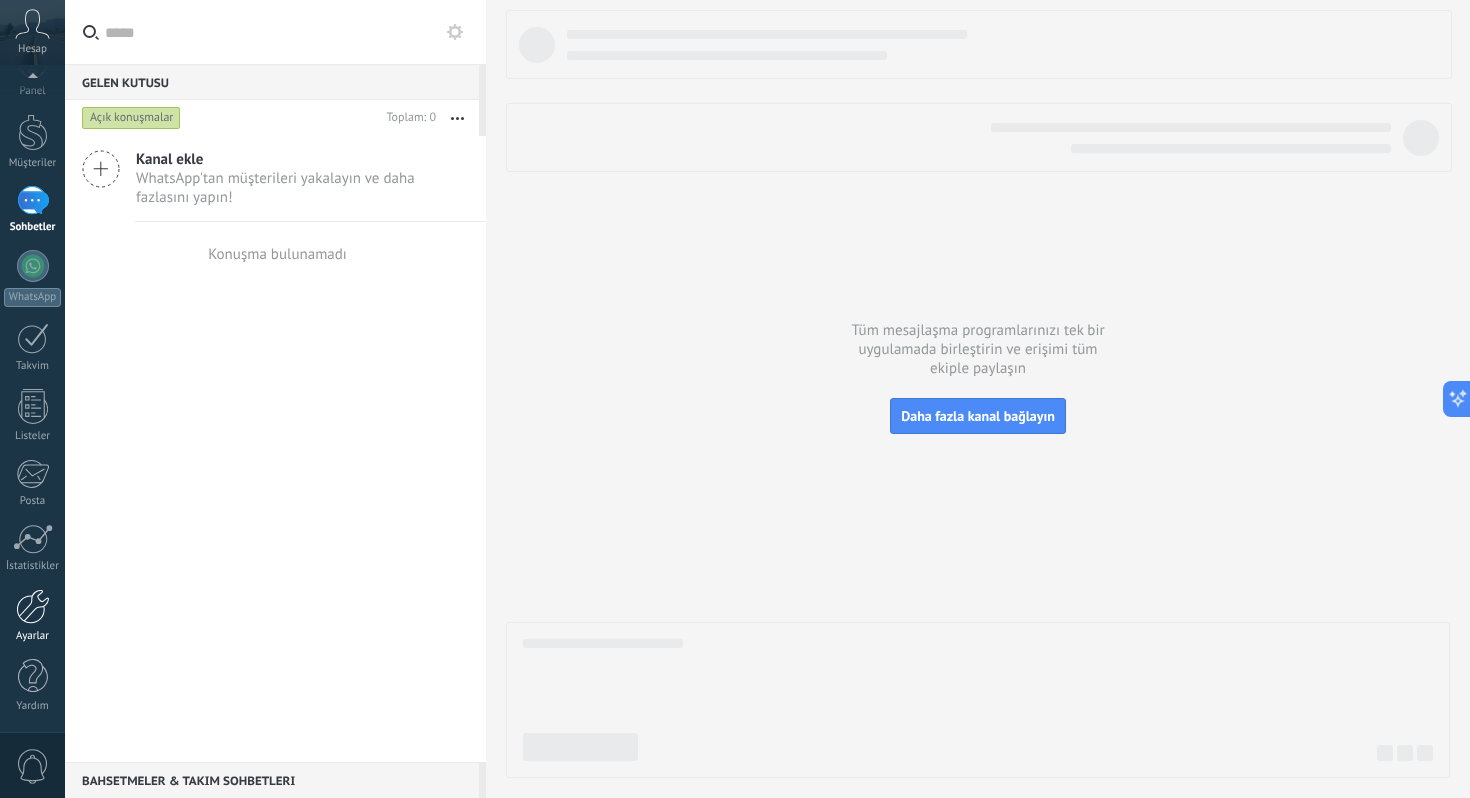 click at bounding box center [33, 606] 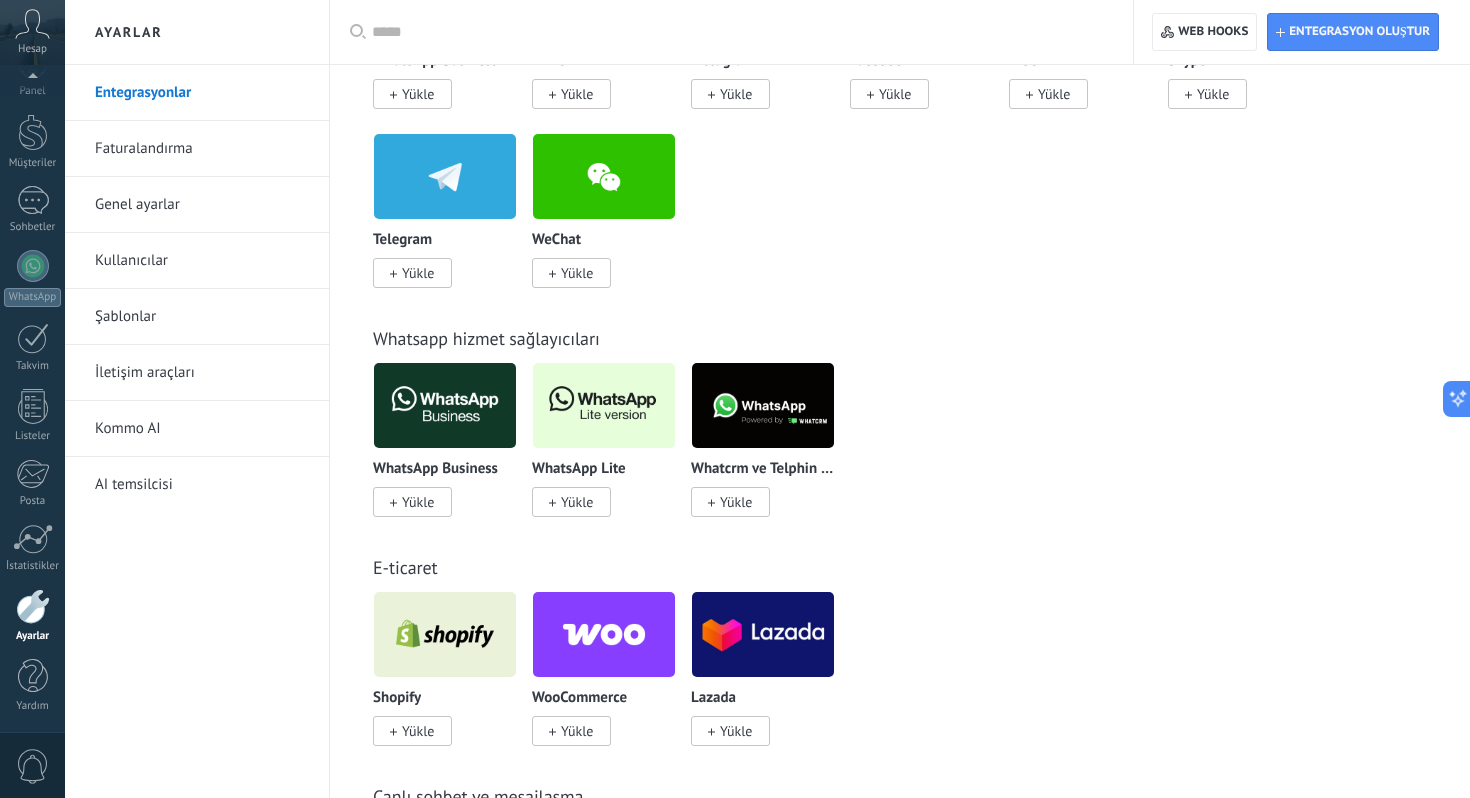 scroll, scrollTop: 586, scrollLeft: 0, axis: vertical 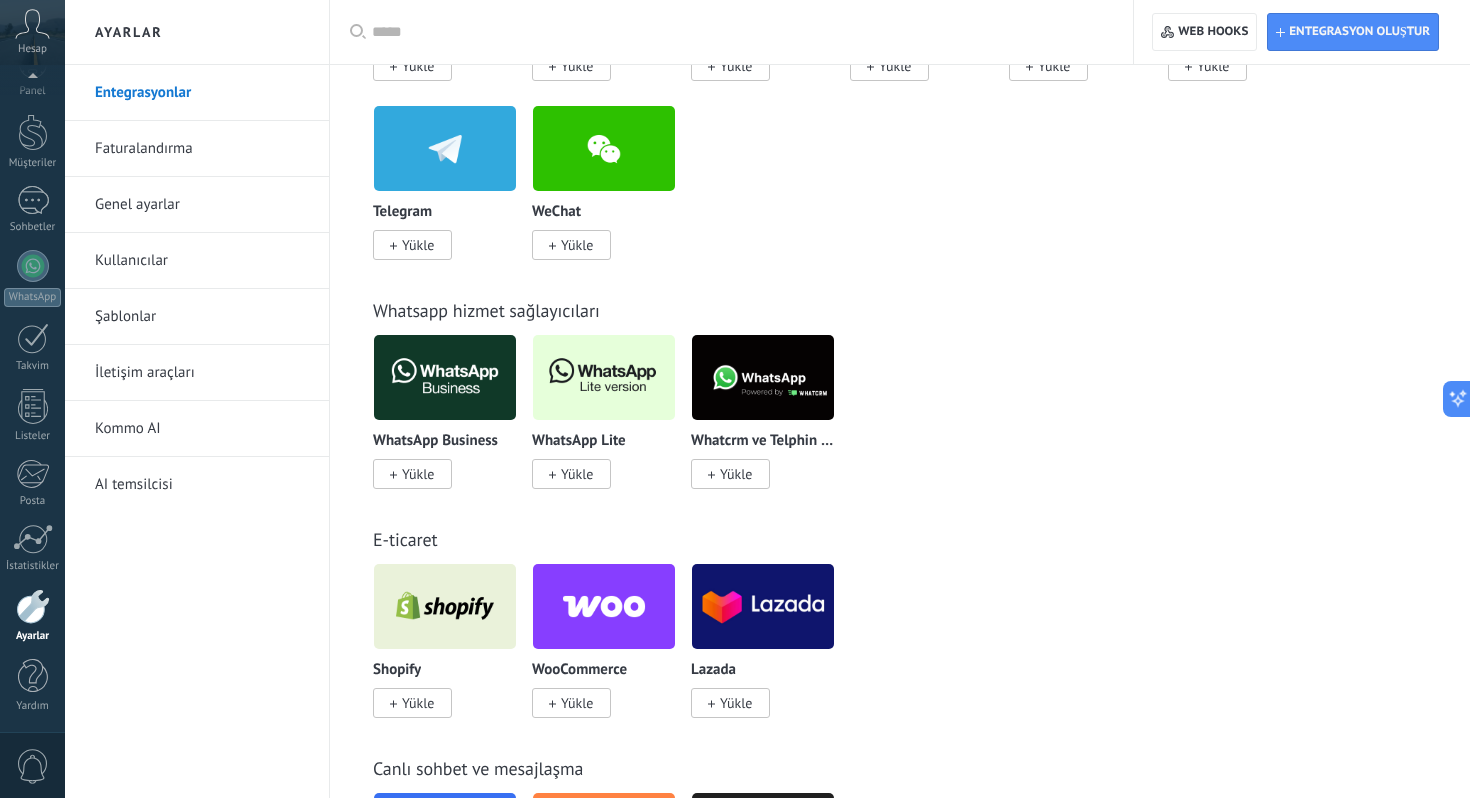 click at bounding box center (763, 377) 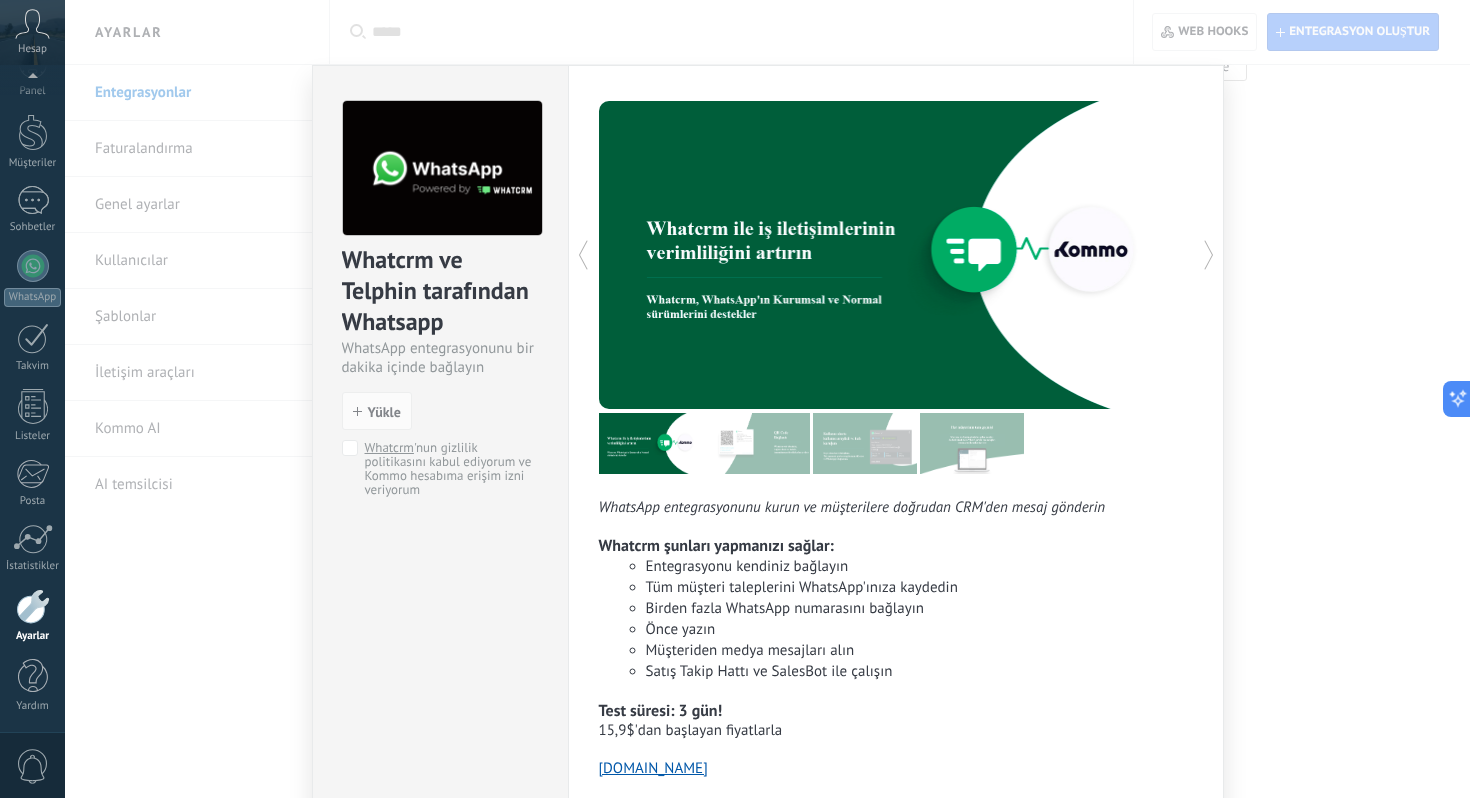 click on "Whatcrm ve Telphin tarafından Whatsapp WhatsApp entegrasyonunu bir dakika içinde bağlayın install Yükle Whatcrm 'nun gizlilik politikasını kabul ediyorum ve Kommo hesabıma erişim izni veriyorum" at bounding box center [440, 450] 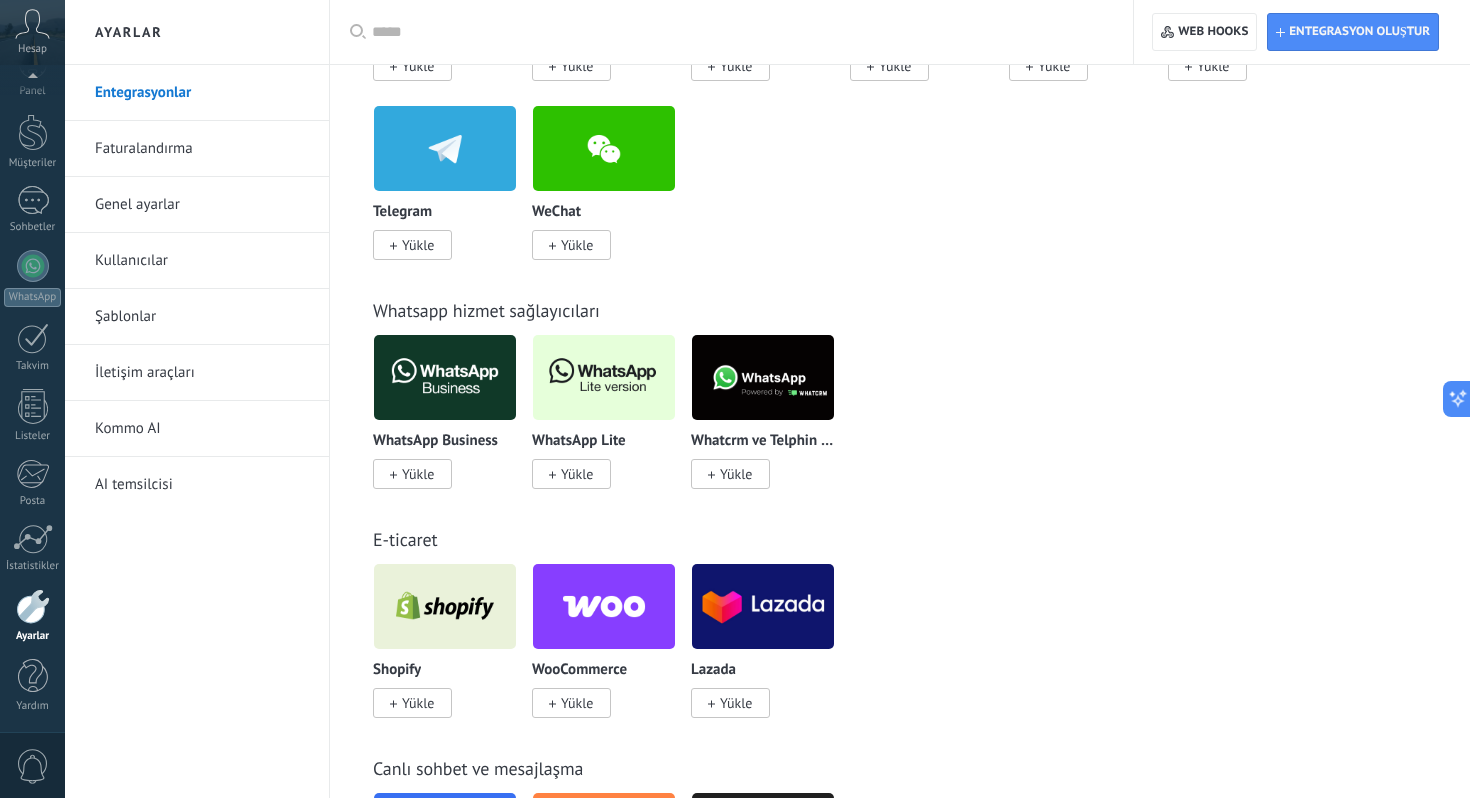 click at bounding box center (738, 32) 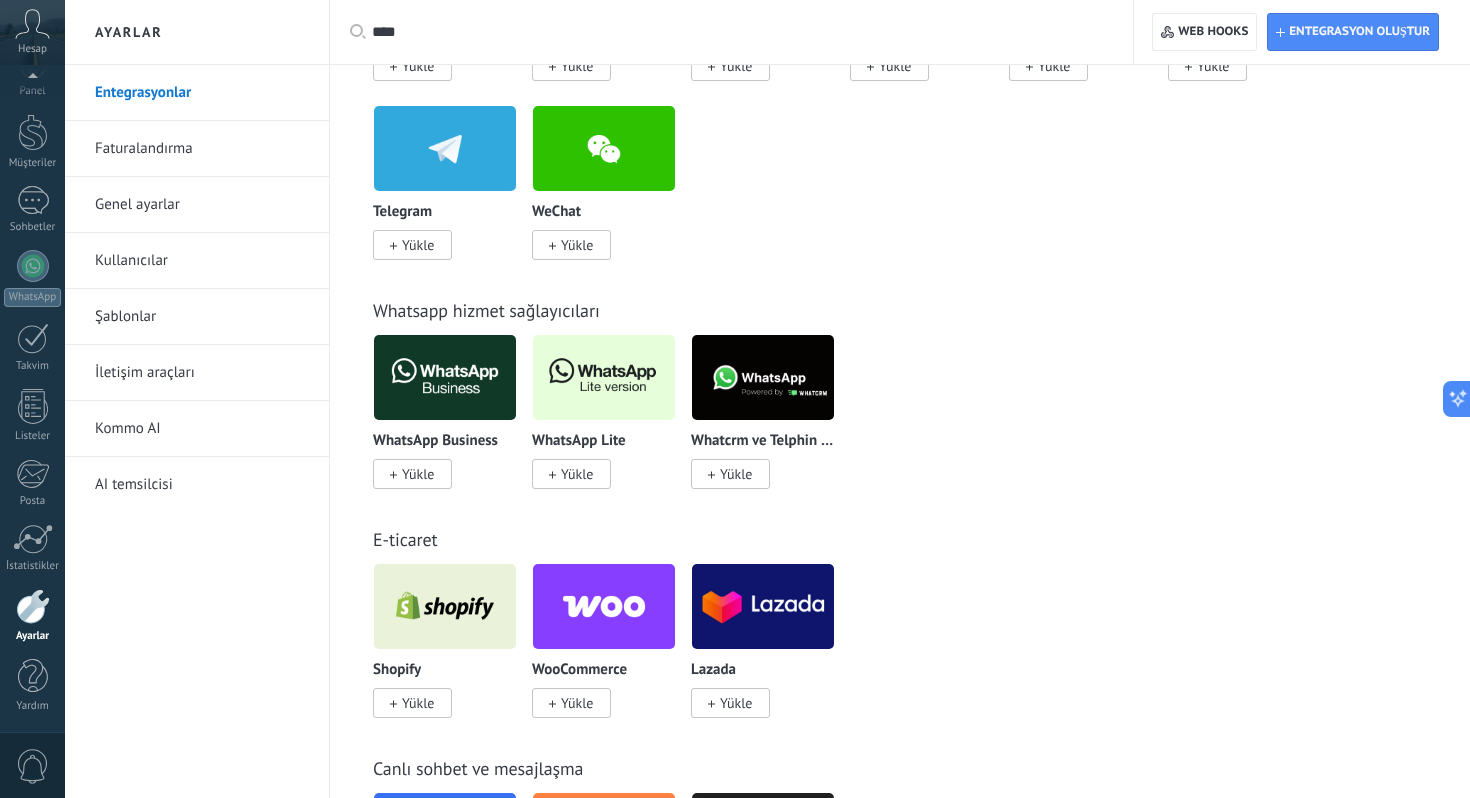scroll, scrollTop: 0, scrollLeft: 0, axis: both 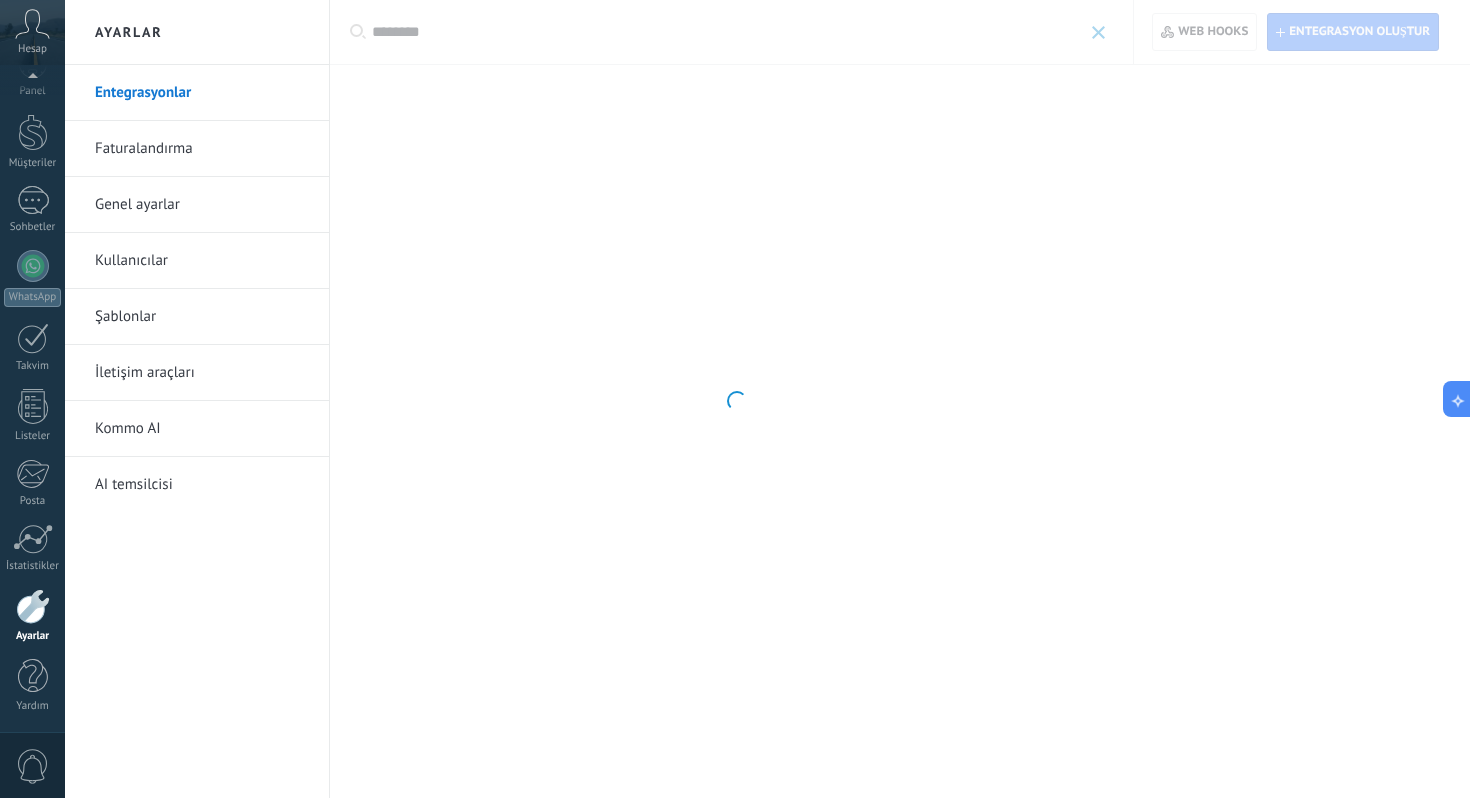 type on "********" 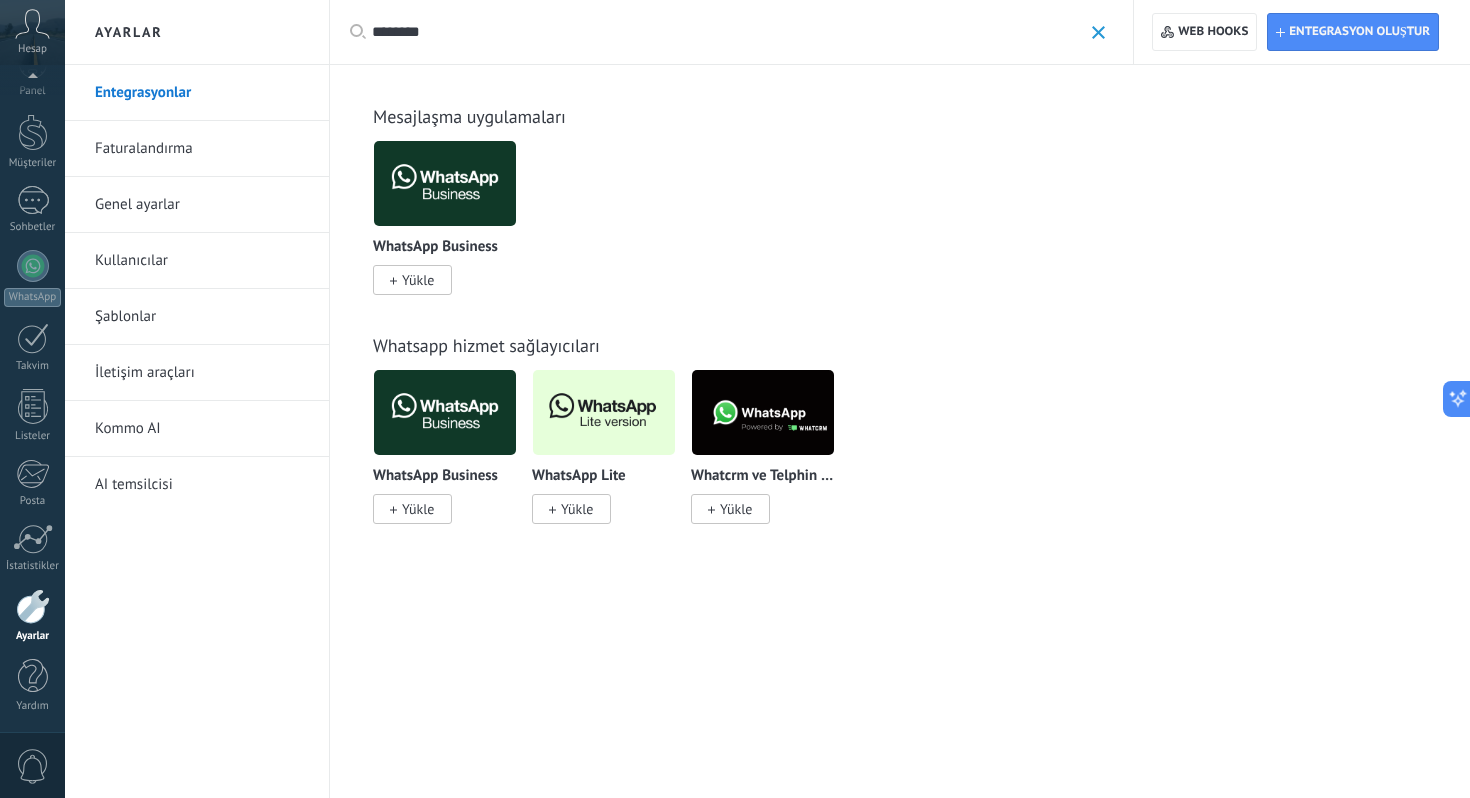 click at bounding box center (445, 412) 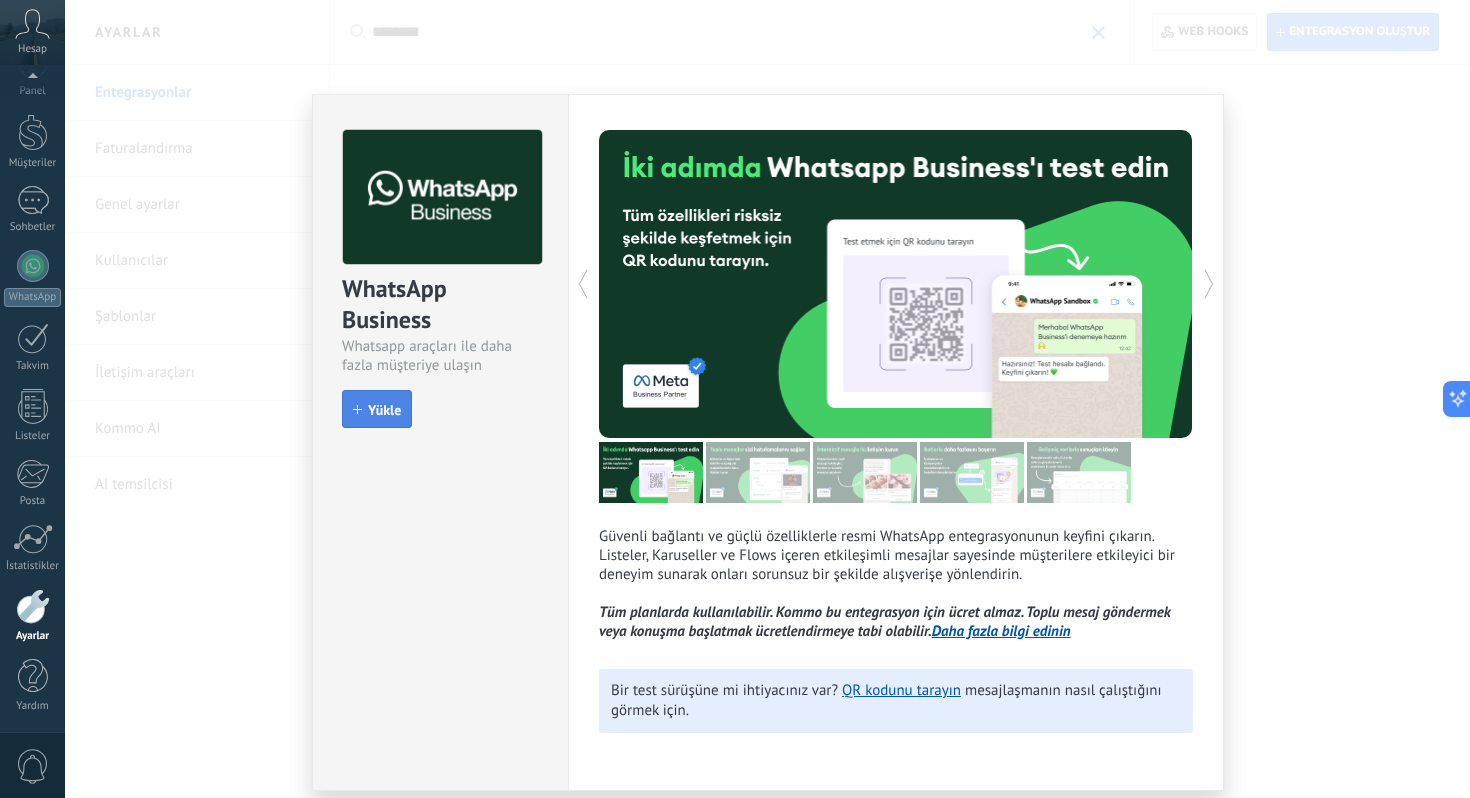 click on "Yükle" at bounding box center [377, 409] 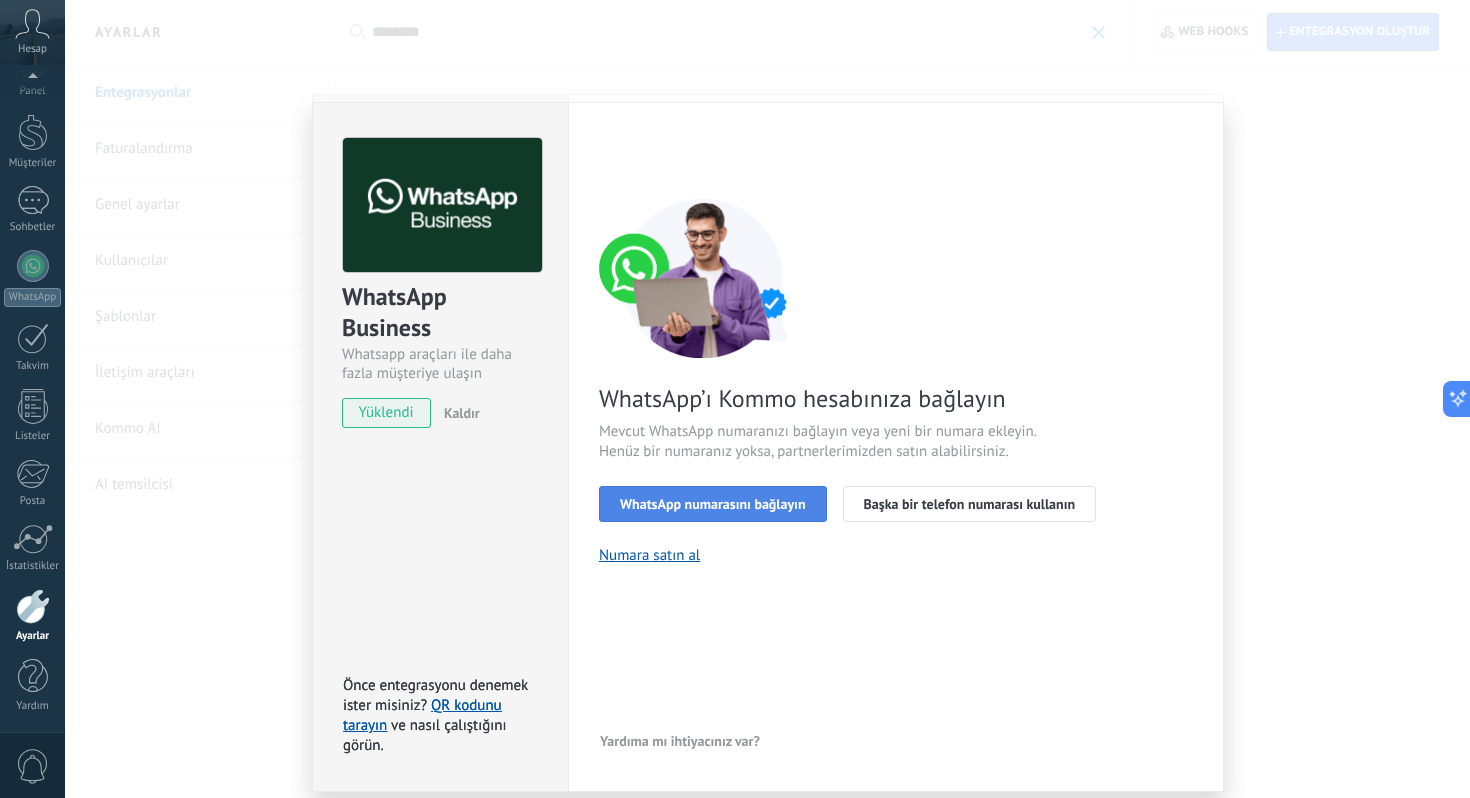 click on "WhatsApp numarasını bağlayın" at bounding box center [713, 504] 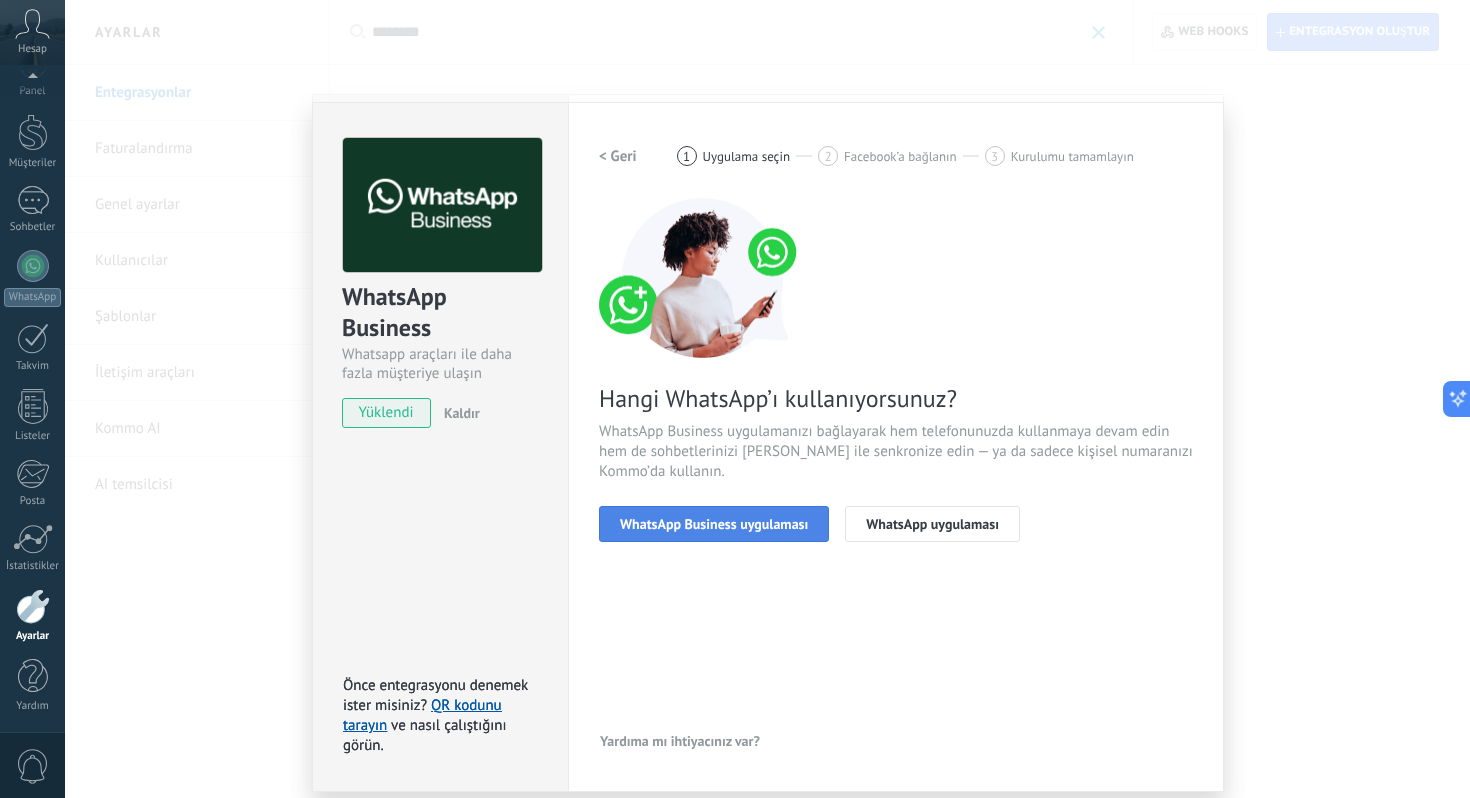 click on "WhatsApp Business uygulaması" at bounding box center (714, 524) 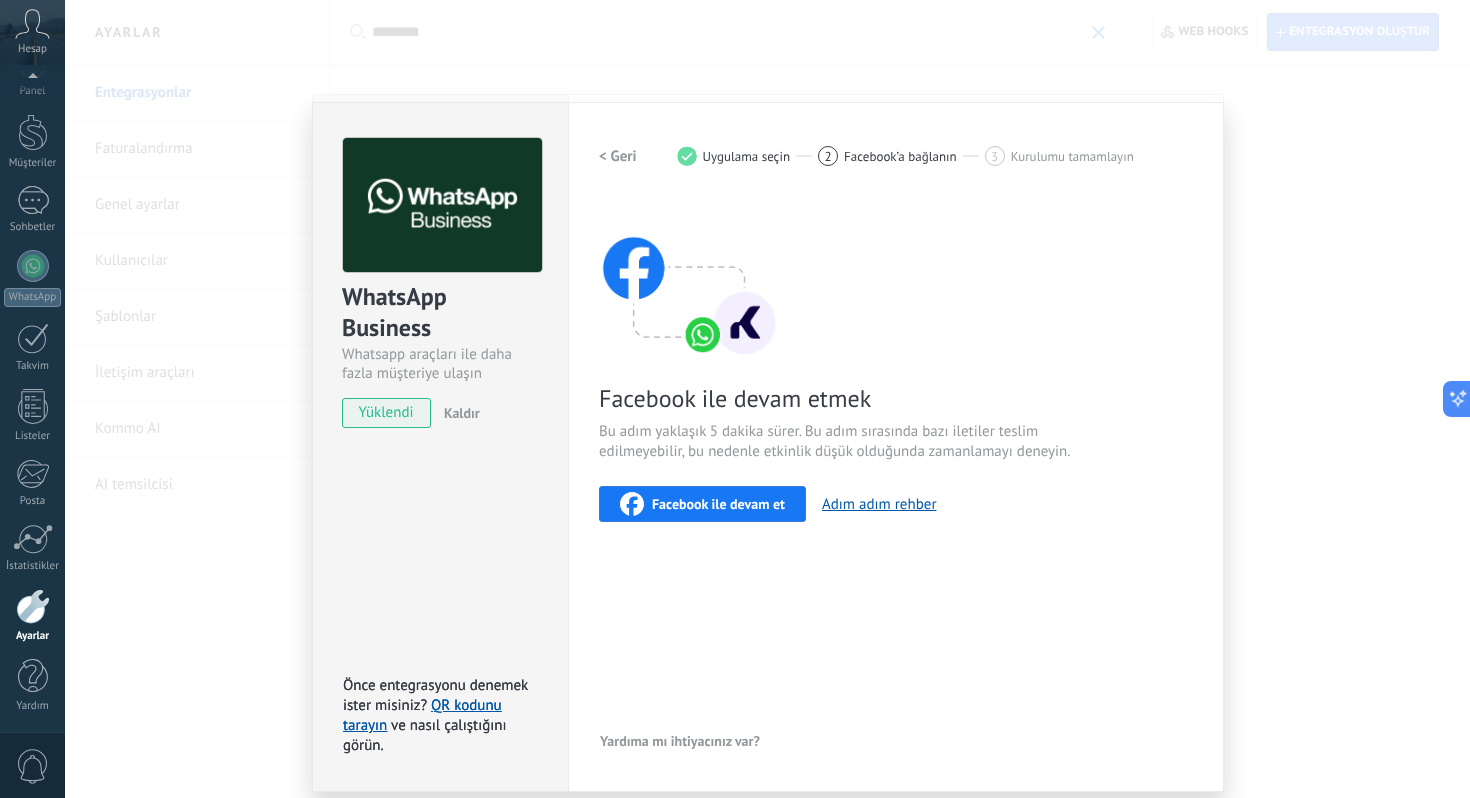 click on "Facebook ile devam et" at bounding box center [702, 504] 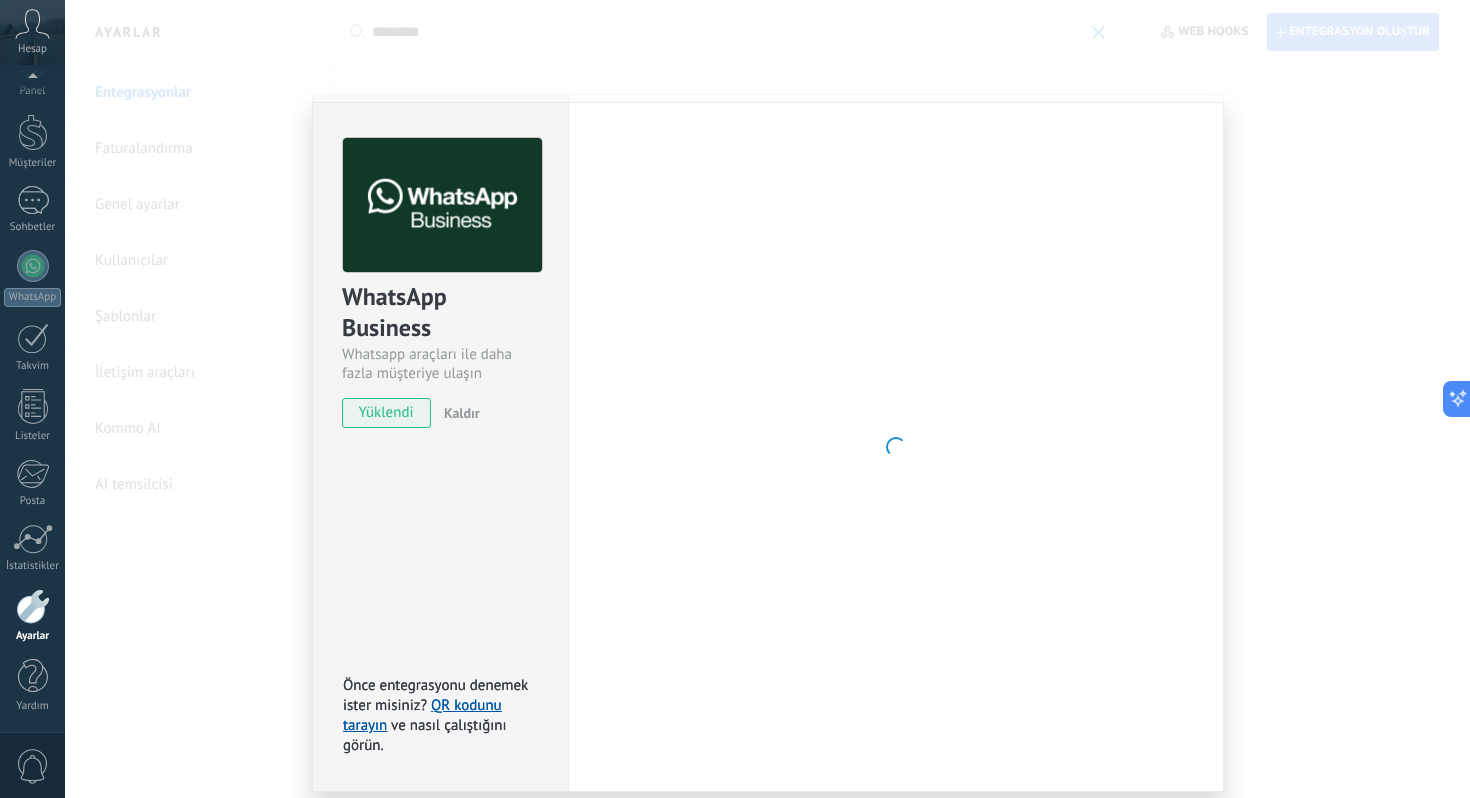 click on "WhatsApp Business Whatsapp araçları ile daha fazla müşteriye ulaşın yüklendi Kaldır Önce entegrasyonu denemek ister misiniz?   QR kodunu tarayın   ve nasıl çalıştığını görün. Önce entegrasyonu denemek ister misiniz?   QR kodunu tarayın   ve nasıl çalıştığını görün. Ayarlar Yetkilendirme Bu sekme, bu hesaba entegrasyon erişimi vermiş olan kullanıcıların kaydını tutar. Bir kullanıcının bu entegrasyon adına hesaba istek gönderme özelliğini kaldırmak isterseniz, erişimi iptal edebilirsiniz. Tüm kullanıcıların erişimi iptal edilirse entegrasyon çalışmayı durdurur. Bu uygulama yüklü, ancak henüz kimse ona erişim izni vermedi. WhatsApp Cloud API daha fazla _:  Kaydet < Geri 1 Uygulama seçin 2 Facebook’a bağlanın 3 Kurulumu tamamlayın Facebook ile devam etmek Bu adım yaklaşık 5 dakika sürer. Bu adım sırasında bazı iletiler teslim edilmeyebilir, bu nedenle etkinlik düşük olduğunda zamanlamayı deneyin. Facebook ile devam et" at bounding box center [767, 399] 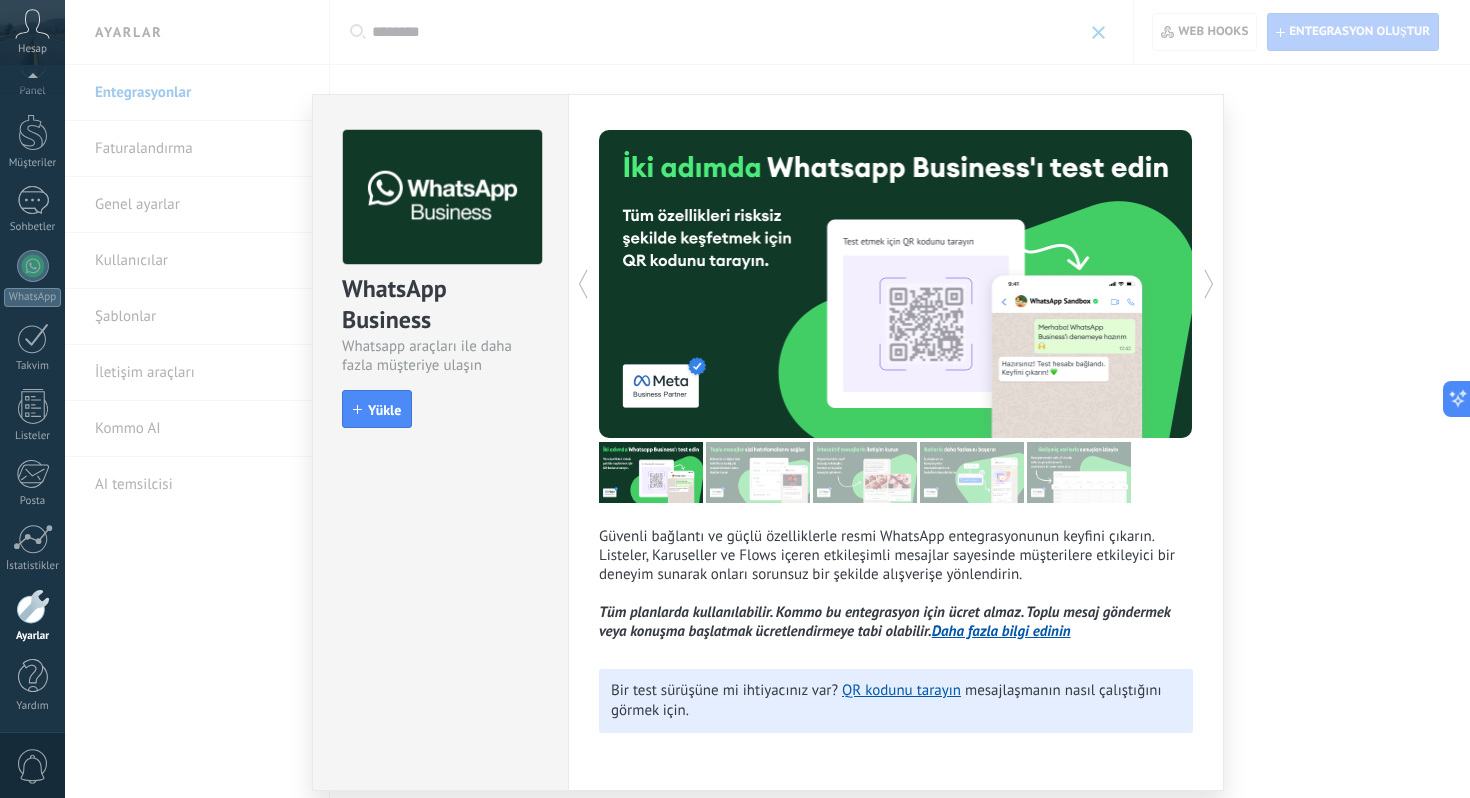 click on "WhatsApp Business Whatsapp araçları ile daha fazla müşteriye ulaşın install Yükle Güvenli bağlantı ve güçlü özelliklerle resmi WhatsApp entegrasyonunun keyfini çıkarın. Listeler, Karuseller ve Flows içeren etkileşimli mesajlar sayesinde müşterilere etkileyici bir deneyim sunarak onları sorunsuz bir şekilde alışverişe yönlendirin.    Tüm planlarda kullanılabilir. Kommo bu entegrasyon için ücret almaz. Toplu mesaj göndermek veya konuşma başlatmak ücretlendirmeye tabi olabilir.  Daha fazla bilgi edinin daha fazla Bir test sürüşüne mi ihtiyacınız var?   QR kodunu tarayın   mesajlaşmanın nasıl çalıştığını görmek için." at bounding box center [767, 399] 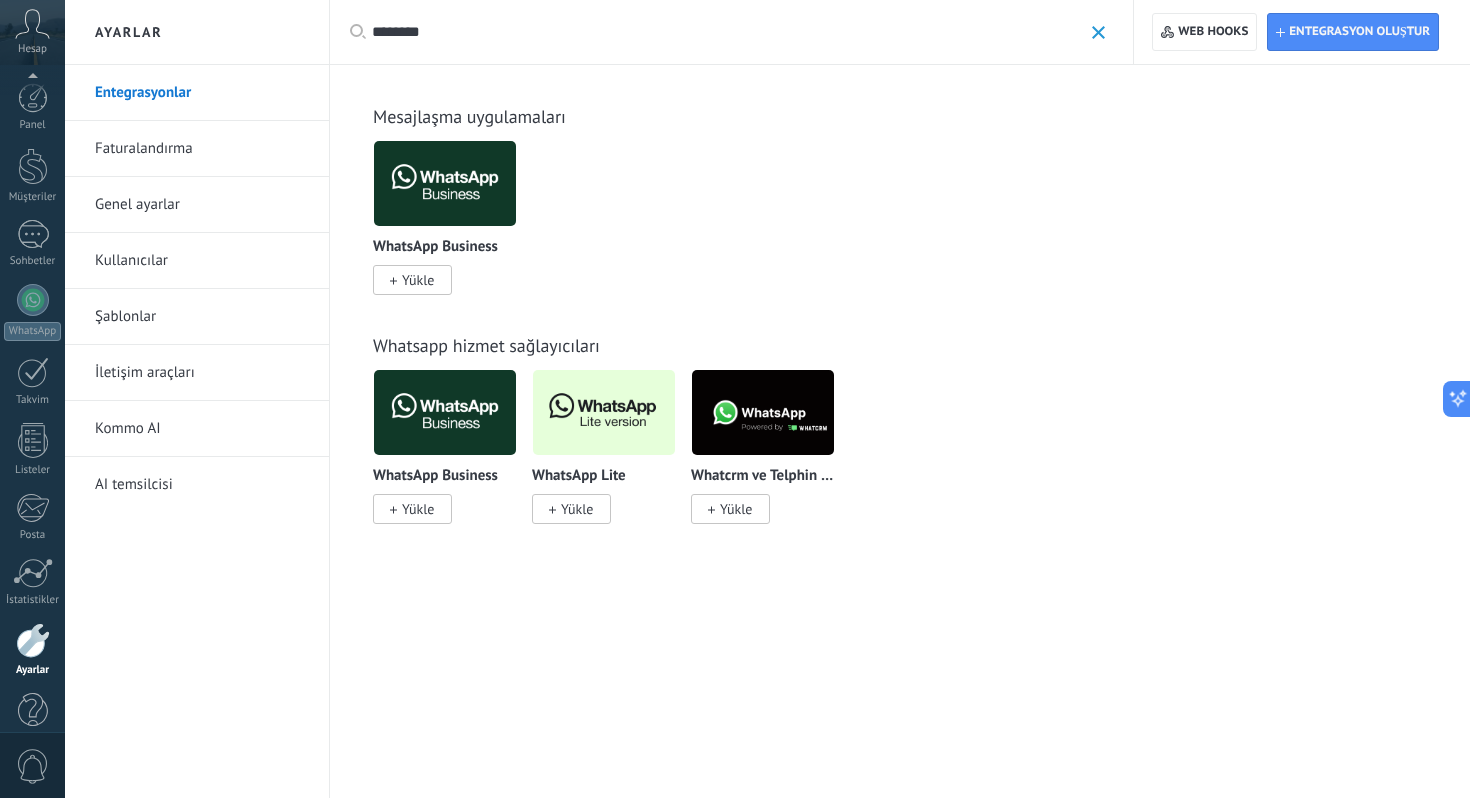 scroll, scrollTop: 34, scrollLeft: 0, axis: vertical 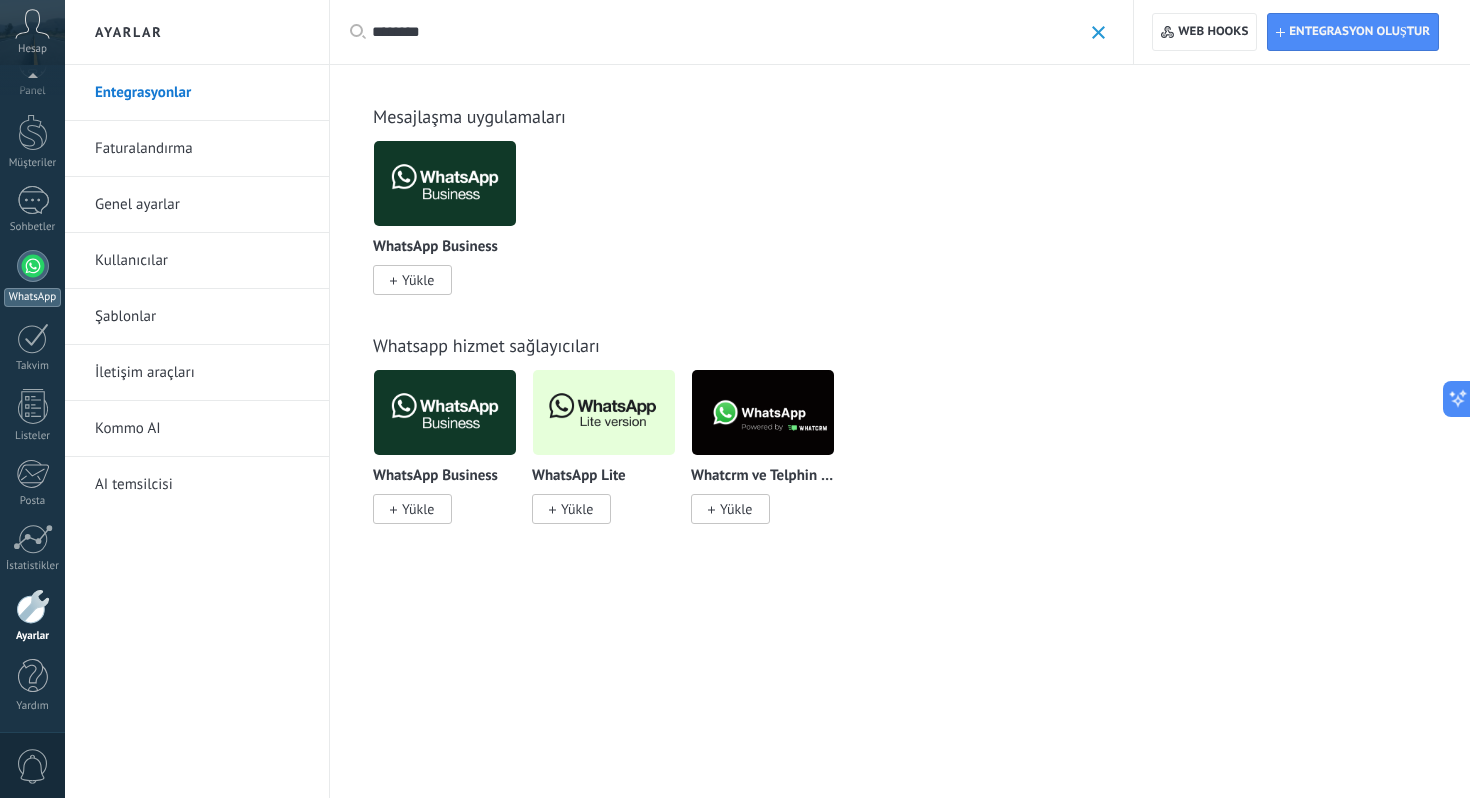 click at bounding box center (33, 266) 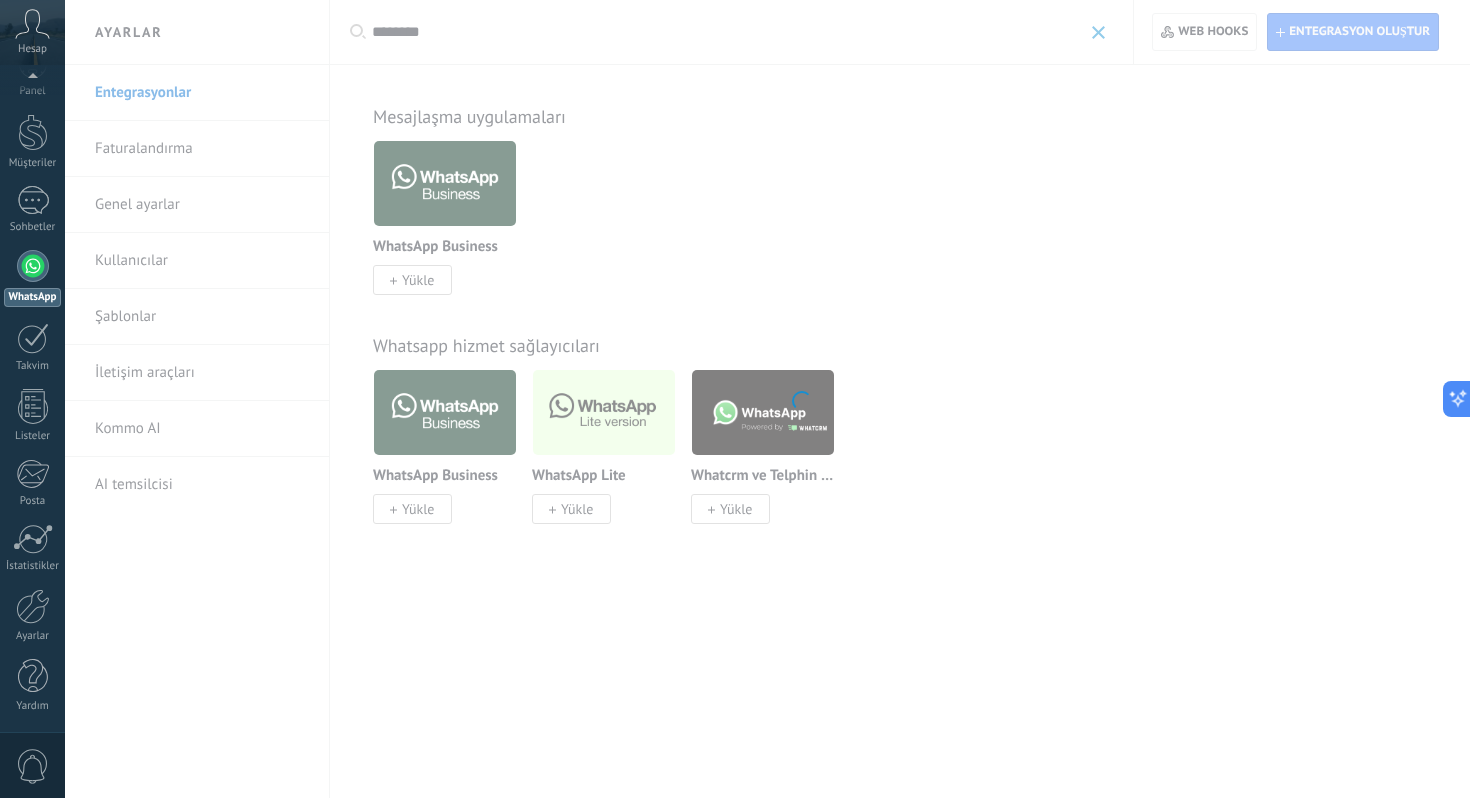 scroll, scrollTop: 0, scrollLeft: 0, axis: both 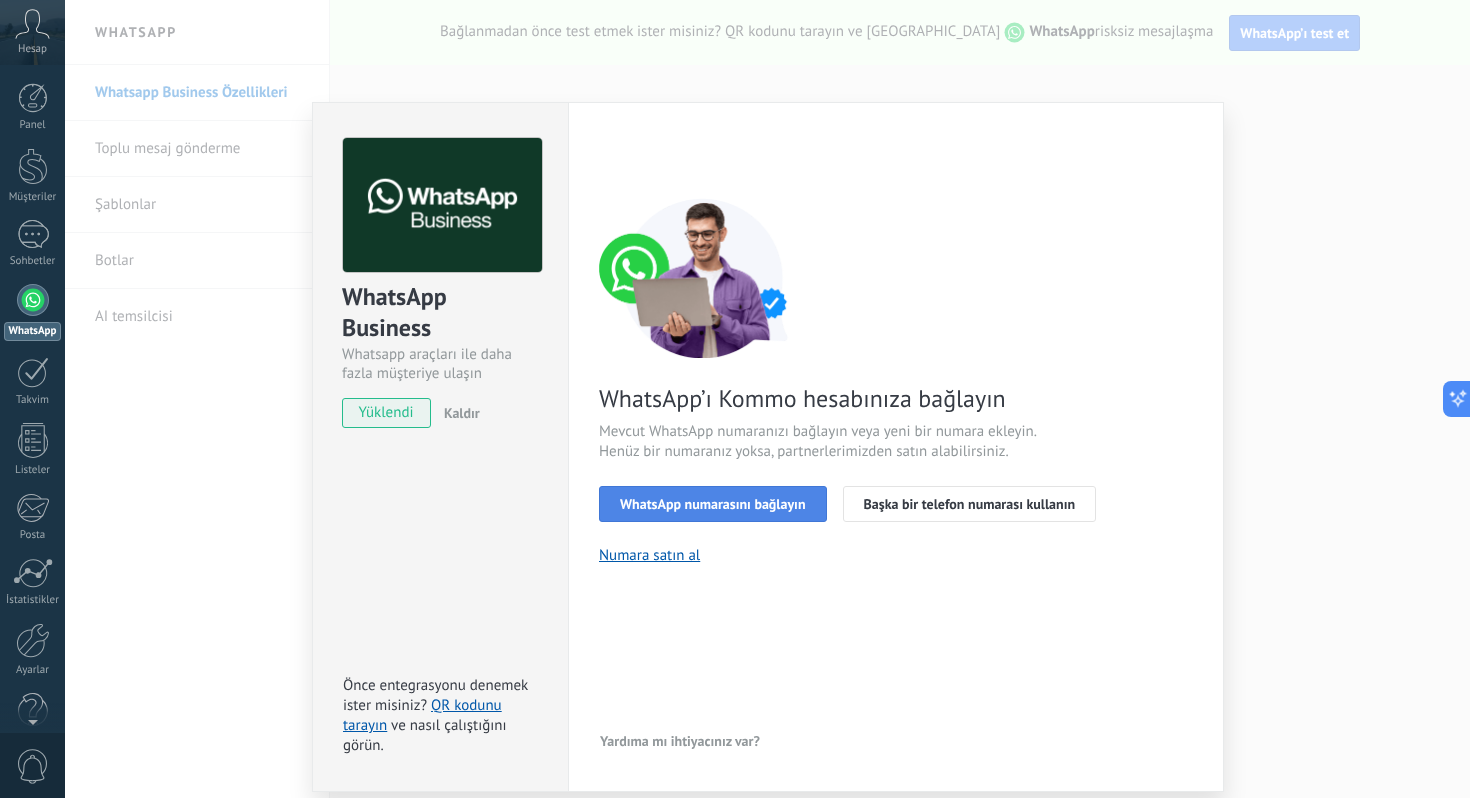 click on "WhatsApp numarasını bağlayın" at bounding box center (713, 504) 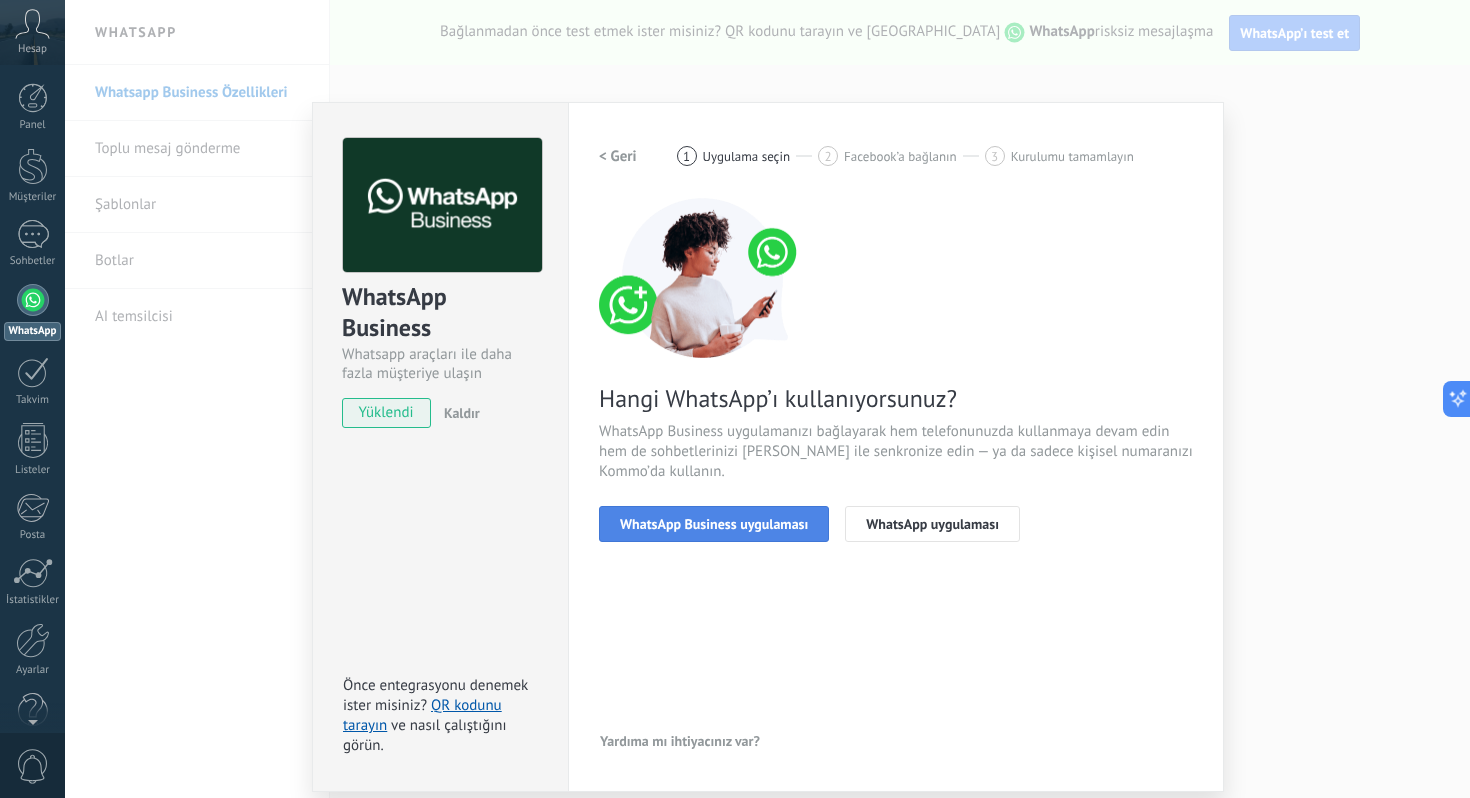 click on "WhatsApp Business uygulaması" at bounding box center [714, 524] 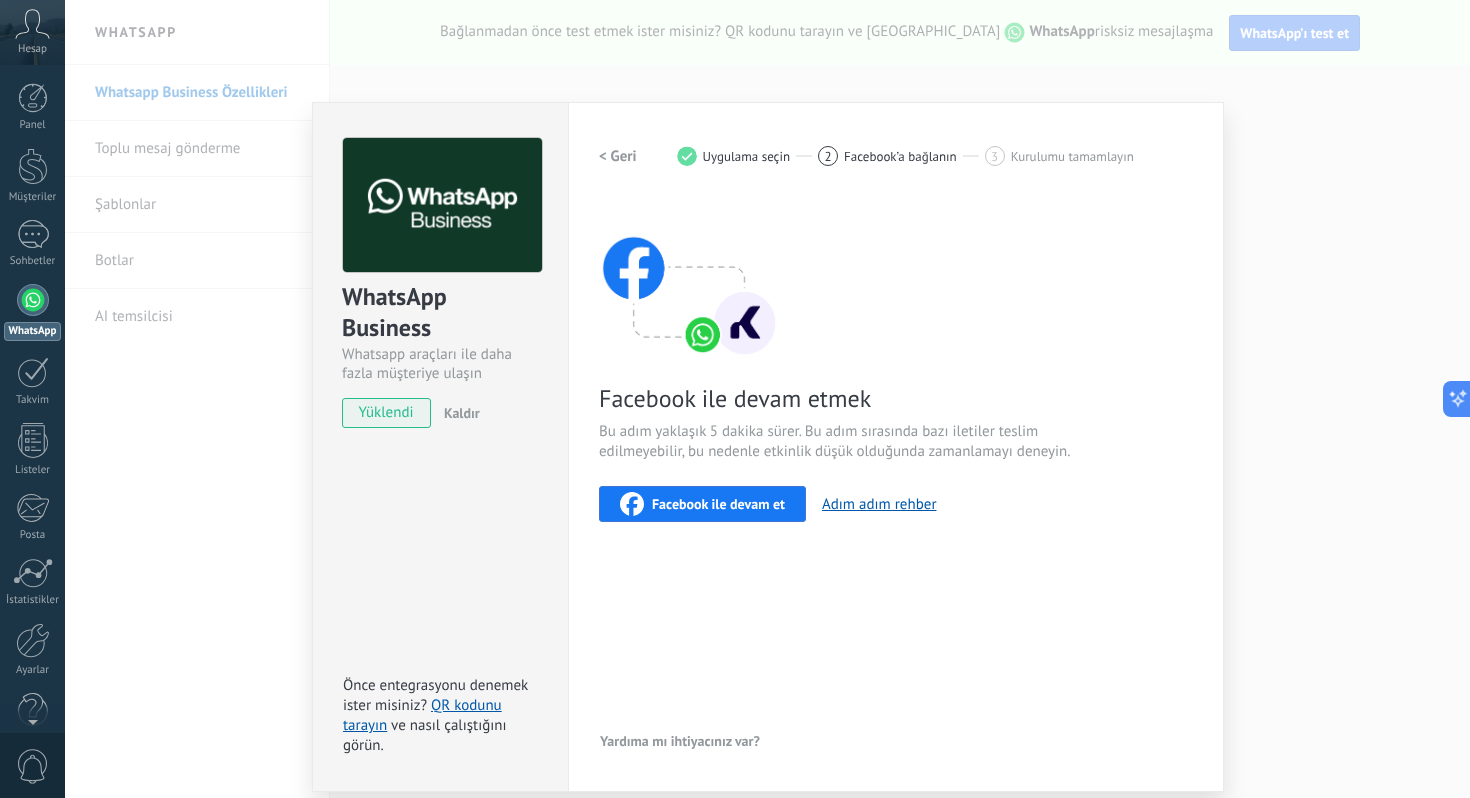 click on "WhatsApp Business Whatsapp araçları ile daha fazla müşteriye ulaşın yüklendi Kaldır Önce entegrasyonu denemek ister misiniz?   QR kodunu tarayın   ve nasıl çalıştığını görün. Ayarlar Yetkilendirme Bu sekme, bu hesaba entegrasyon erişimi vermiş olan kullanıcıların kaydını tutar. Bir kullanıcının bu entegrasyon adına hesaba istek gönderme özelliğini kaldırmak isterseniz, erişimi iptal edebilirsiniz. Tüm kullanıcıların erişimi iptal edilirse entegrasyon çalışmayı durdurur. Bu uygulama yüklü, ancak henüz kimse ona erişim izni vermedi. WhatsApp Cloud API daha fazla _:  Kaydet < Geri 1 Uygulama seçin 2 Facebook’a bağlanın 3 Kurulumu tamamlayın Facebook ile devam etmek Bu adım yaklaşık 5 dakika sürer. Bu adım sırasında bazı iletiler teslim edilmeyebilir, bu nedenle etkinlik düşük olduğunda zamanlamayı deneyin. Facebook ile devam et Adım adım rehber Yardıma mı ihtiyacınız var?" at bounding box center [767, 399] 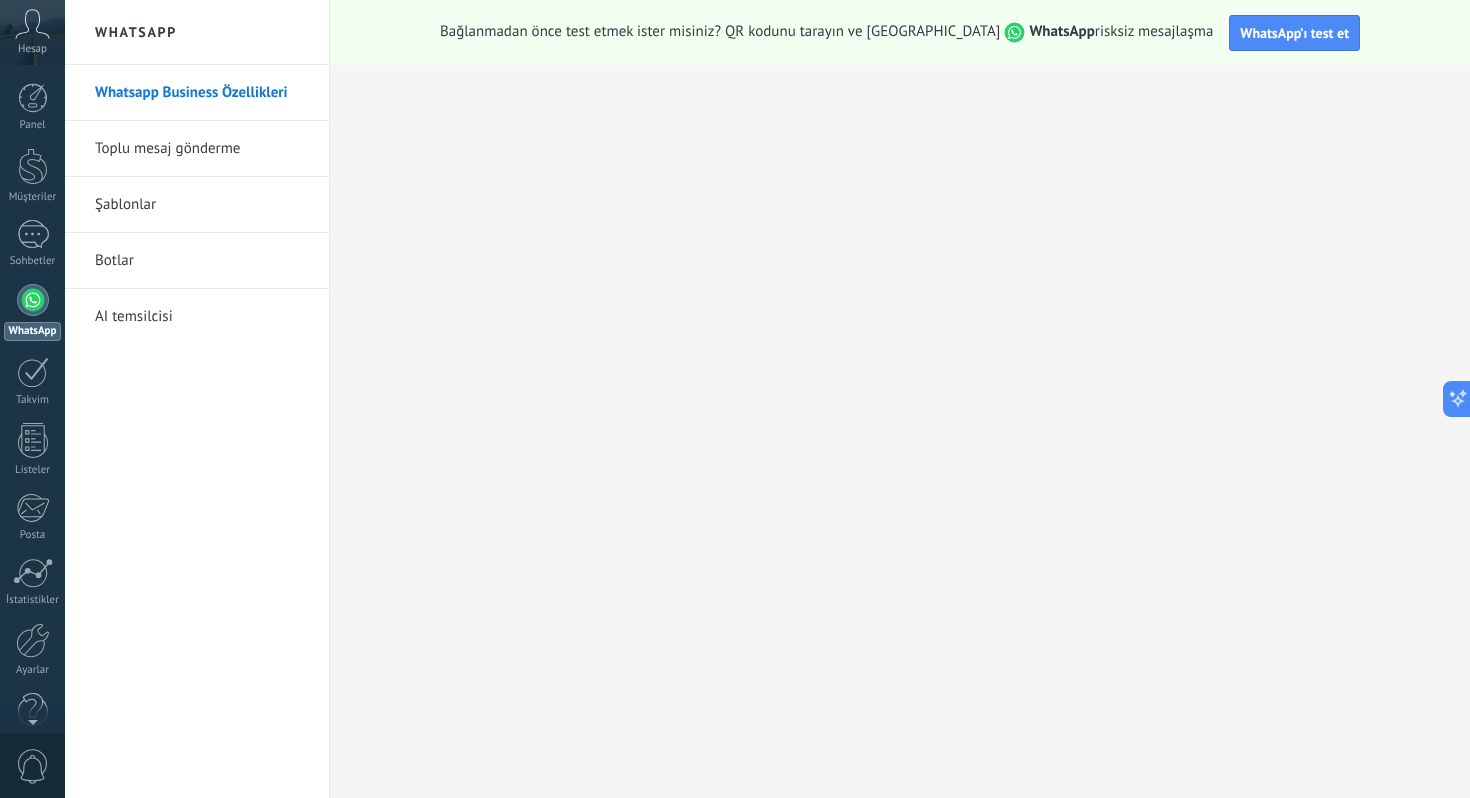click on "Toplu mesaj gönderme" at bounding box center (202, 149) 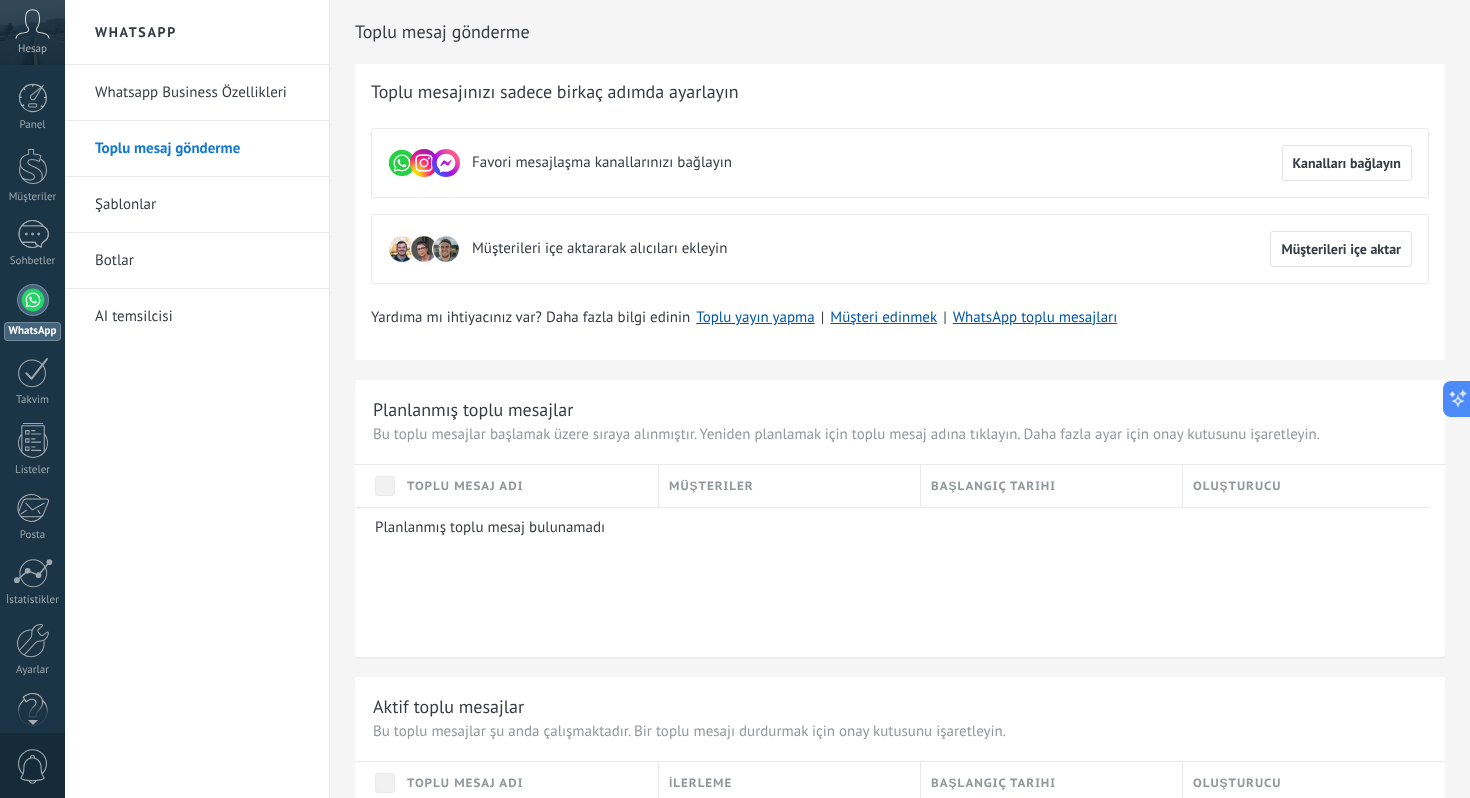 click on "Whatsapp Business Özellikleri" at bounding box center (202, 93) 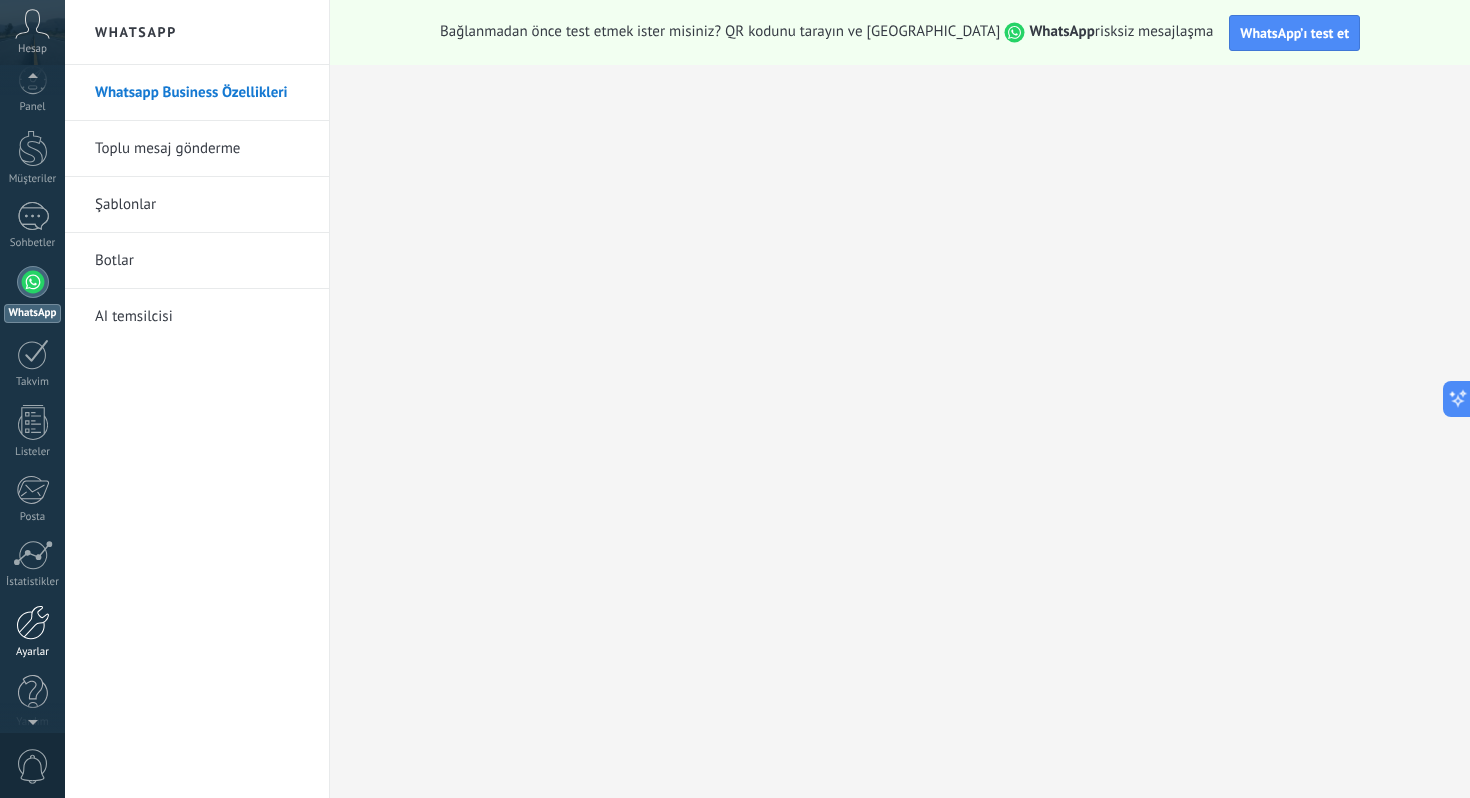scroll, scrollTop: 27, scrollLeft: 0, axis: vertical 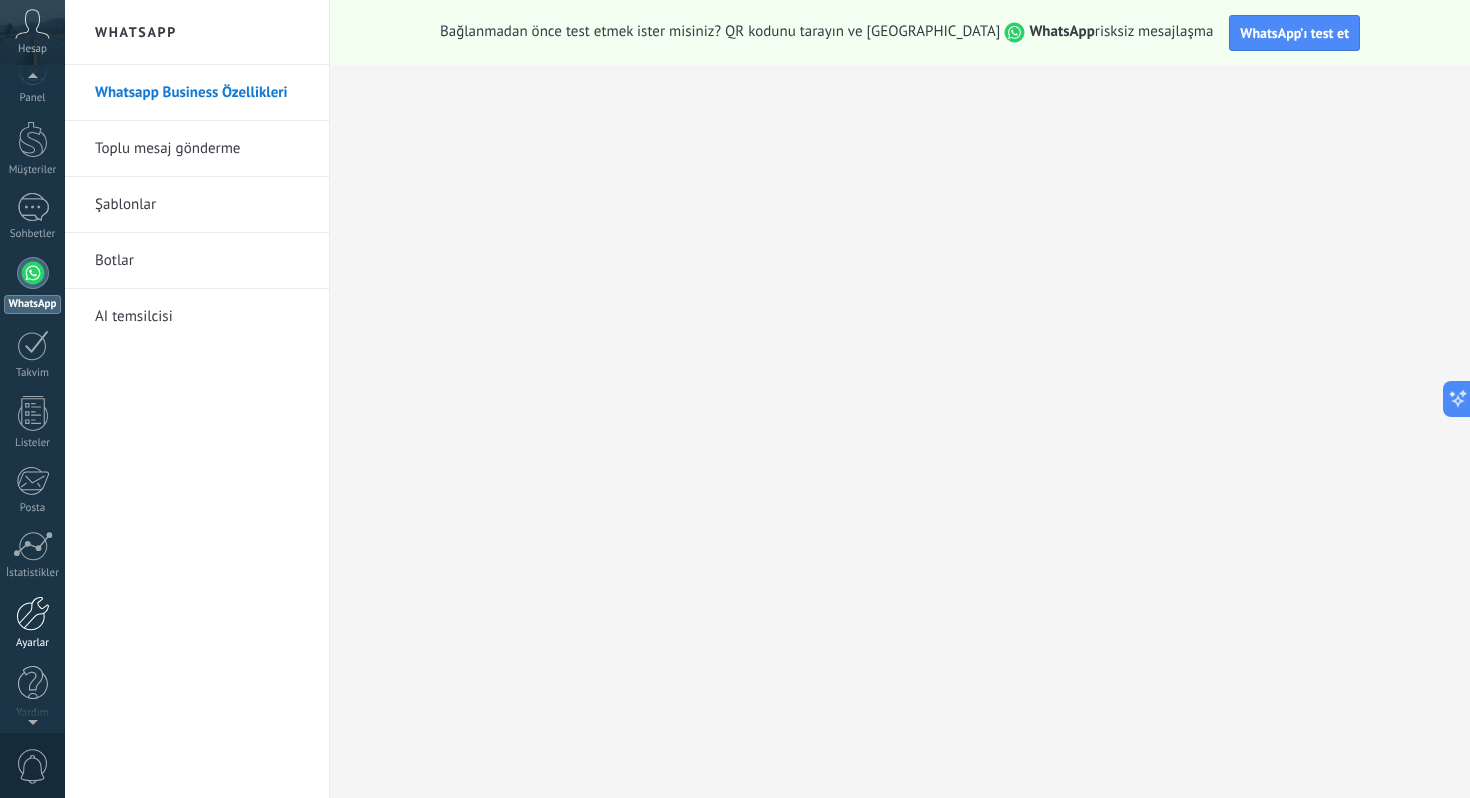 click at bounding box center [33, 613] 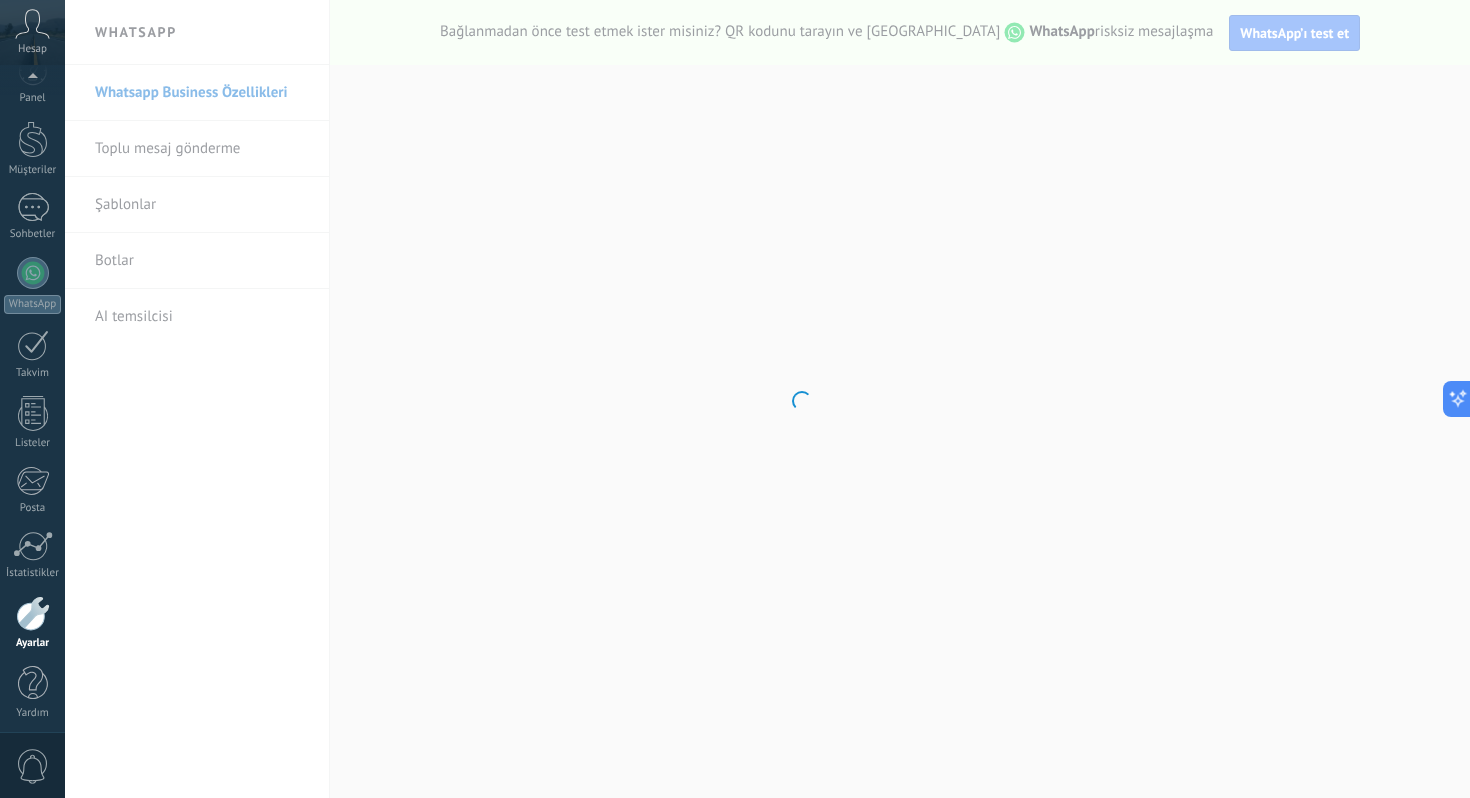 scroll, scrollTop: 34, scrollLeft: 0, axis: vertical 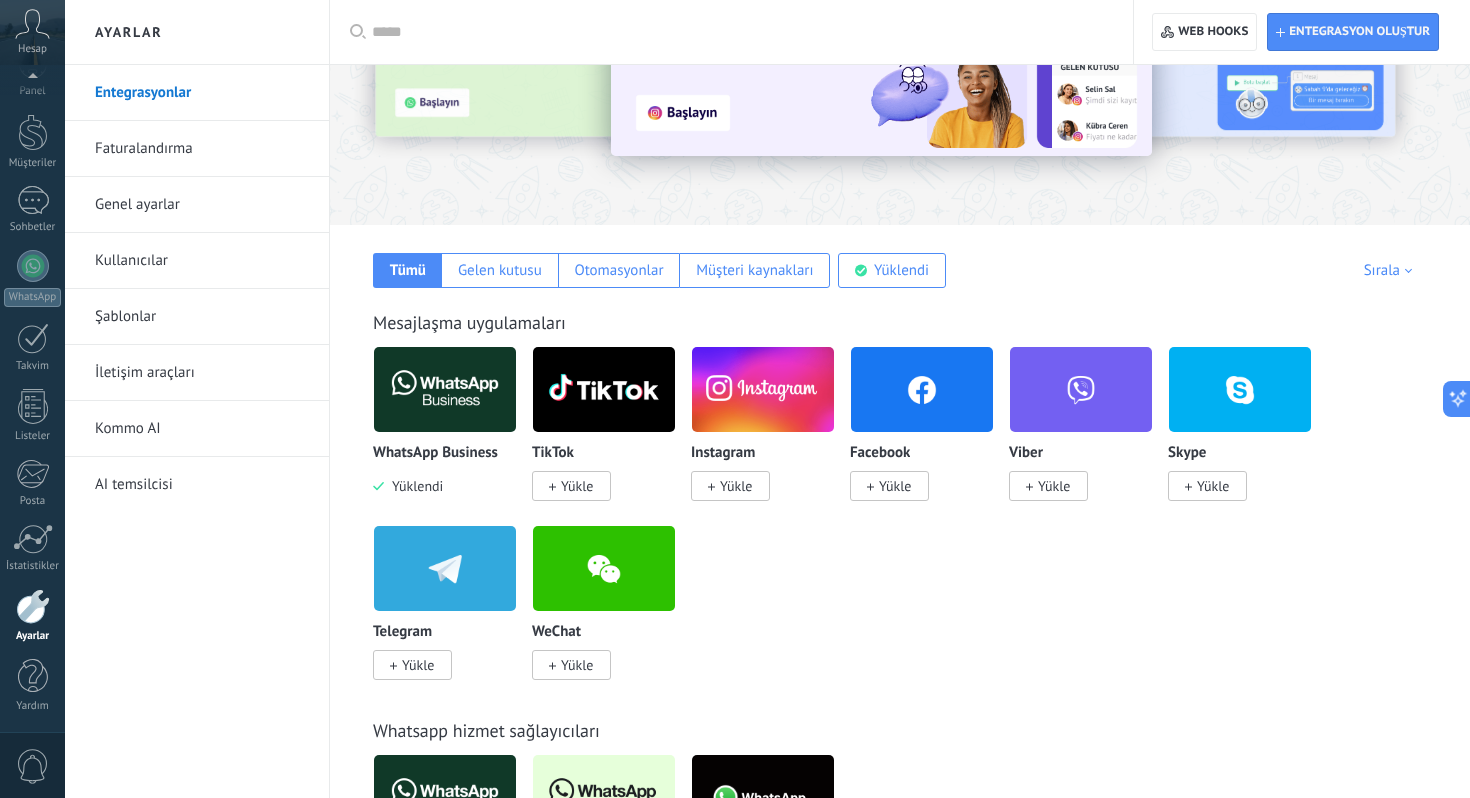 click on "Yüklendi" at bounding box center [413, 486] 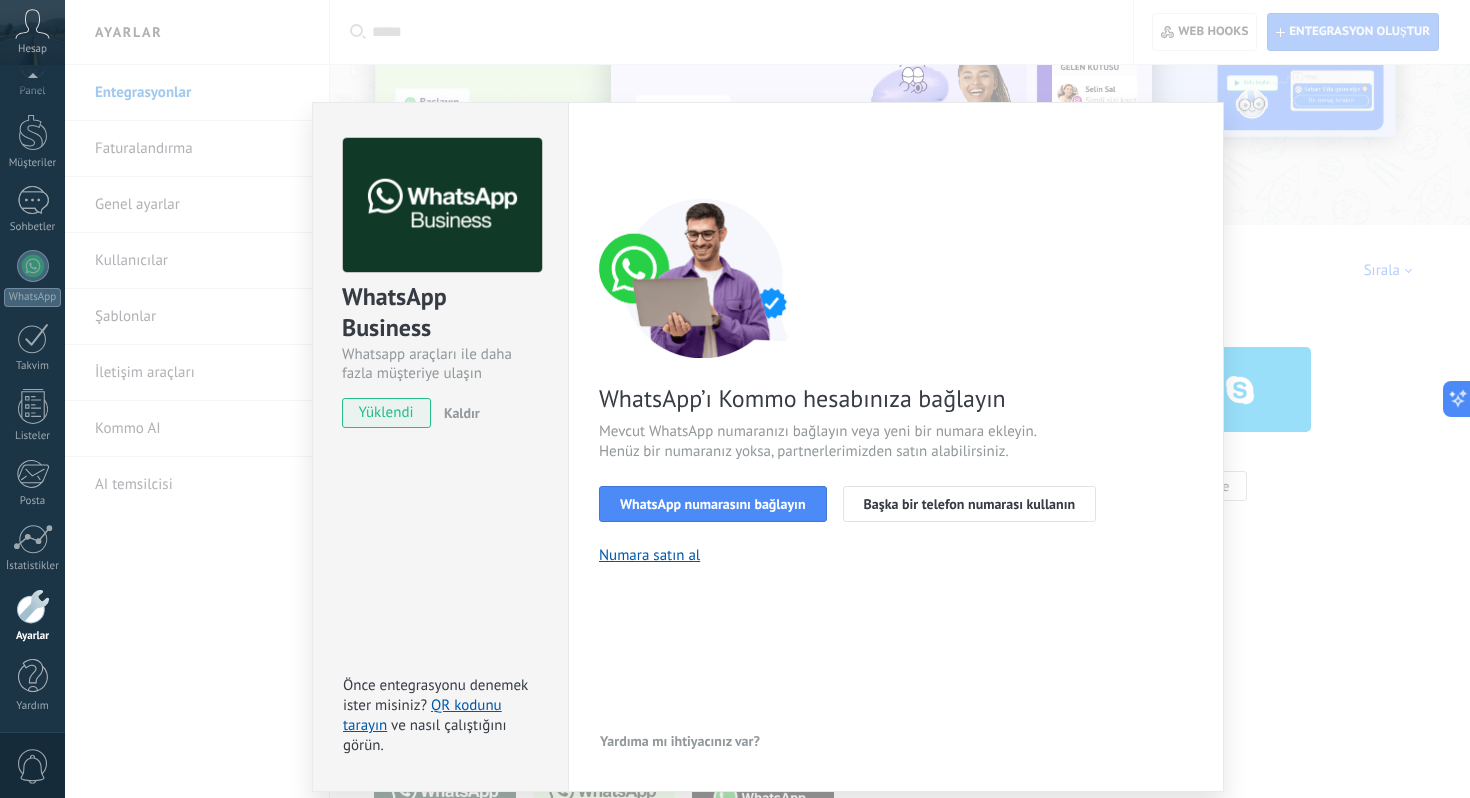 click on "Kaldır" at bounding box center [458, 413] 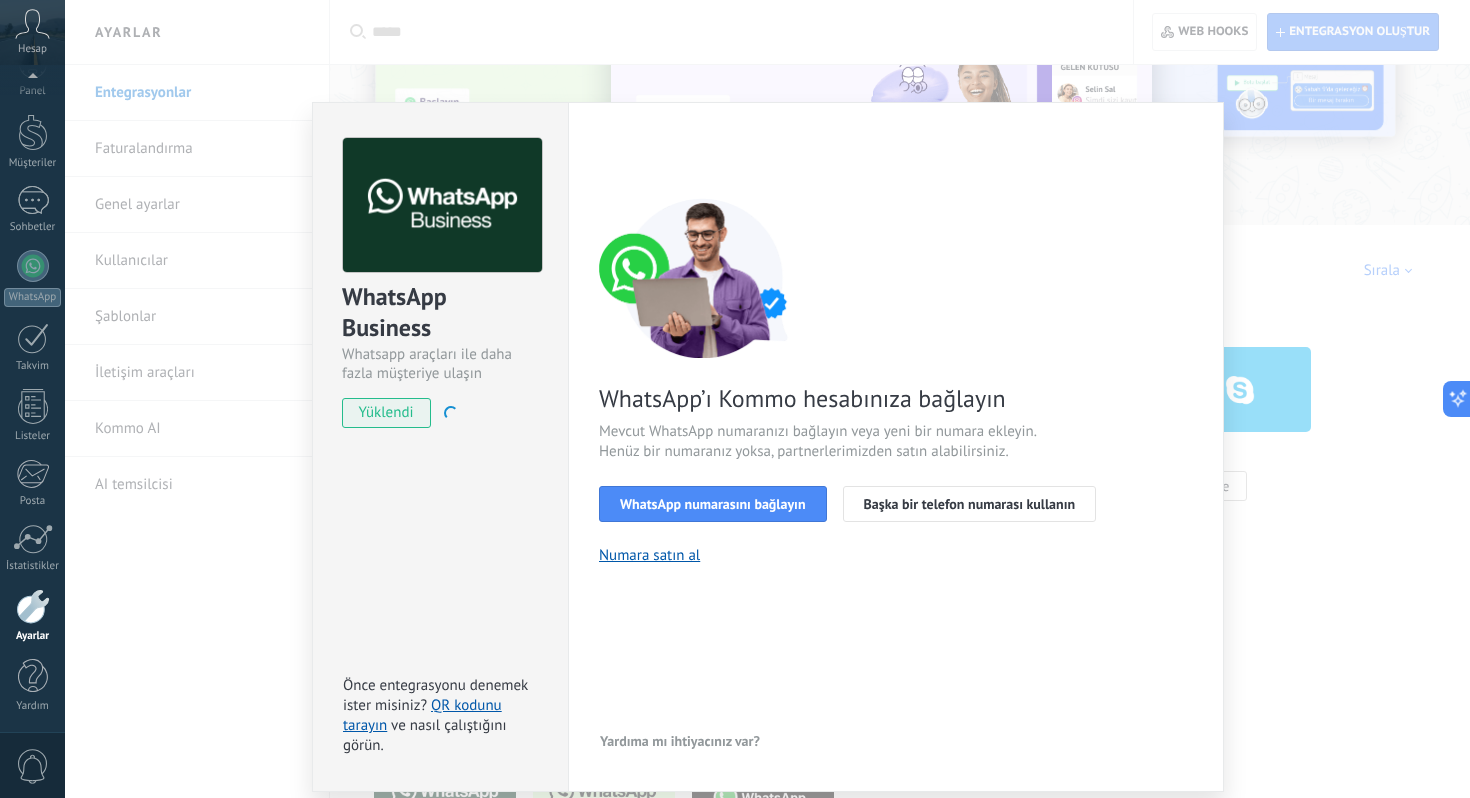 click on "yüklendi" at bounding box center (386, 413) 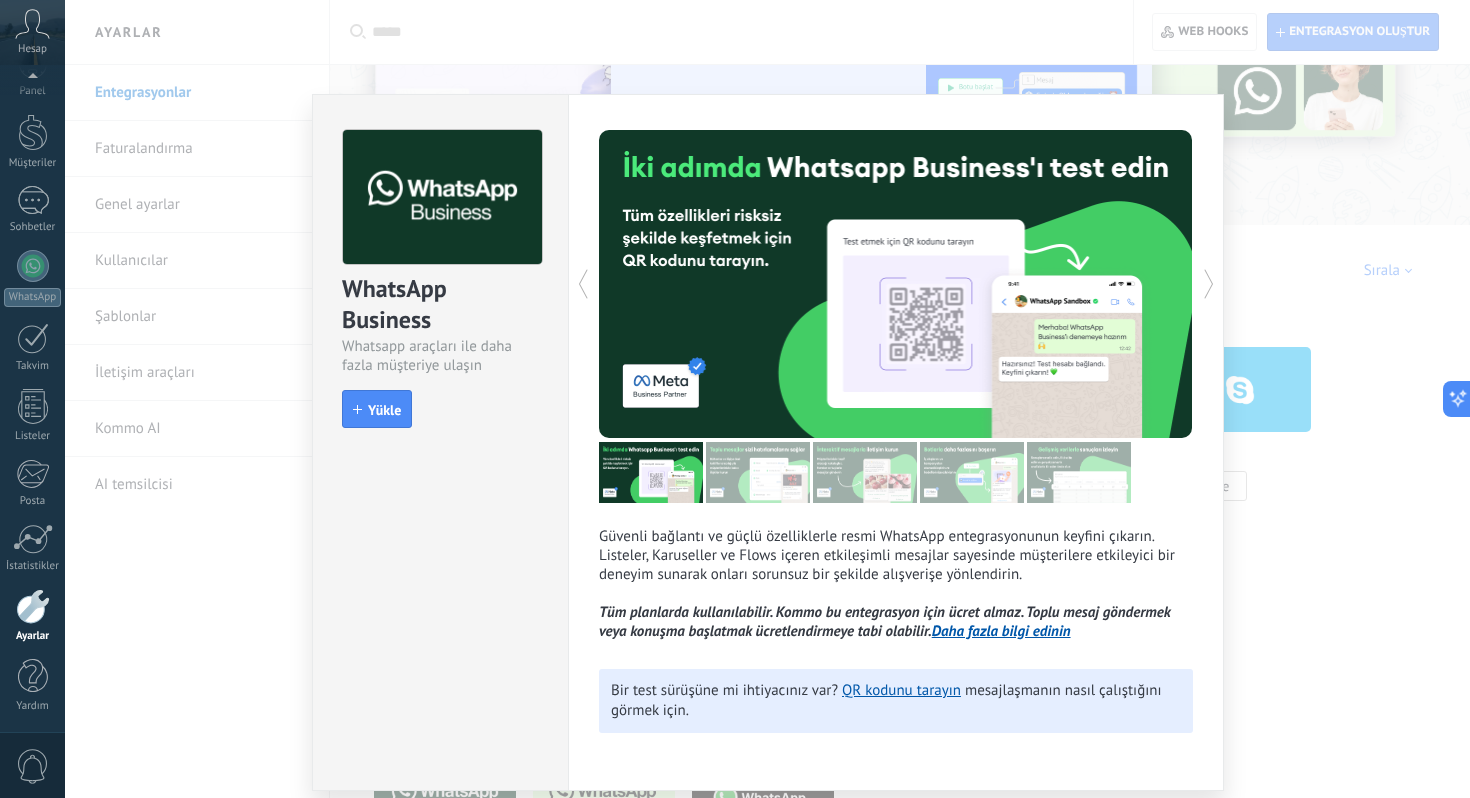 click on "WhatsApp Business Whatsapp araçları ile daha fazla müşteriye ulaşın install Yükle Güvenli bağlantı ve güçlü özelliklerle resmi WhatsApp entegrasyonunun keyfini çıkarın. Listeler, Karuseller ve Flows içeren etkileşimli mesajlar sayesinde müşterilere etkileyici bir deneyim sunarak onları sorunsuz bir şekilde alışverişe yönlendirin.    Tüm planlarda kullanılabilir. Kommo bu entegrasyon için ücret almaz. Toplu mesaj göndermek veya konuşma başlatmak ücretlendirmeye tabi olabilir.  Daha fazla bilgi edinin daha fazla Bir test sürüşüne mi ihtiyacınız var?   QR kodunu tarayın   mesajlaşmanın nasıl çalıştığını görmek için." at bounding box center [767, 399] 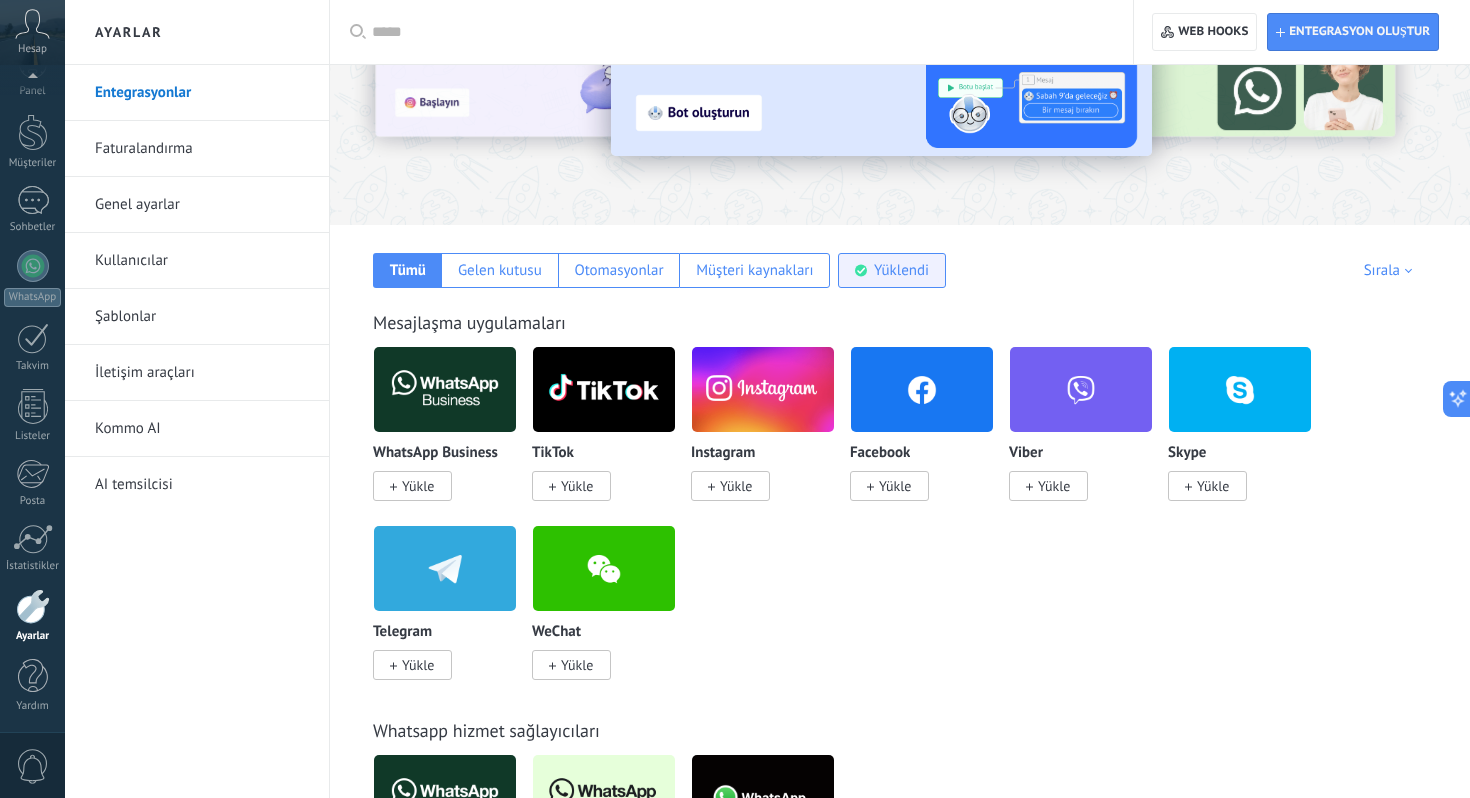 click on "Yüklendi" at bounding box center (892, 270) 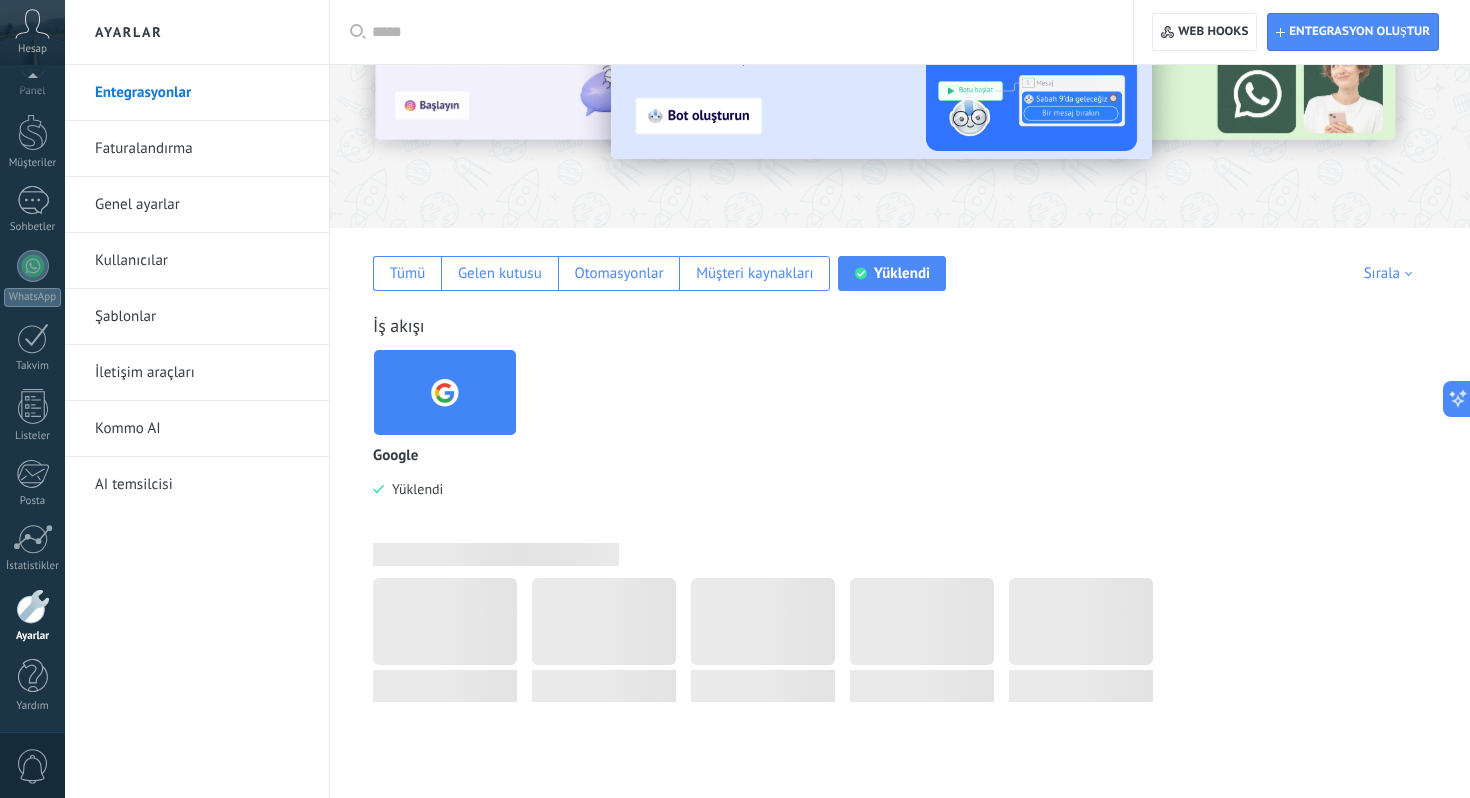 scroll, scrollTop: 0, scrollLeft: 0, axis: both 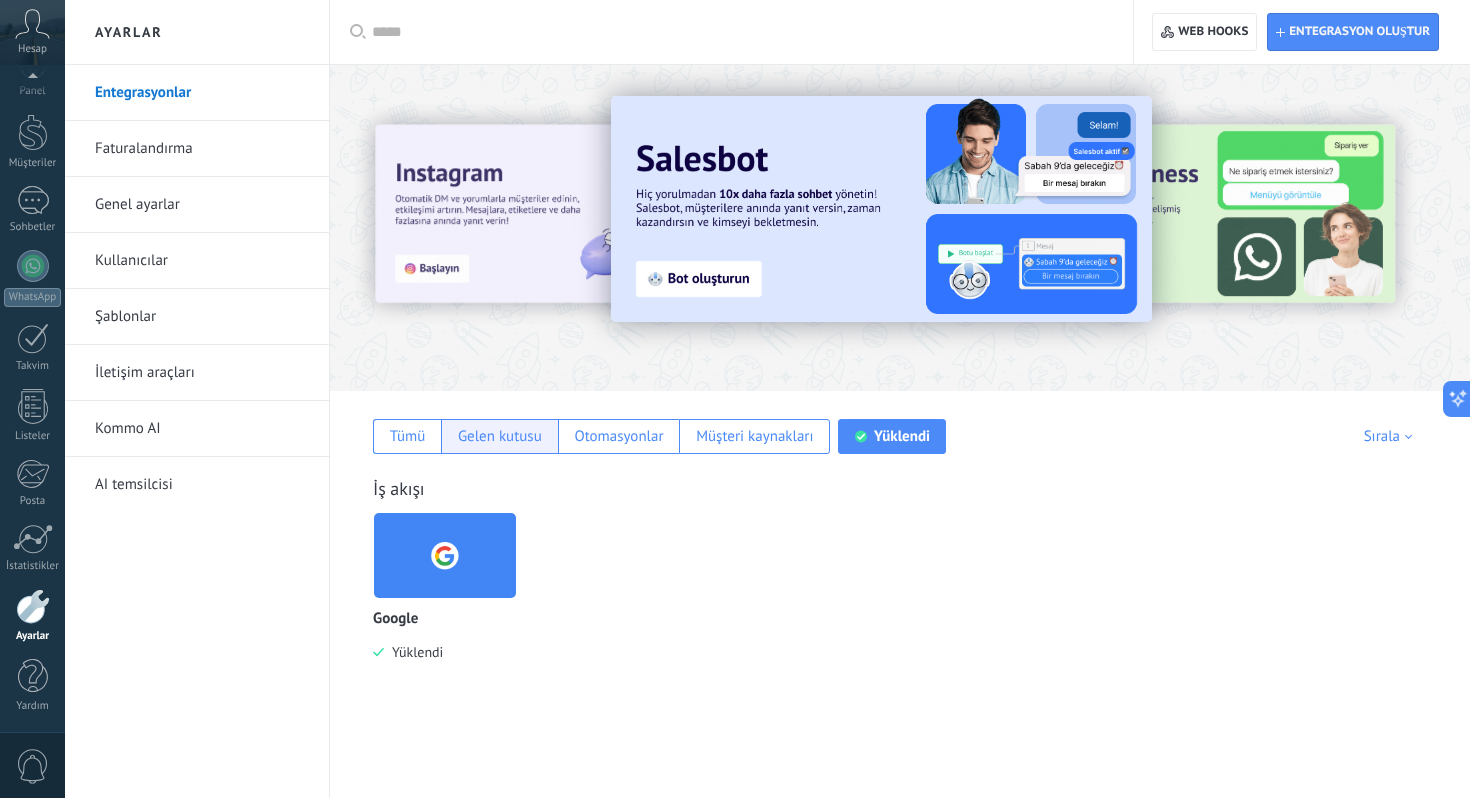 click on "Gelen kutusu" at bounding box center [500, 436] 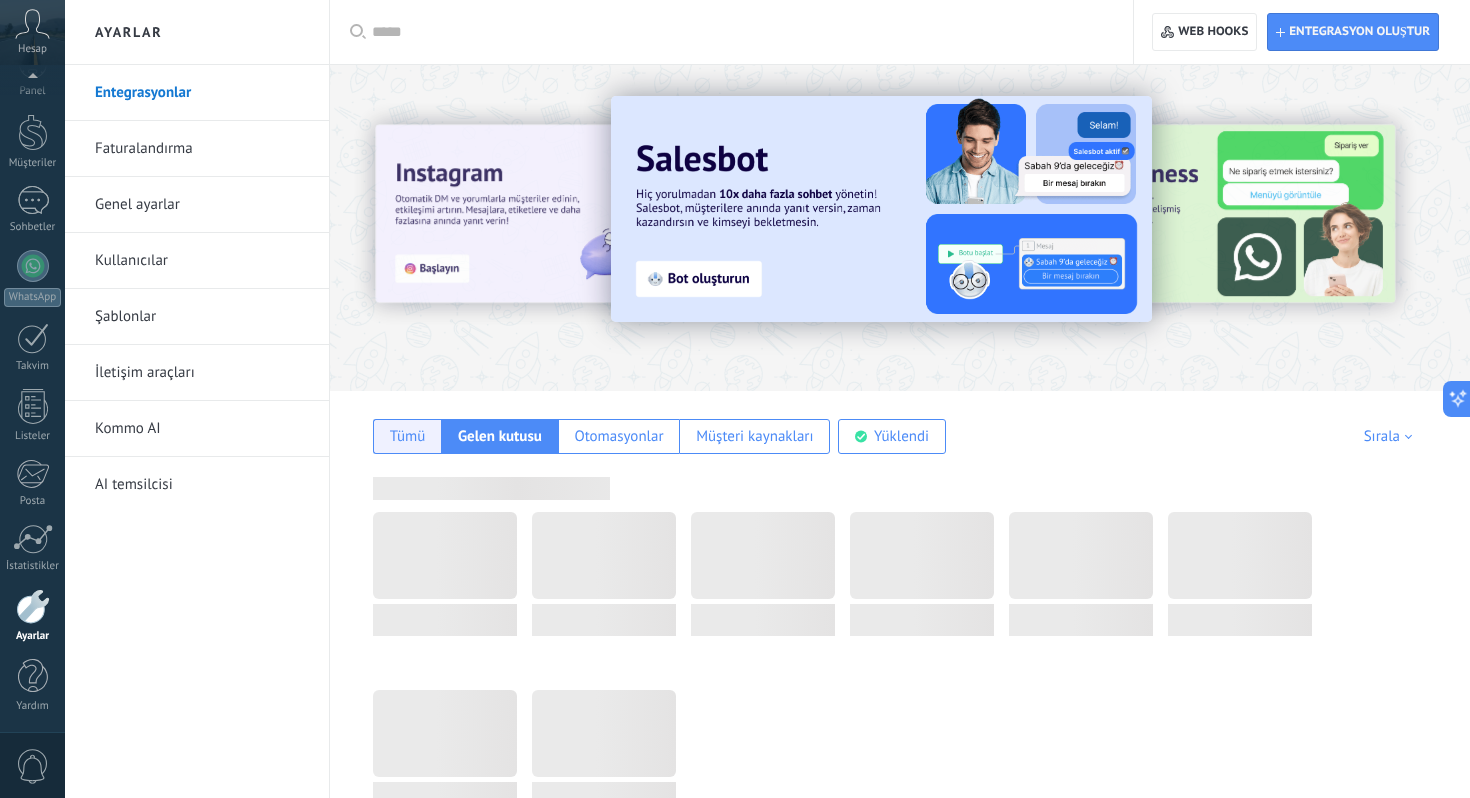 click on "Tümü" at bounding box center [408, 436] 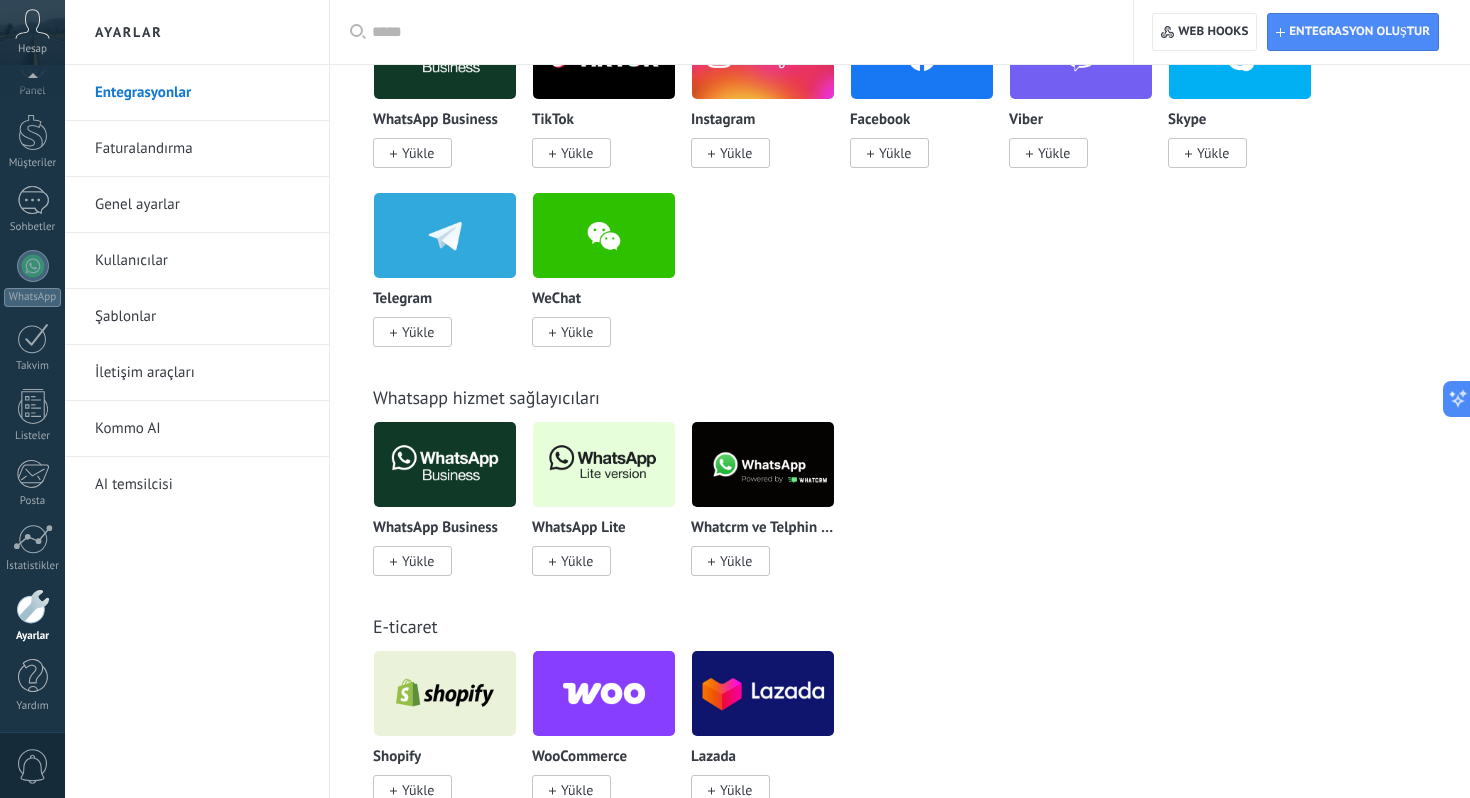 scroll, scrollTop: 514, scrollLeft: 0, axis: vertical 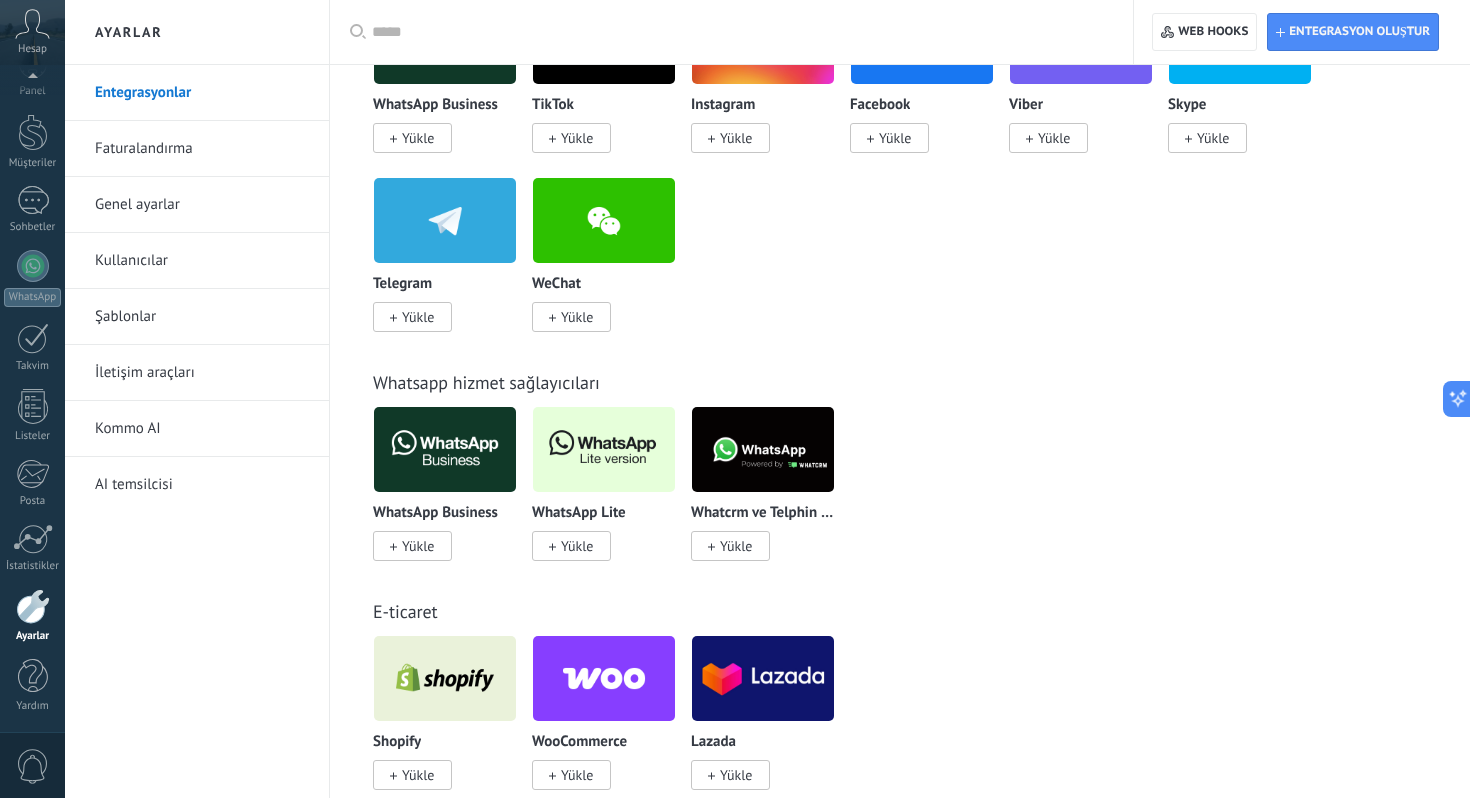 click at bounding box center [604, 449] 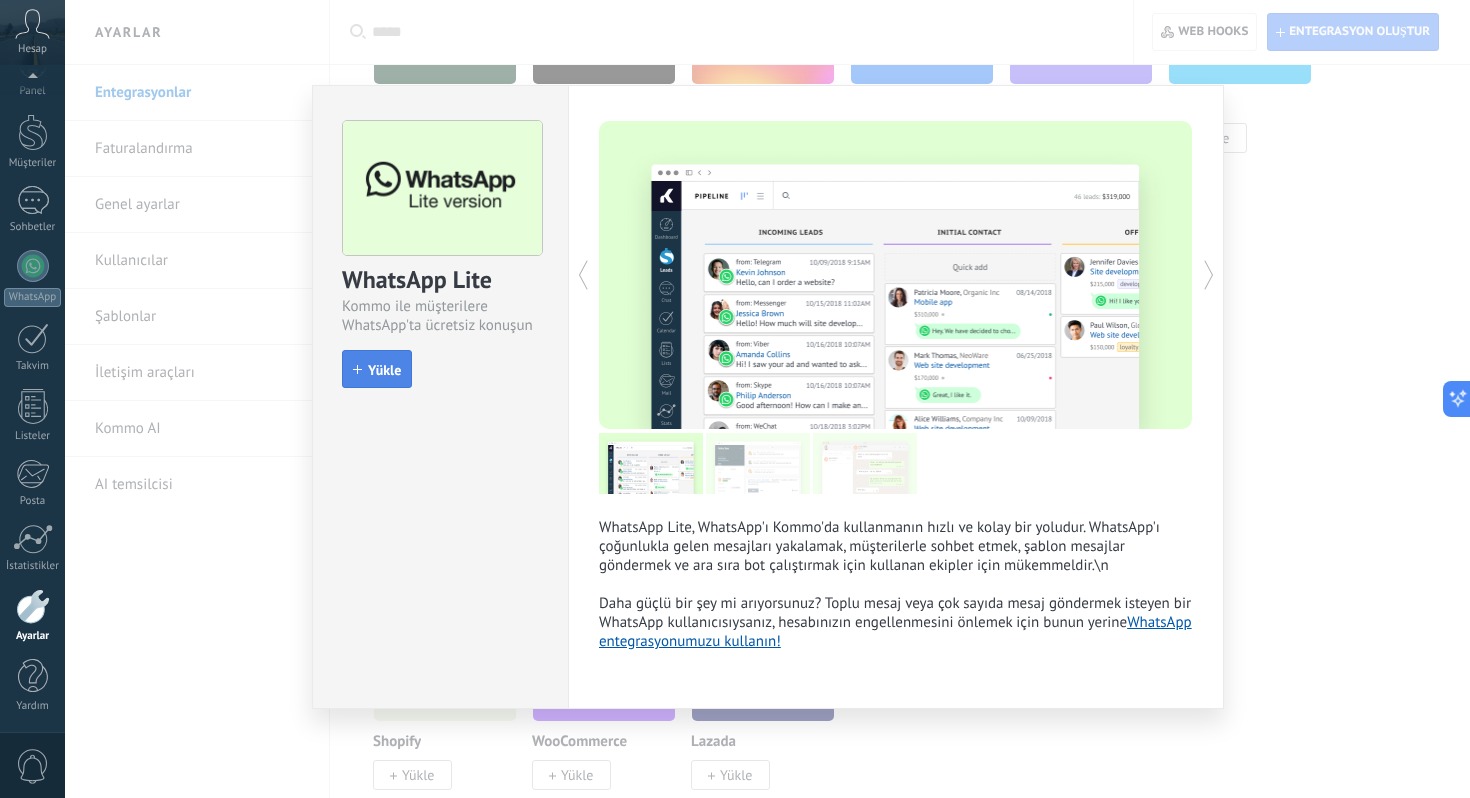 click on "Yükle" at bounding box center [377, 369] 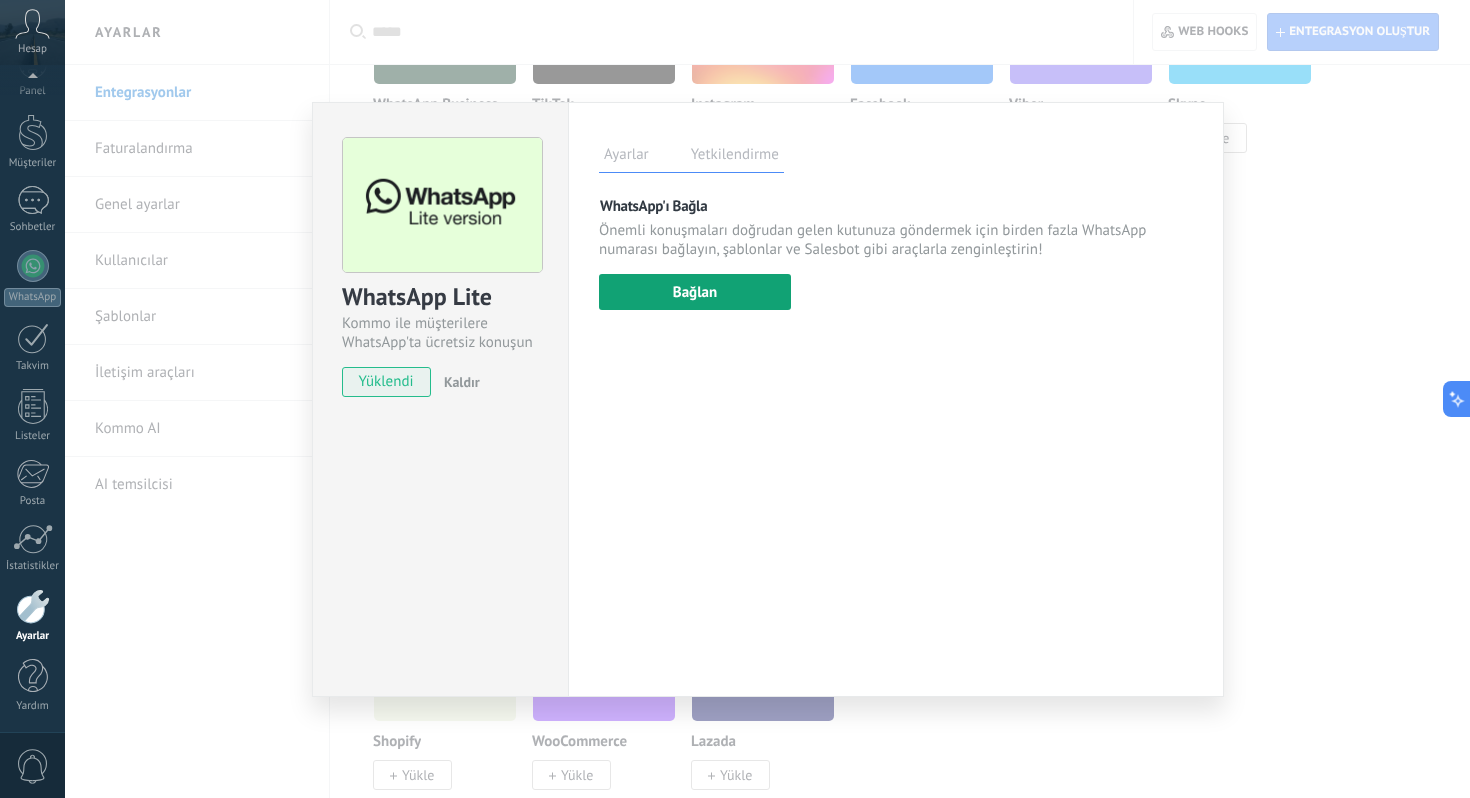 click on "Bağlan" at bounding box center (695, 292) 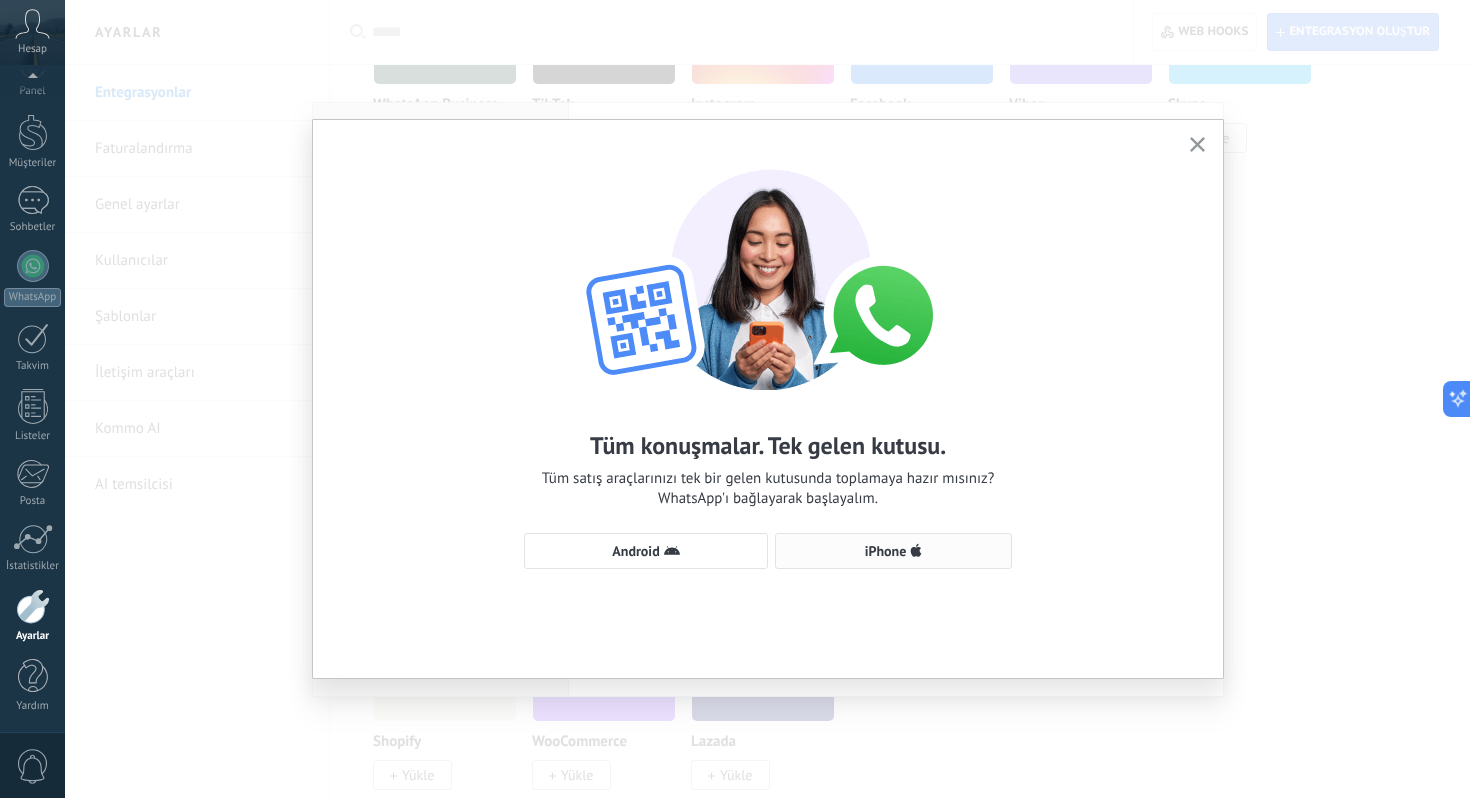 click on "iPhone" at bounding box center (886, 551) 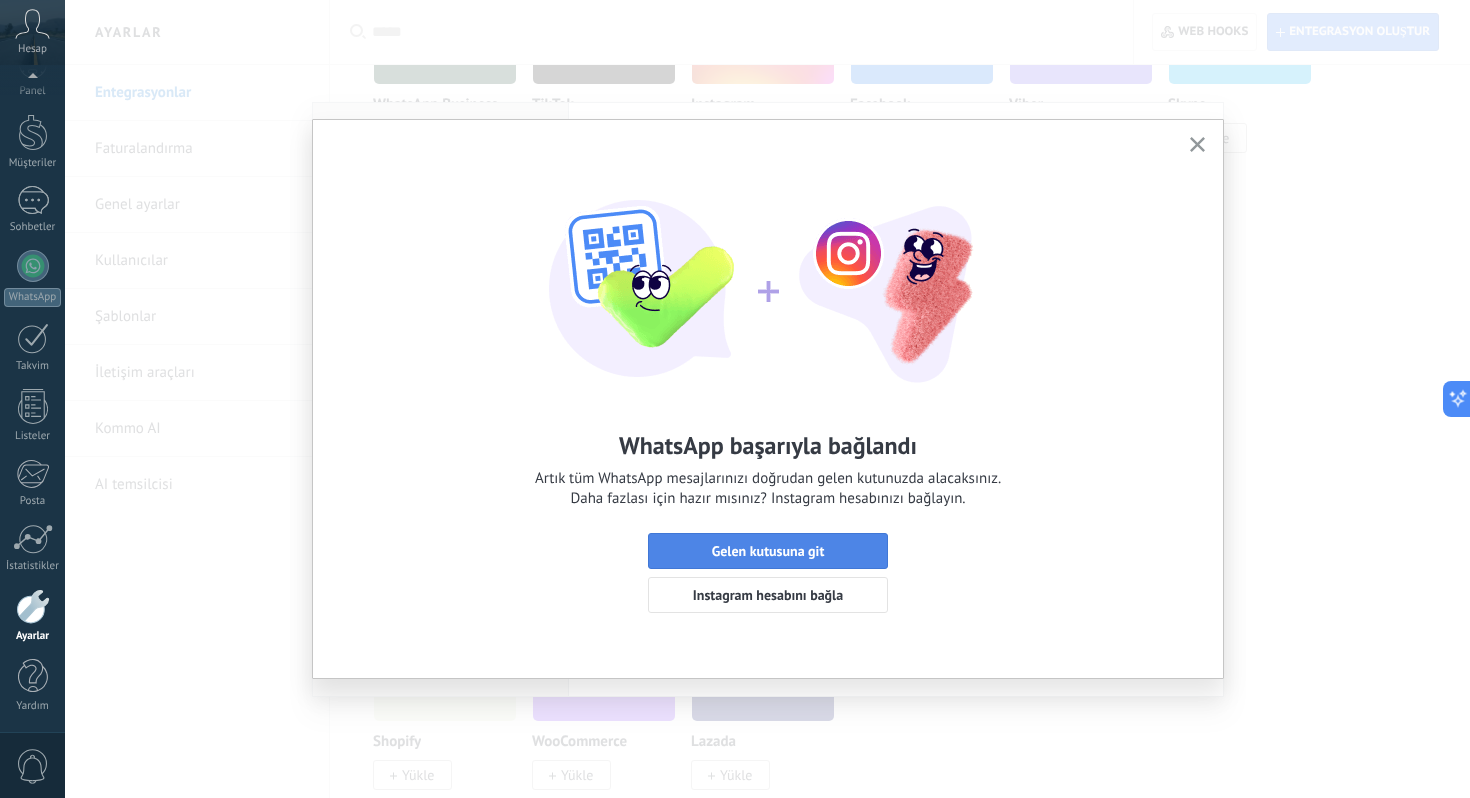 click on "Gelen kutusuna git" at bounding box center [768, 551] 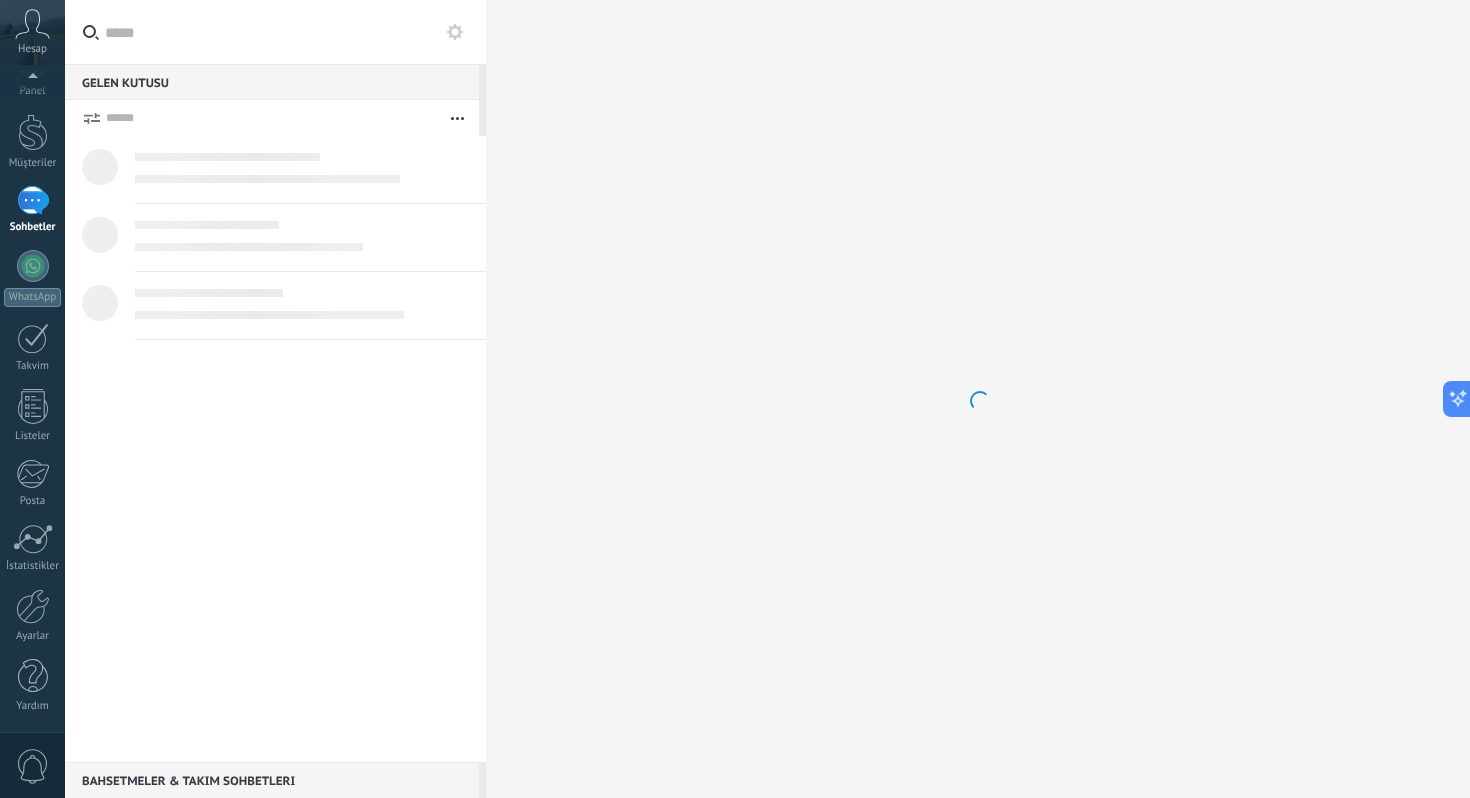 scroll, scrollTop: 0, scrollLeft: 0, axis: both 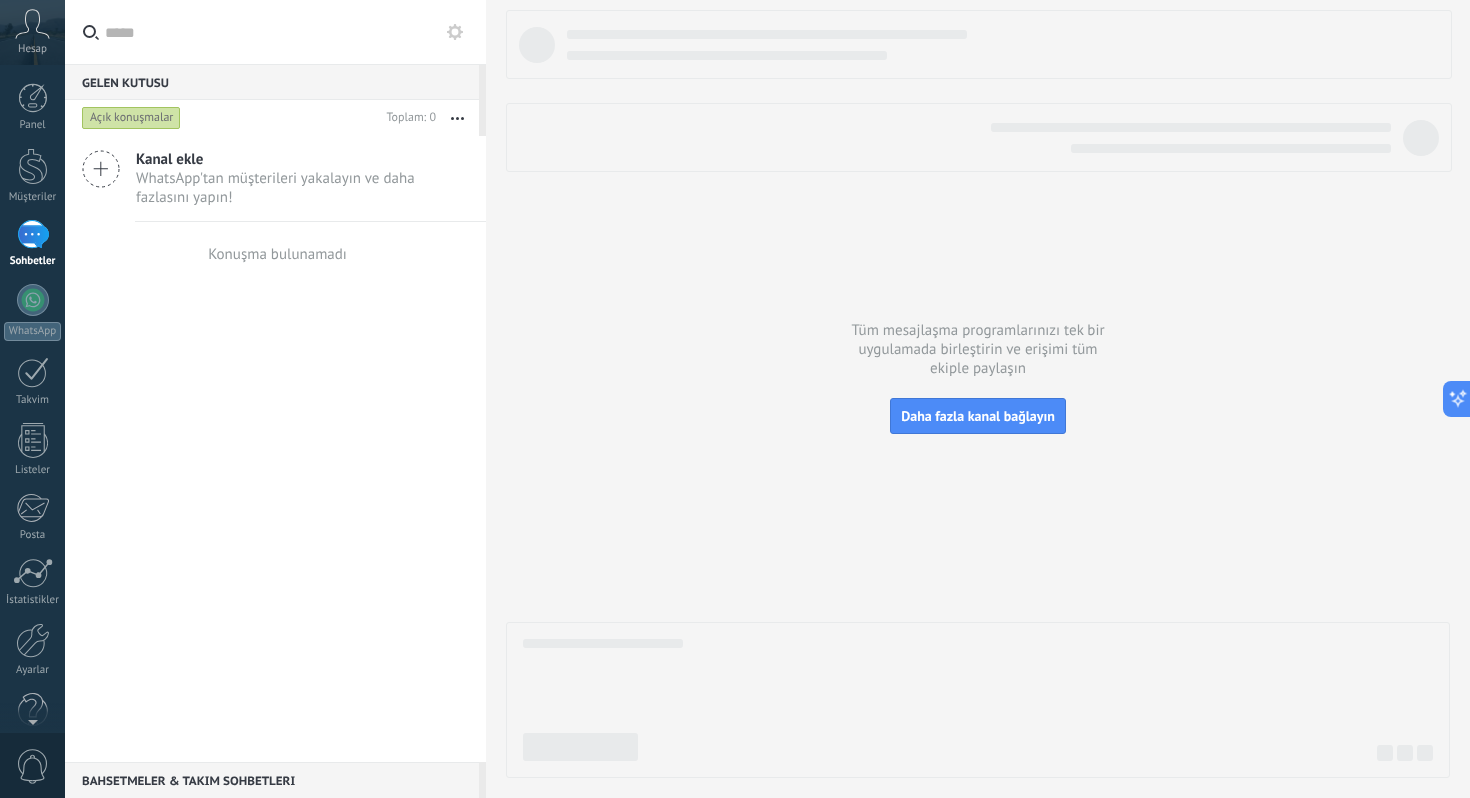 click 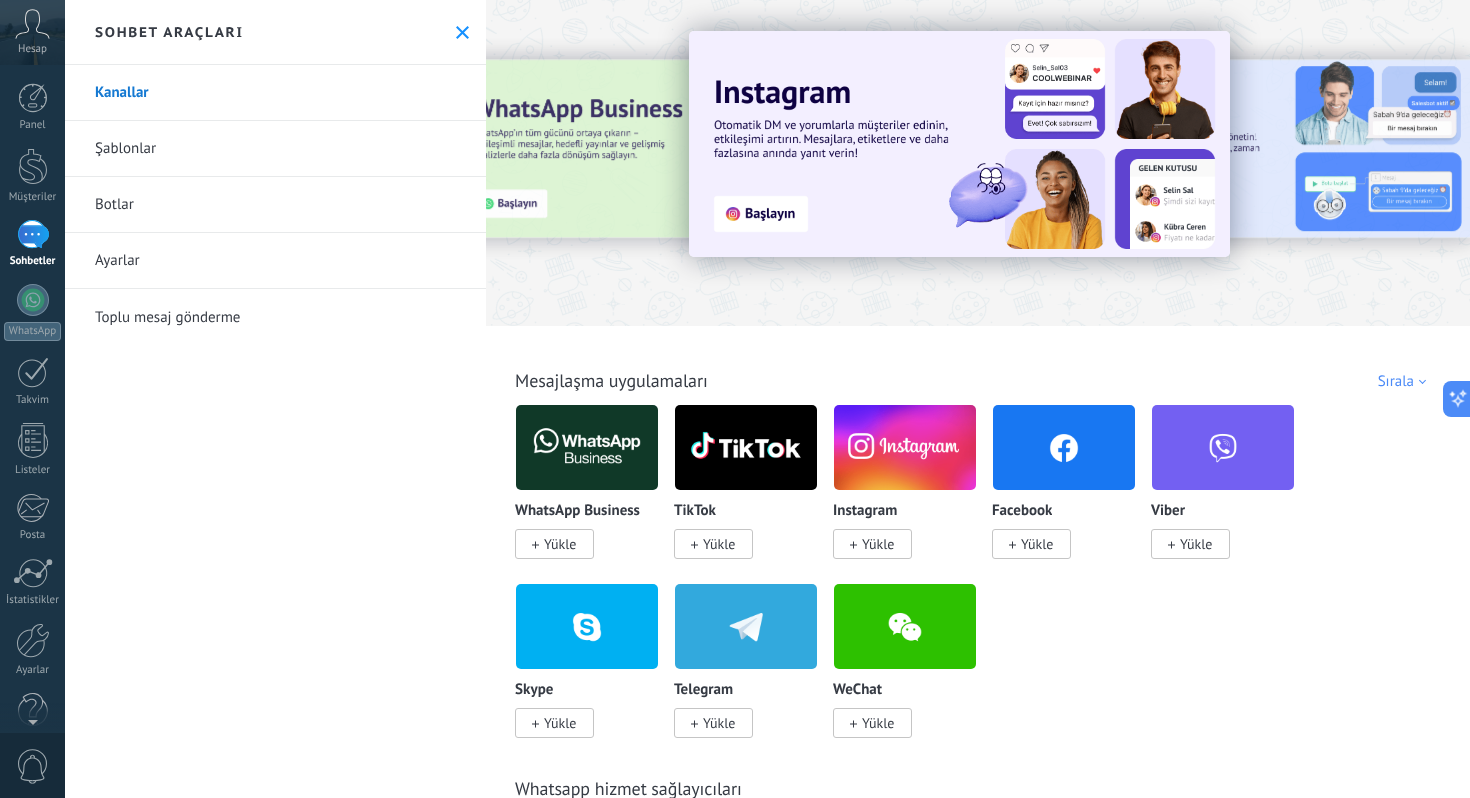 click 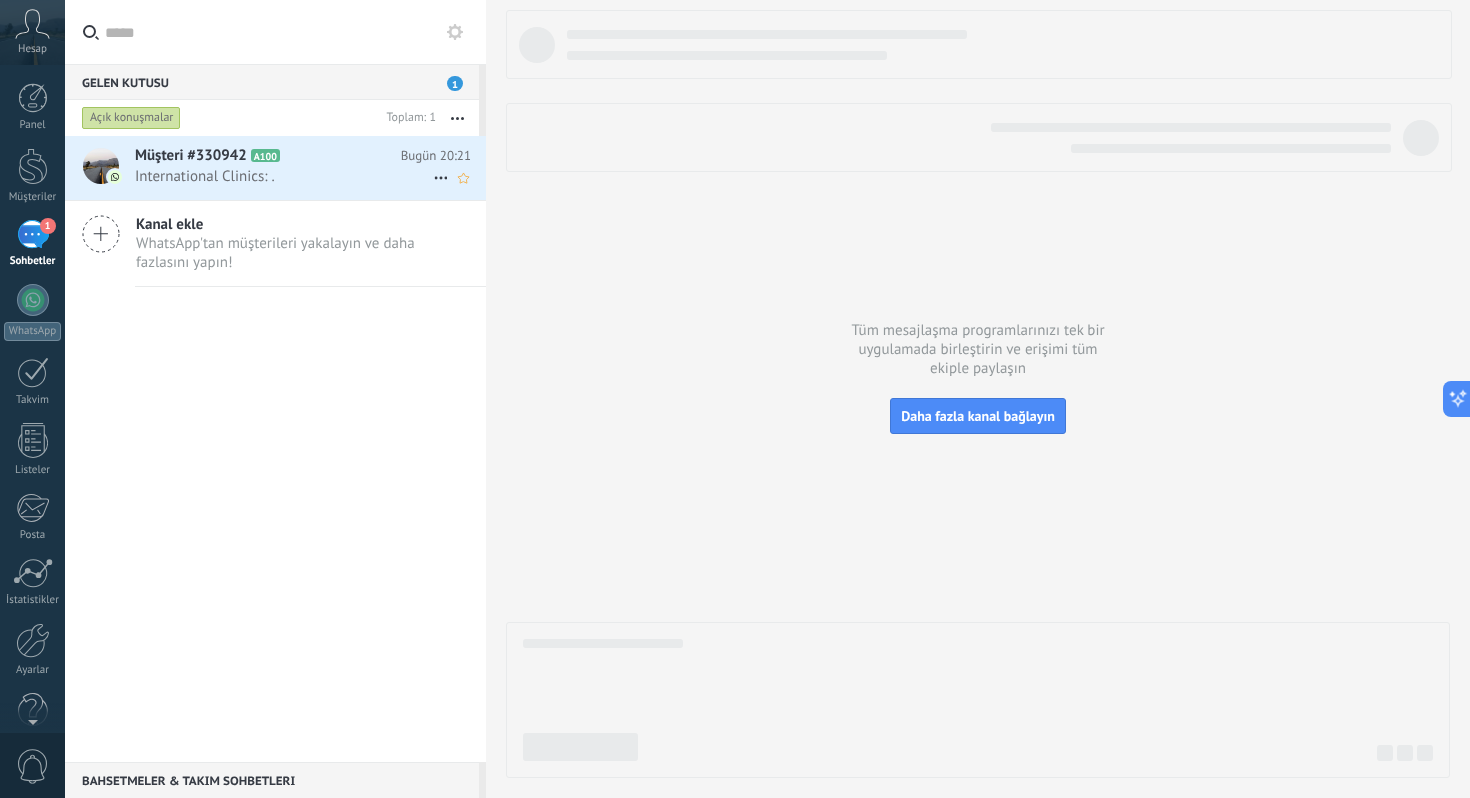 click on "International Clinics: ." at bounding box center (284, 176) 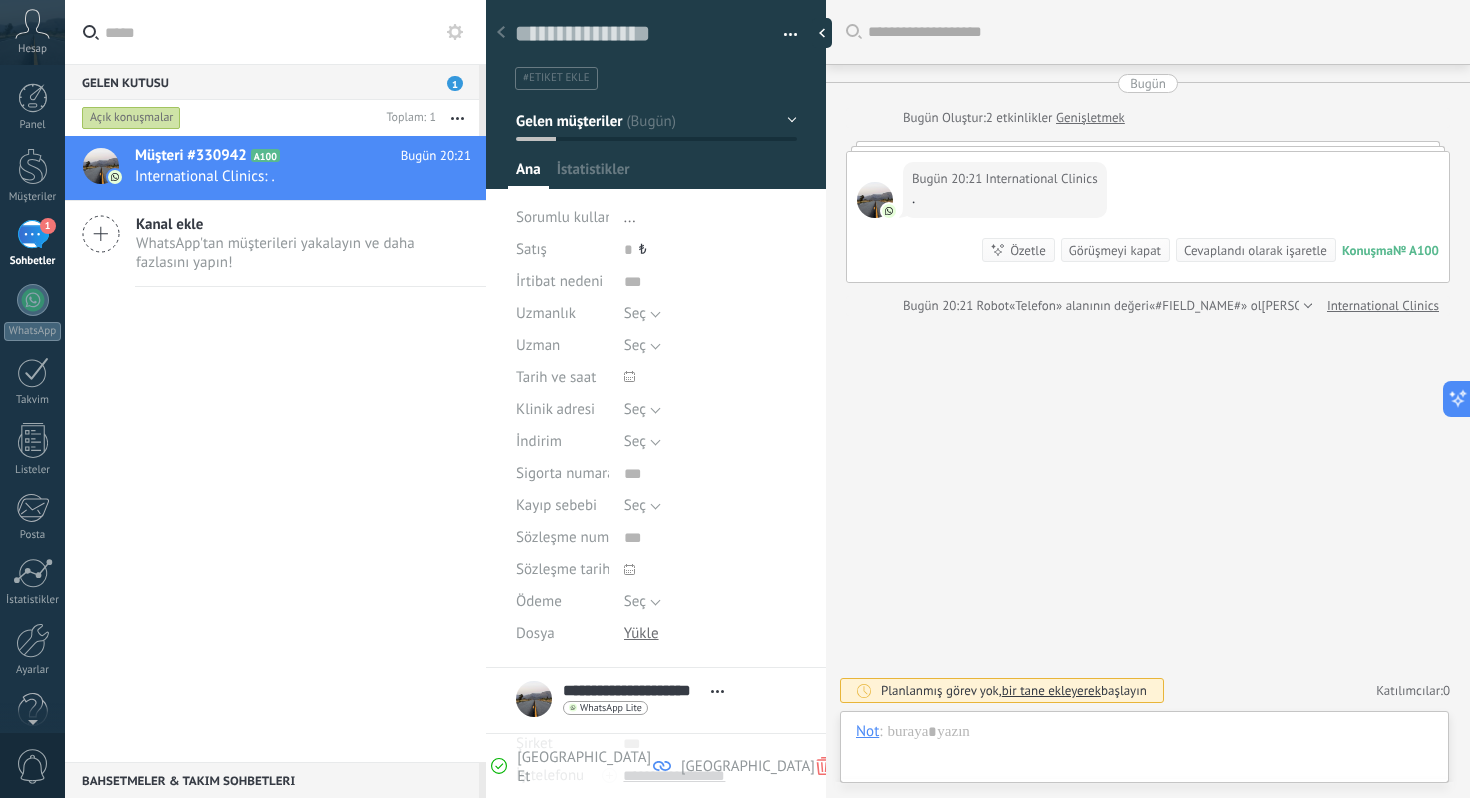 scroll, scrollTop: 30, scrollLeft: 0, axis: vertical 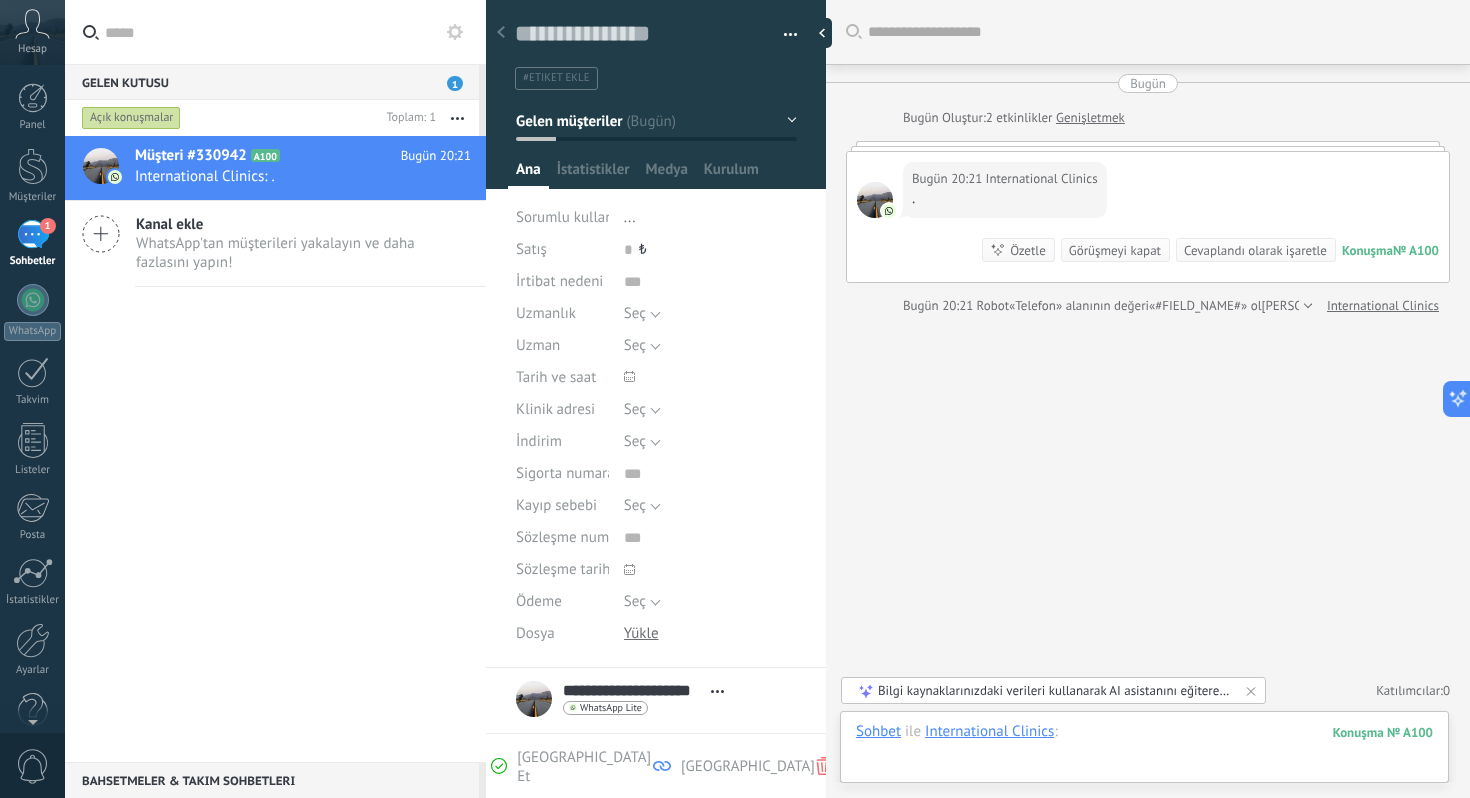 click at bounding box center [1144, 752] 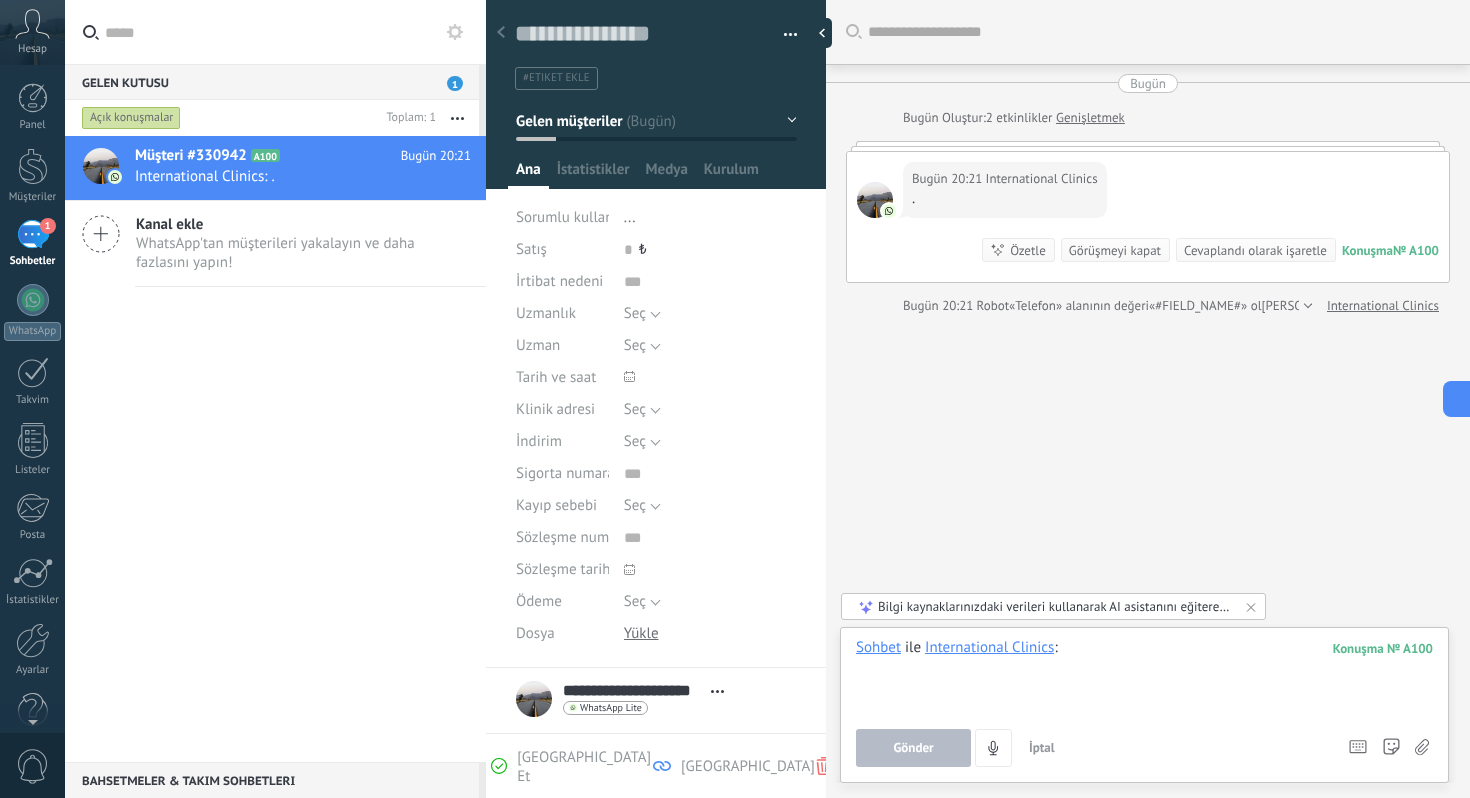 type 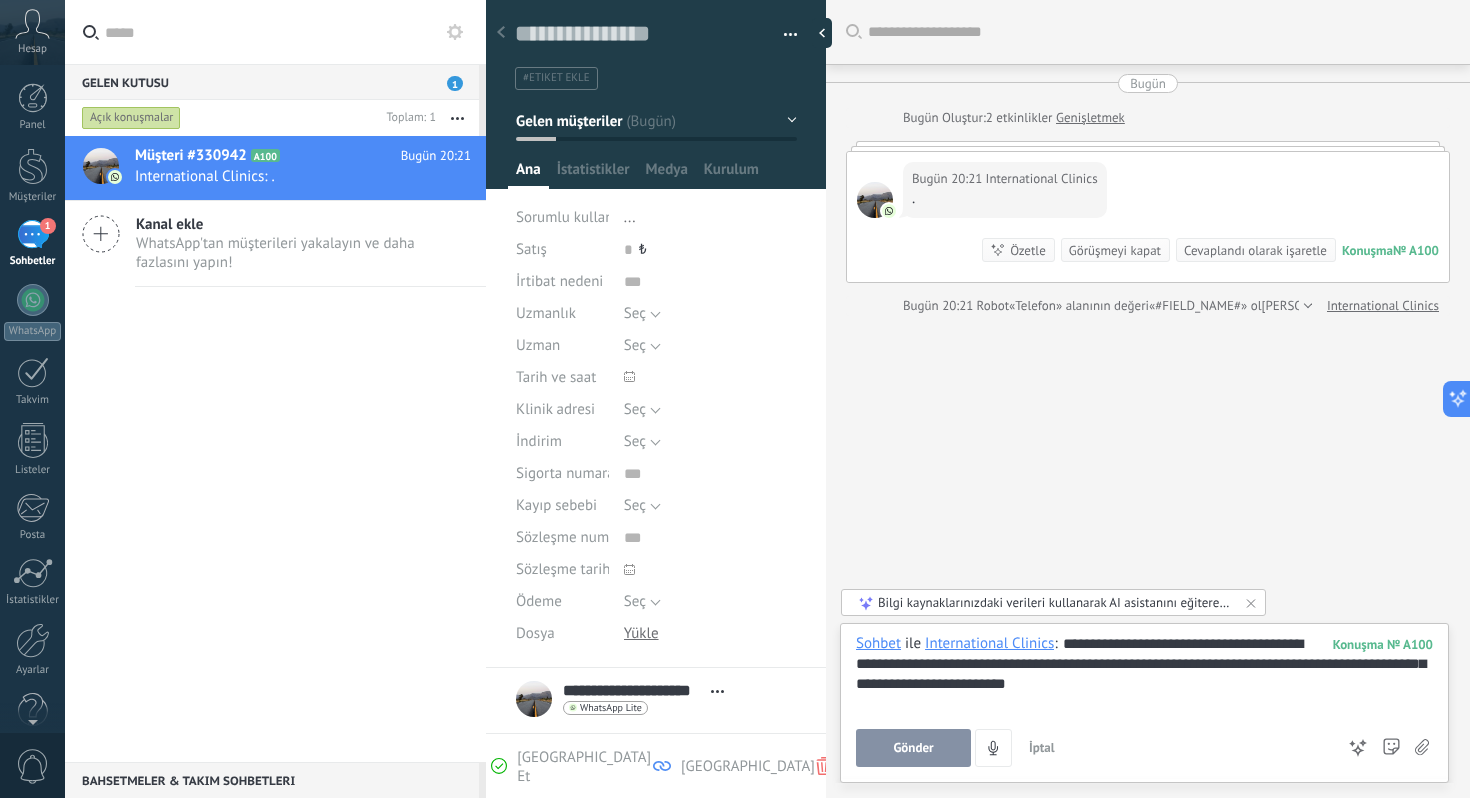 click on "Gönder" at bounding box center (913, 748) 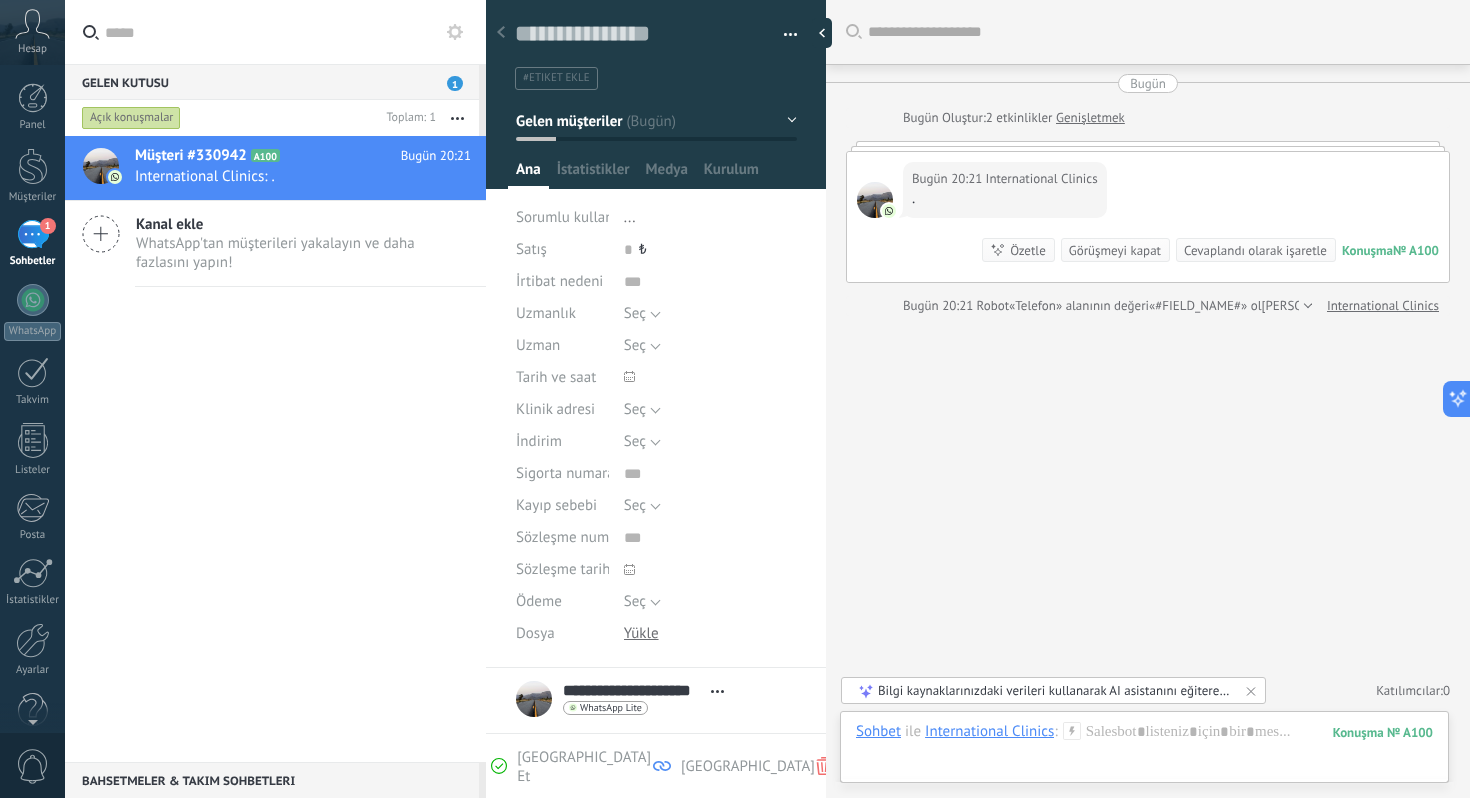 scroll, scrollTop: 68, scrollLeft: 0, axis: vertical 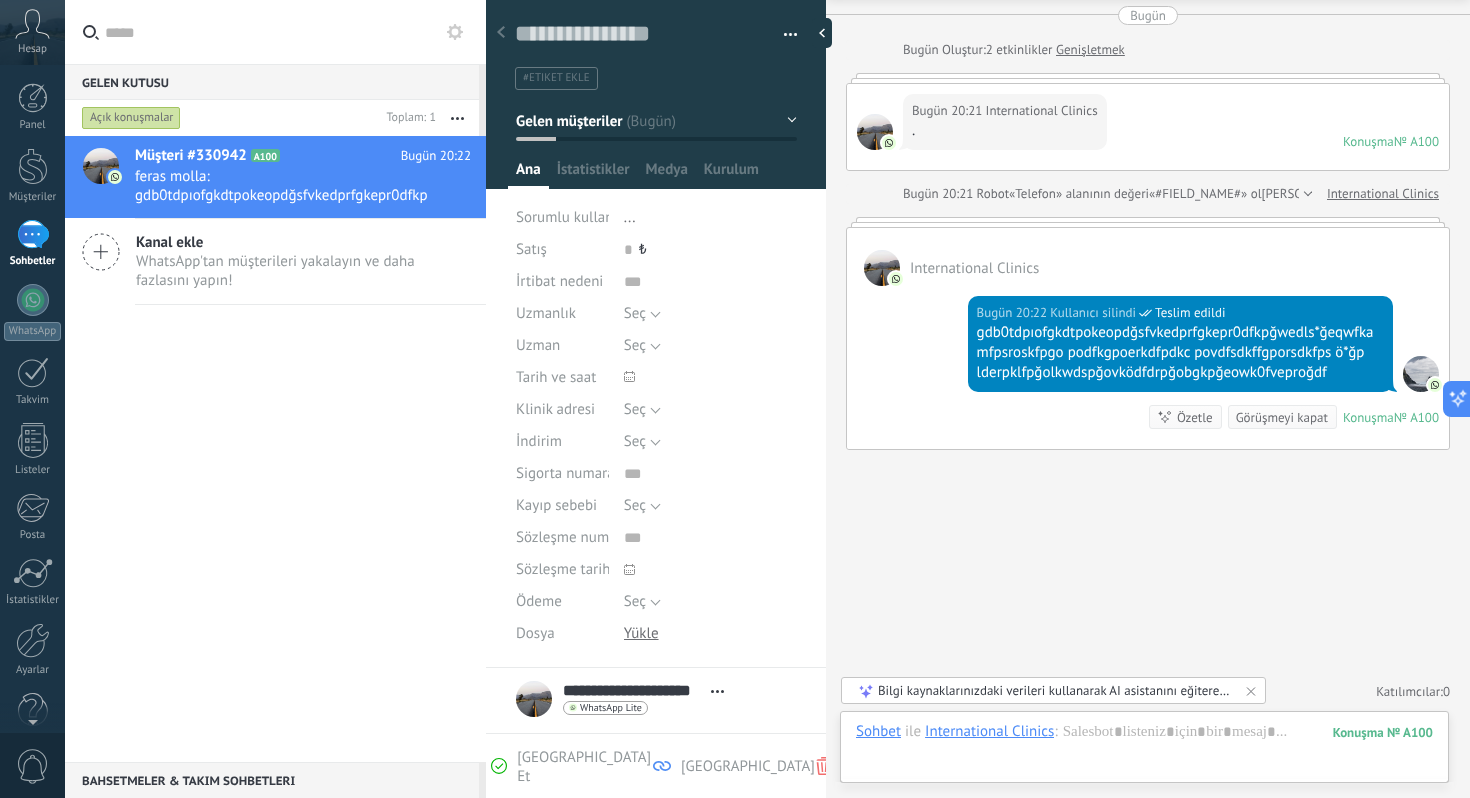 click on "..." at bounding box center [630, 217] 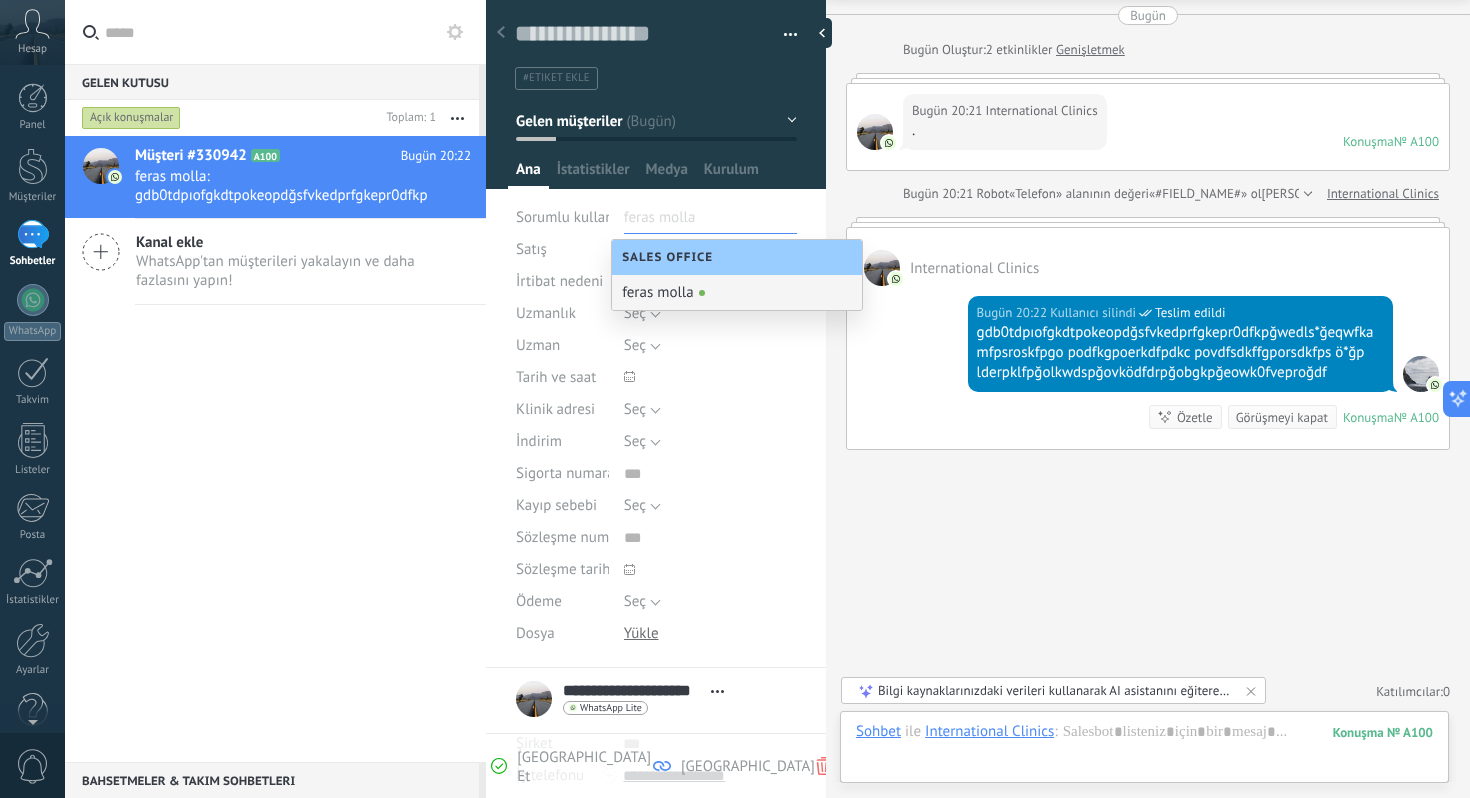 click on "feras molla" at bounding box center (737, 292) 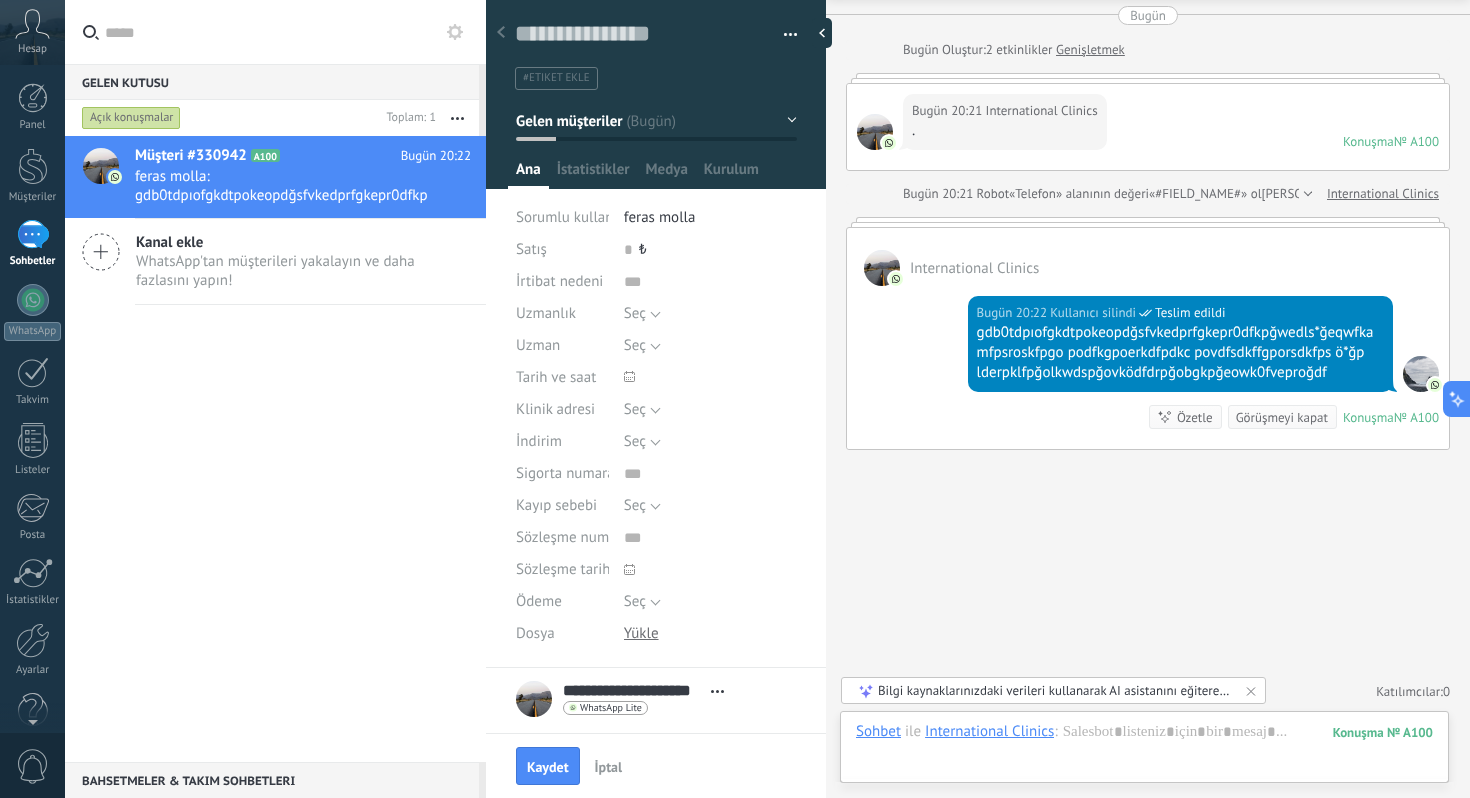 click on "Satış 0
₺" at bounding box center (656, 250) 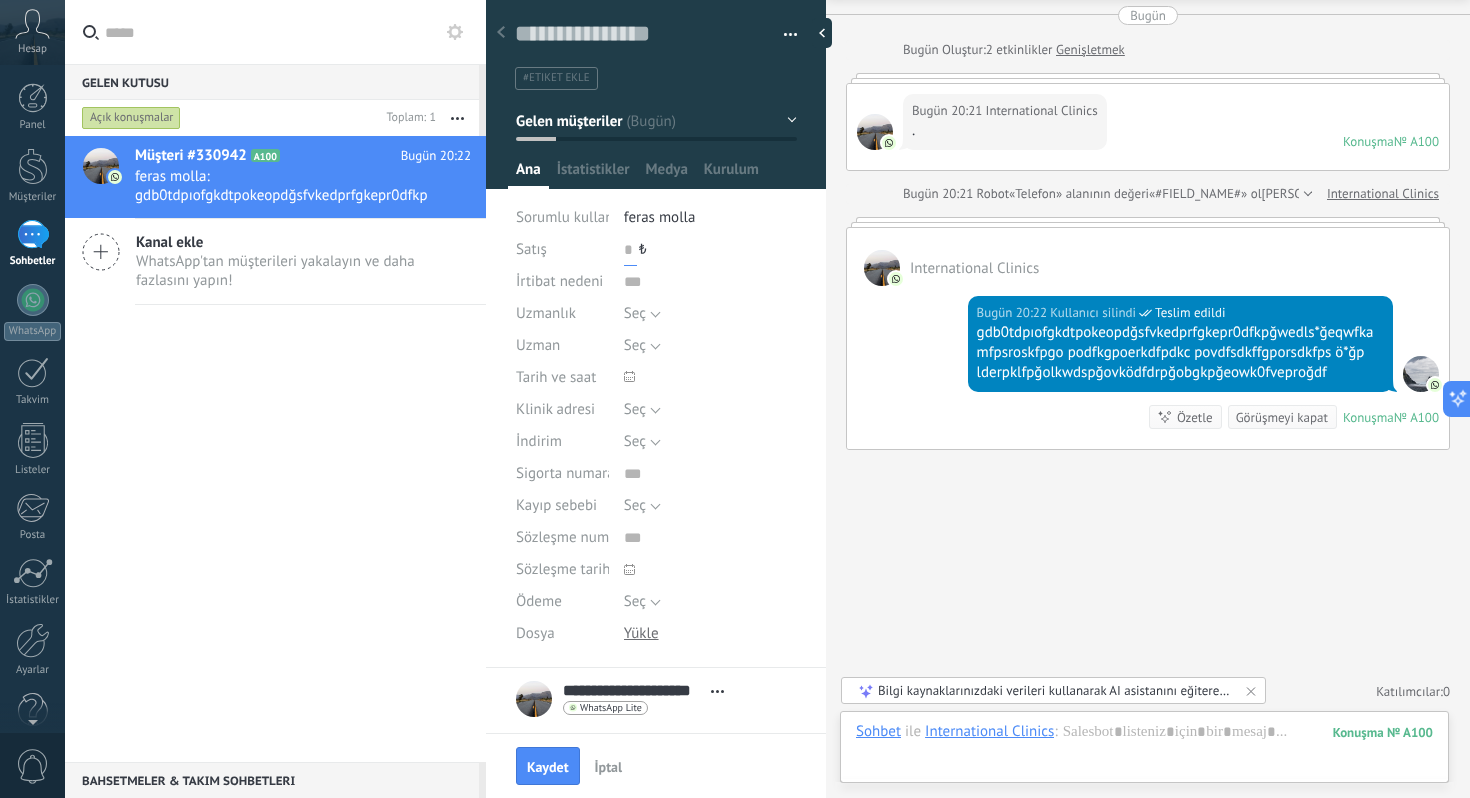 click at bounding box center [630, 250] 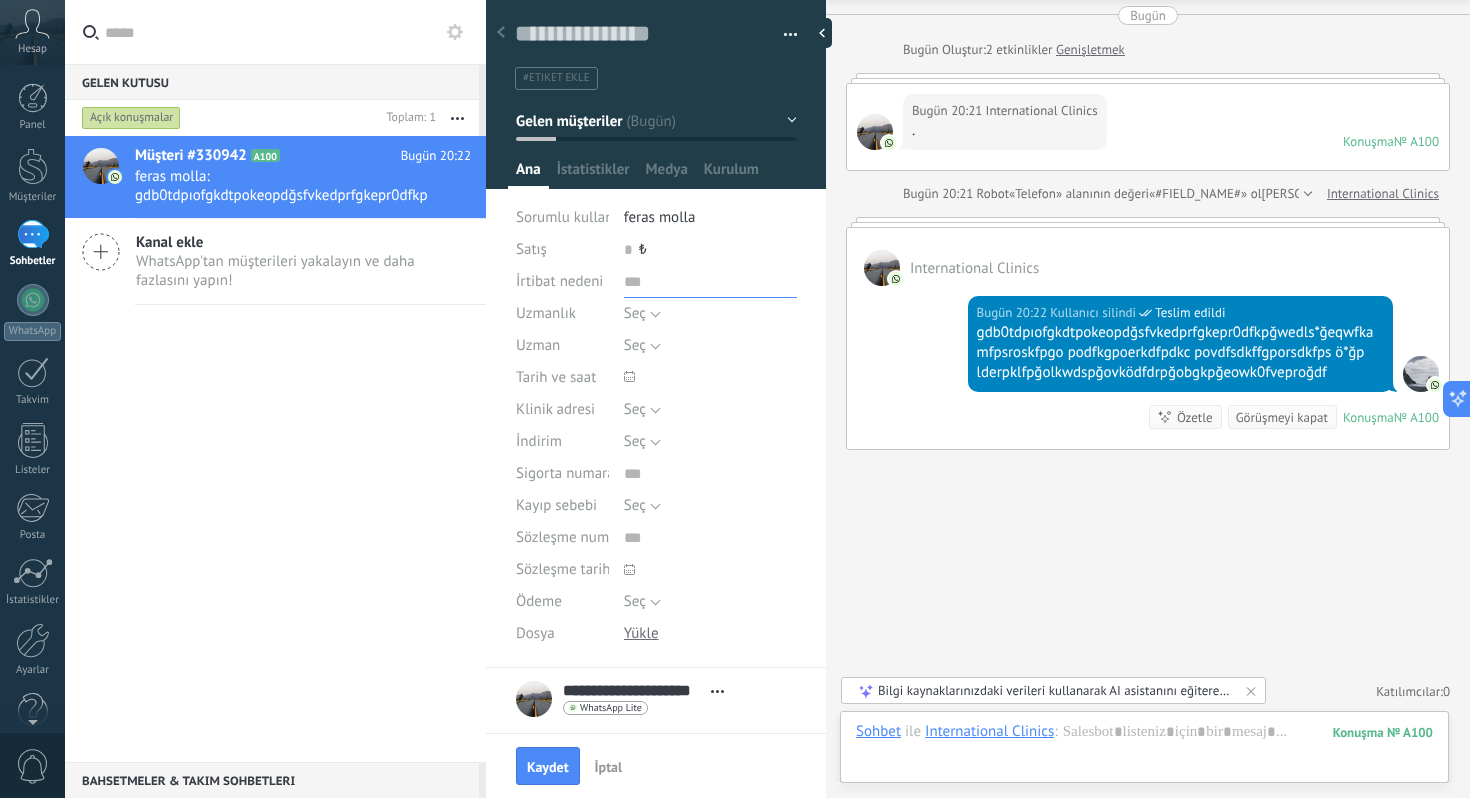 click at bounding box center [710, 282] 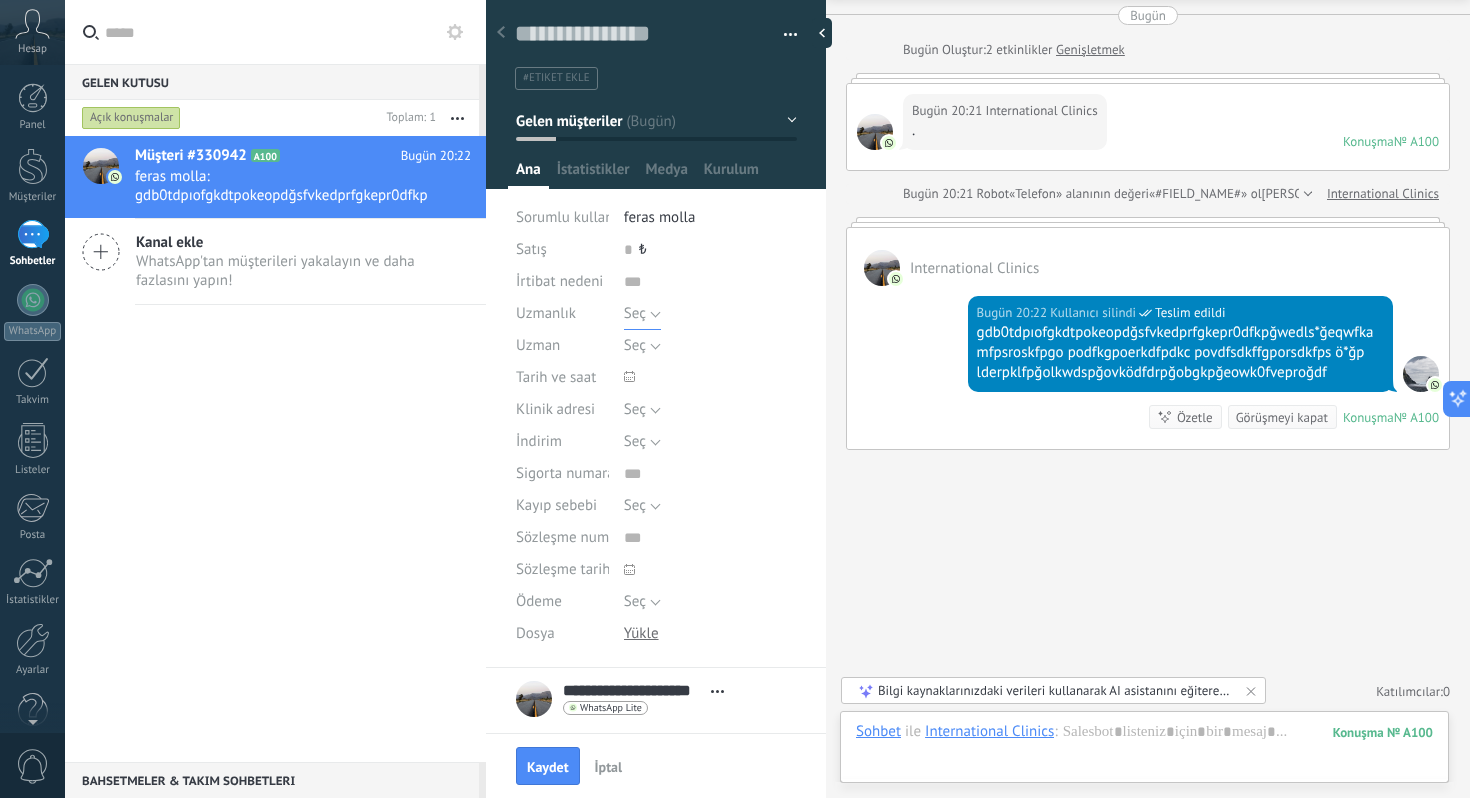 click on "Seç" at bounding box center [642, 314] 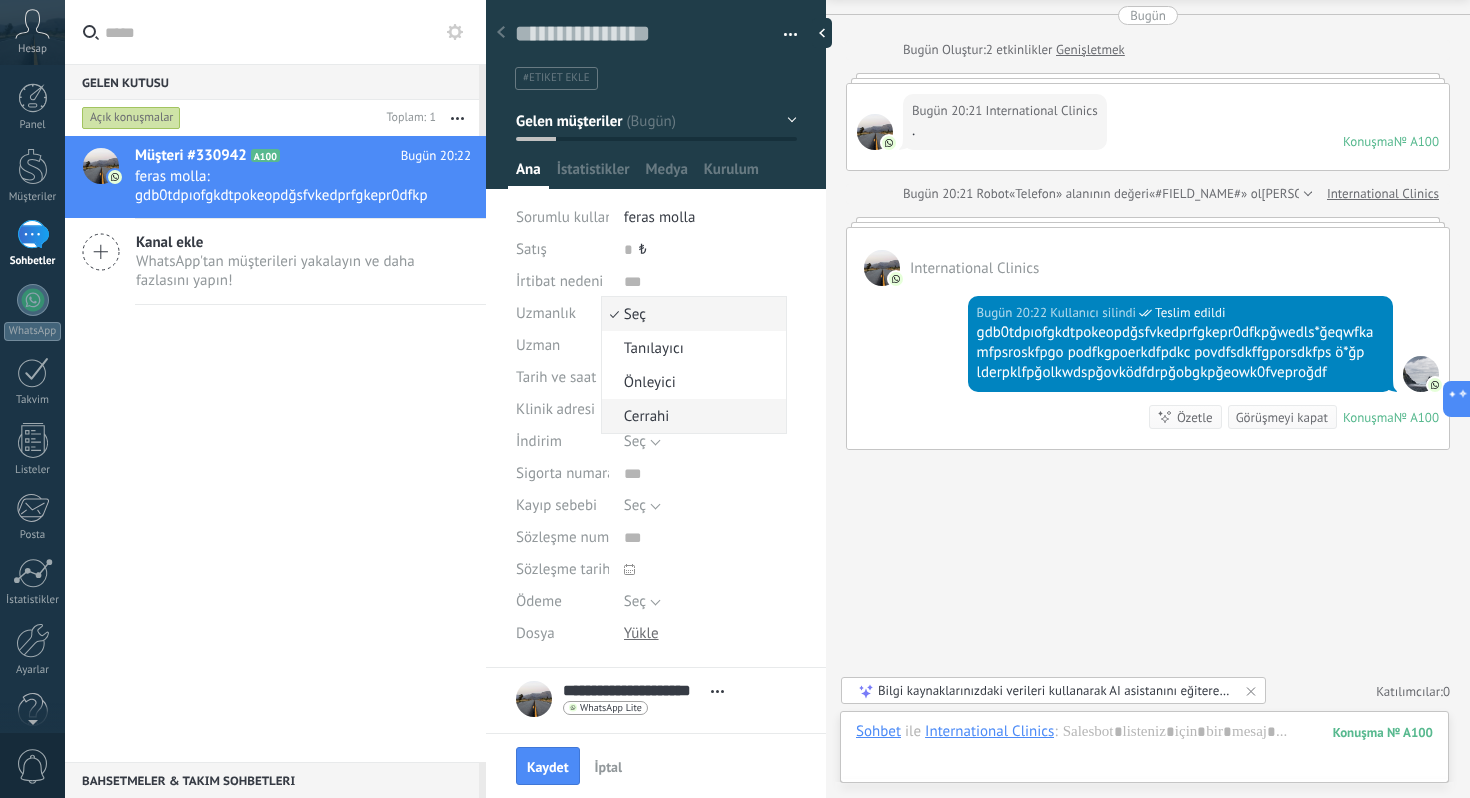 click on "Cerrahi" at bounding box center (691, 416) 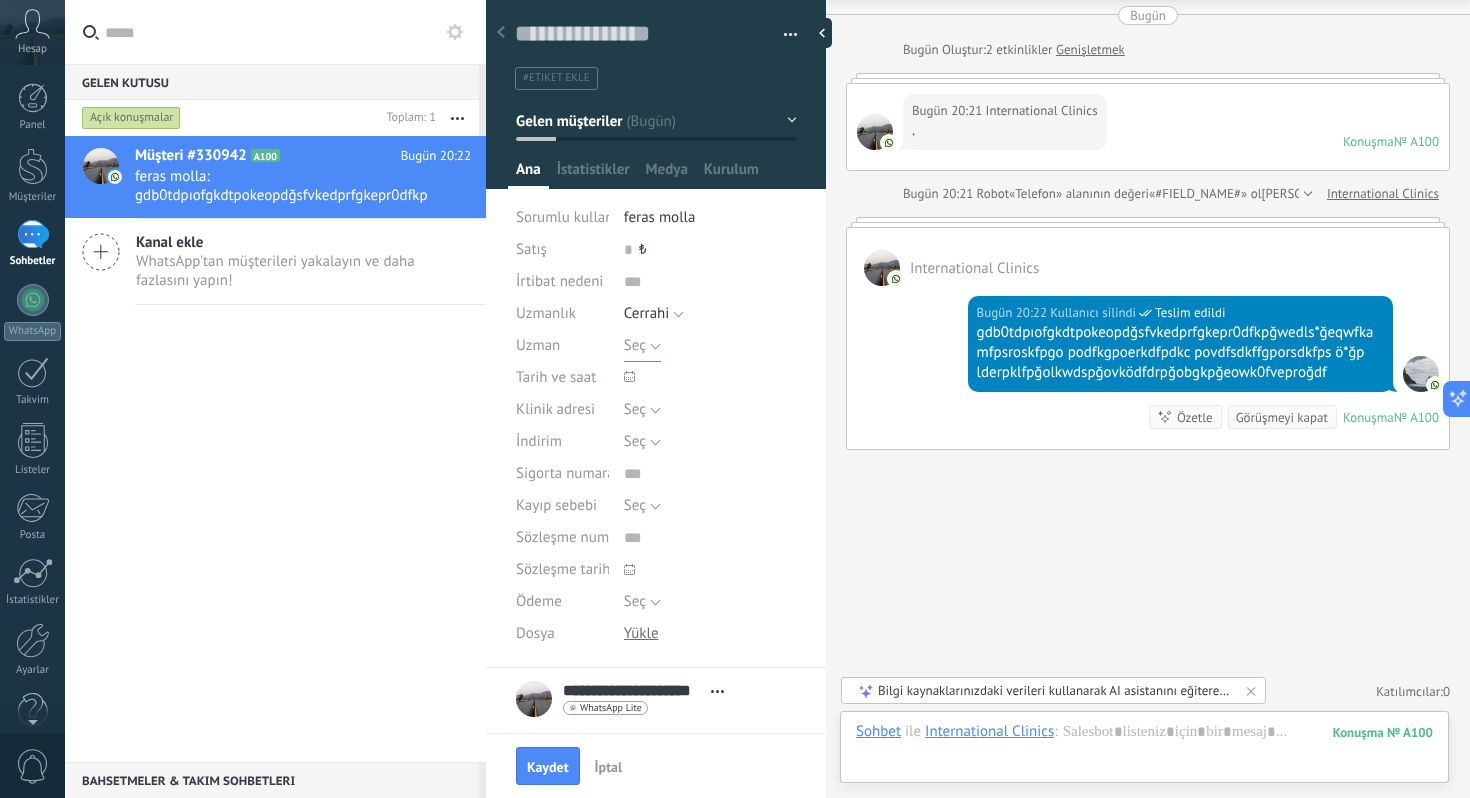 click on "Seç" at bounding box center (635, 345) 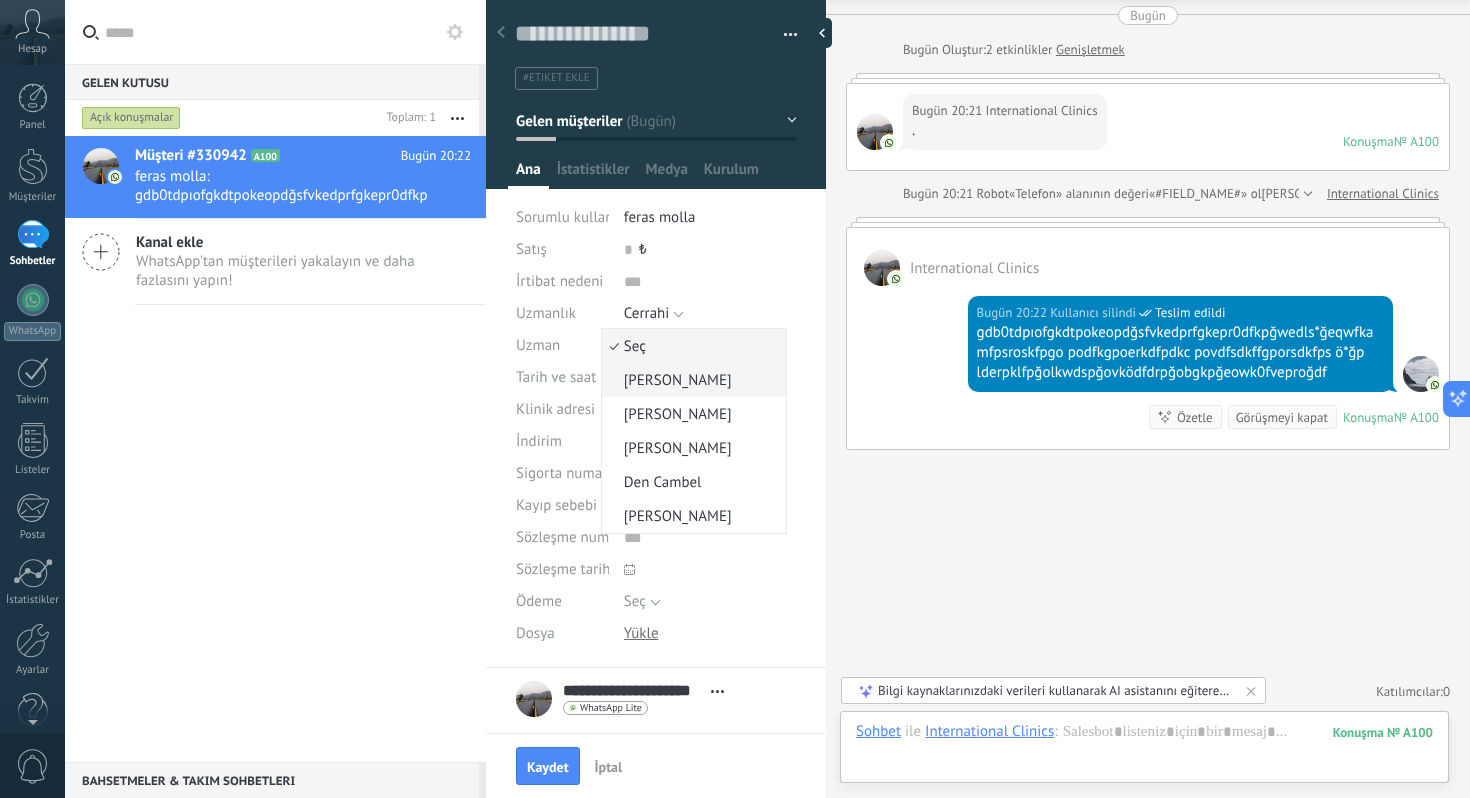 click on "[PERSON_NAME]" at bounding box center [691, 380] 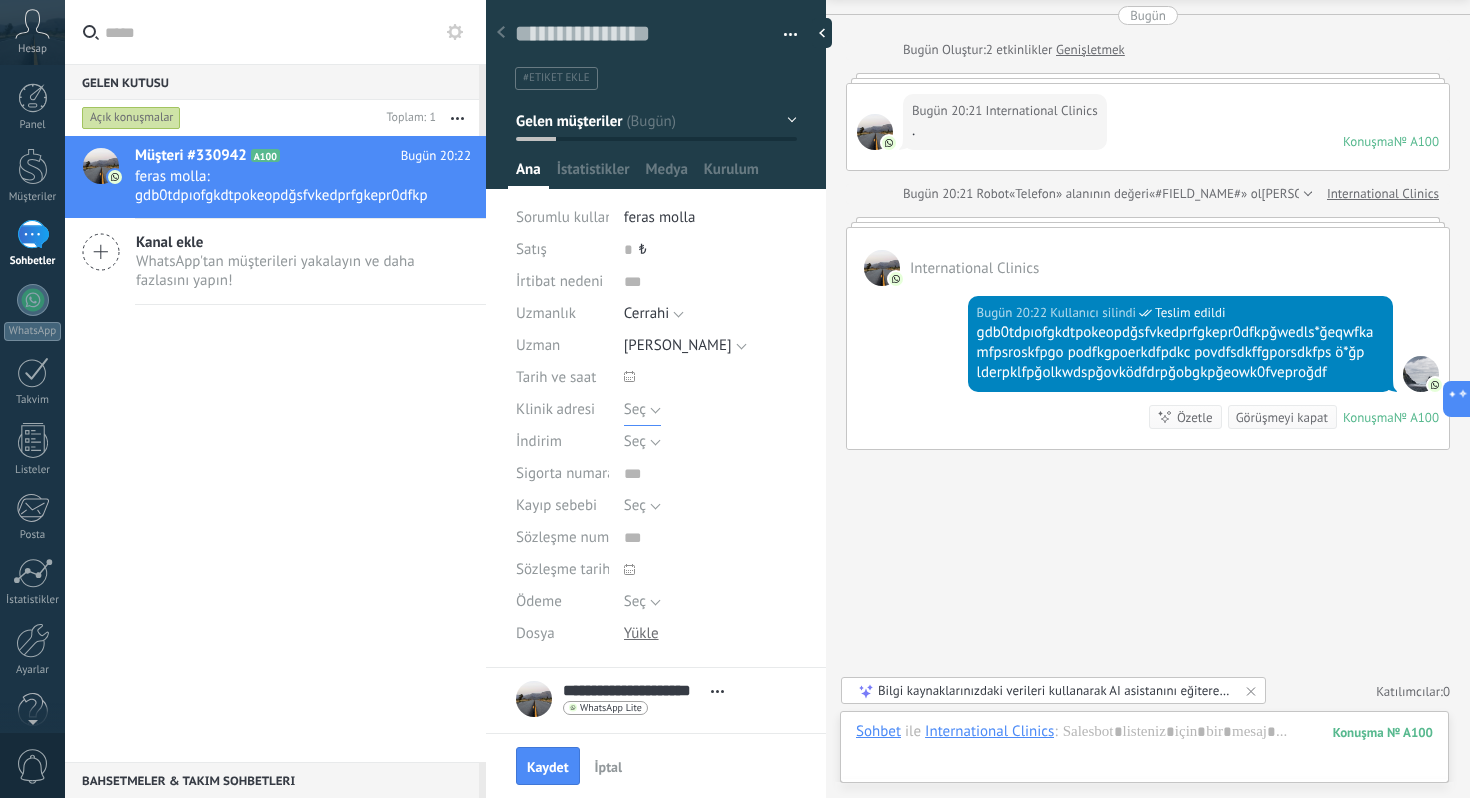 click on "Seç" at bounding box center [642, 410] 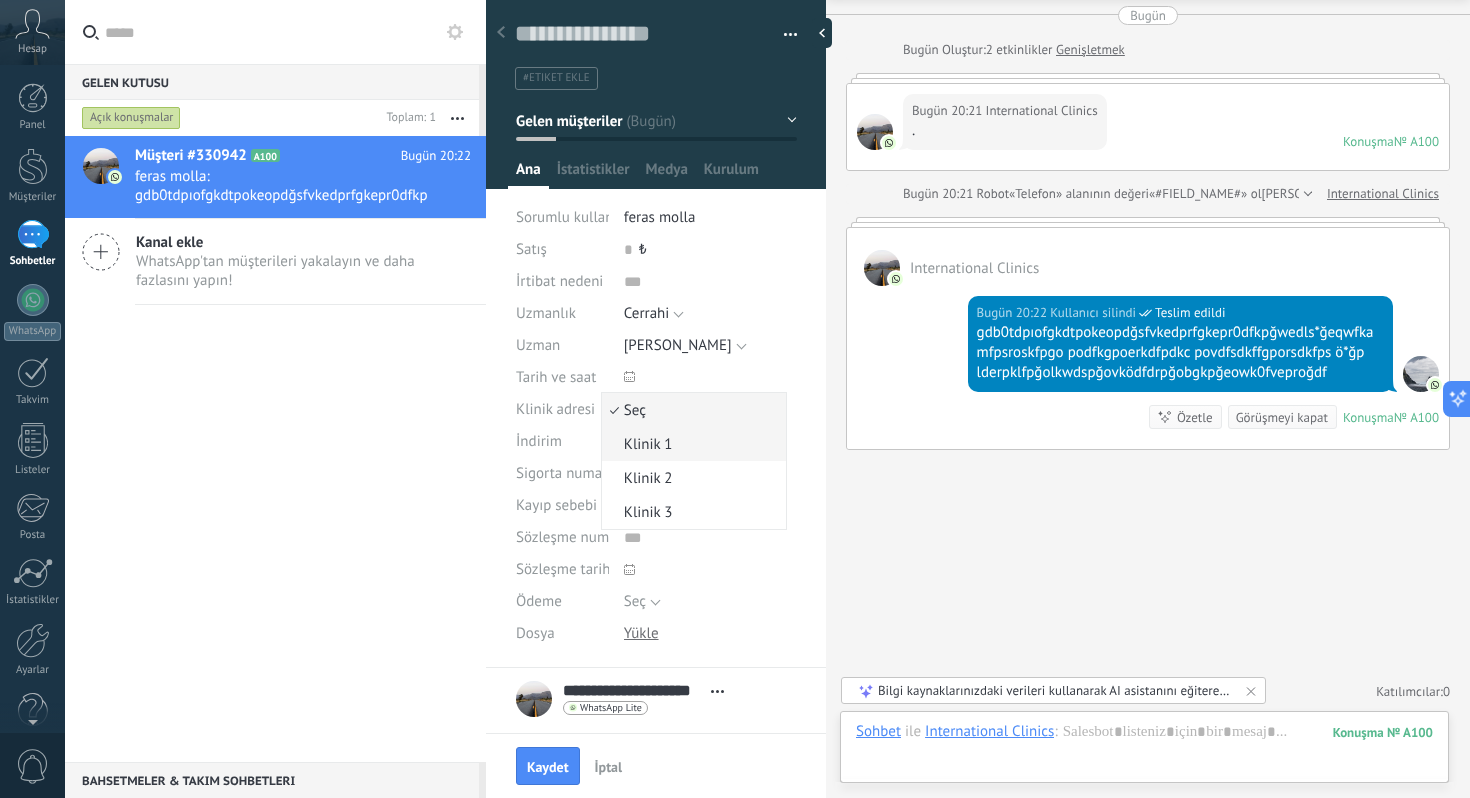 click on "Klinik 1" at bounding box center (694, 444) 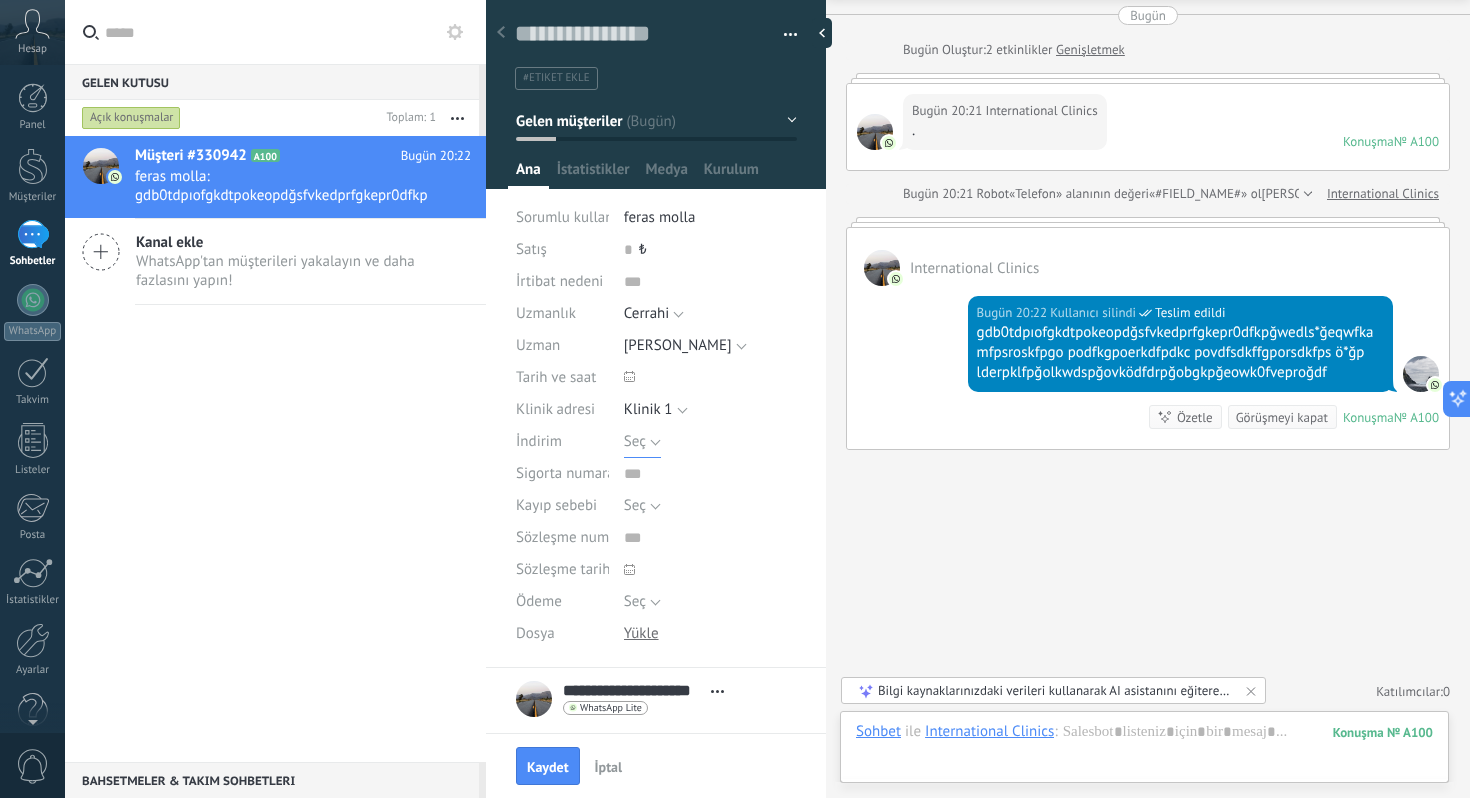 click on "Seç" at bounding box center (642, 442) 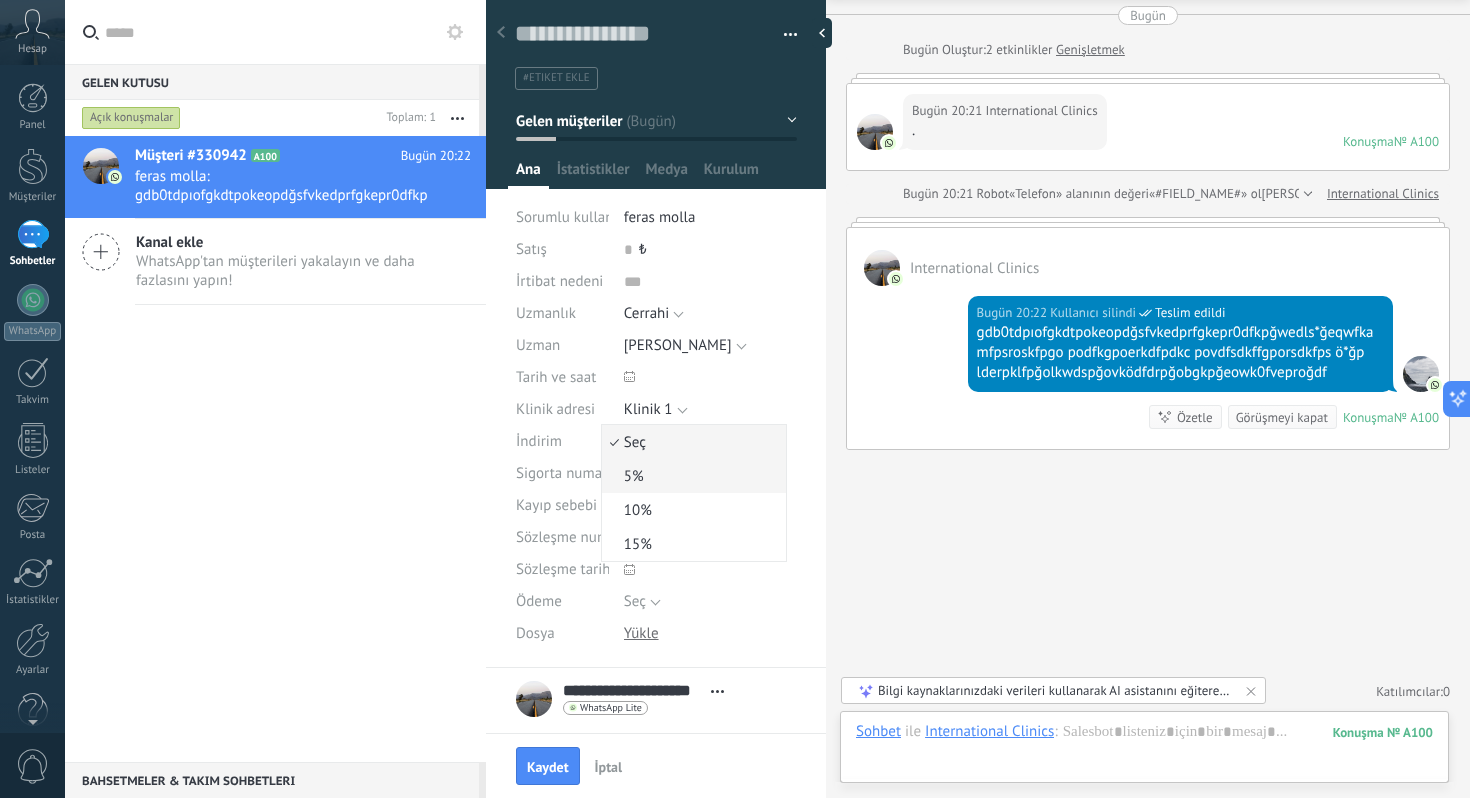 click on "5%" at bounding box center (694, 476) 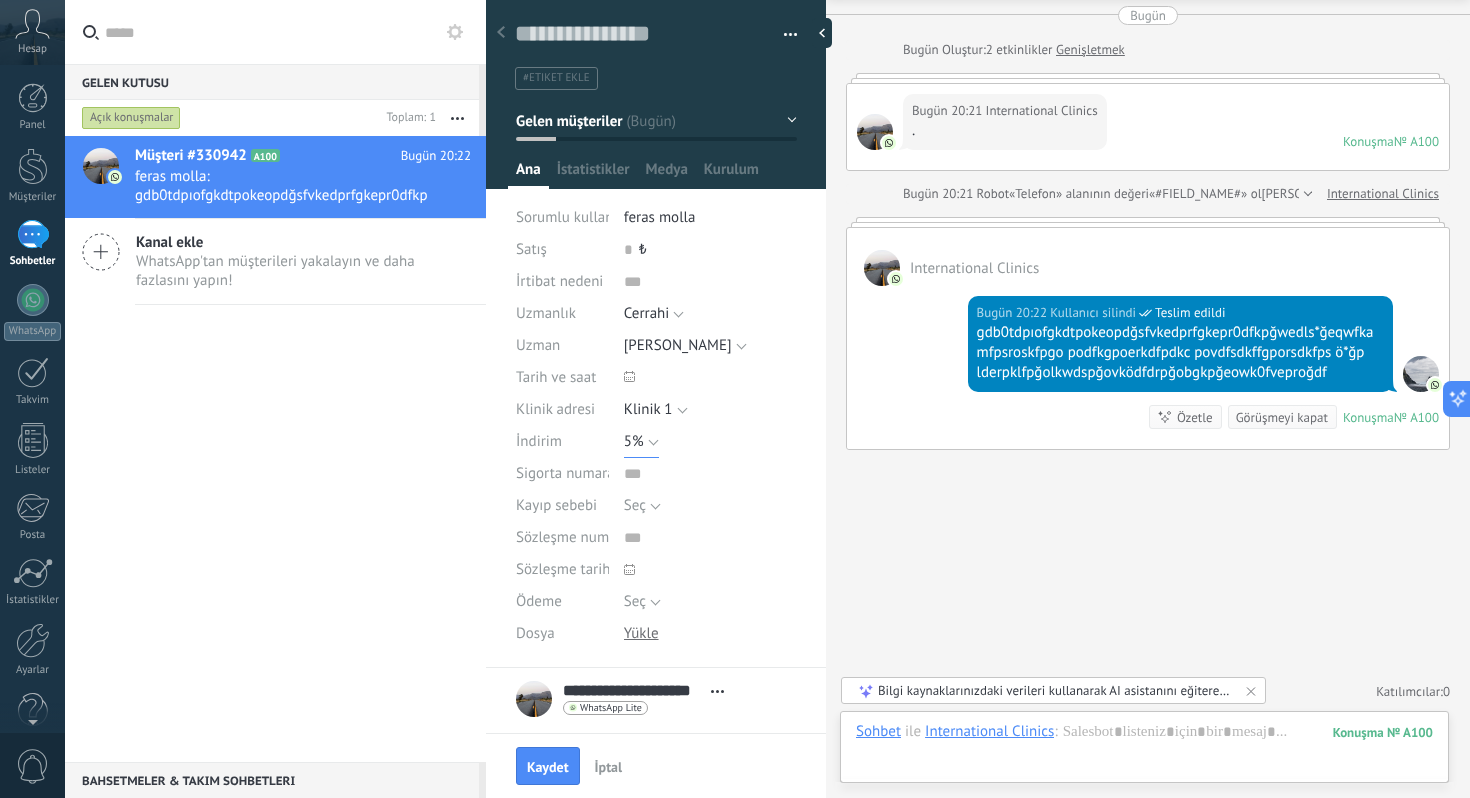click on "5%" at bounding box center (641, 442) 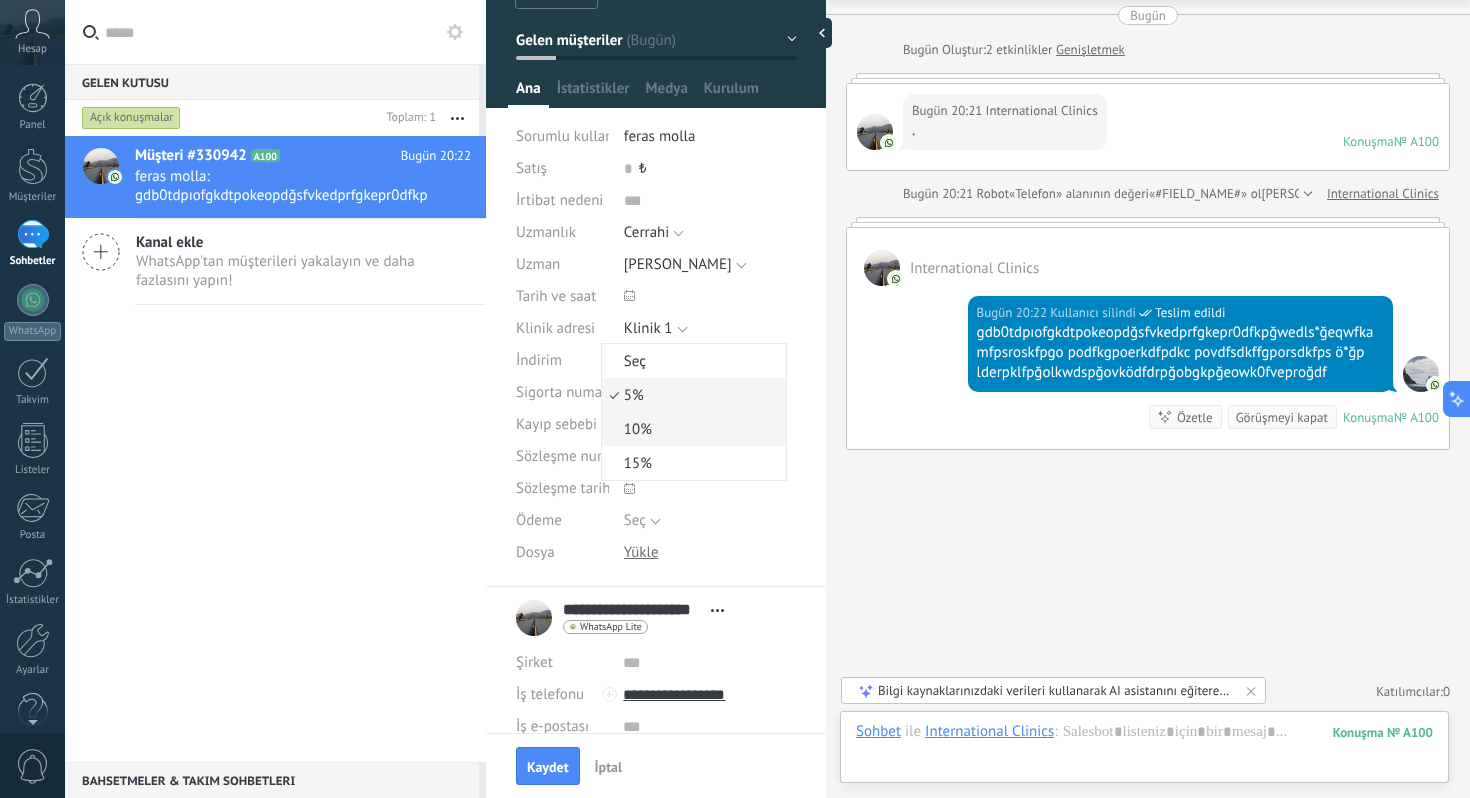 scroll, scrollTop: 84, scrollLeft: 0, axis: vertical 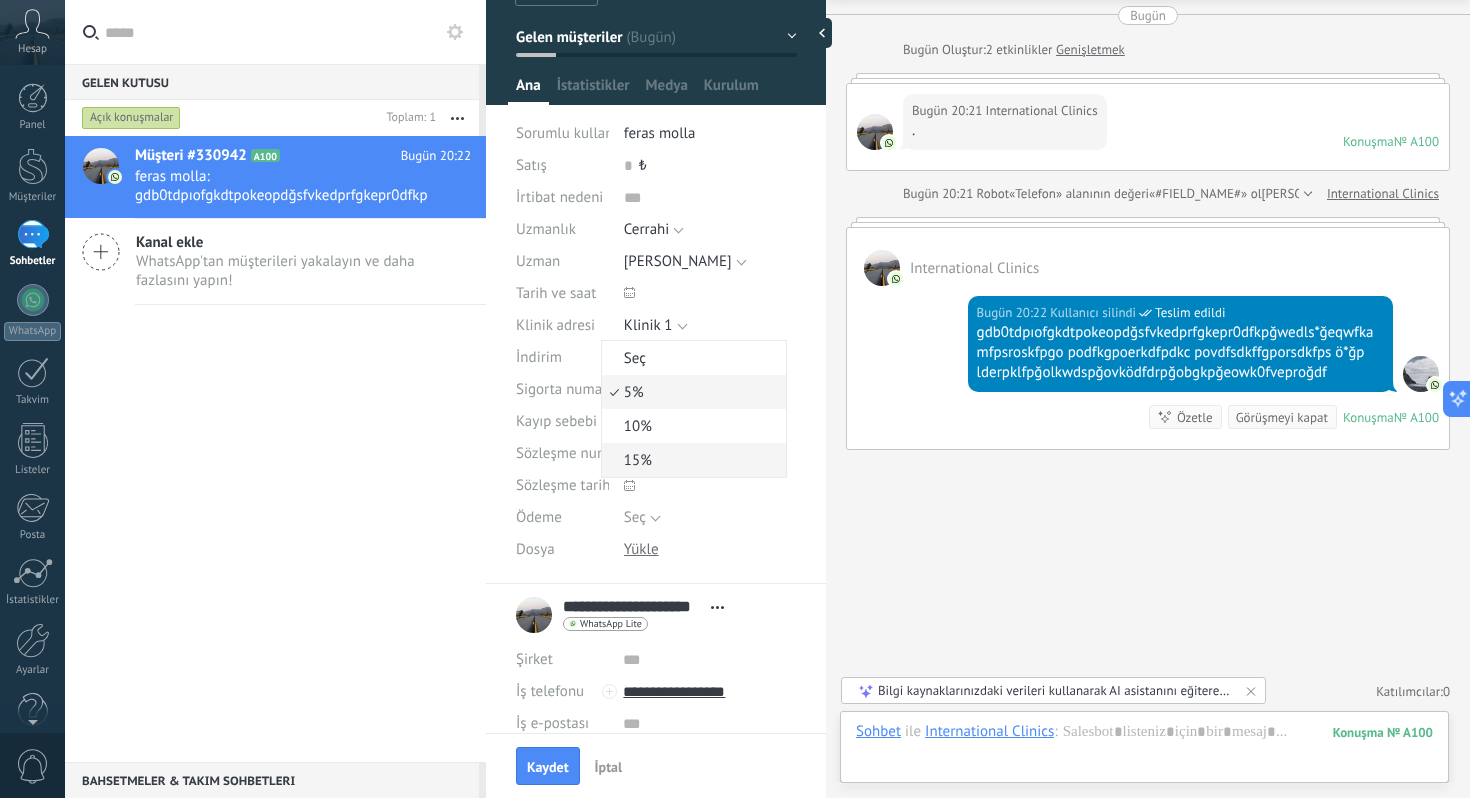 click on "15%" at bounding box center (691, 460) 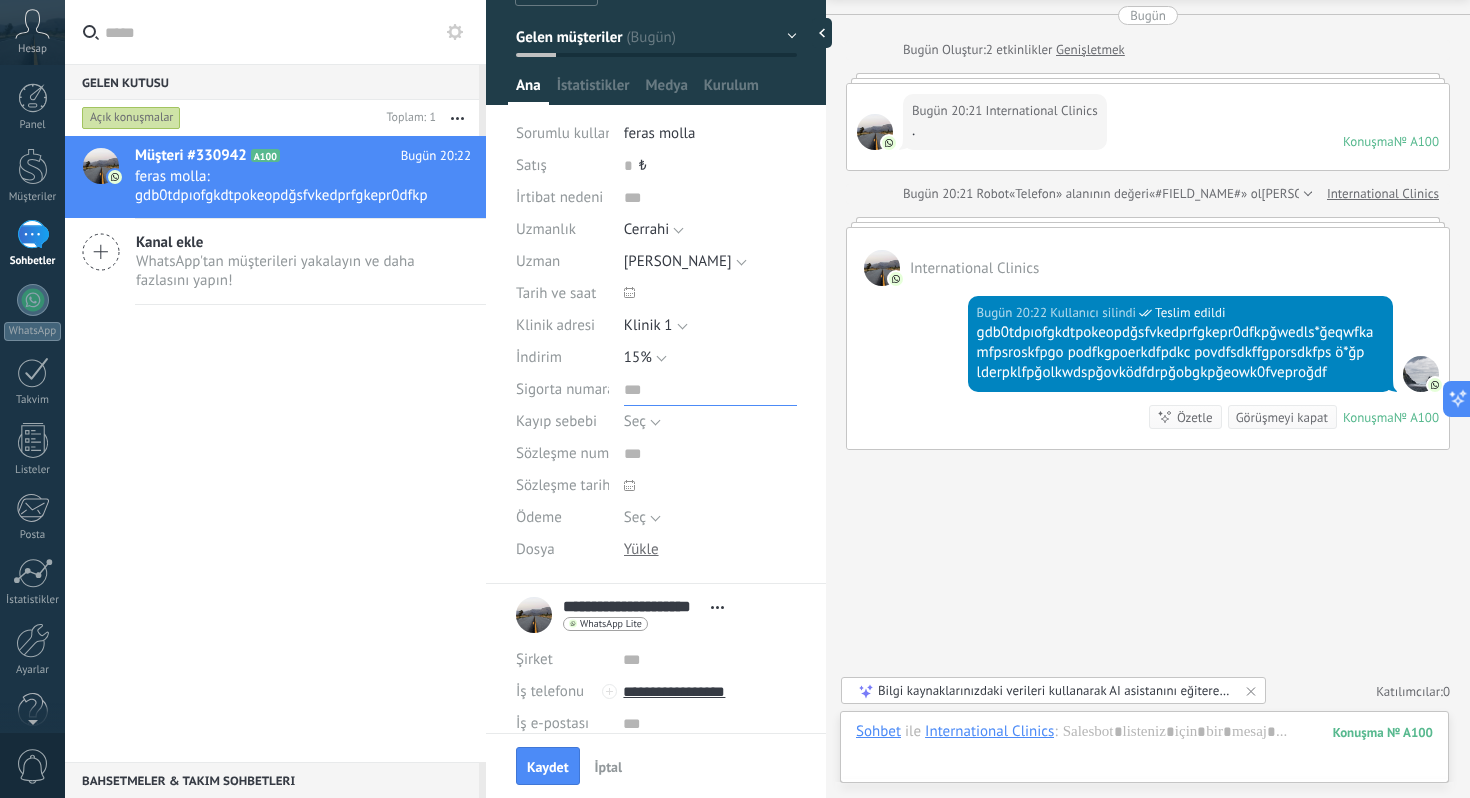 click at bounding box center [710, 390] 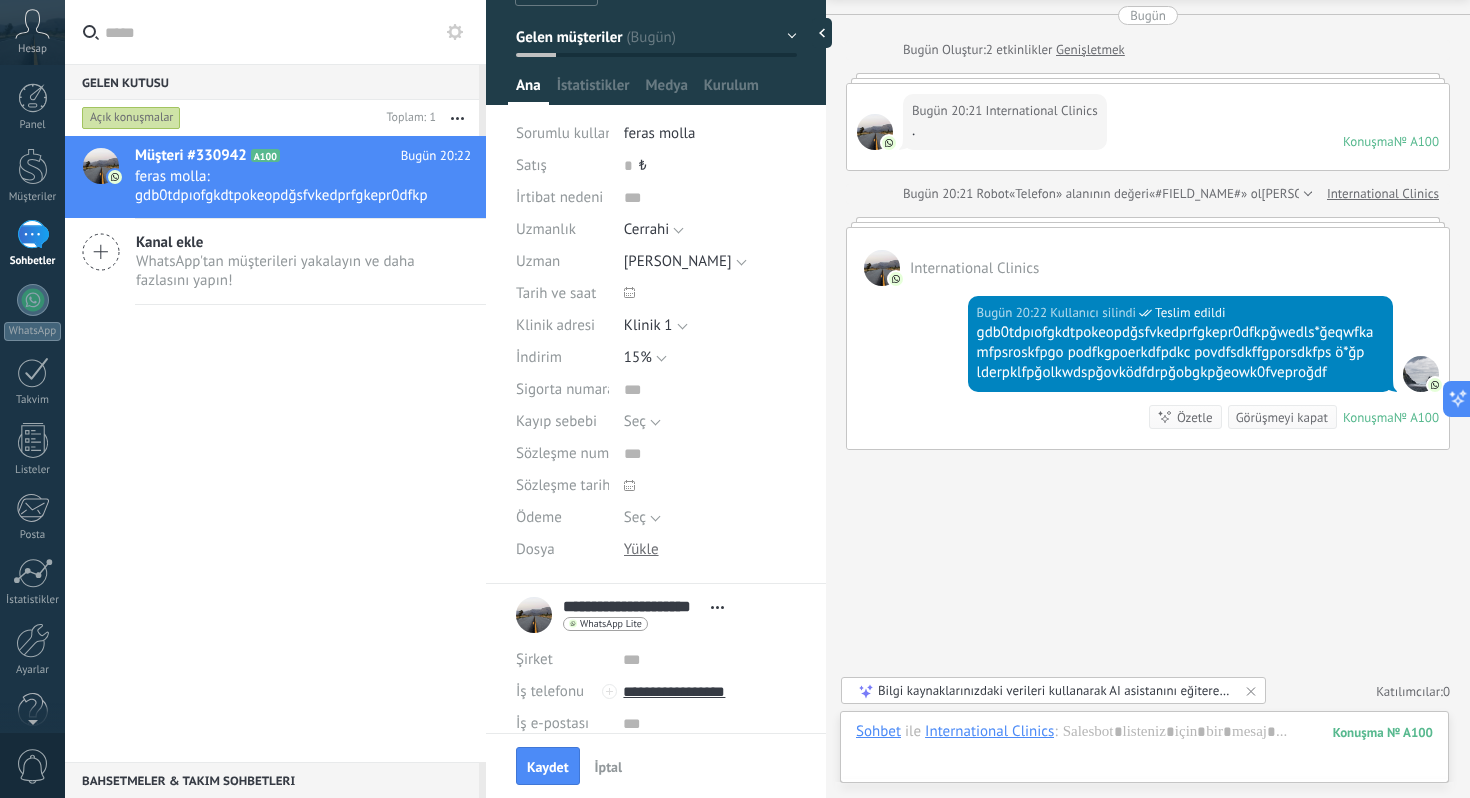 click at bounding box center (686, 486) 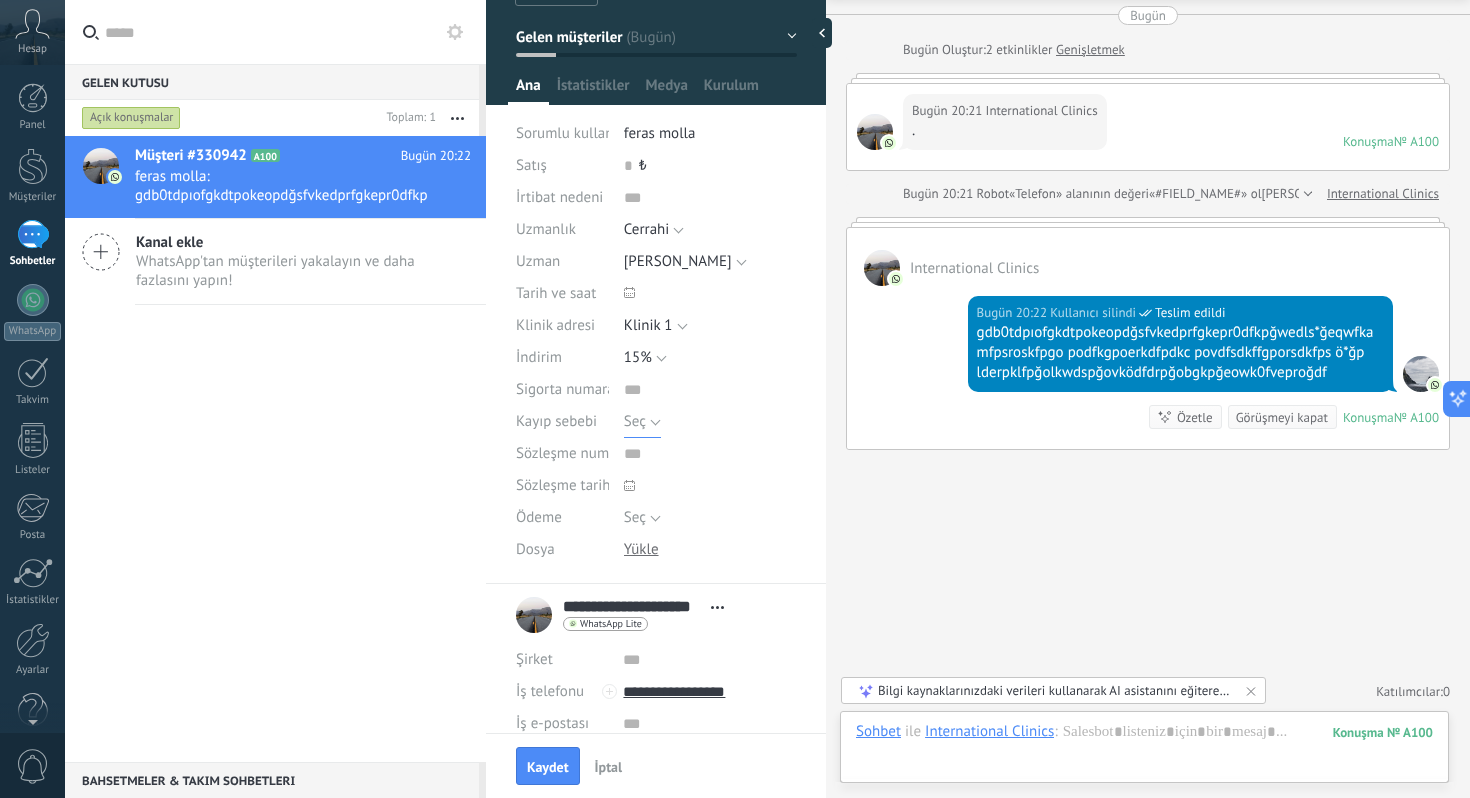 click on "Seç" at bounding box center [642, 422] 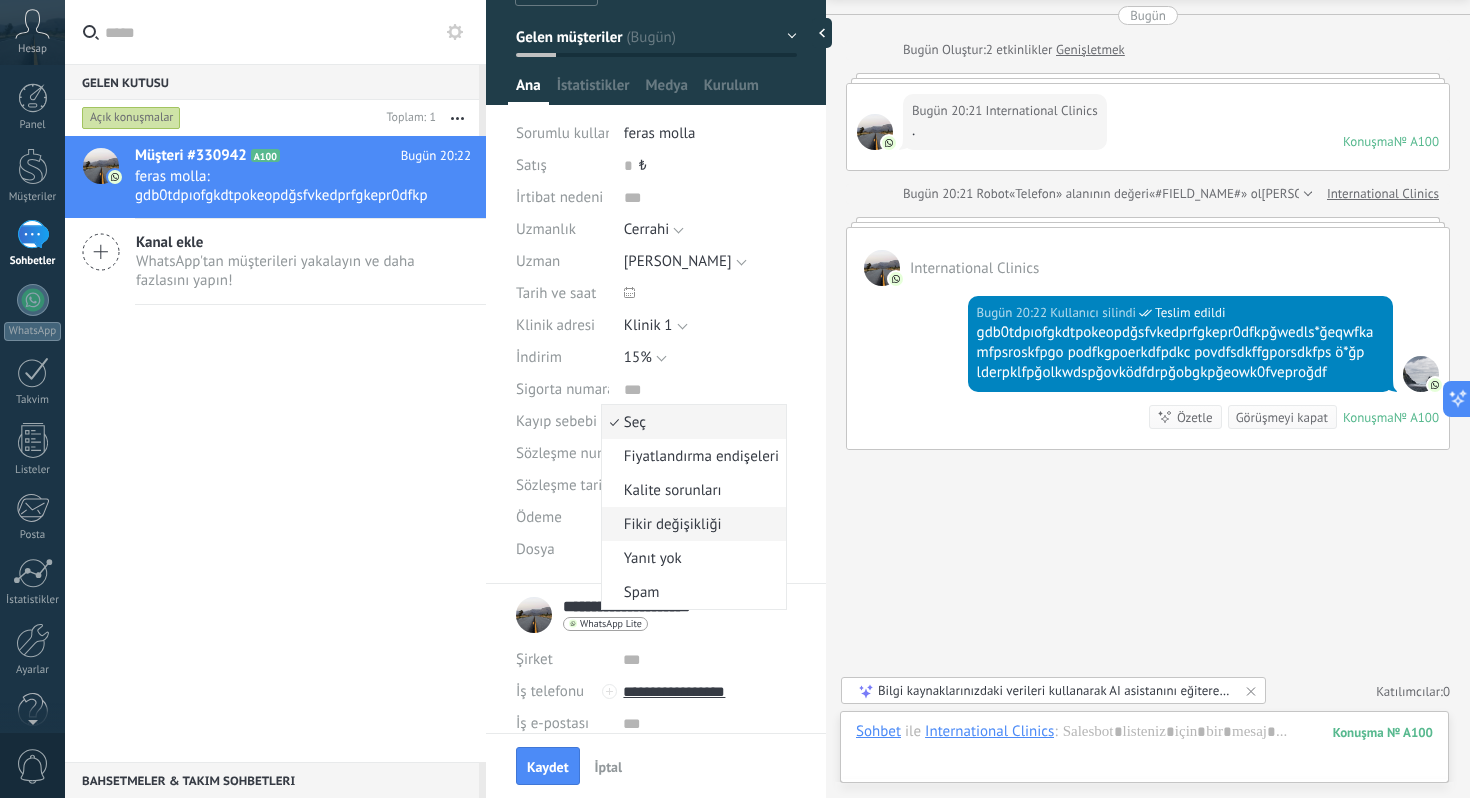 click on "Fikir değişikliği" at bounding box center (691, 524) 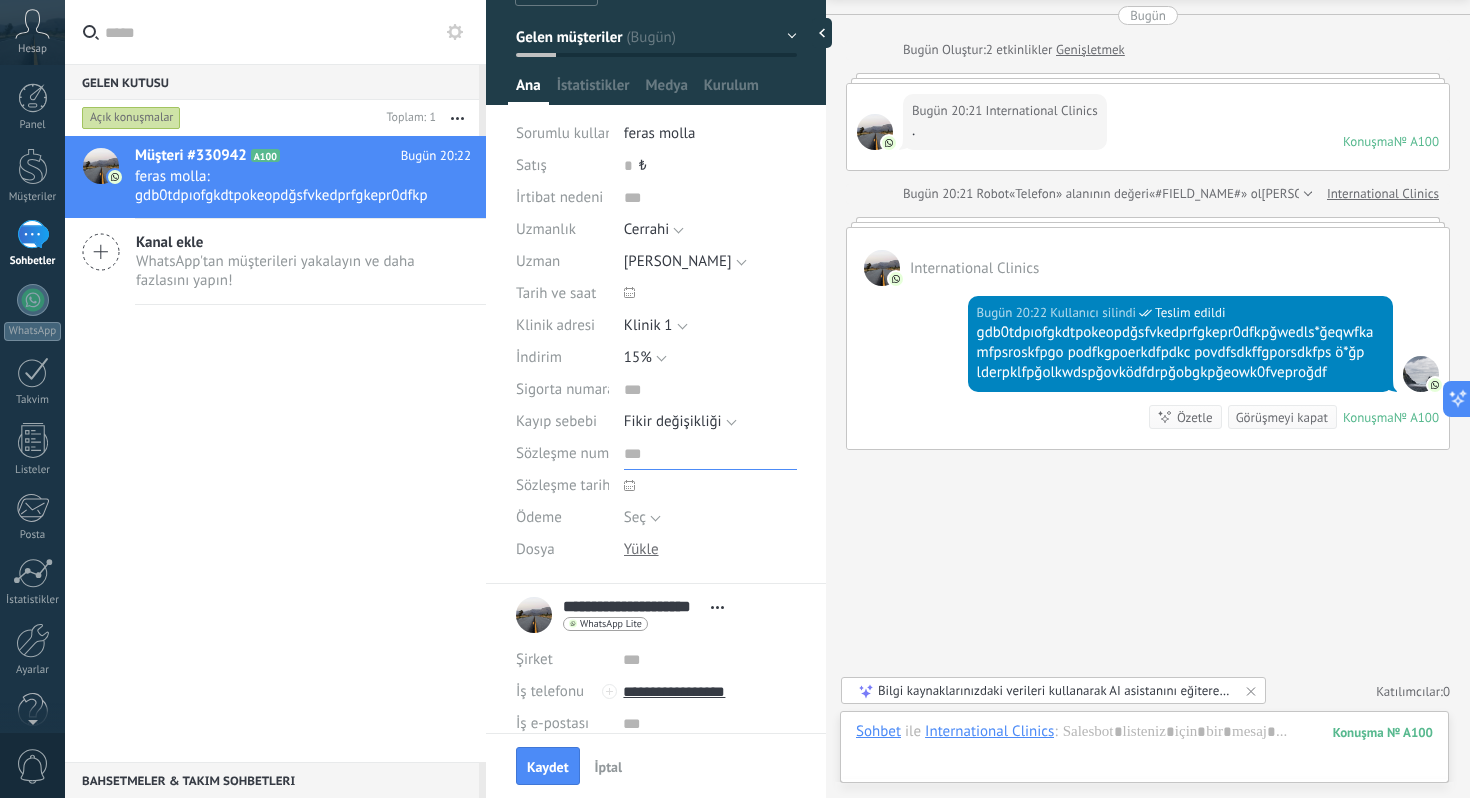 click at bounding box center [710, 454] 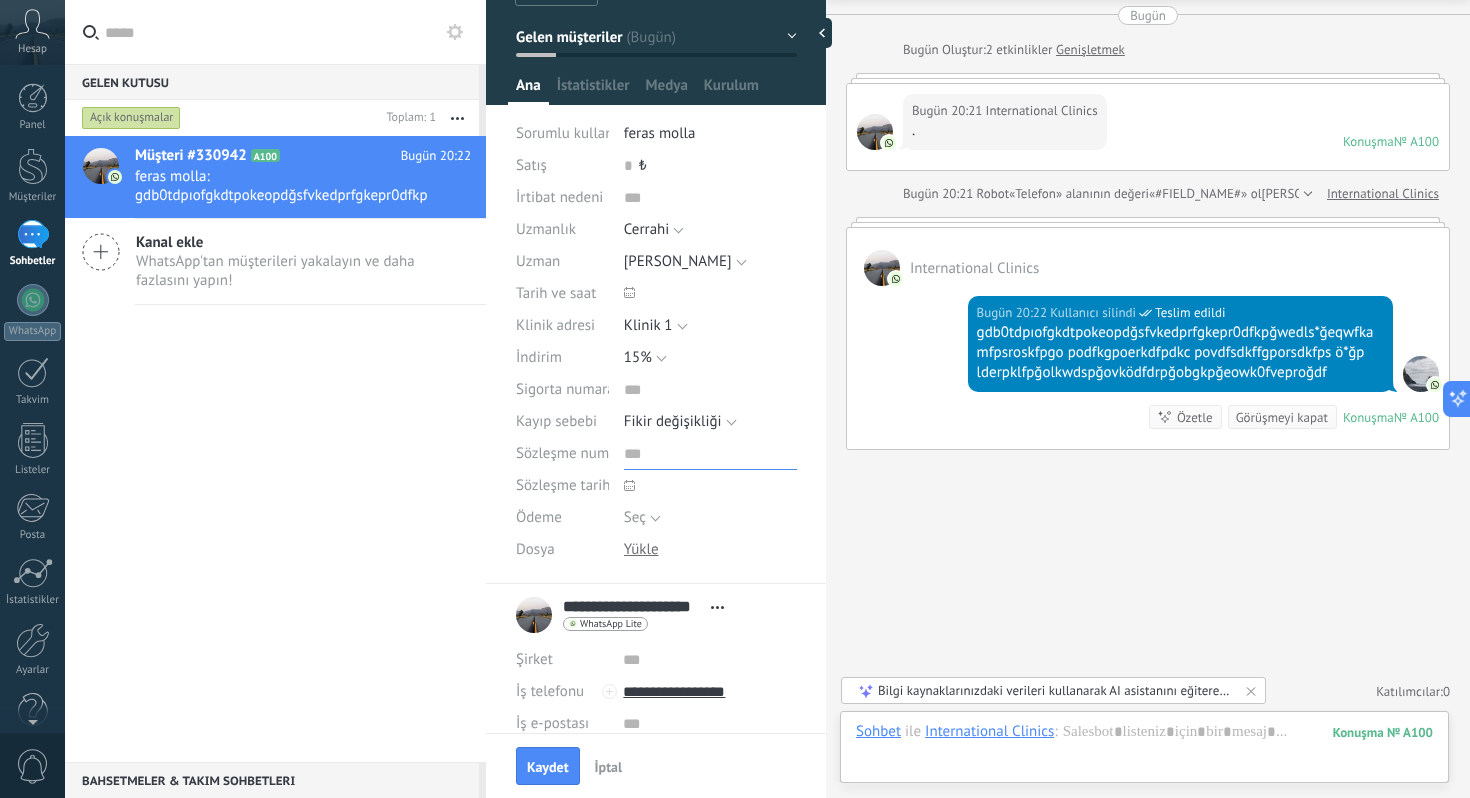 scroll, scrollTop: 263, scrollLeft: 0, axis: vertical 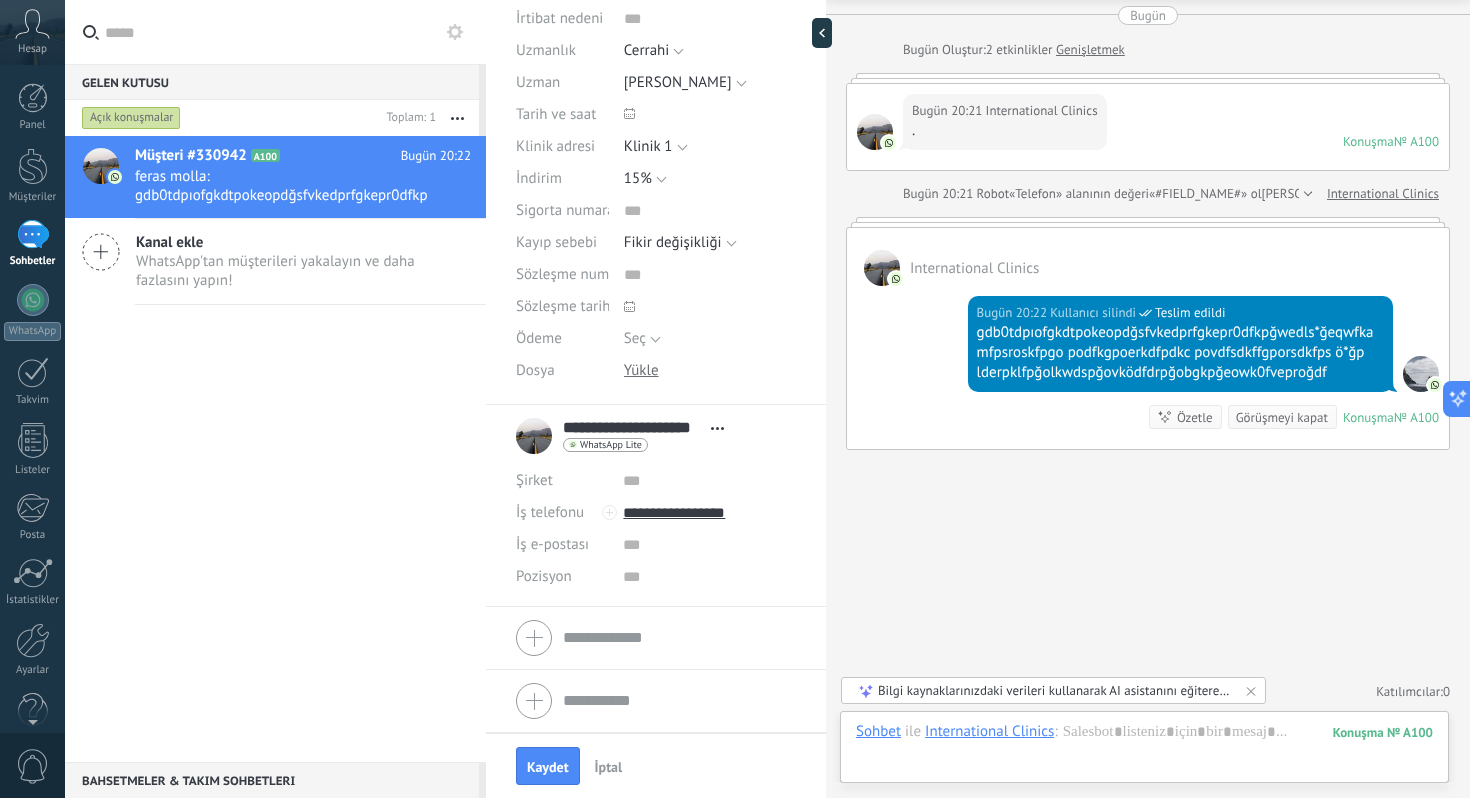 click on "**********" at bounding box center (625, 436) 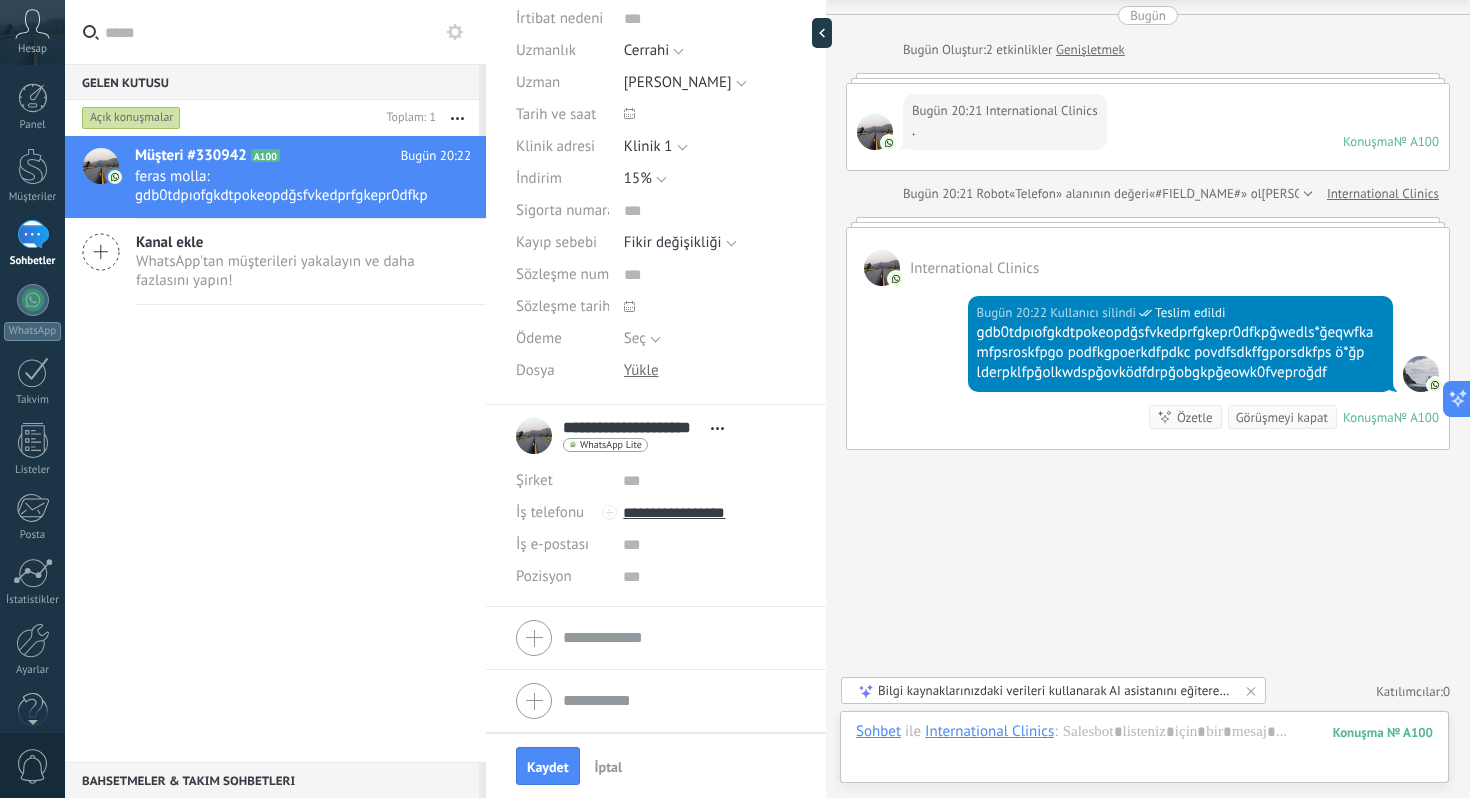 scroll, scrollTop: 0, scrollLeft: 0, axis: both 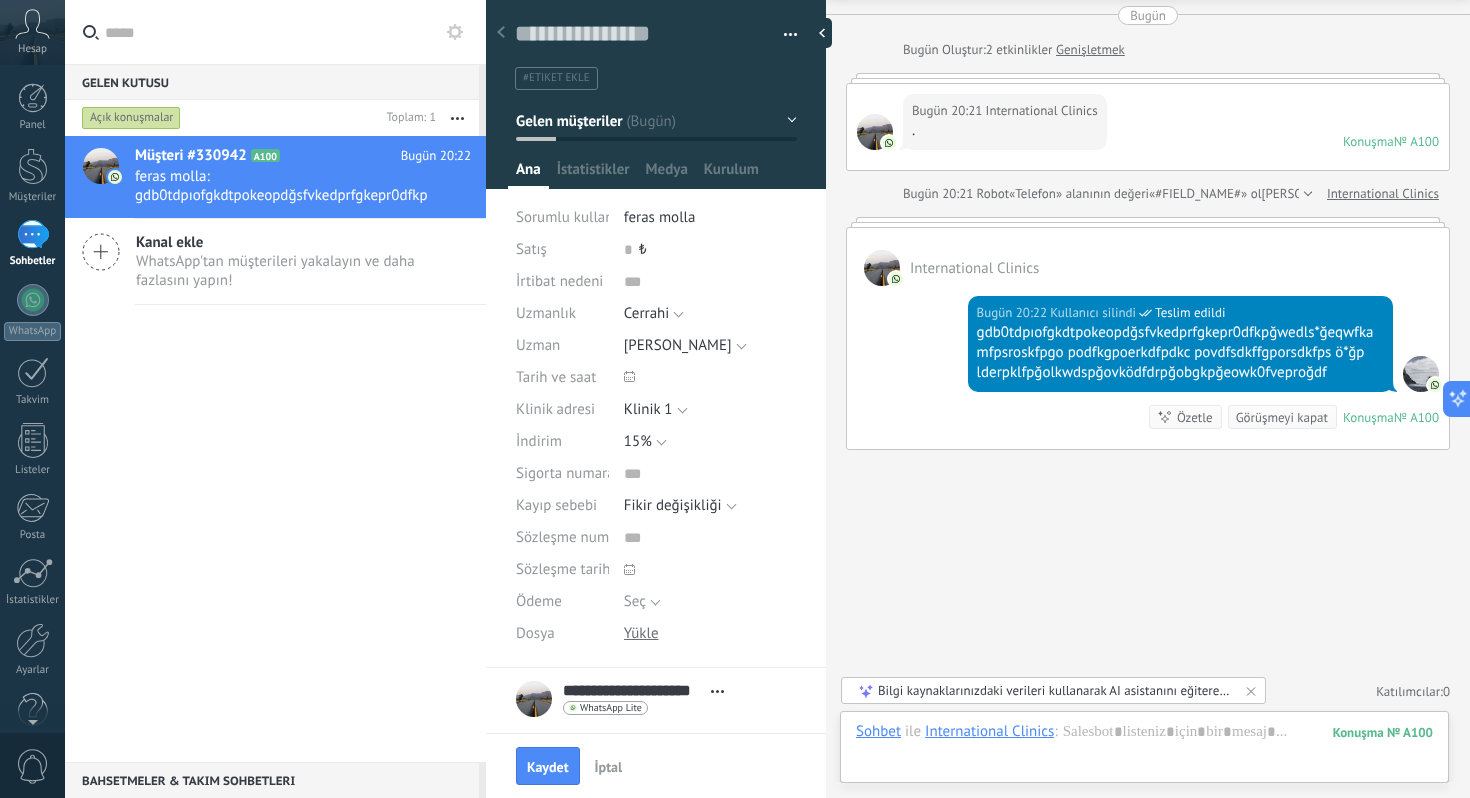 click at bounding box center (875, 132) 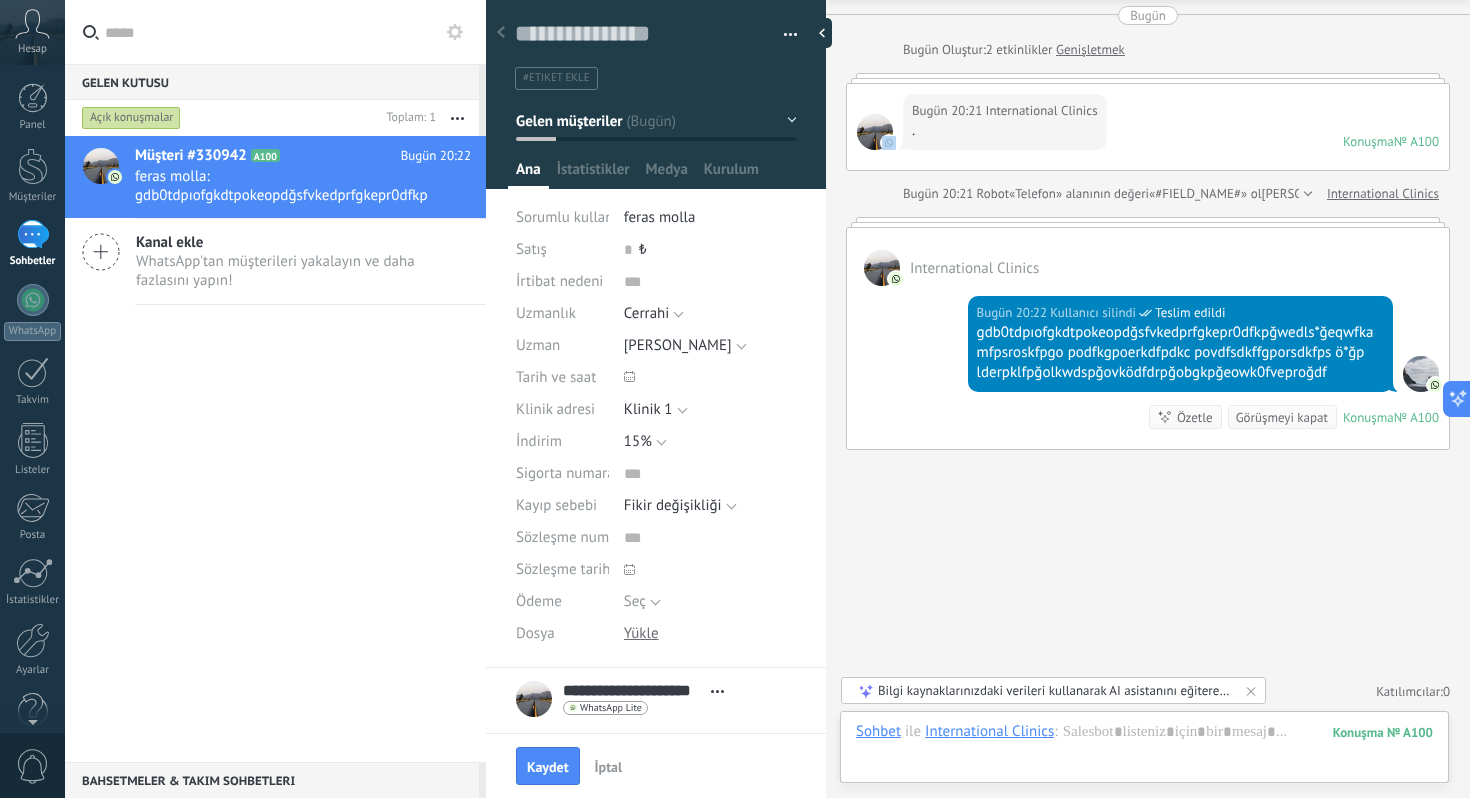 click at bounding box center (875, 132) 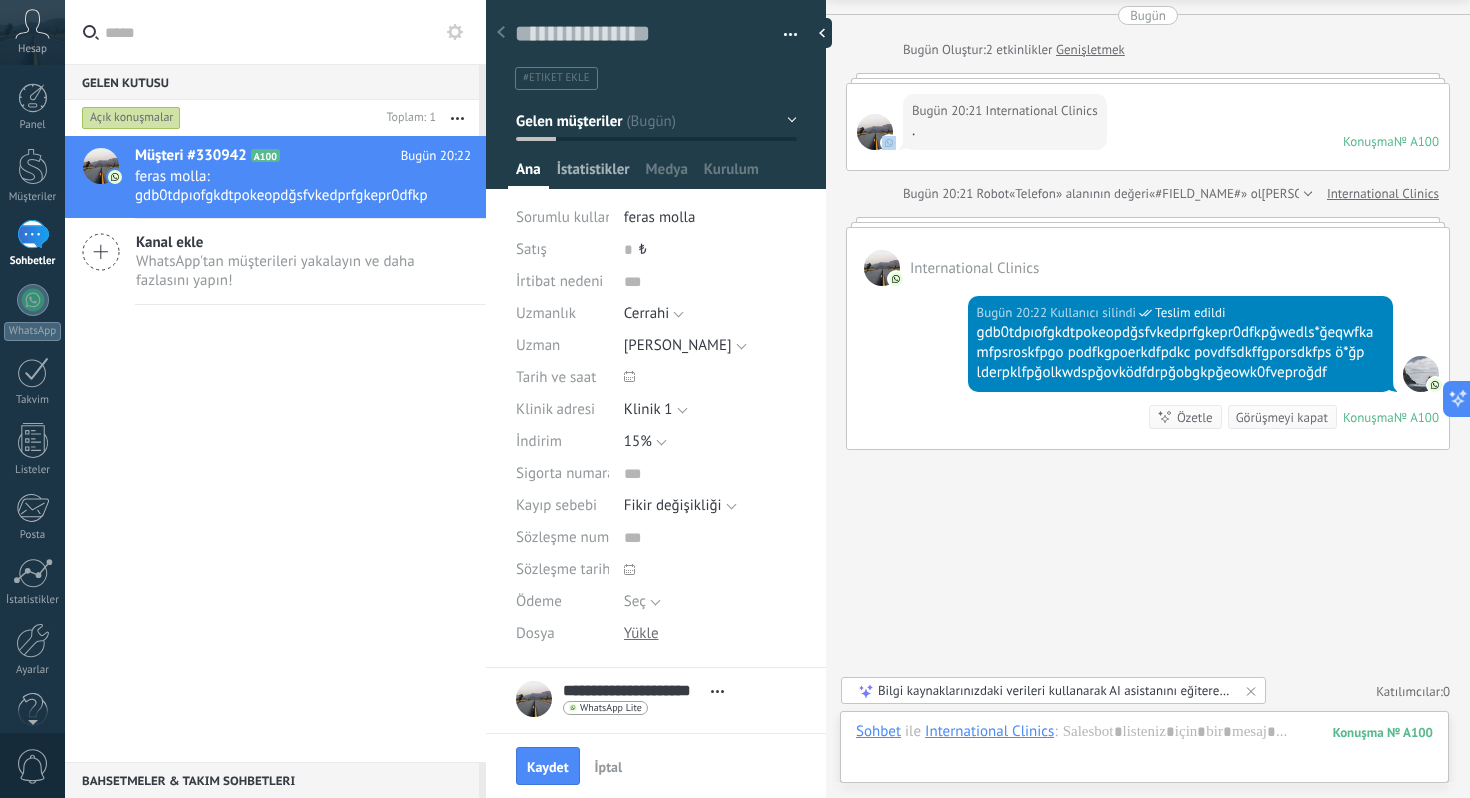 click on "İstatistikler" at bounding box center (593, 174) 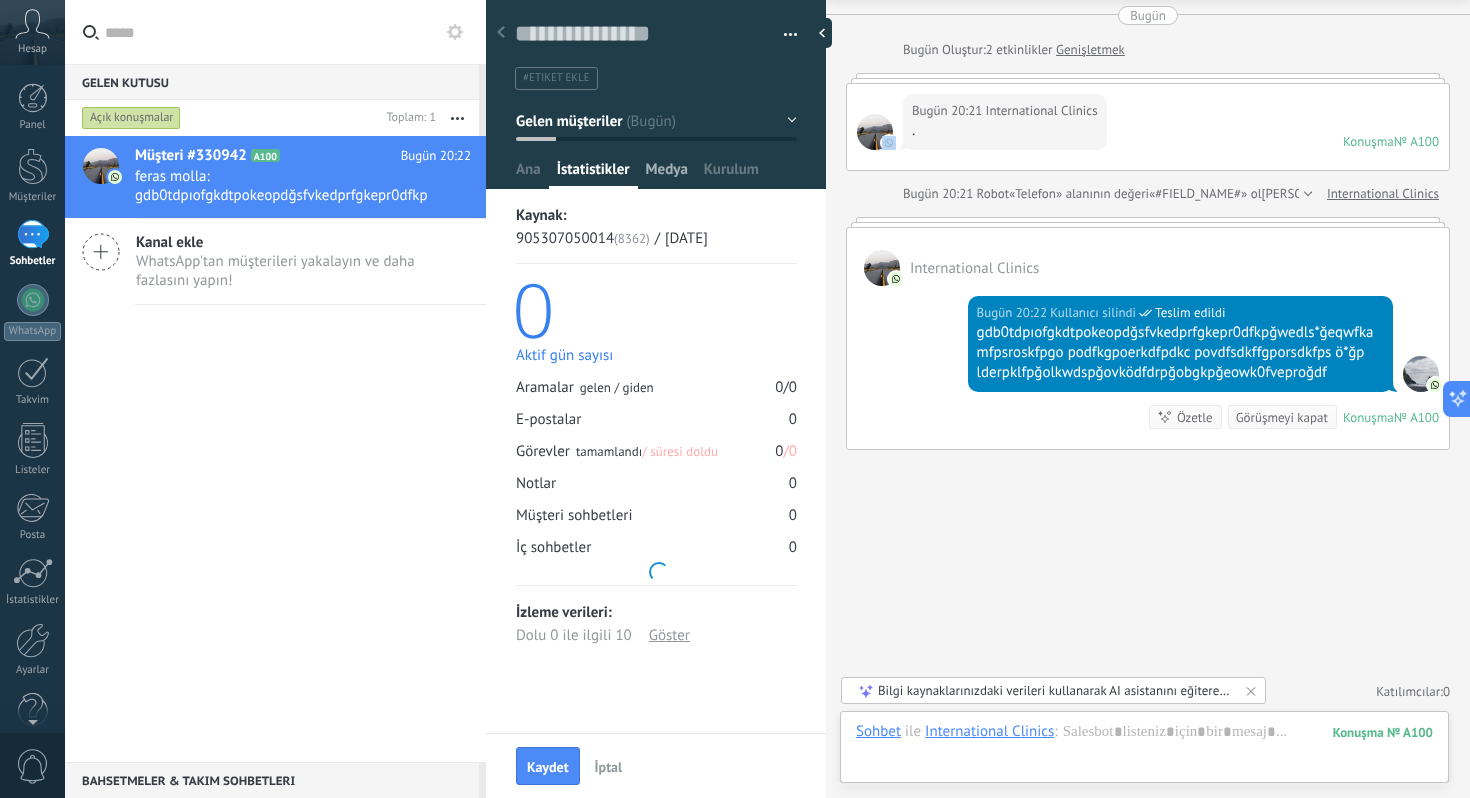 click on "Medya" at bounding box center [667, 174] 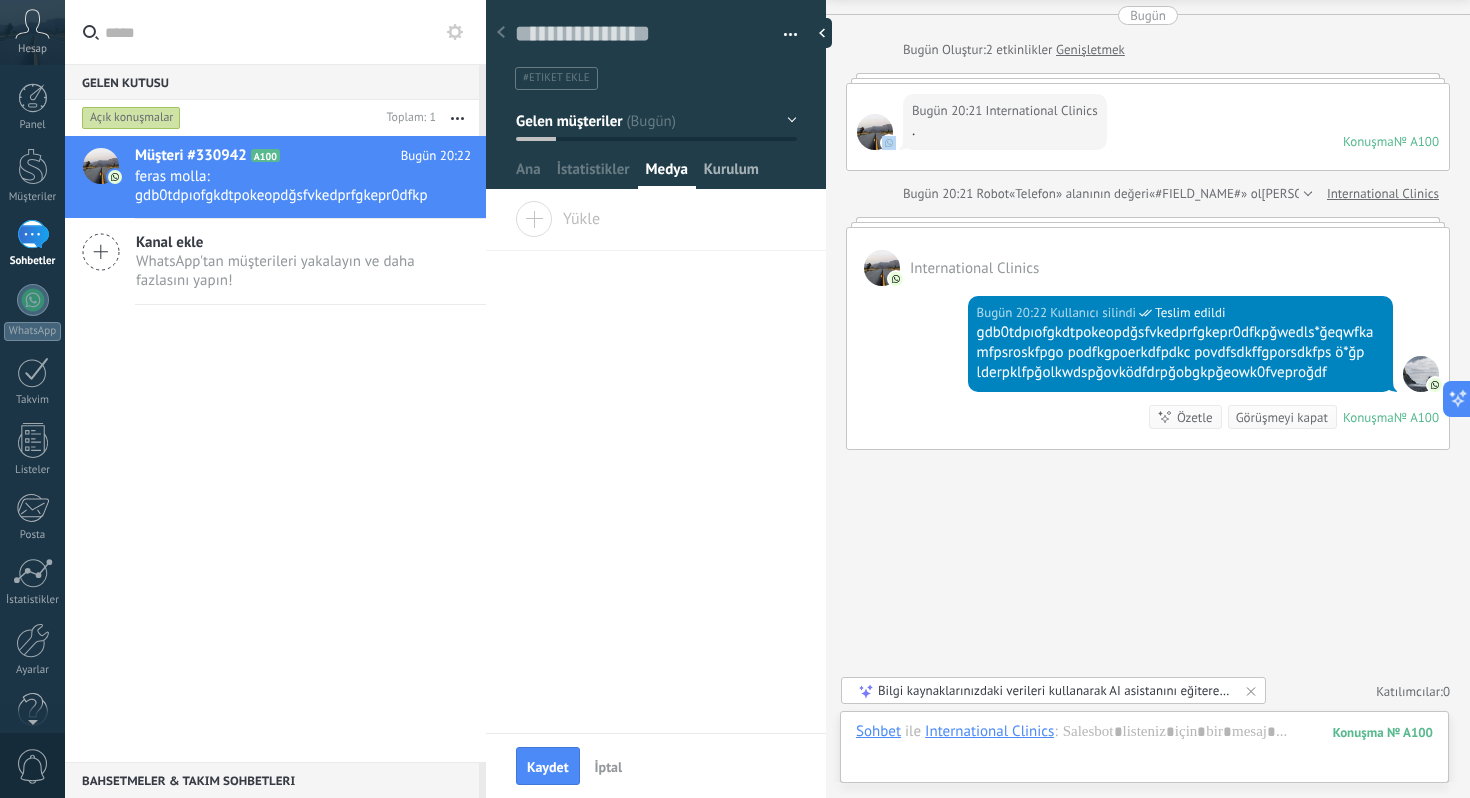 click on "Kurulum" at bounding box center [731, 174] 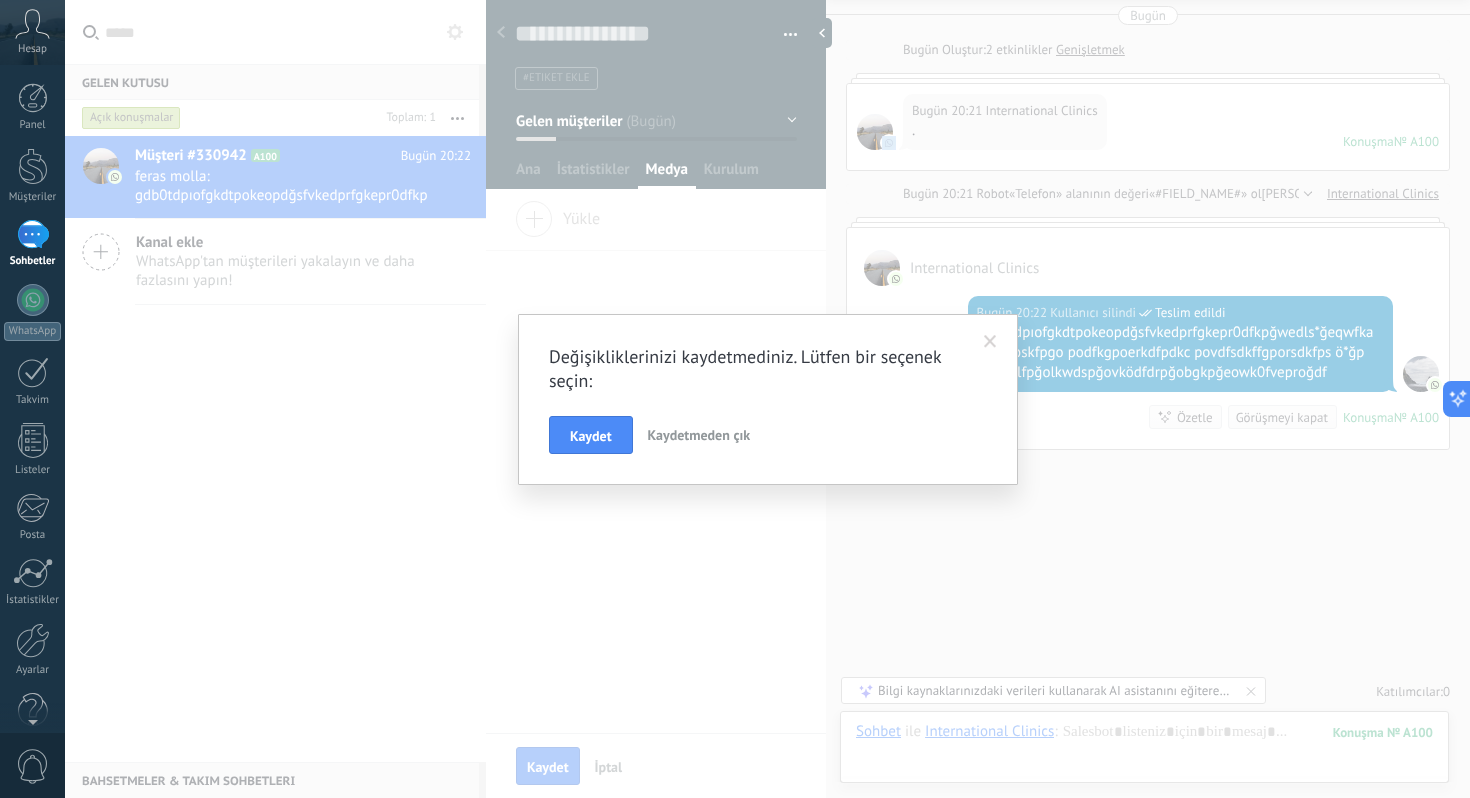 click on "Kaydetmeden çık" at bounding box center (699, 435) 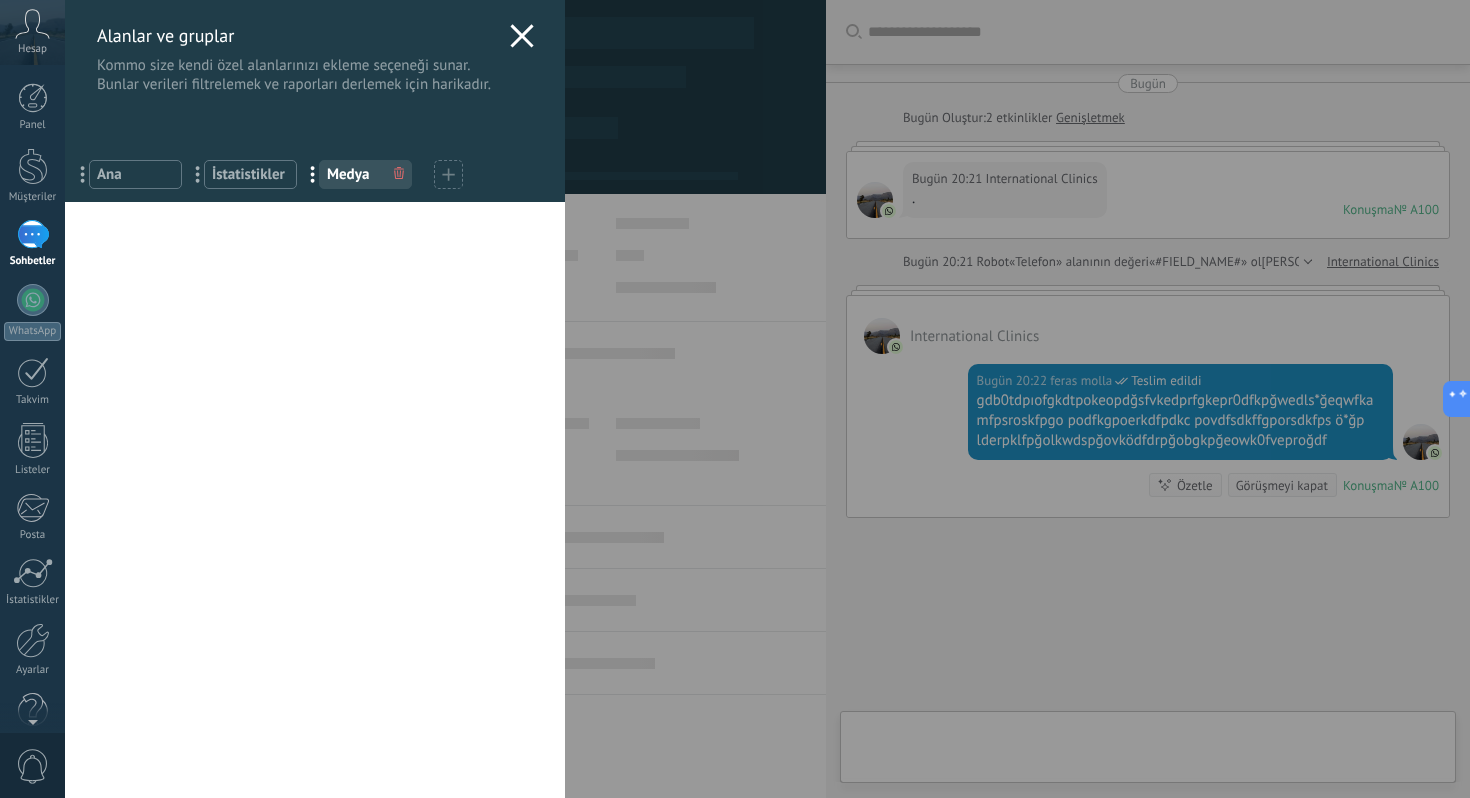 type on "**********" 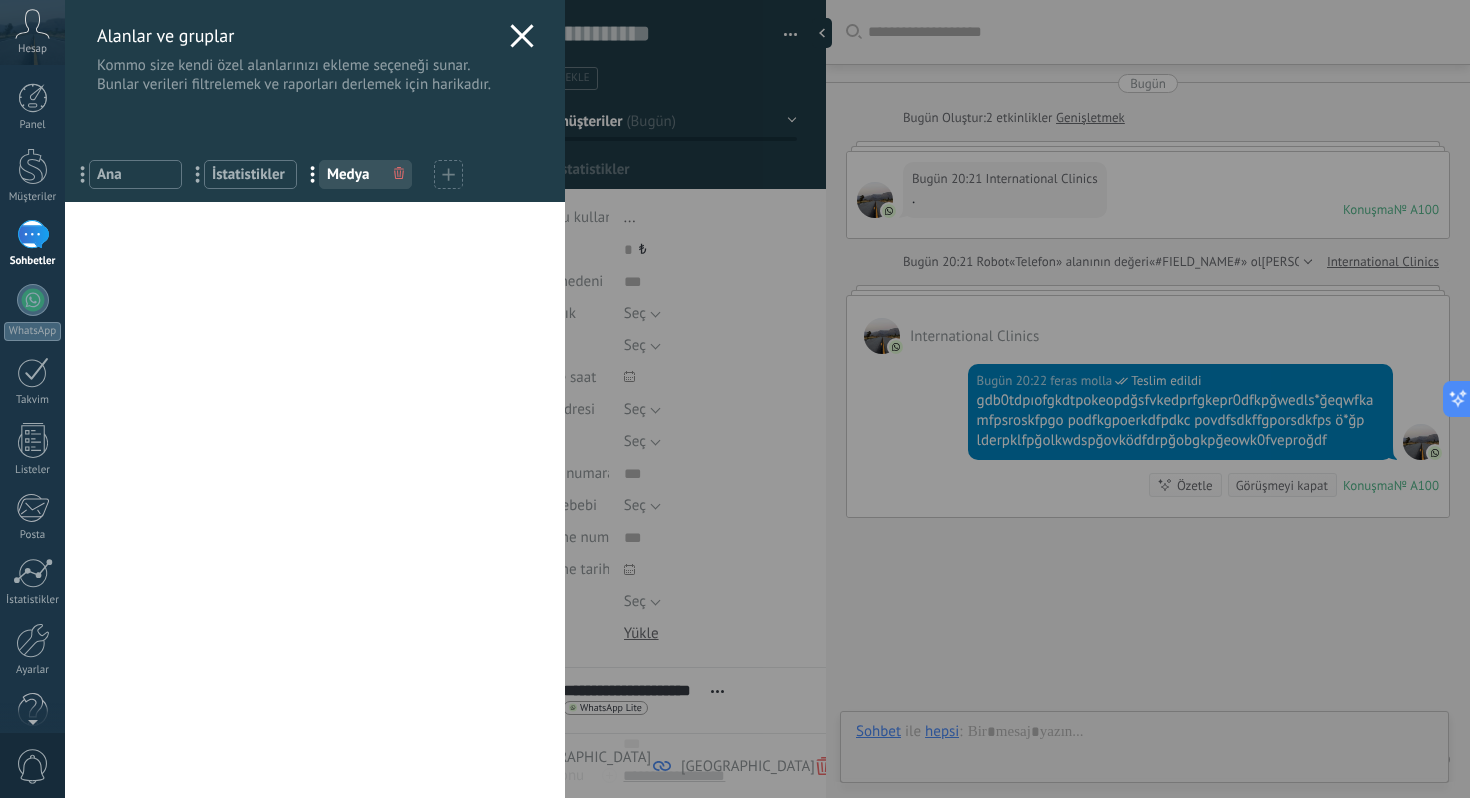 scroll, scrollTop: 68, scrollLeft: 0, axis: vertical 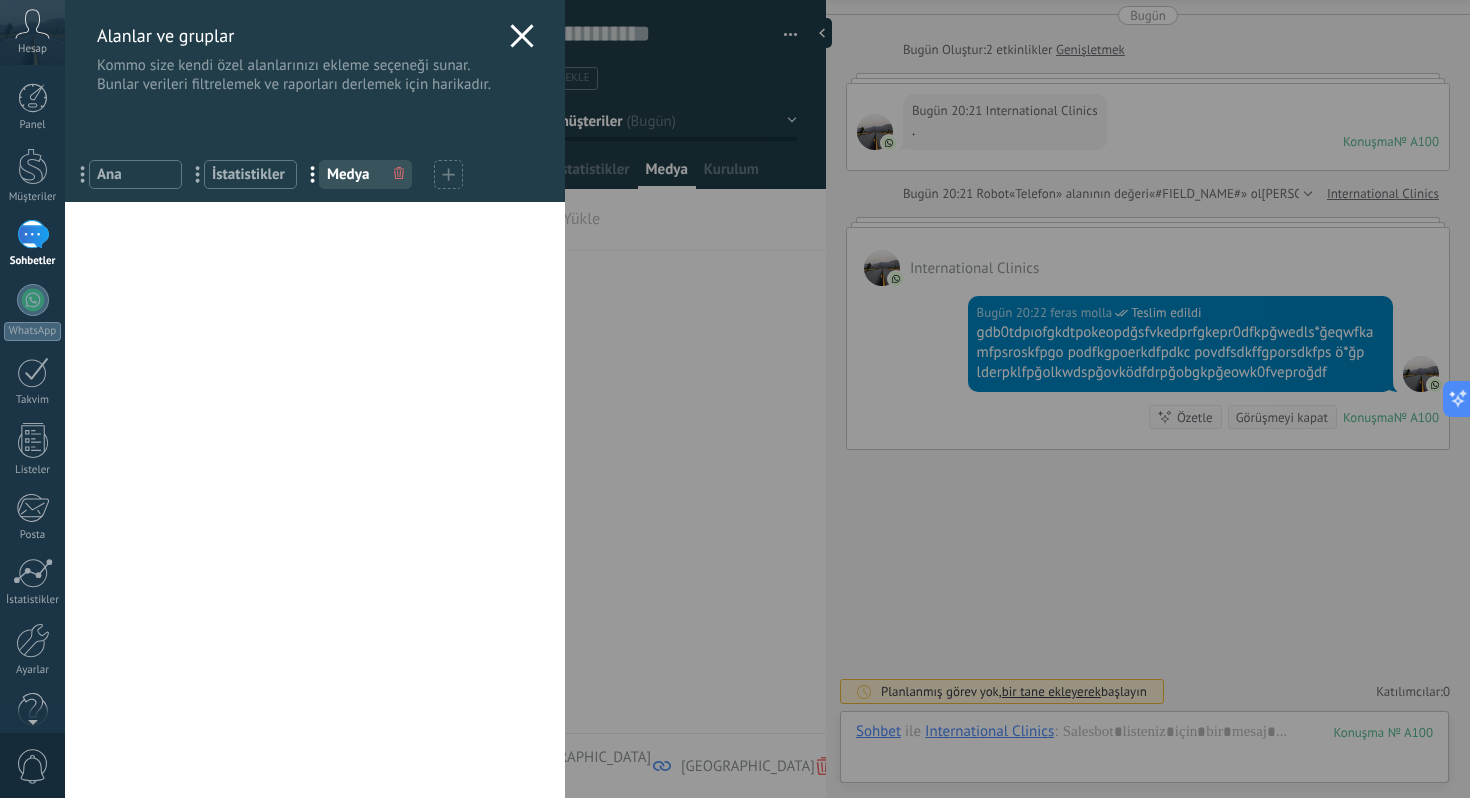 click 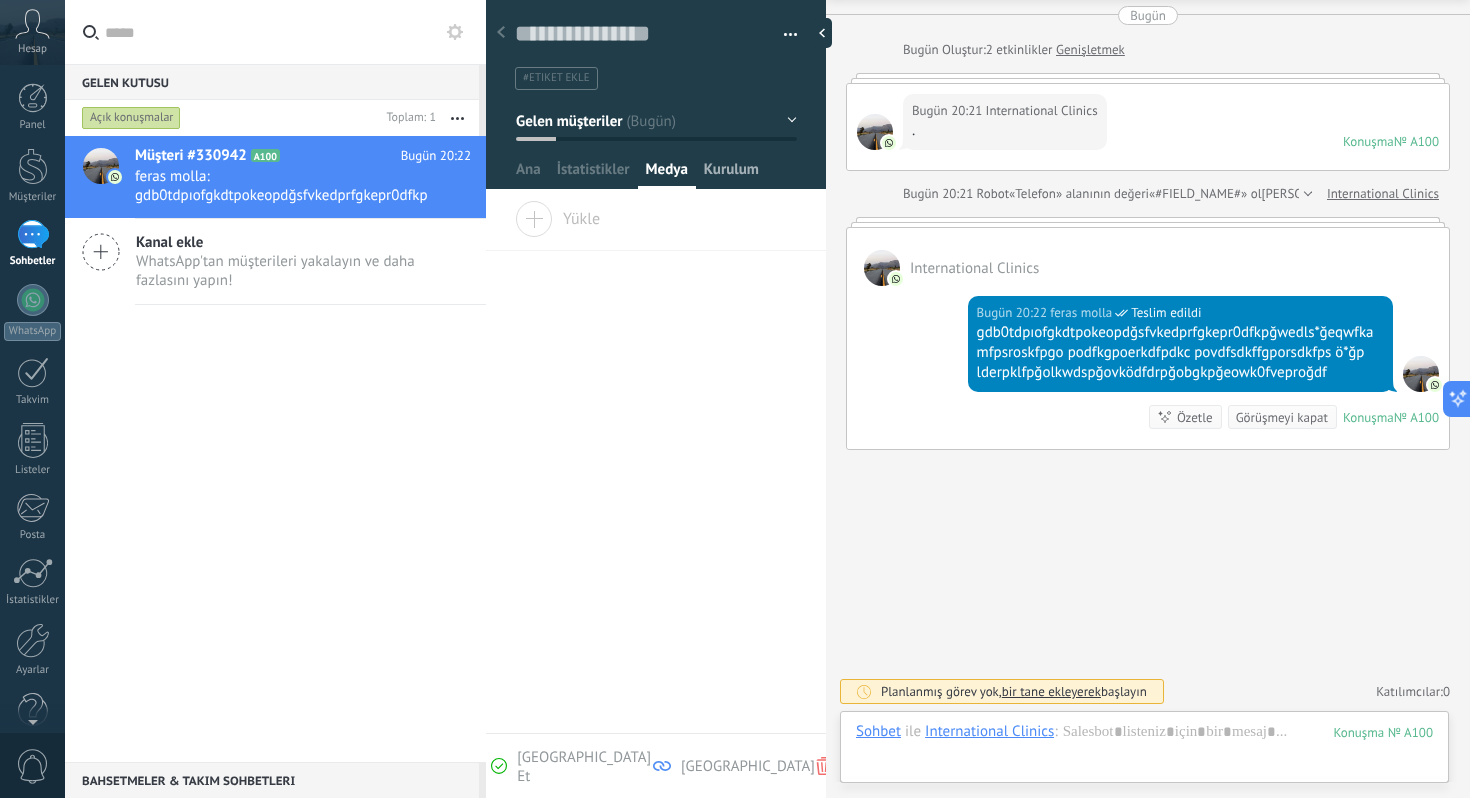 click on "Kurulum" at bounding box center [731, 174] 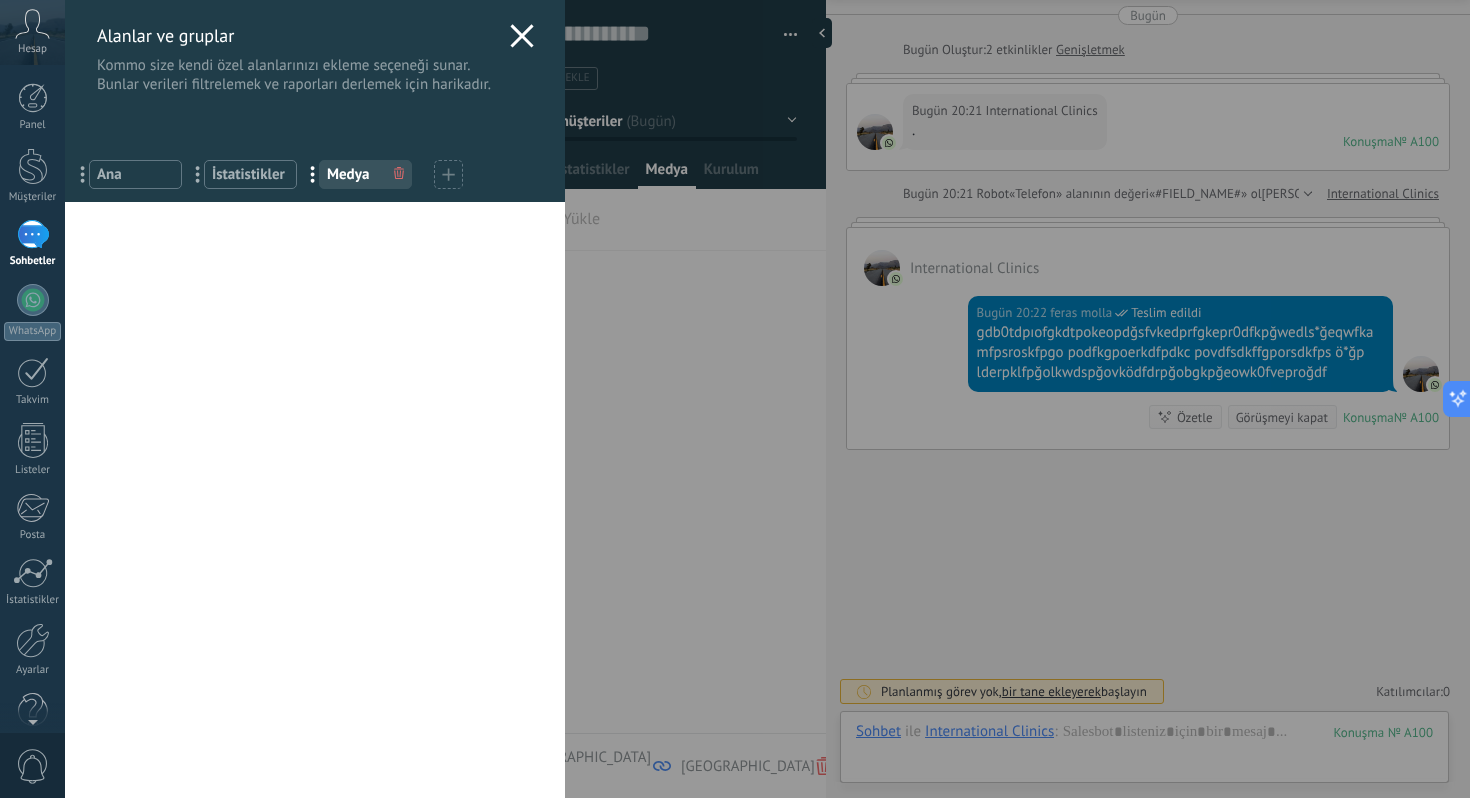 click 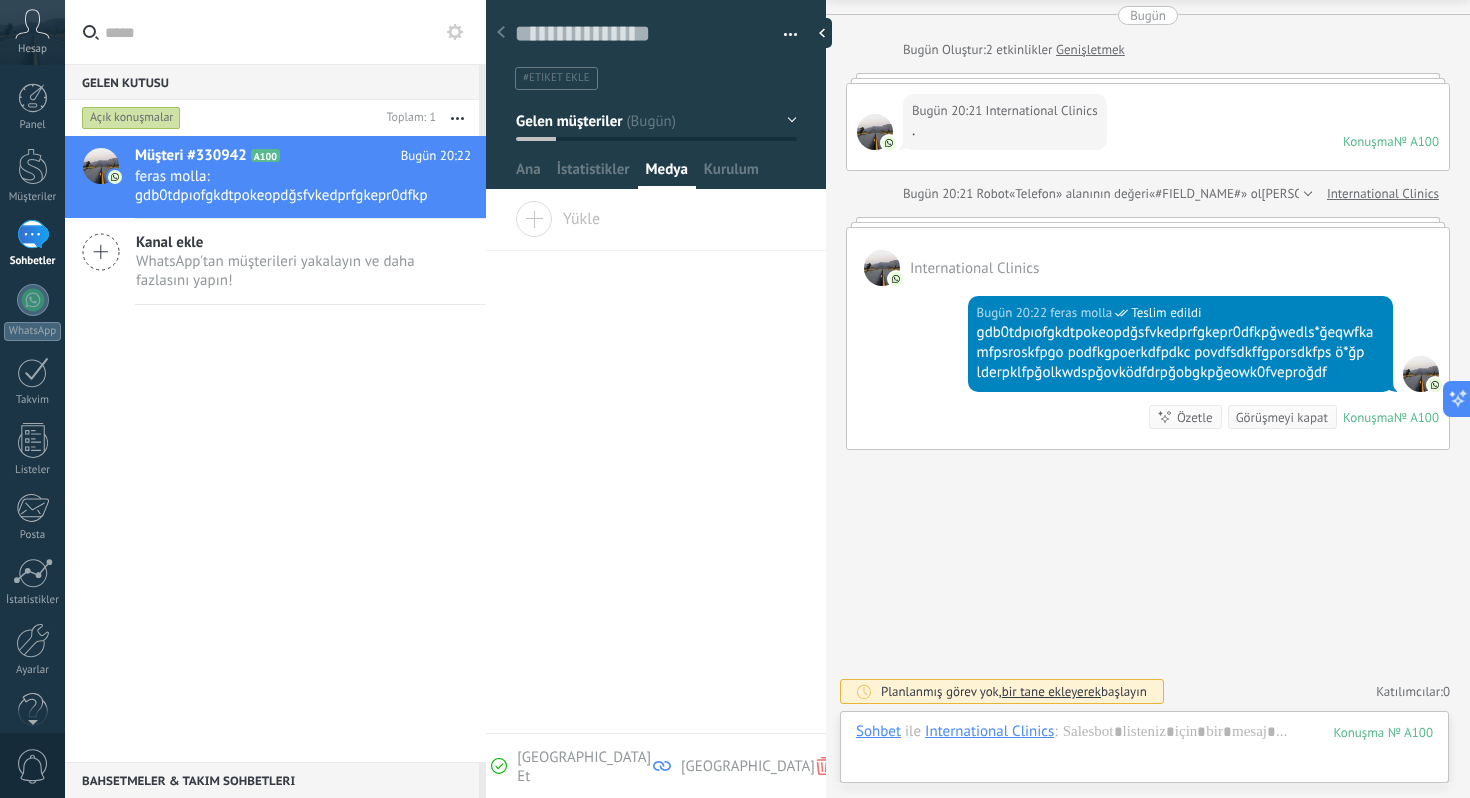 click on "Kaydet ve oluştur
[GEOGRAPHIC_DATA]
Etiketleri yönet" at bounding box center (656, 101) 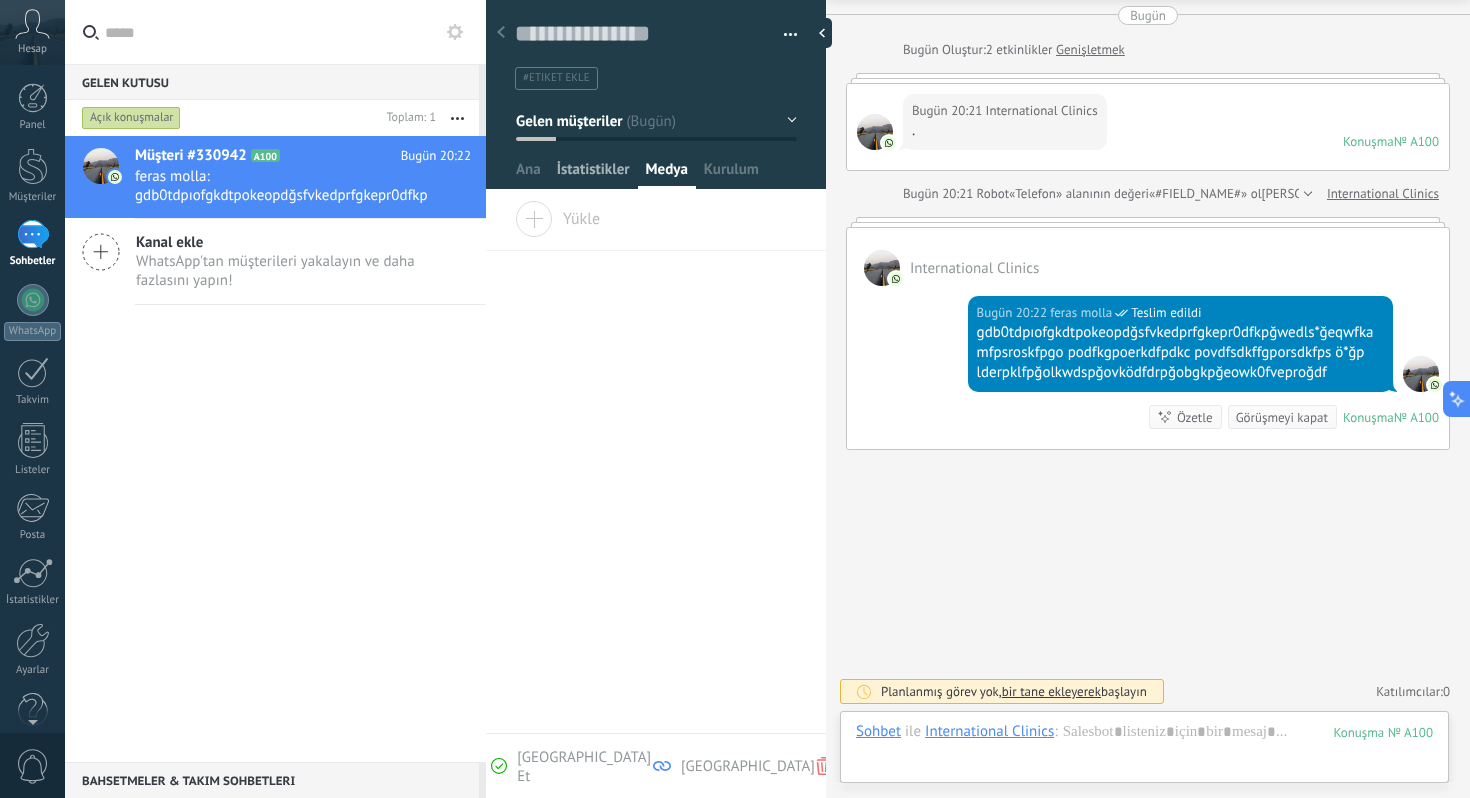 click on "İstatistikler" at bounding box center [593, 174] 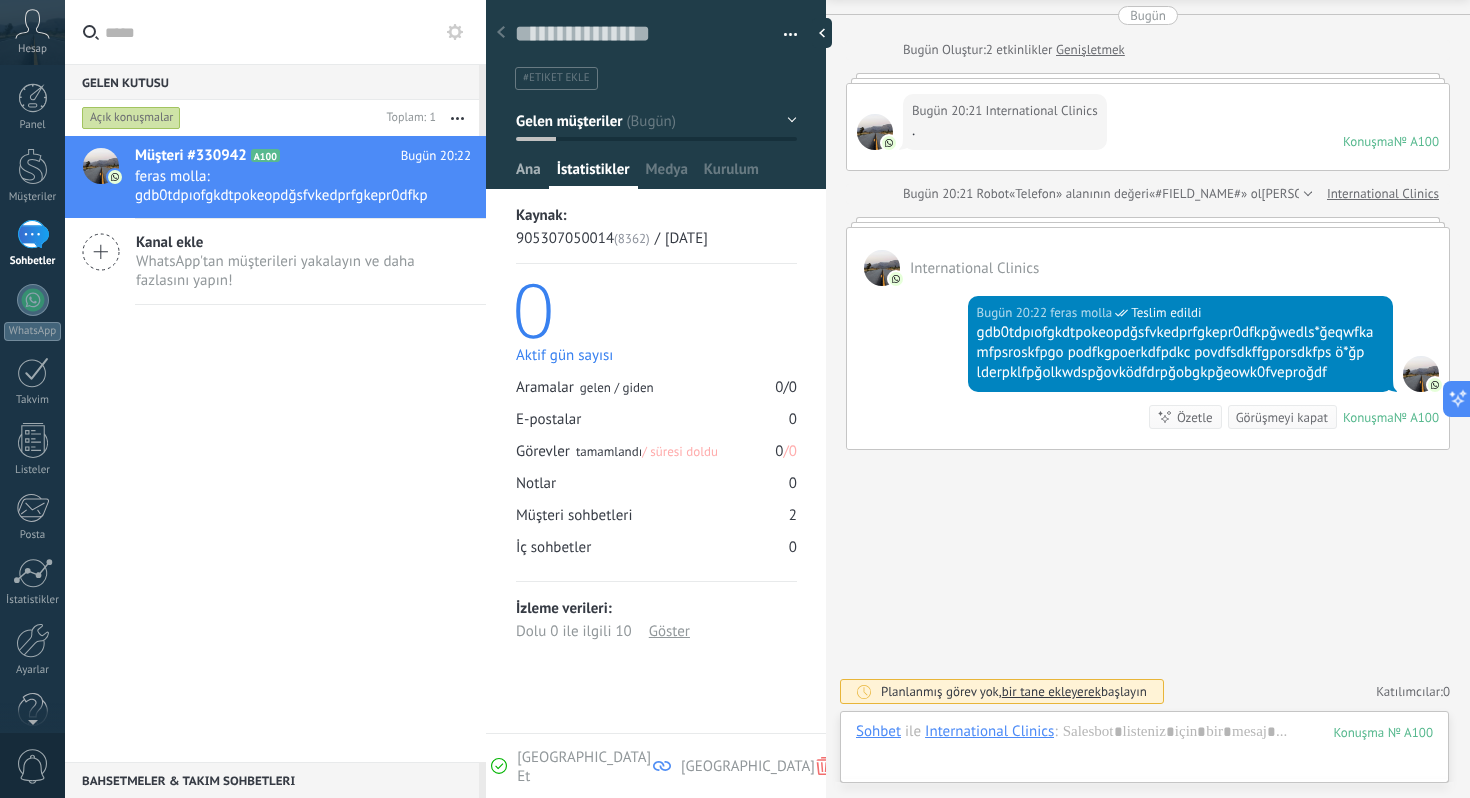 click on "Ana" at bounding box center (528, 174) 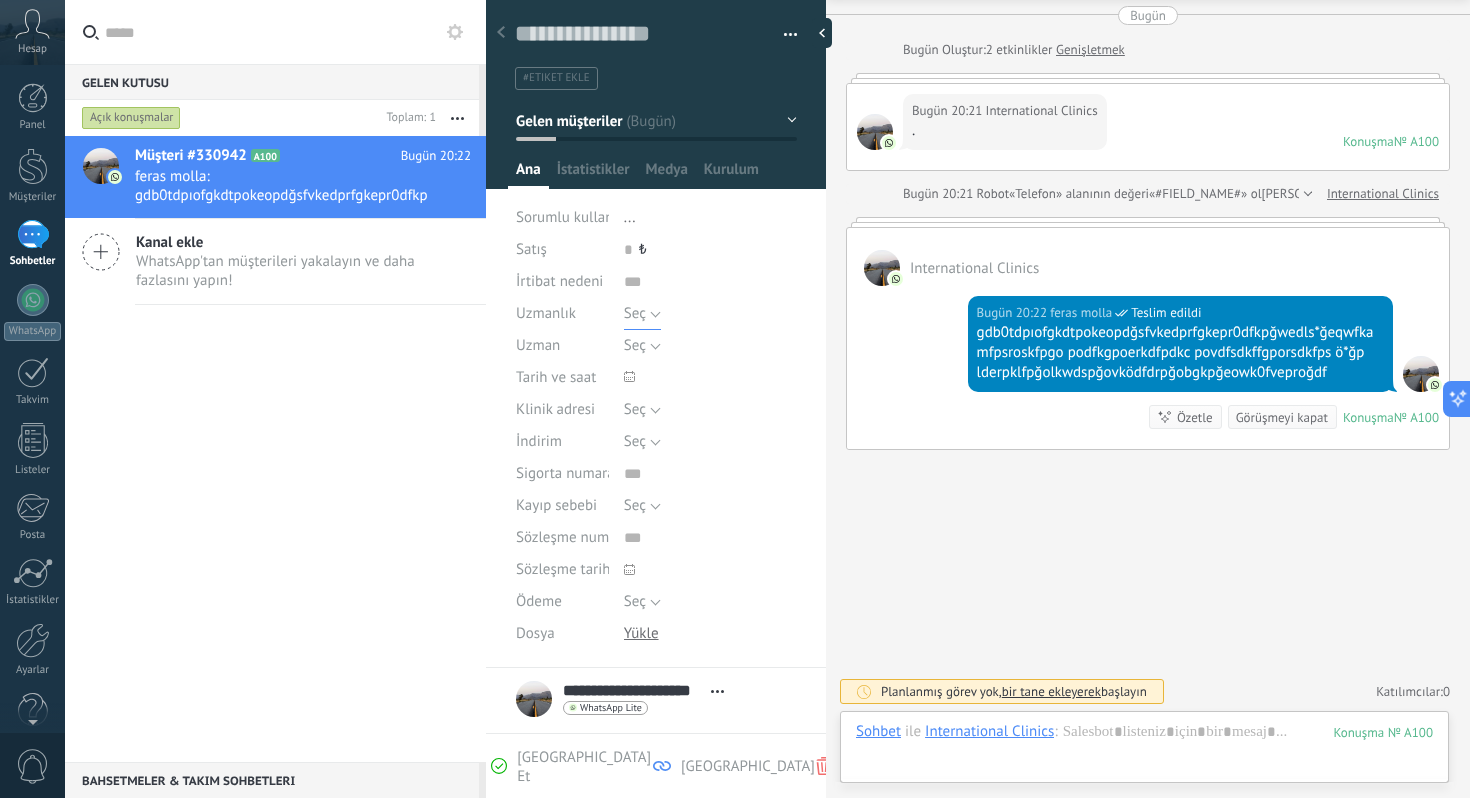 click on "Seç" at bounding box center [642, 314] 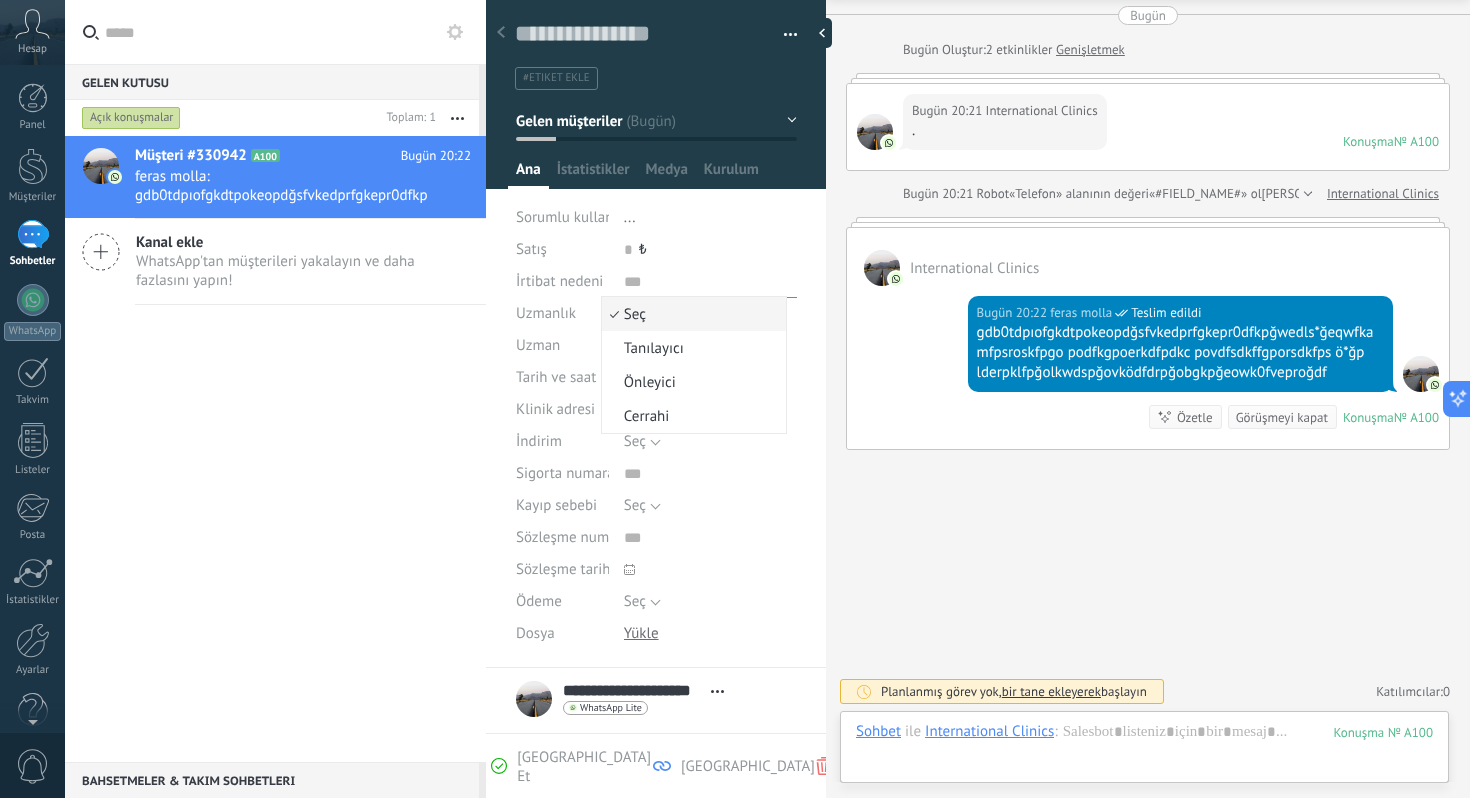click at bounding box center [710, 282] 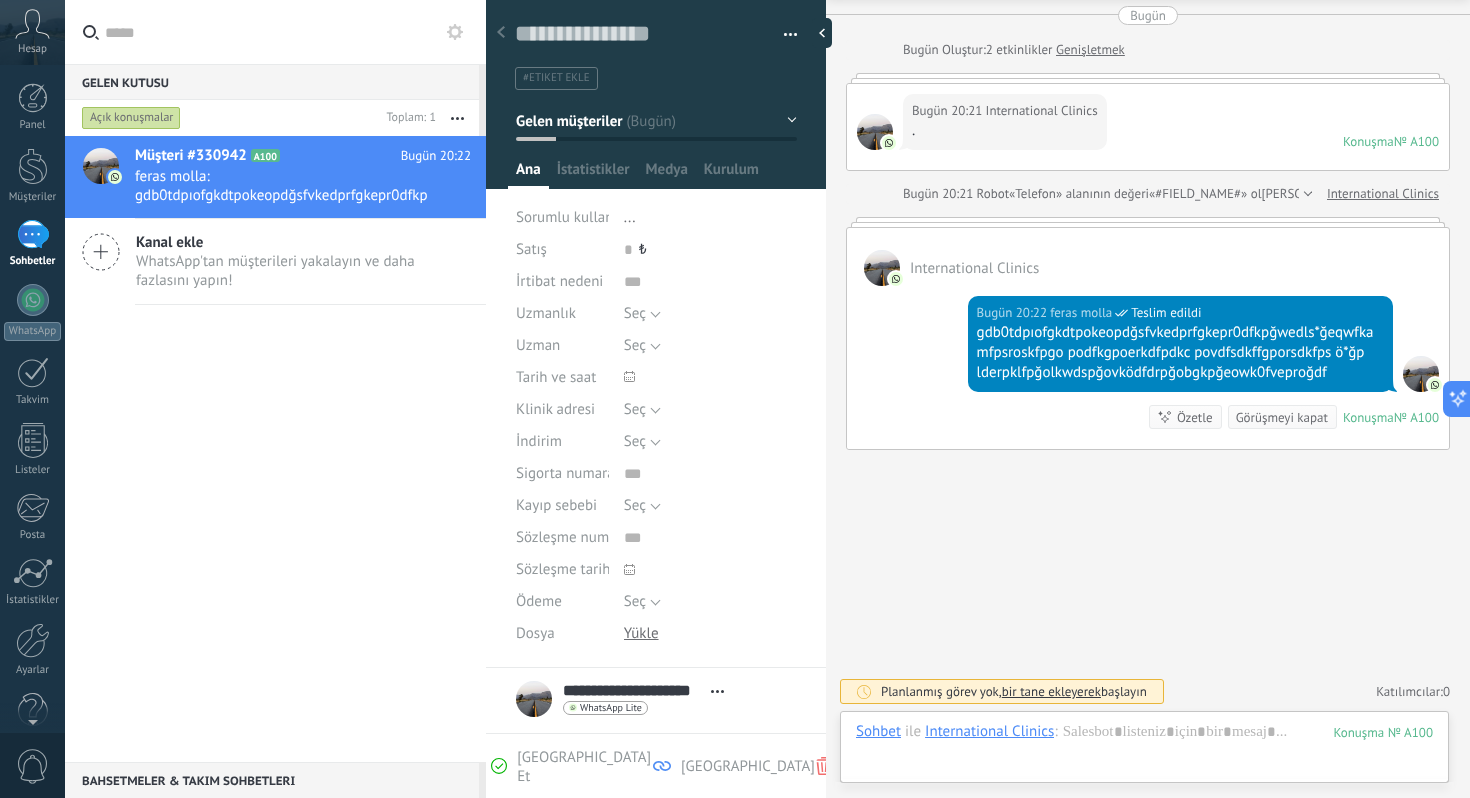 click on "Sorumlu kullanıcı ..." at bounding box center [656, 218] 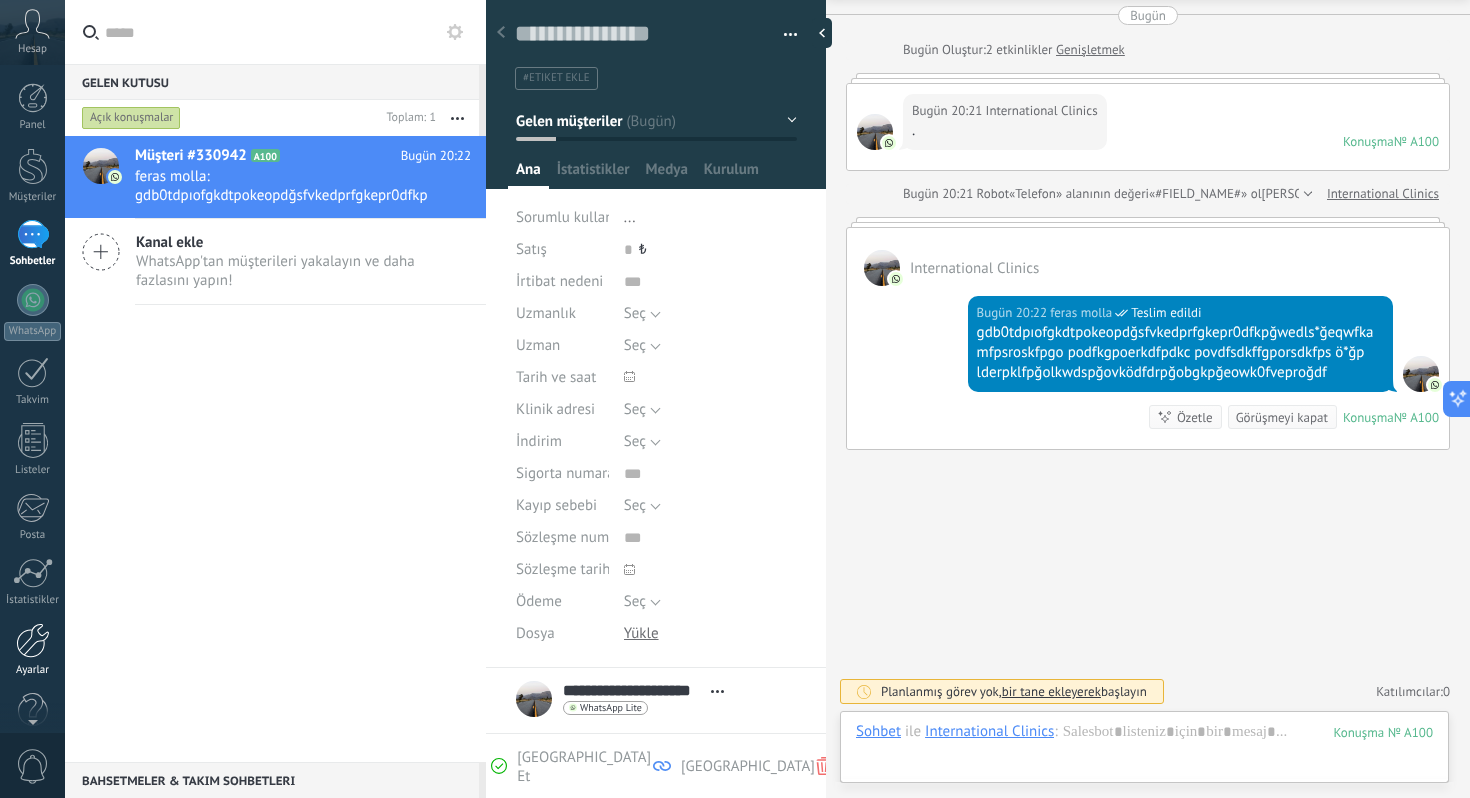 click at bounding box center [33, 640] 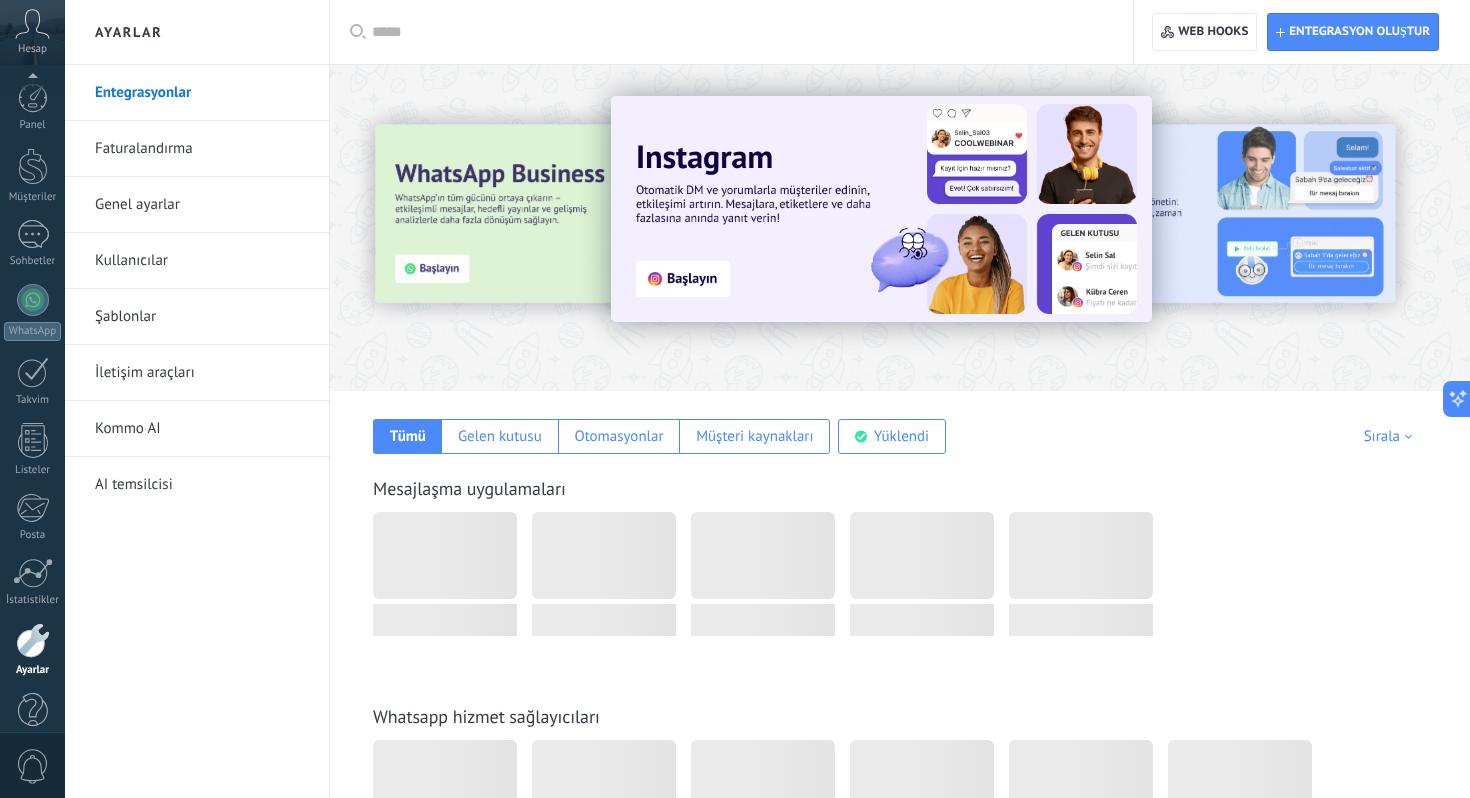 scroll, scrollTop: 34, scrollLeft: 0, axis: vertical 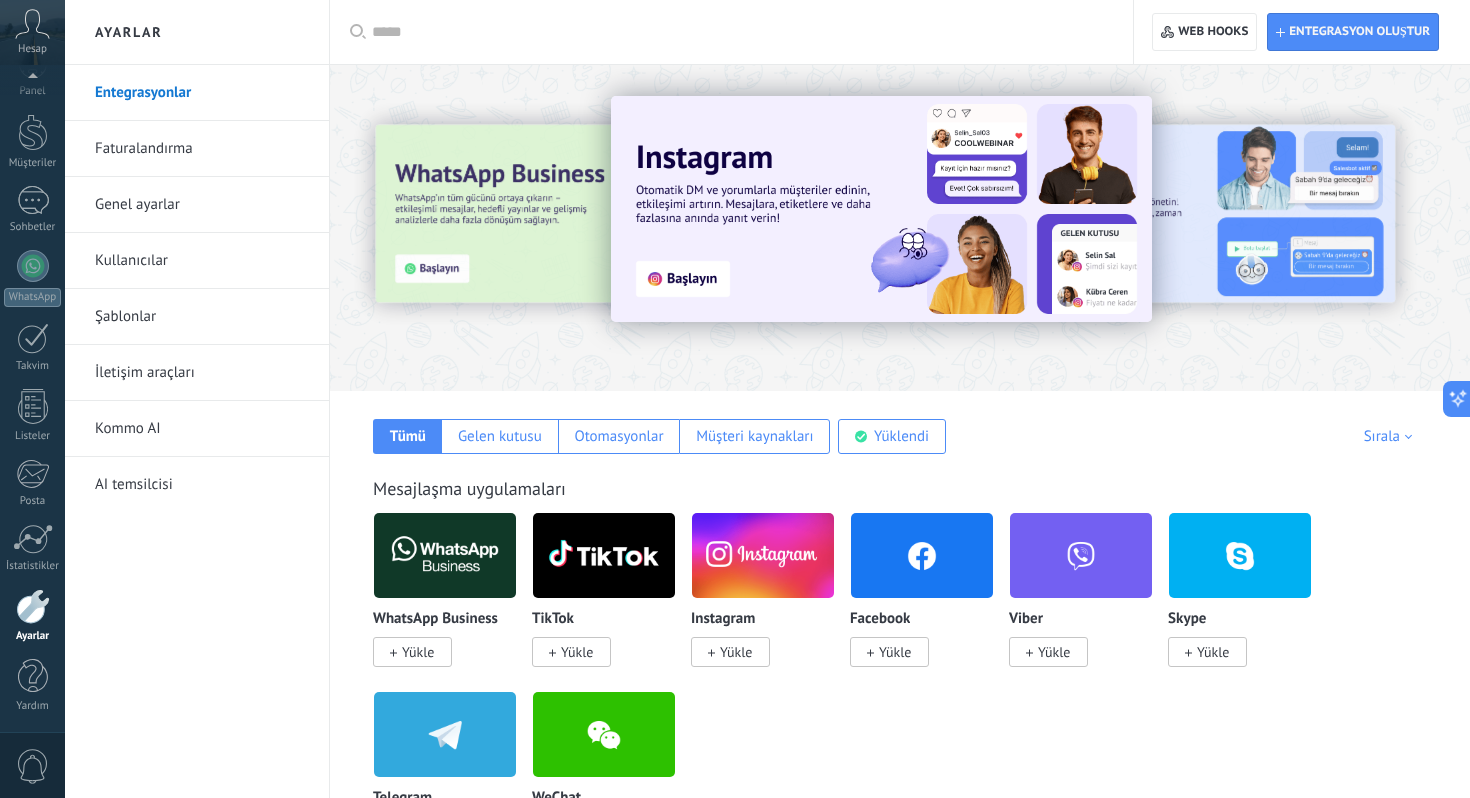 click on "Faturalandırma" at bounding box center [202, 149] 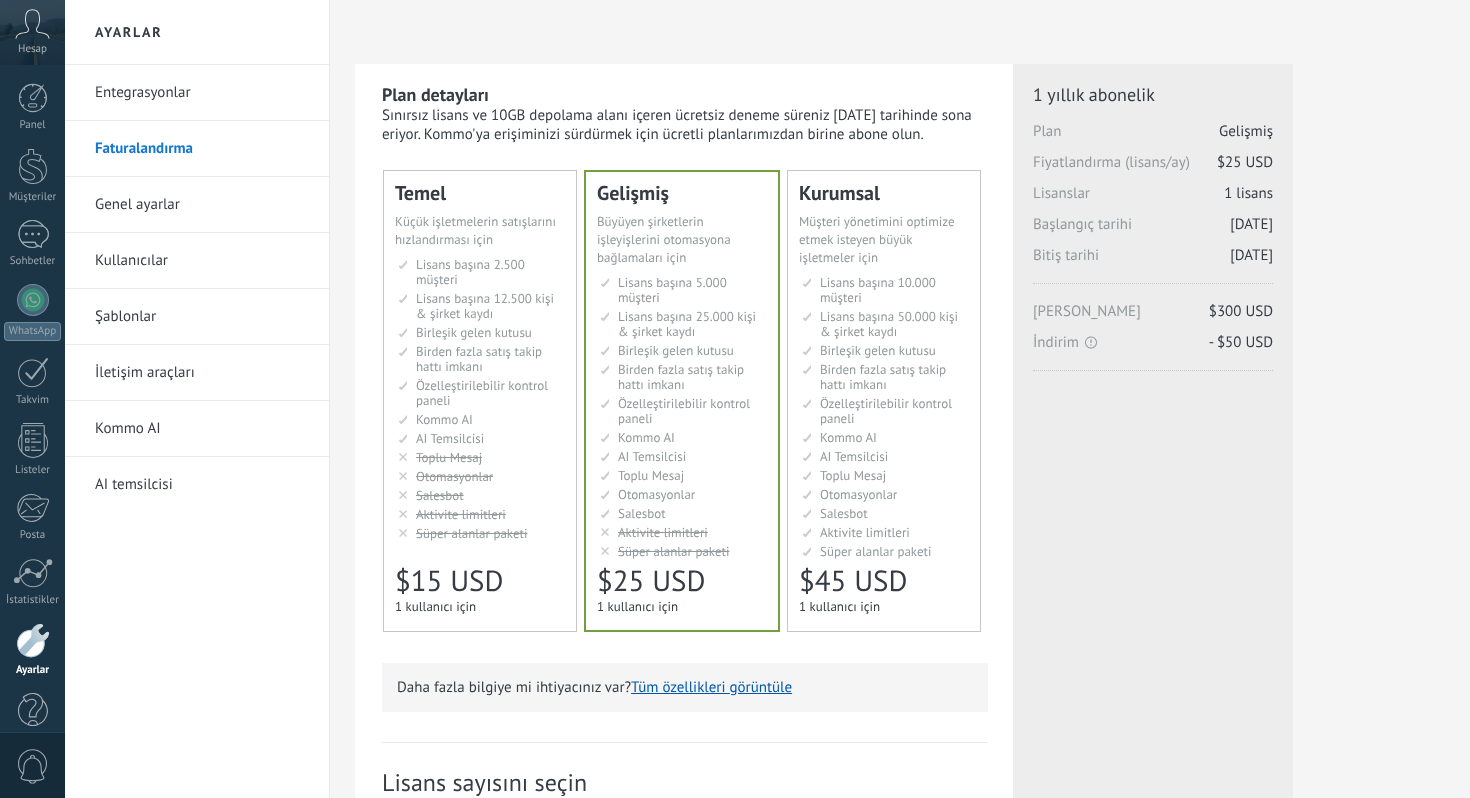 scroll, scrollTop: 0, scrollLeft: 0, axis: both 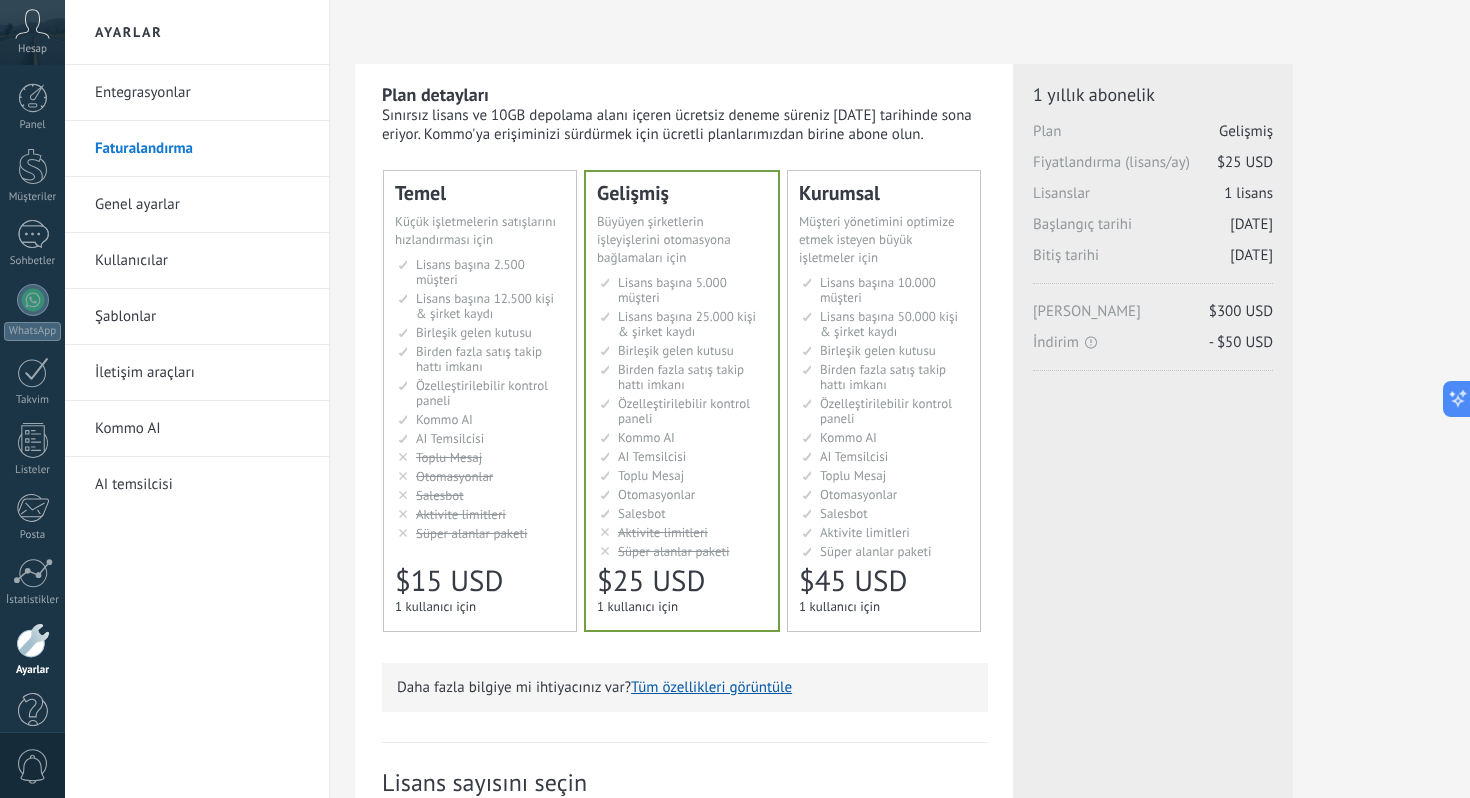 click on "Genel ayarlar" at bounding box center (202, 205) 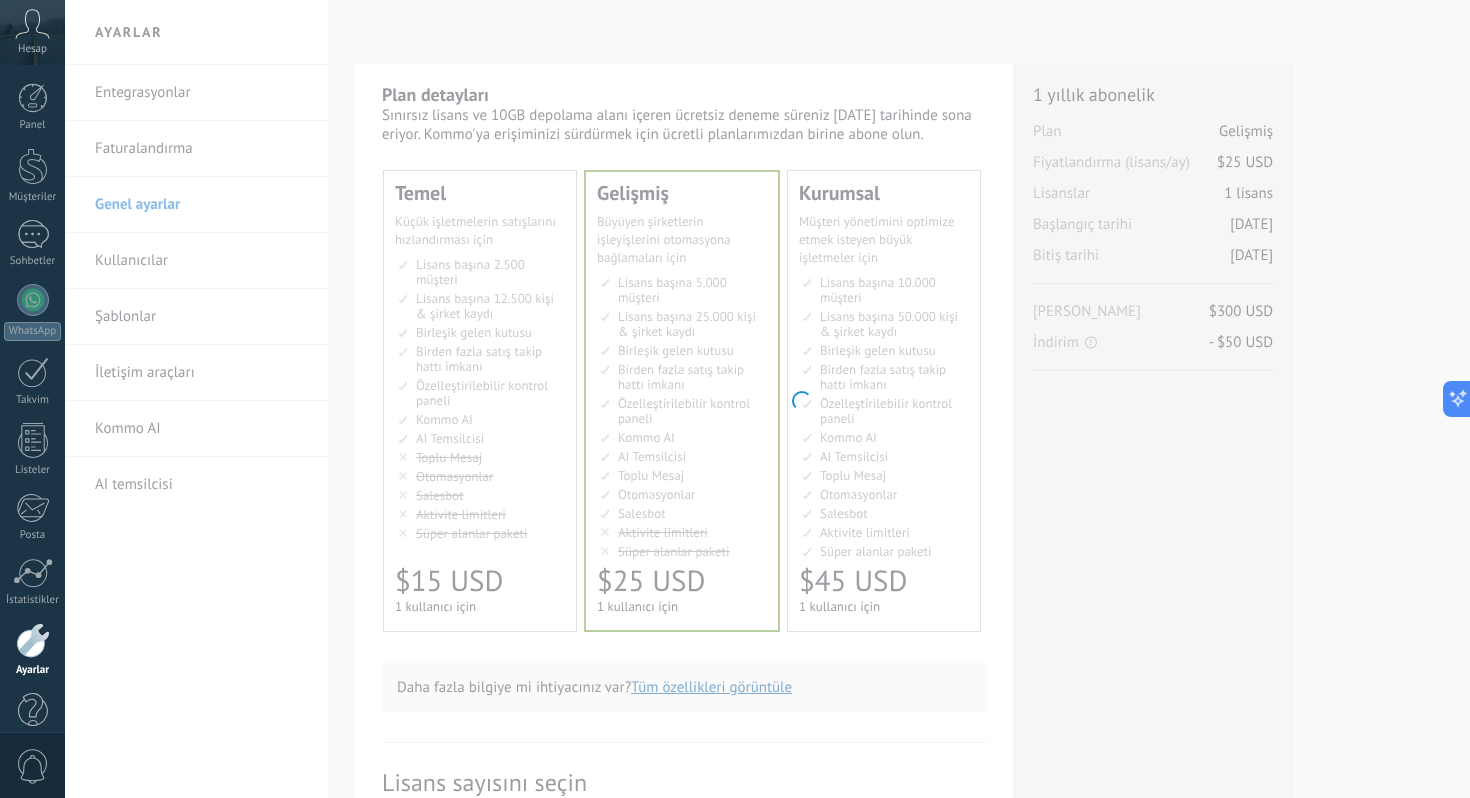 scroll, scrollTop: 0, scrollLeft: 0, axis: both 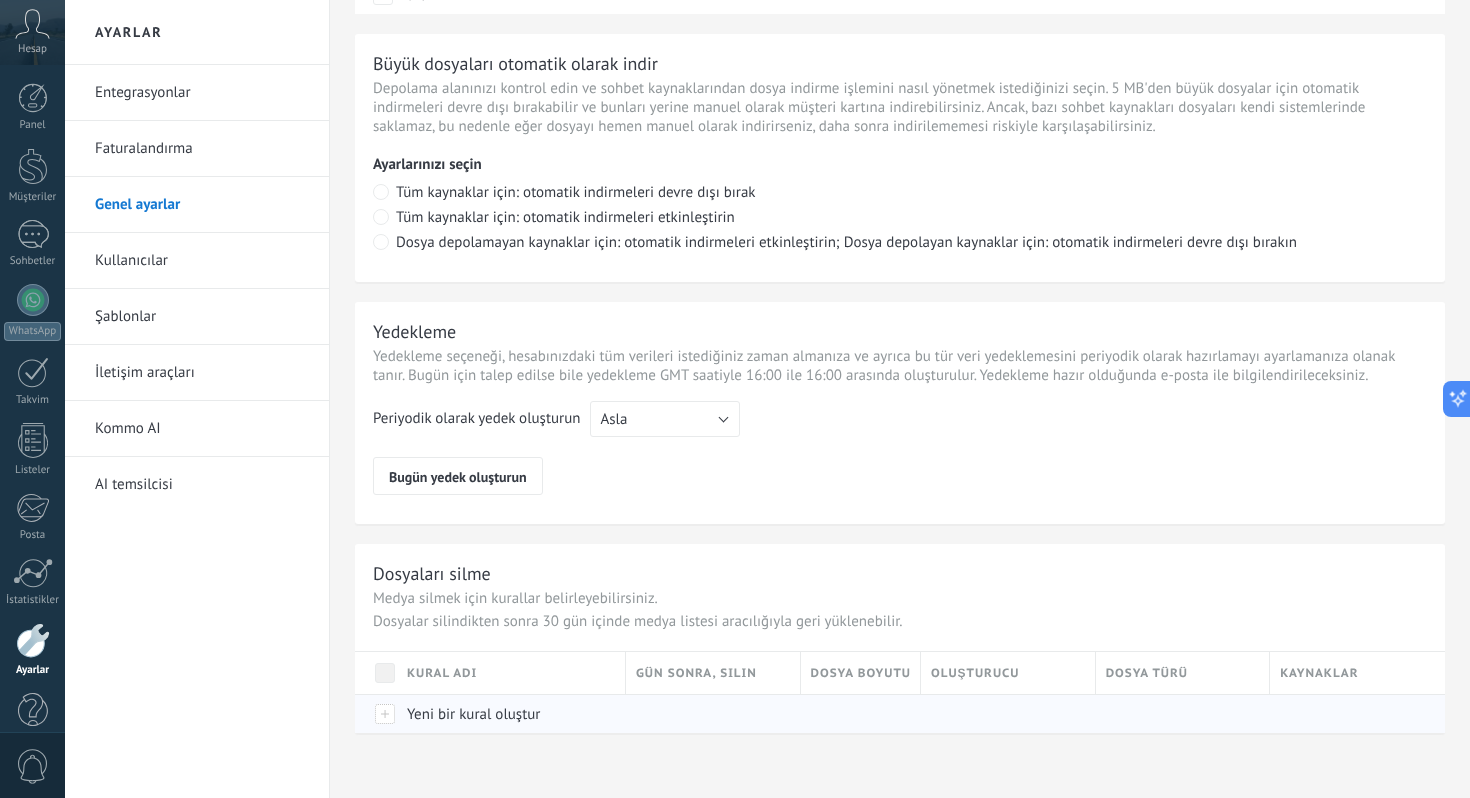 click at bounding box center (386, 714) 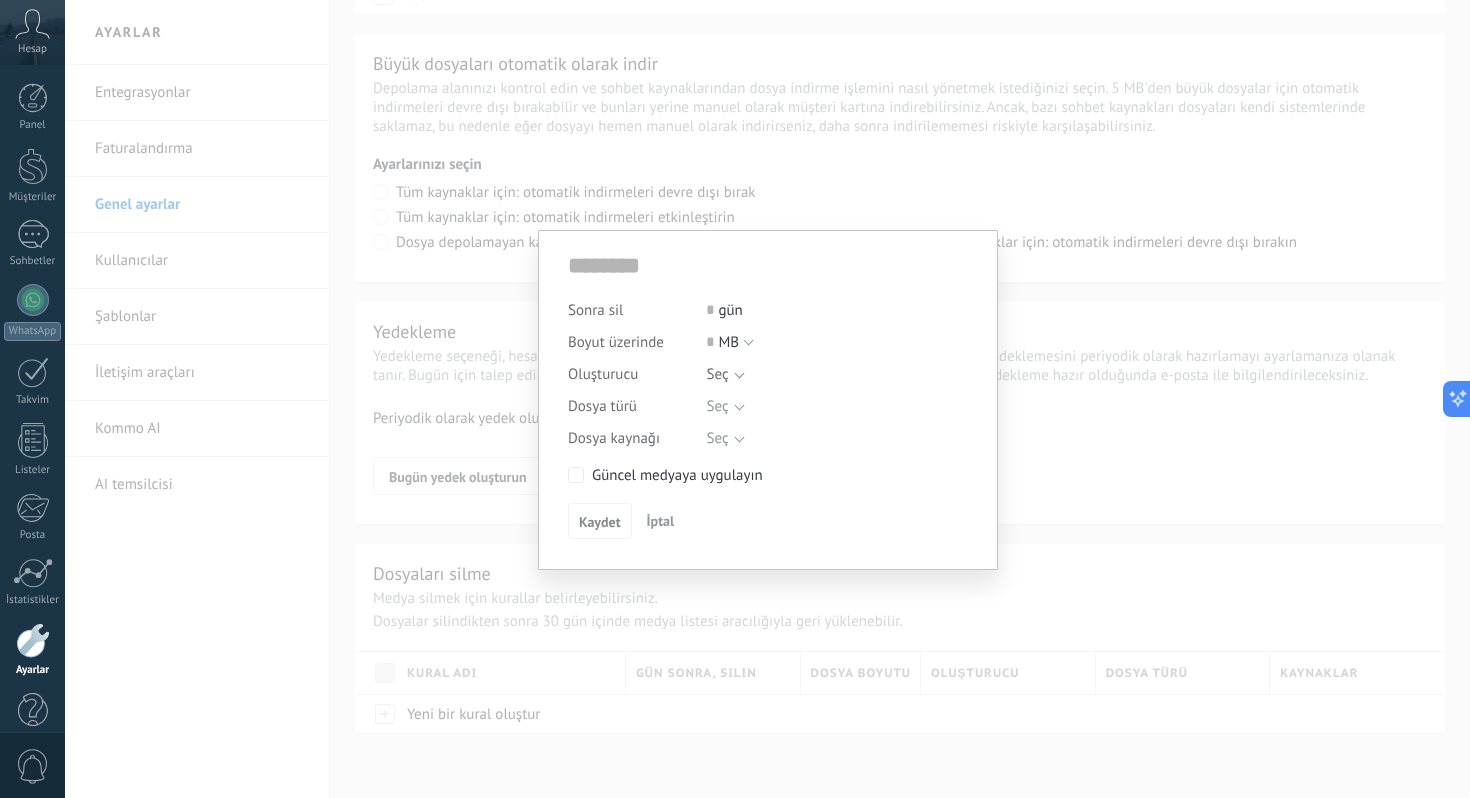 click at bounding box center (829, 372) 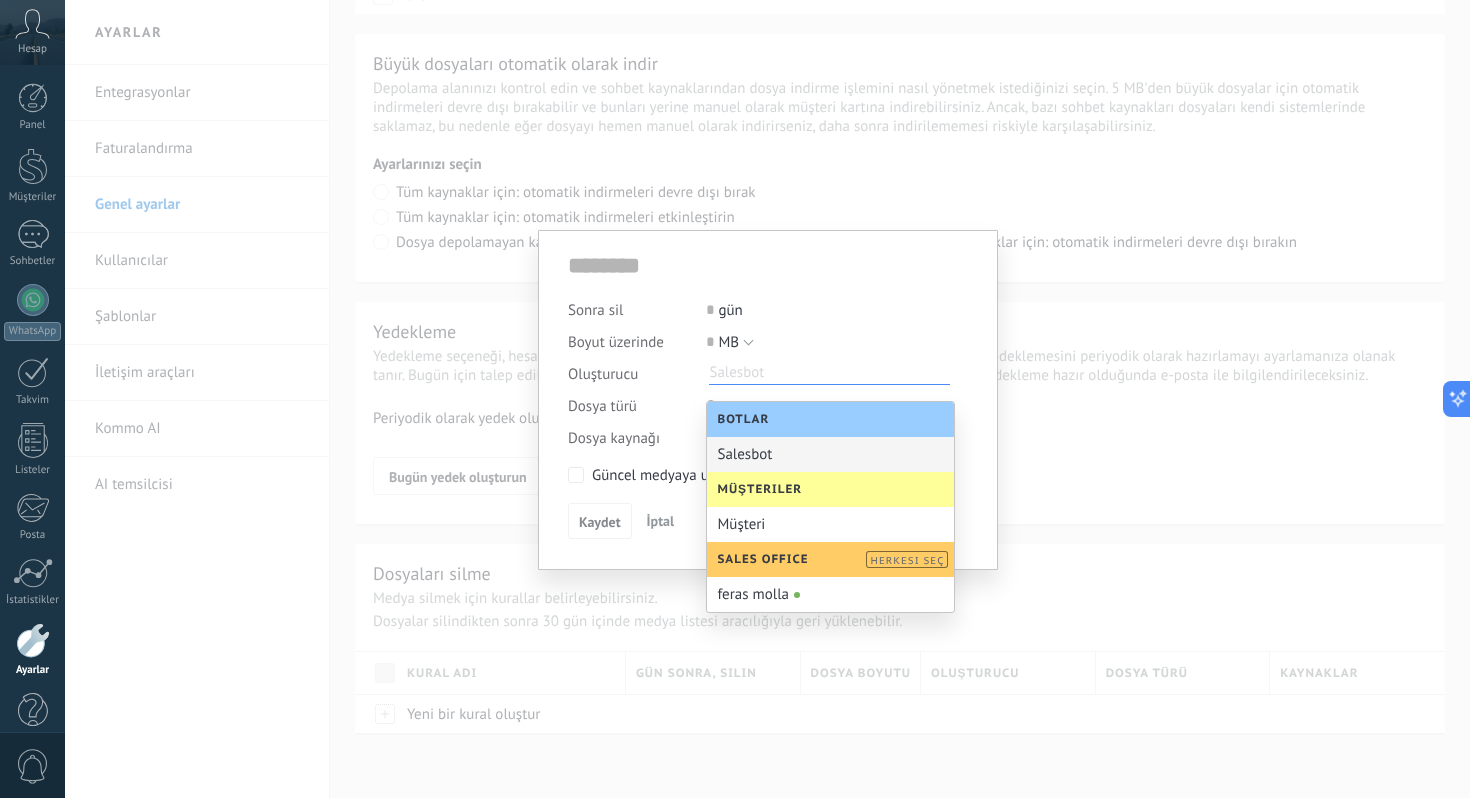 click on "Sonra sil 0 gün Boyut üzerinde 0 MB KB GB MB Oluşturucu Seç Salesbot Dosya türü Tümünü seç Seç Dosya kaynağı Tümünü seç 905307050014 Seç Güncel medyaya uygulayın Kaydet İptal" at bounding box center (768, 400) 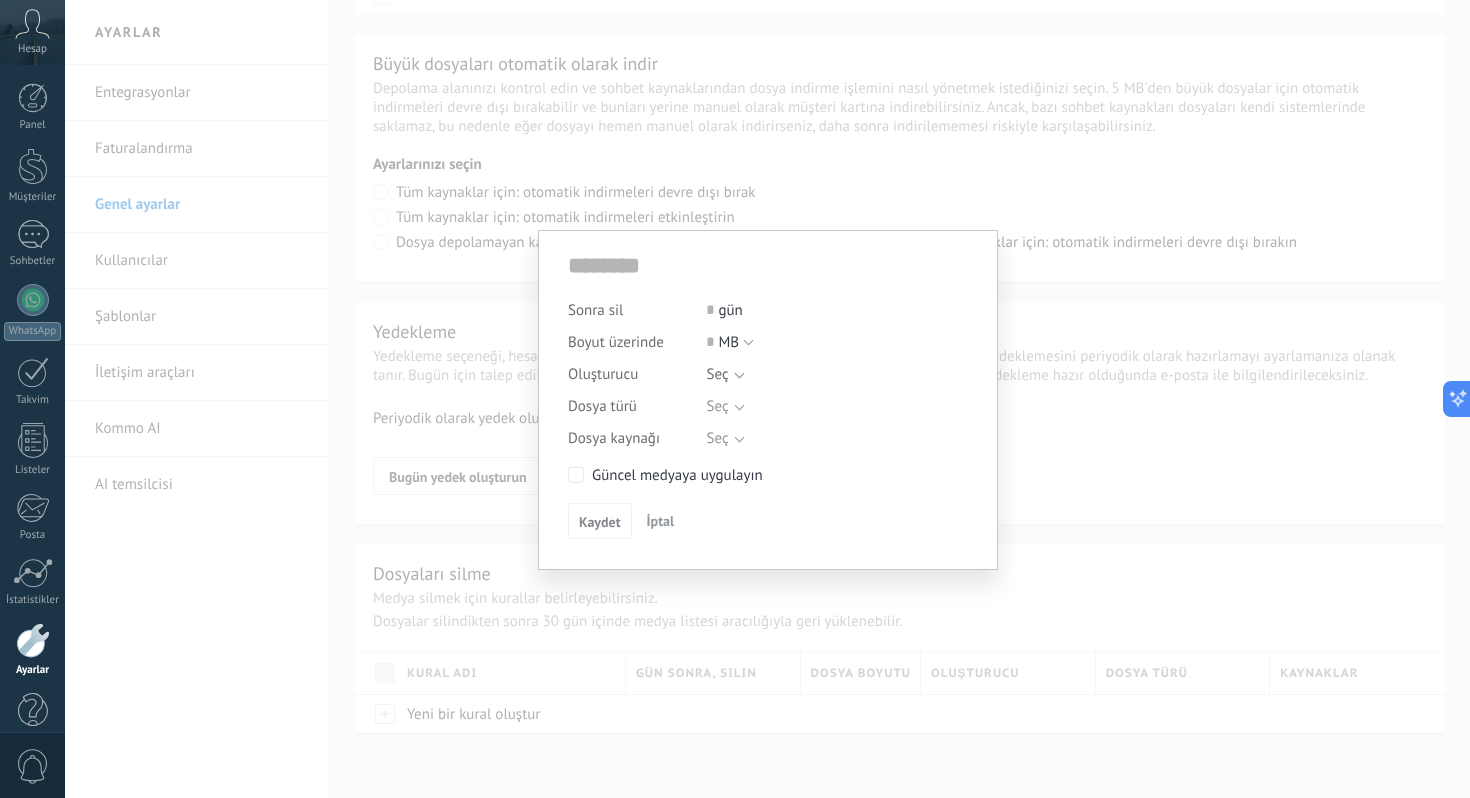 click on "İptal" at bounding box center (661, 521) 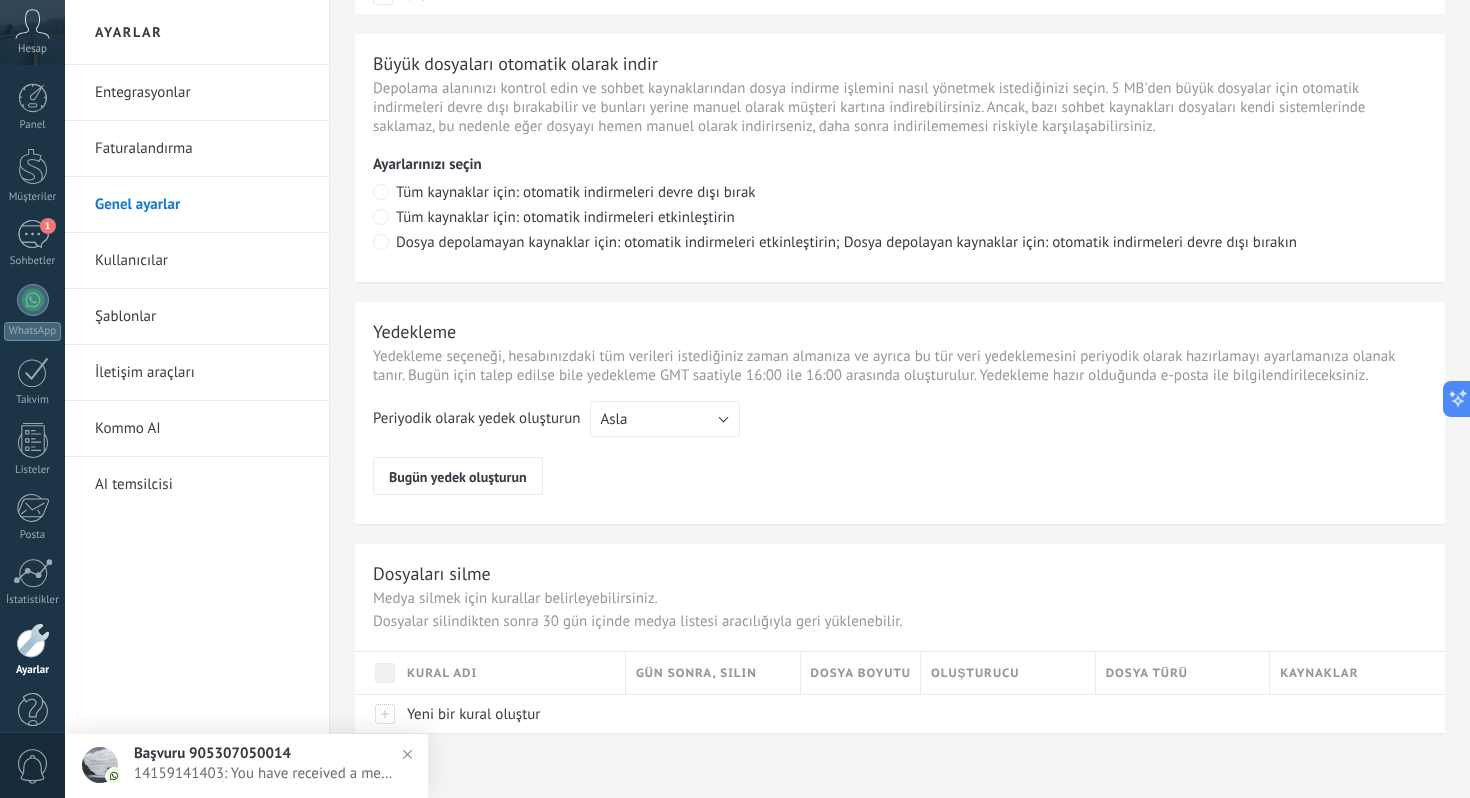 click on "Şablonlar" at bounding box center [202, 317] 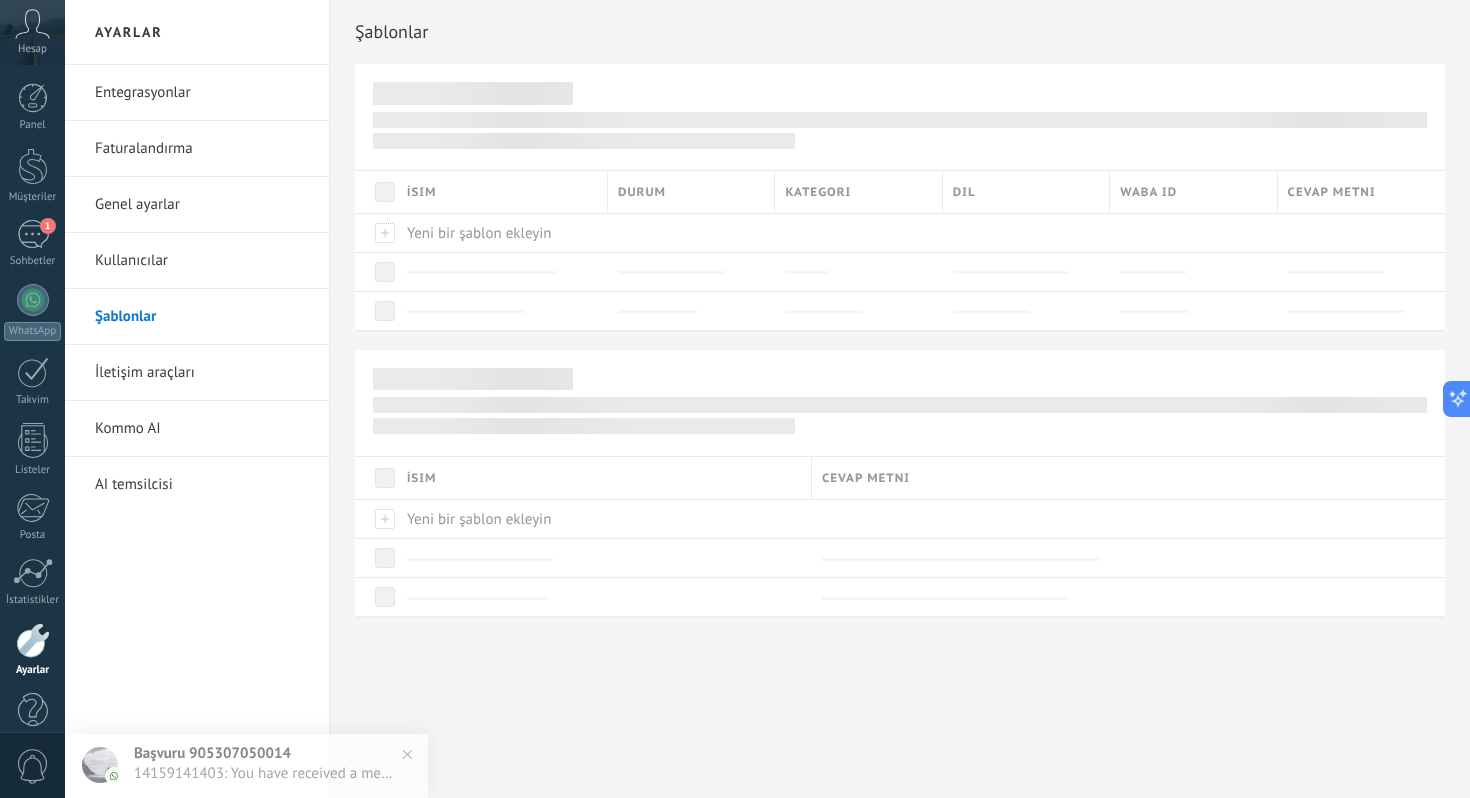scroll, scrollTop: 0, scrollLeft: 0, axis: both 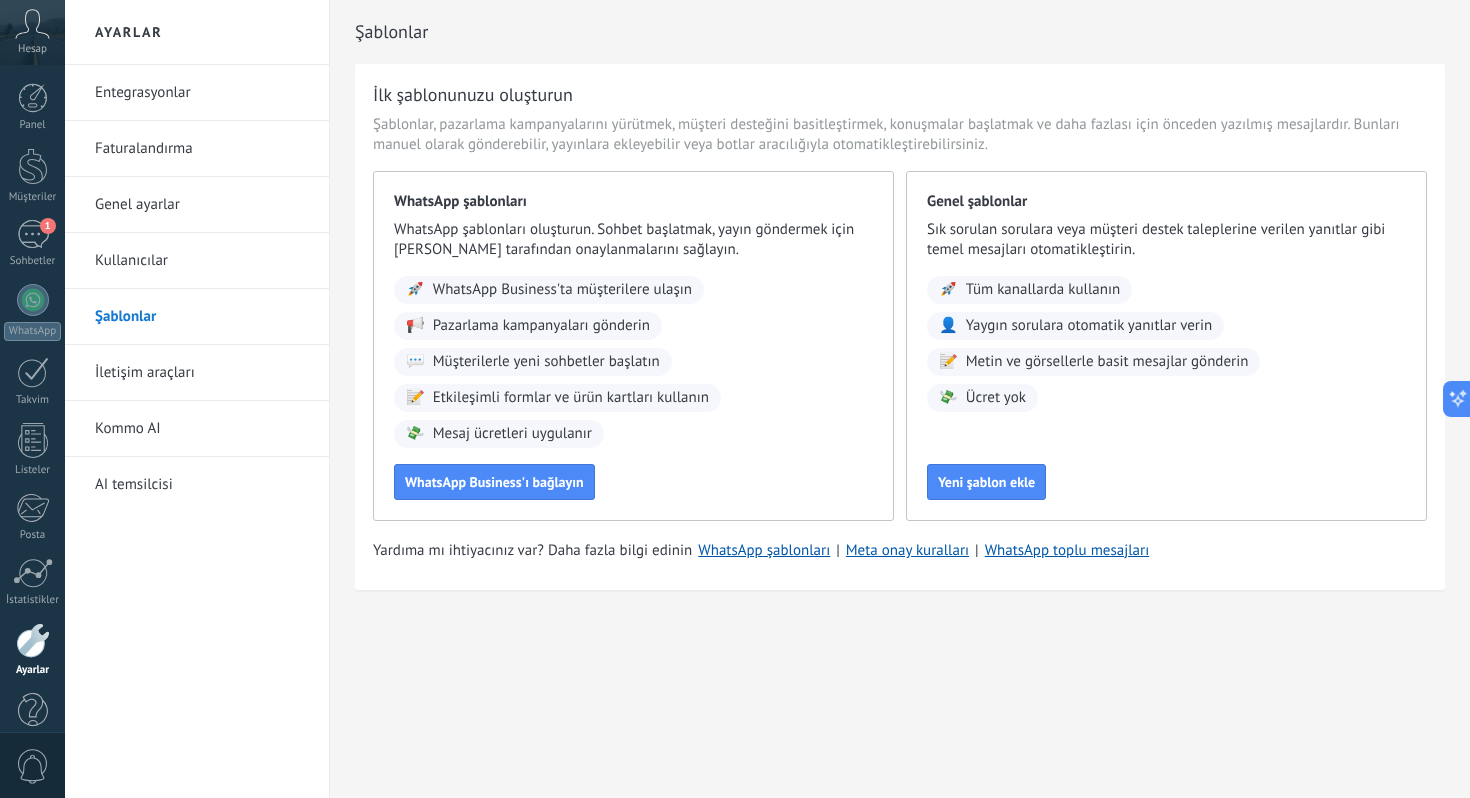 click on "Genel ayarlar" at bounding box center [202, 205] 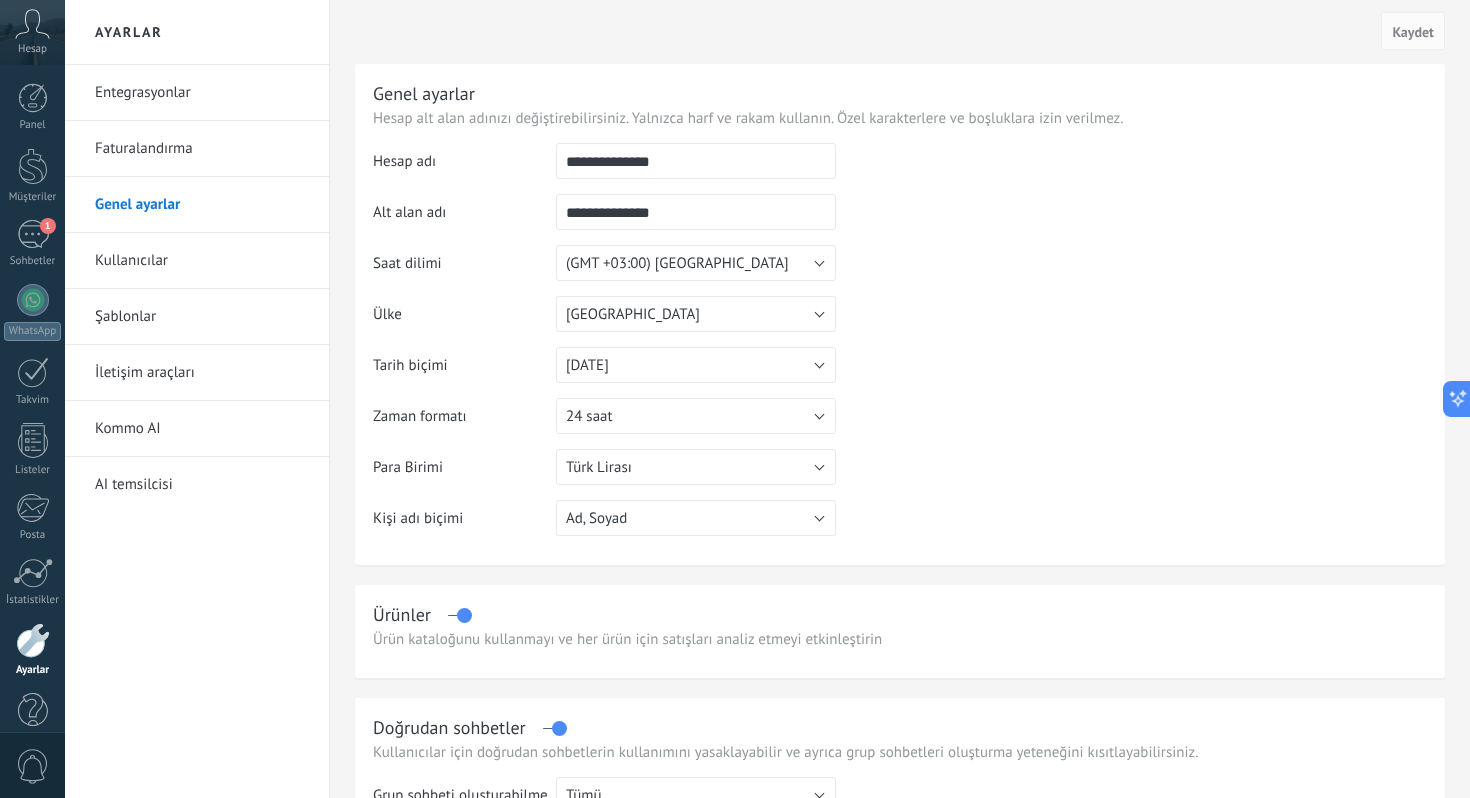 click on "İletişim araçları" at bounding box center (202, 373) 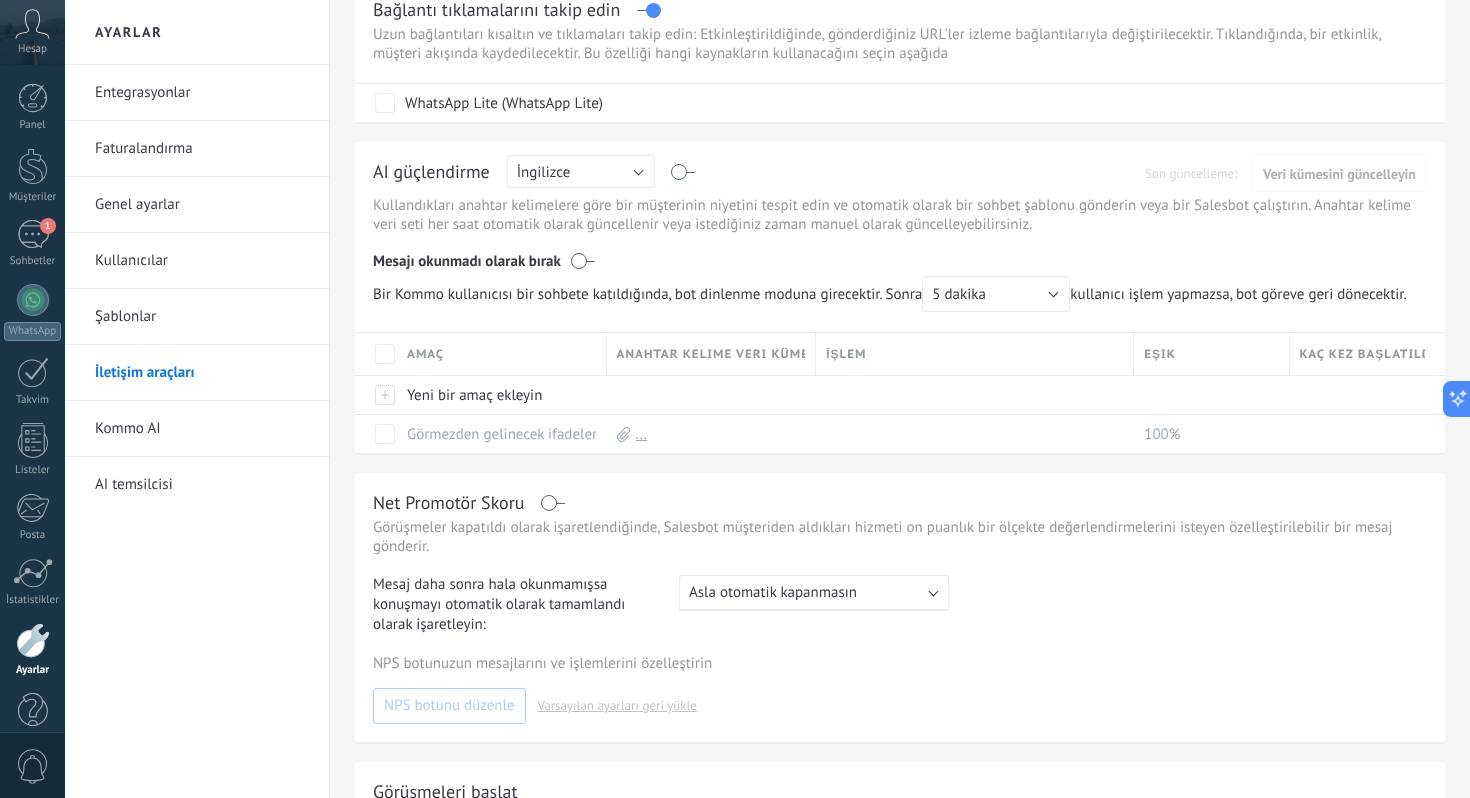 scroll, scrollTop: 379, scrollLeft: 0, axis: vertical 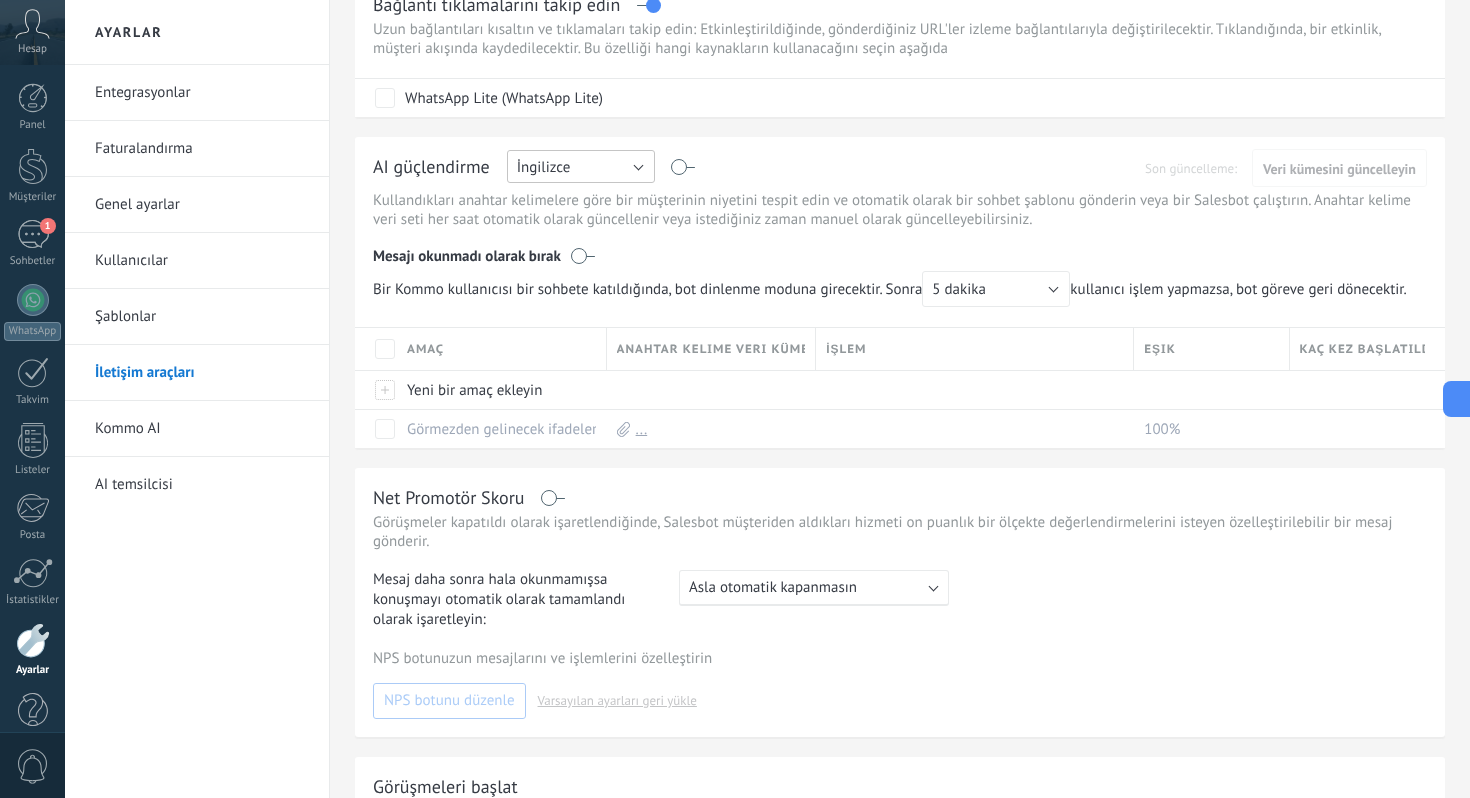 click on "İngilizce" at bounding box center (581, 166) 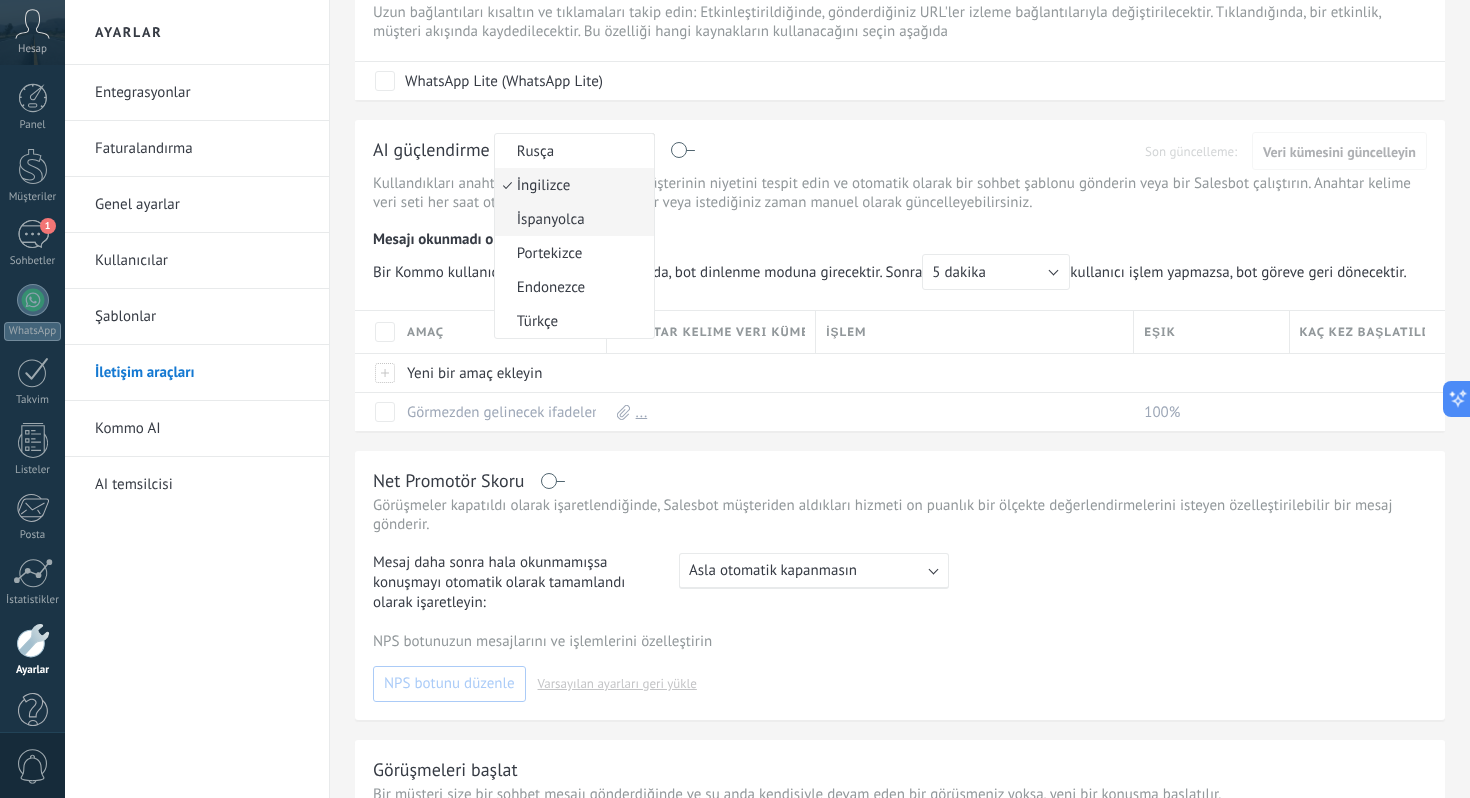 scroll, scrollTop: 390, scrollLeft: 0, axis: vertical 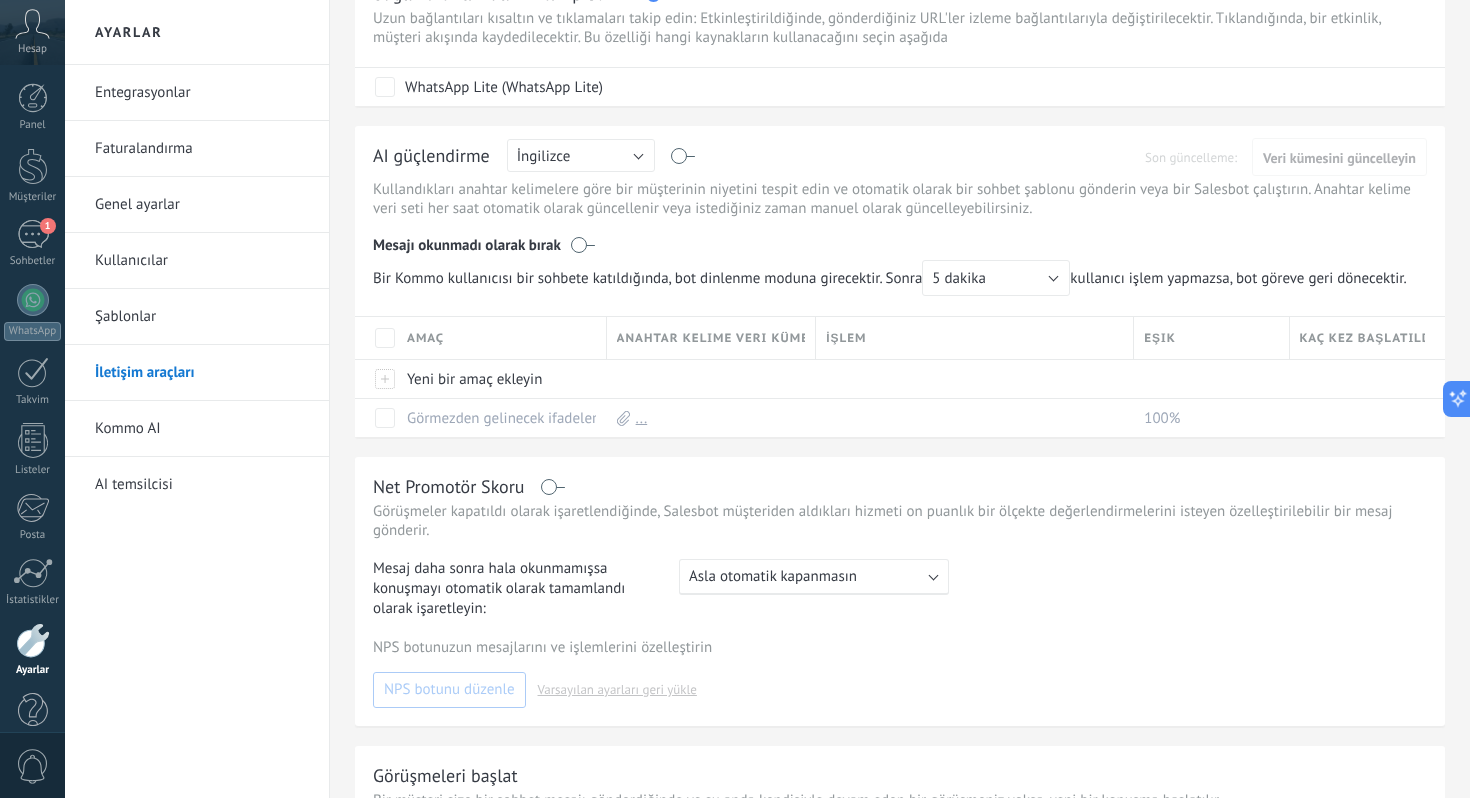 click at bounding box center (683, 156) 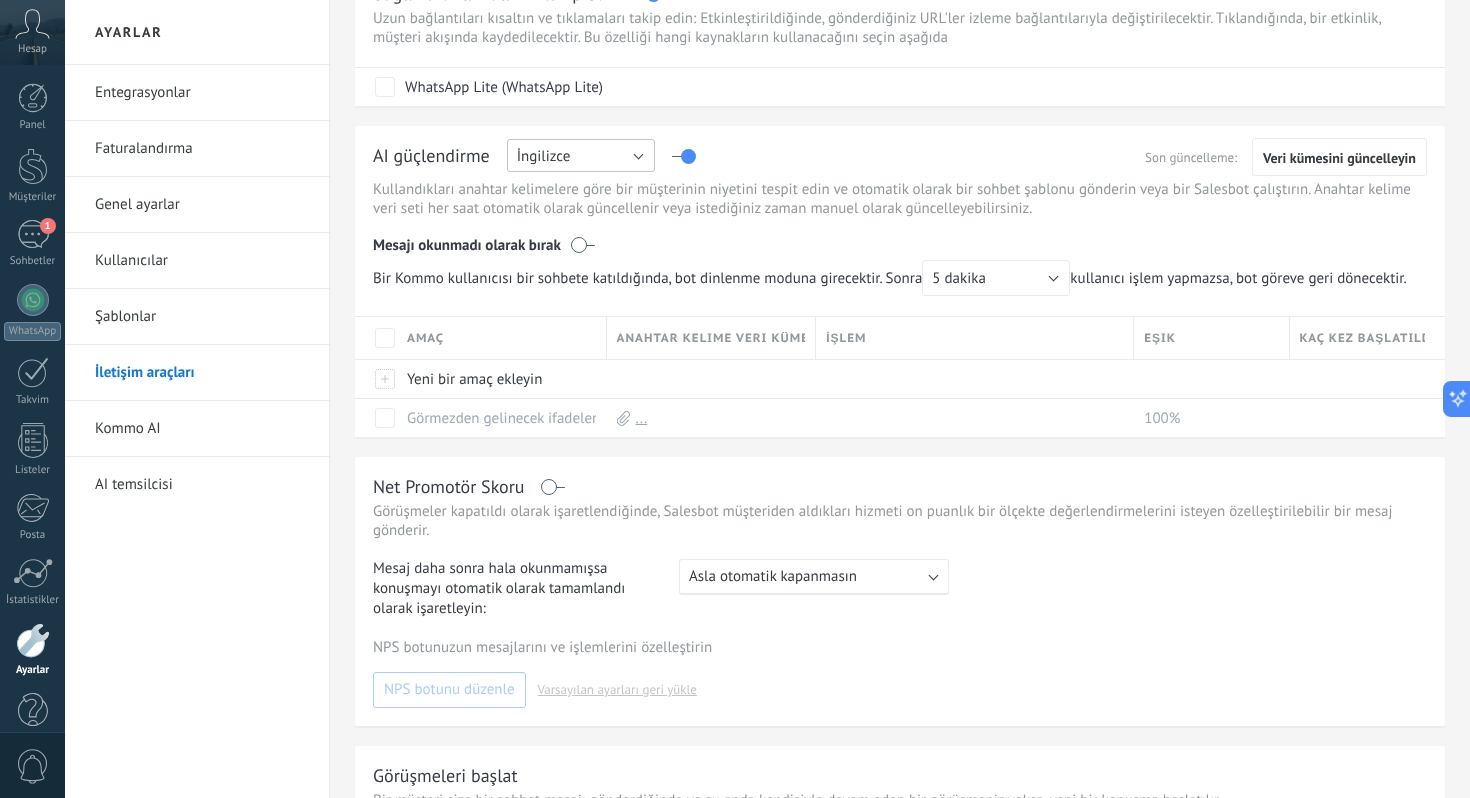 click on "İngilizce" at bounding box center (581, 155) 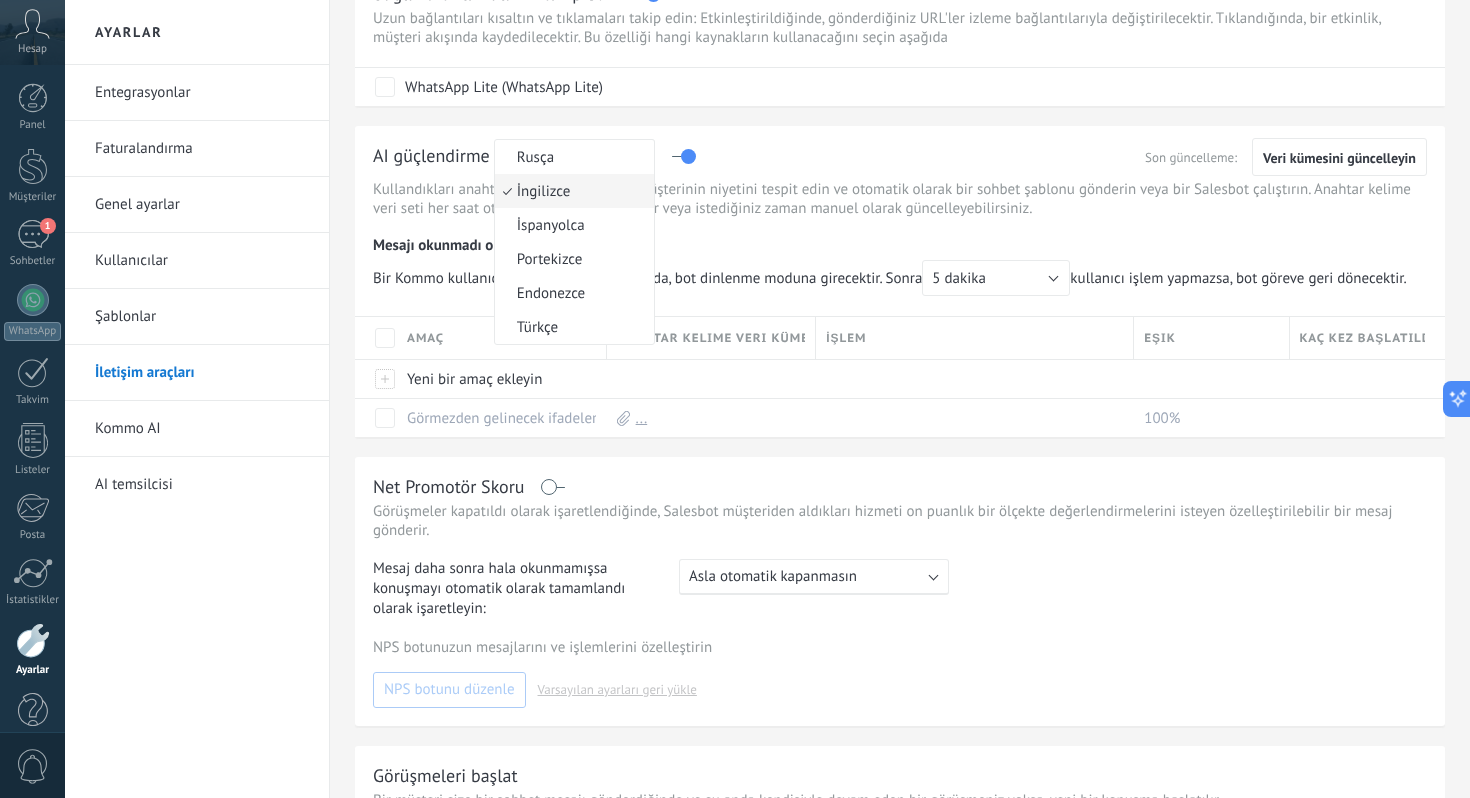 click at bounding box center (683, 156) 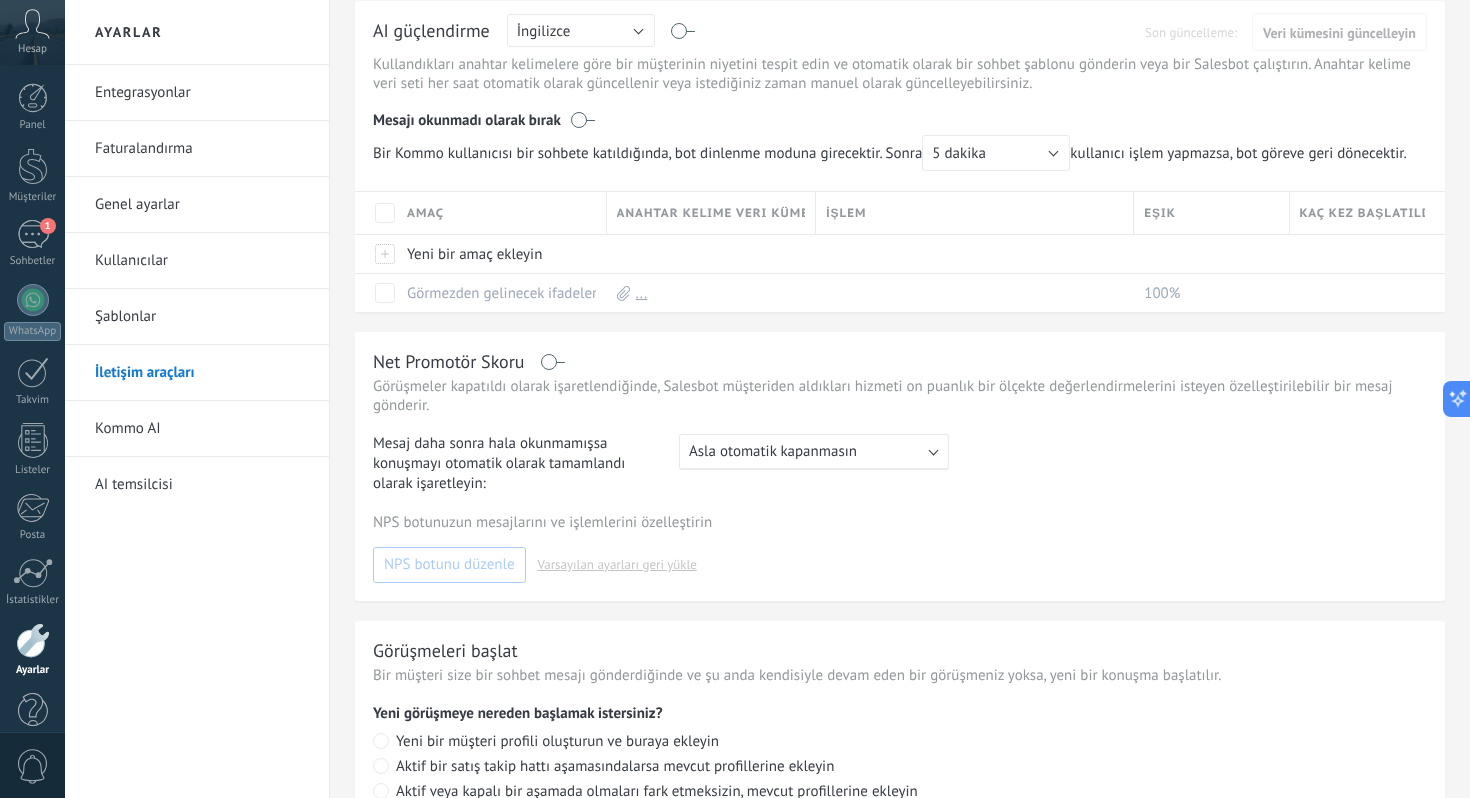 scroll, scrollTop: 673, scrollLeft: 0, axis: vertical 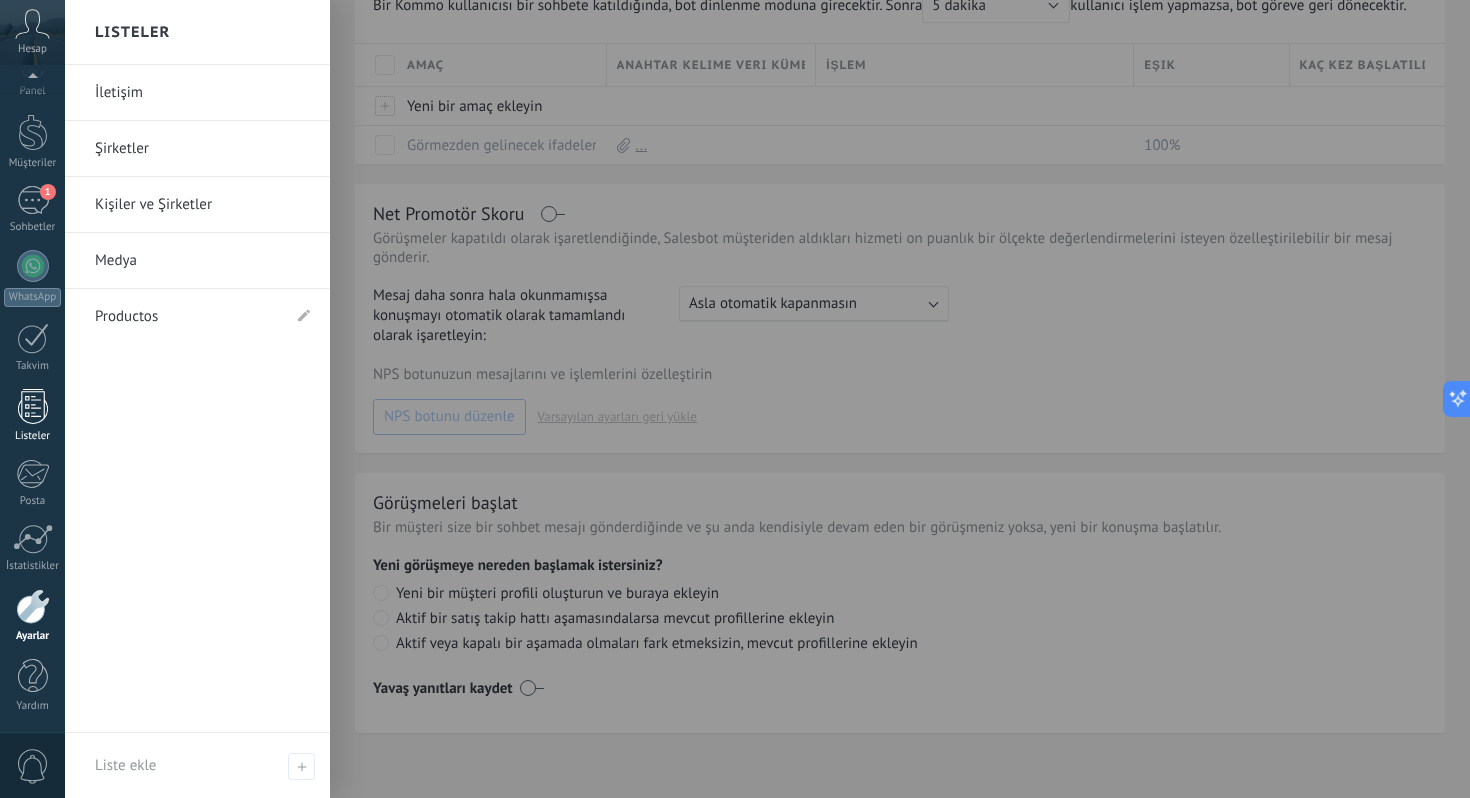 click at bounding box center [33, 406] 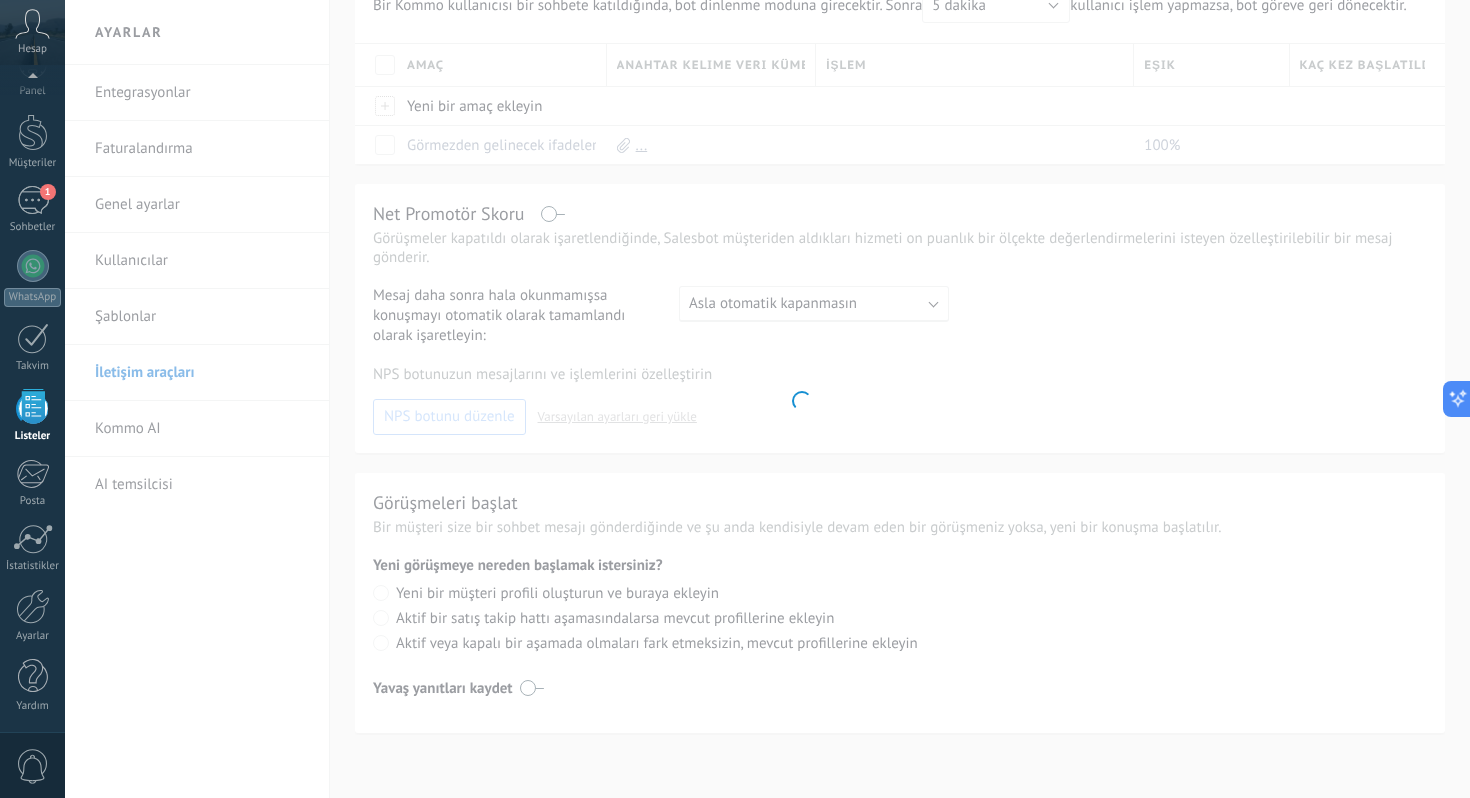 scroll, scrollTop: 447, scrollLeft: 0, axis: vertical 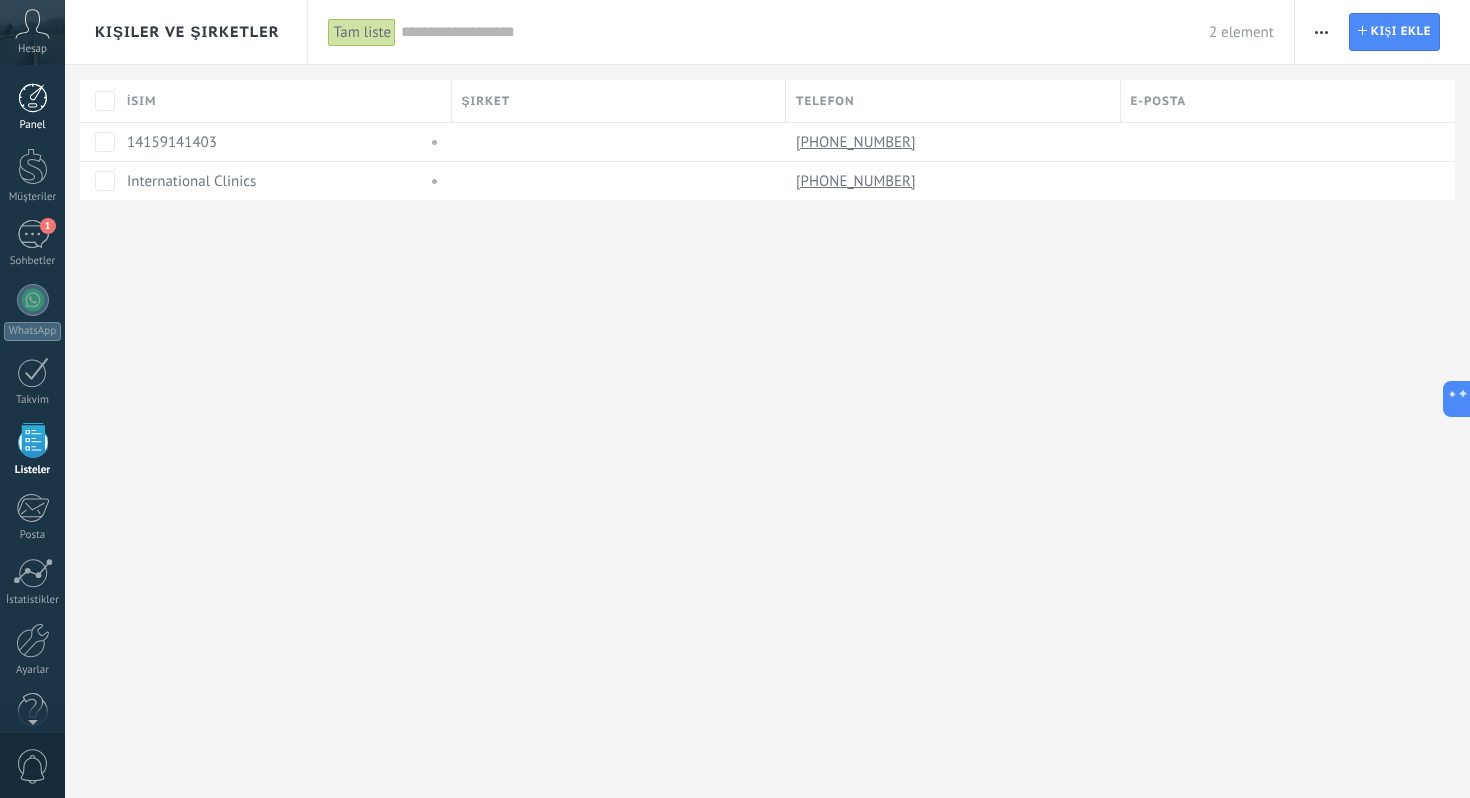 click at bounding box center (33, 98) 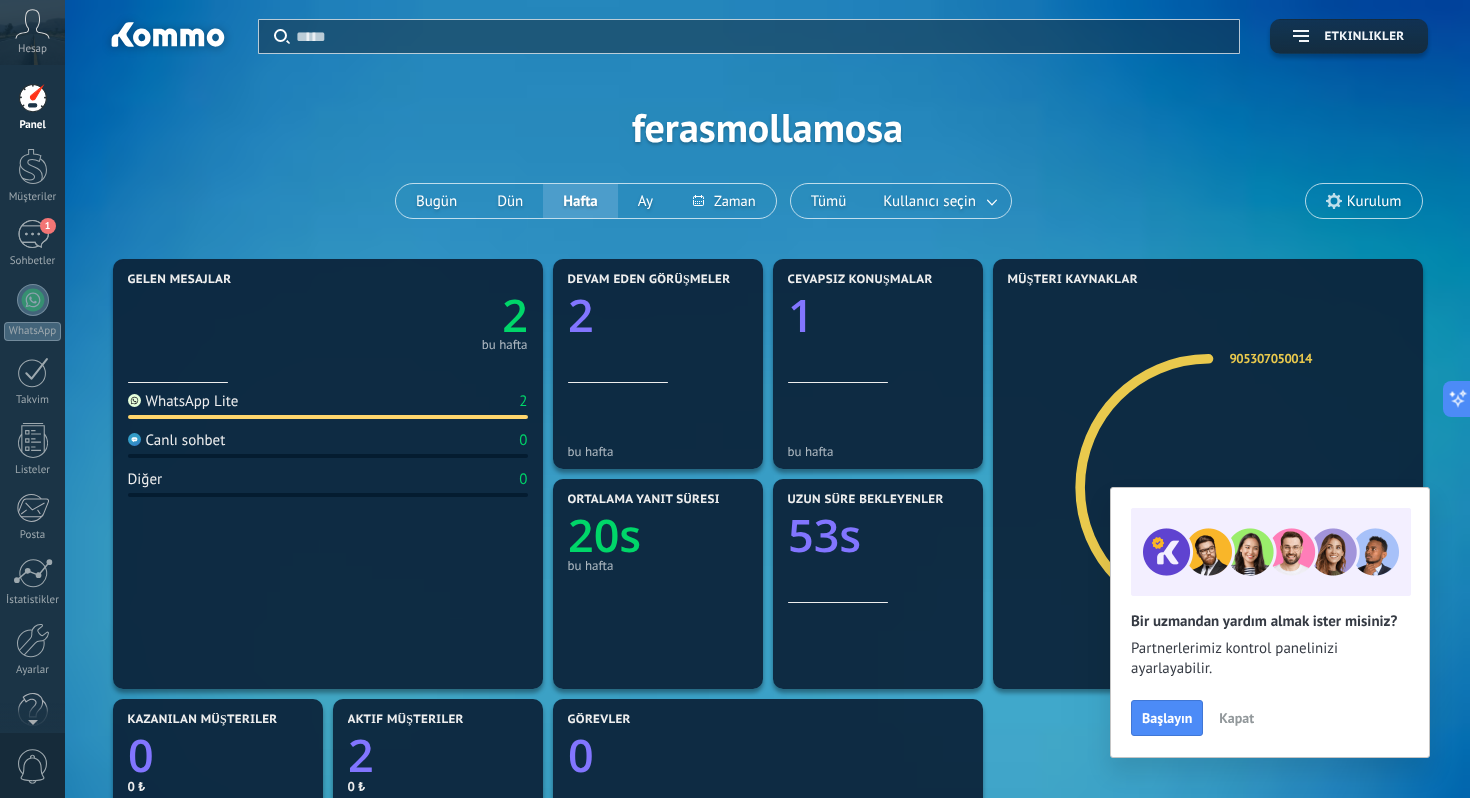 click 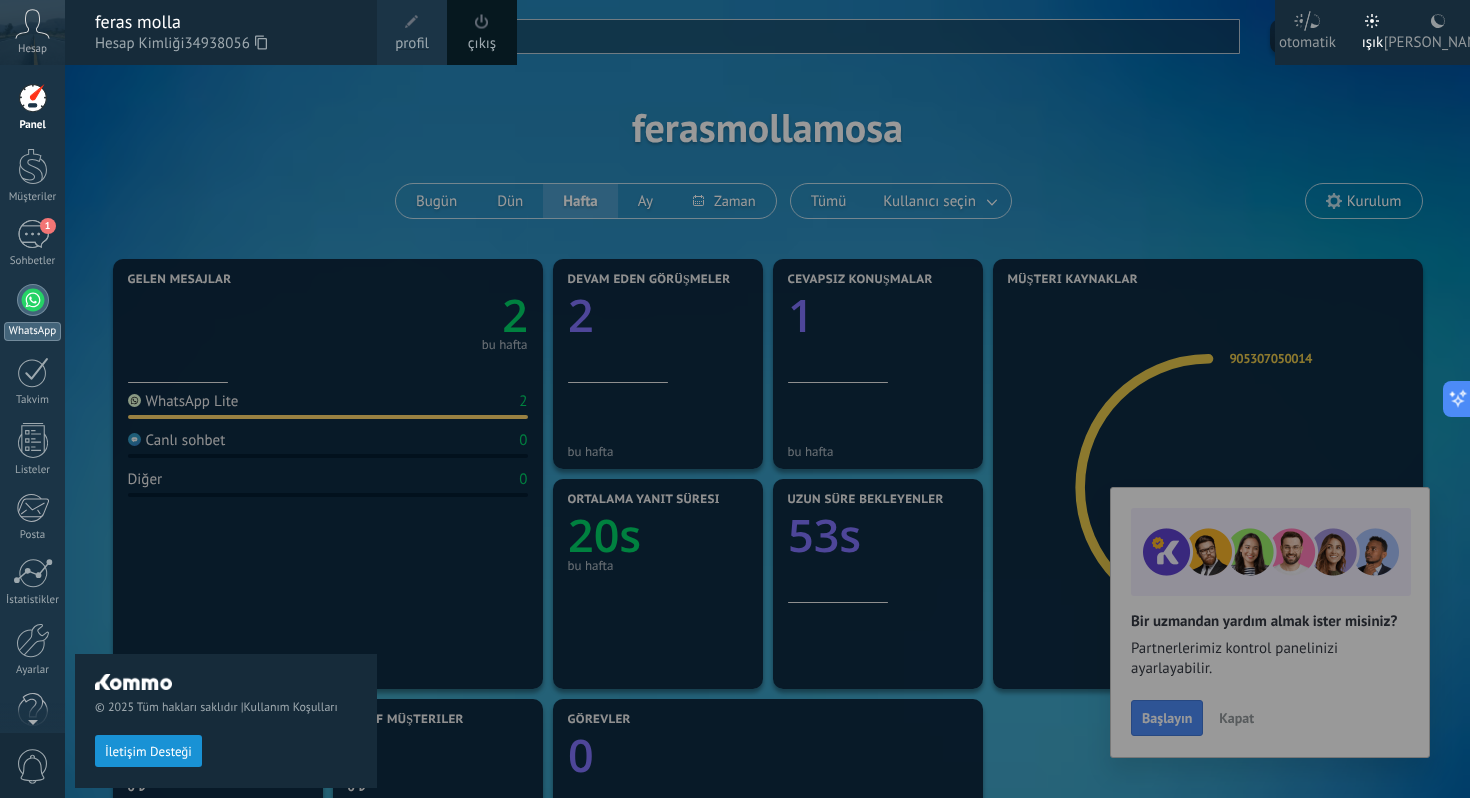 click at bounding box center (33, 300) 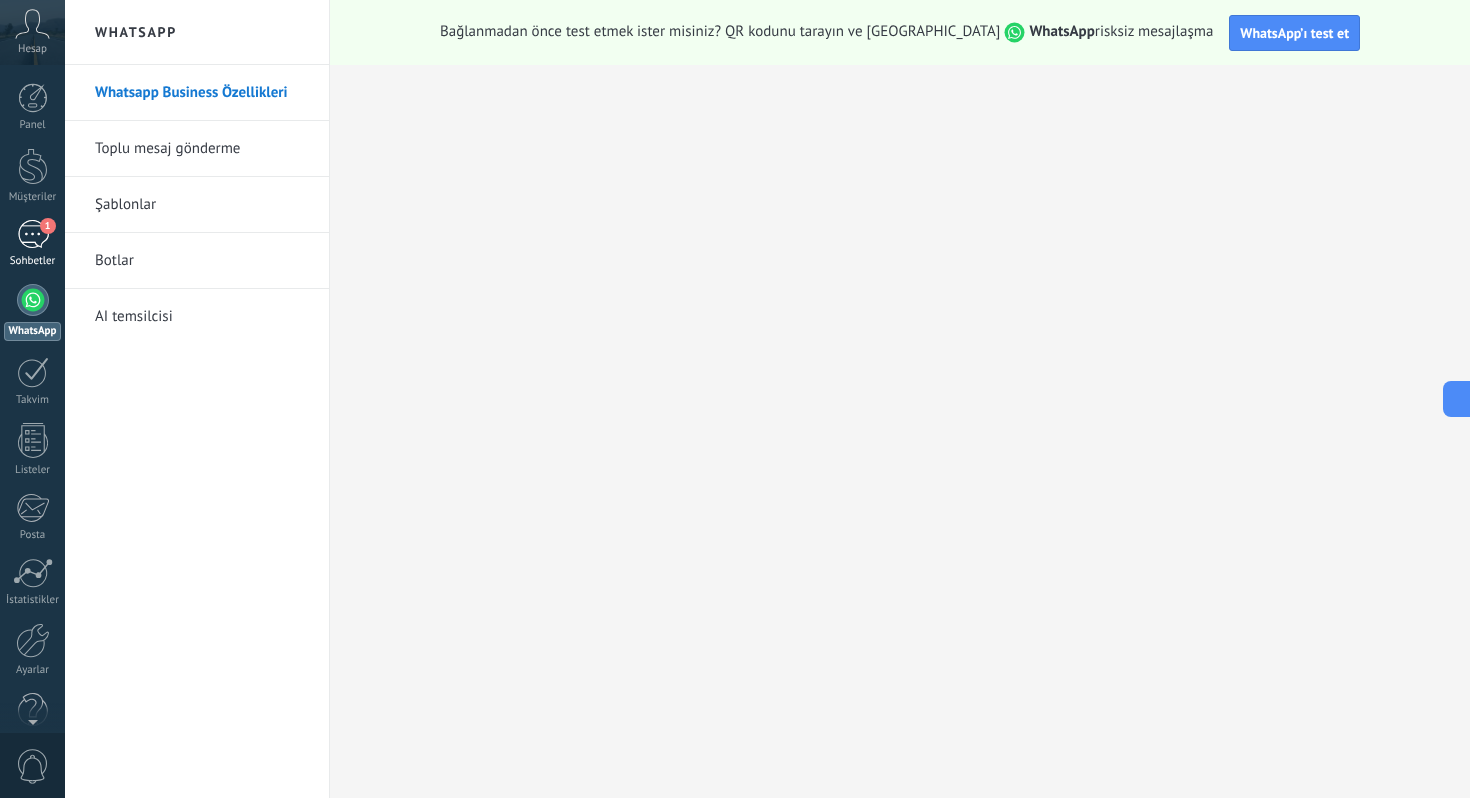 click on "1" at bounding box center (33, 234) 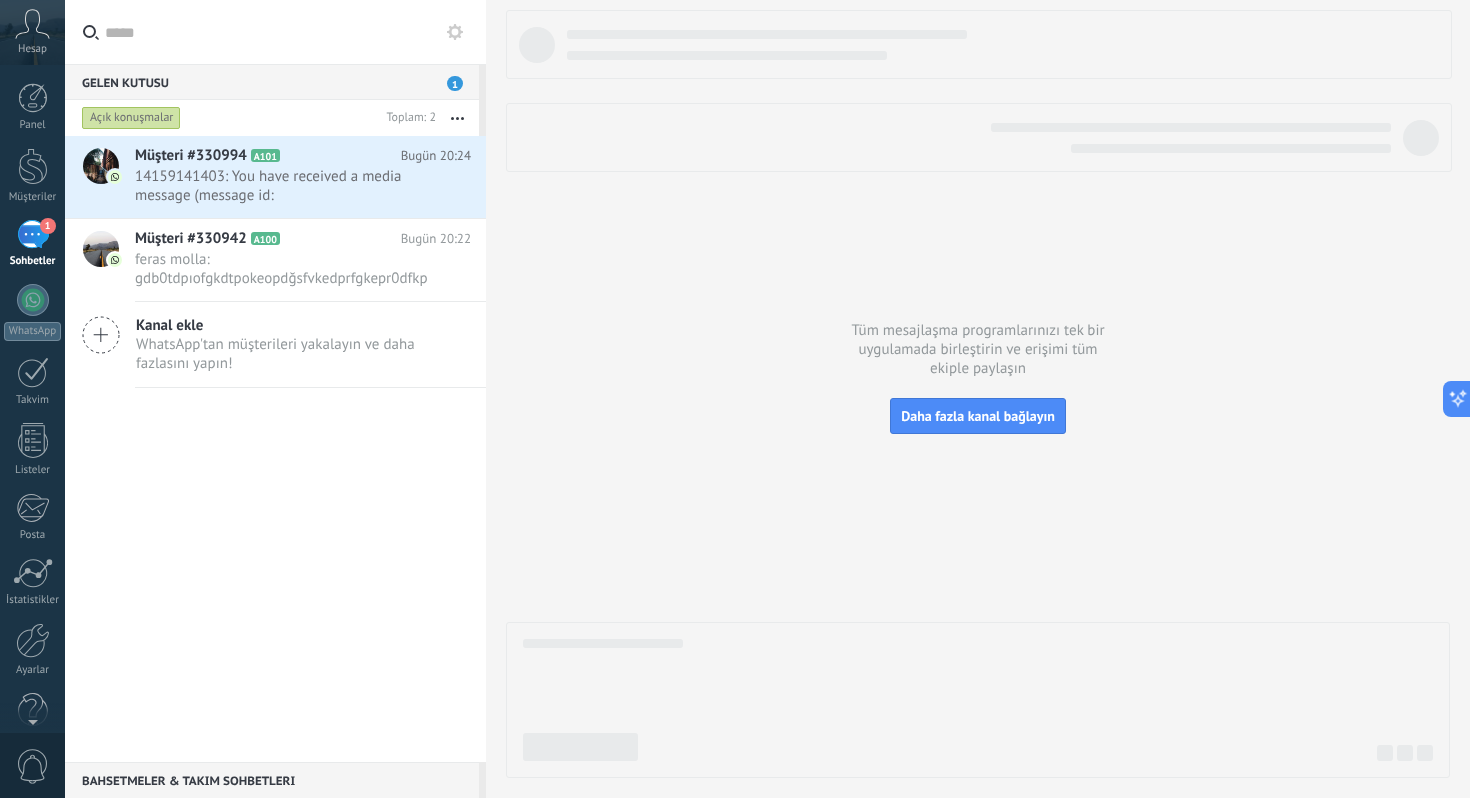 click at bounding box center [457, 118] 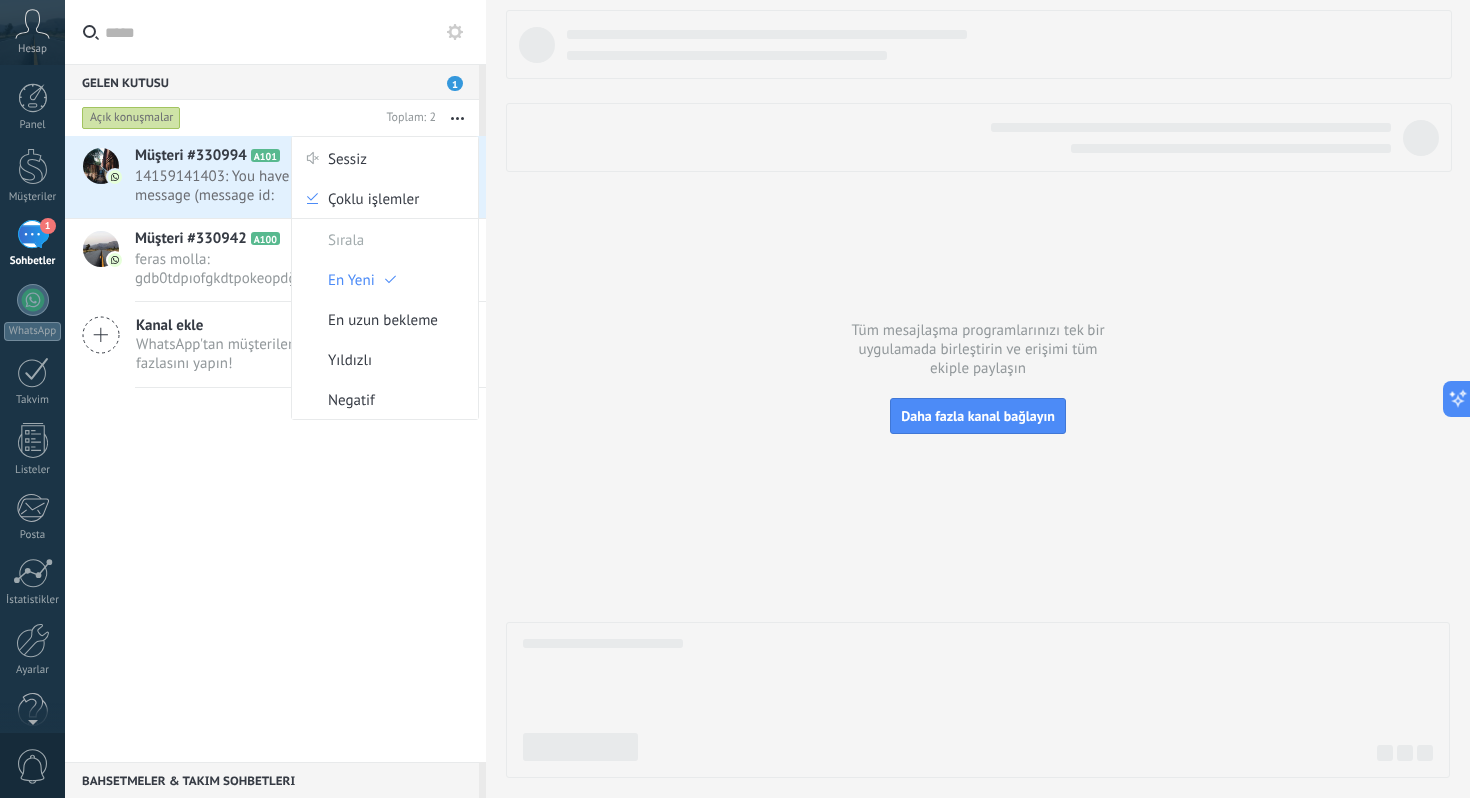 click on "Gelen Kutusu 1" at bounding box center (272, 82) 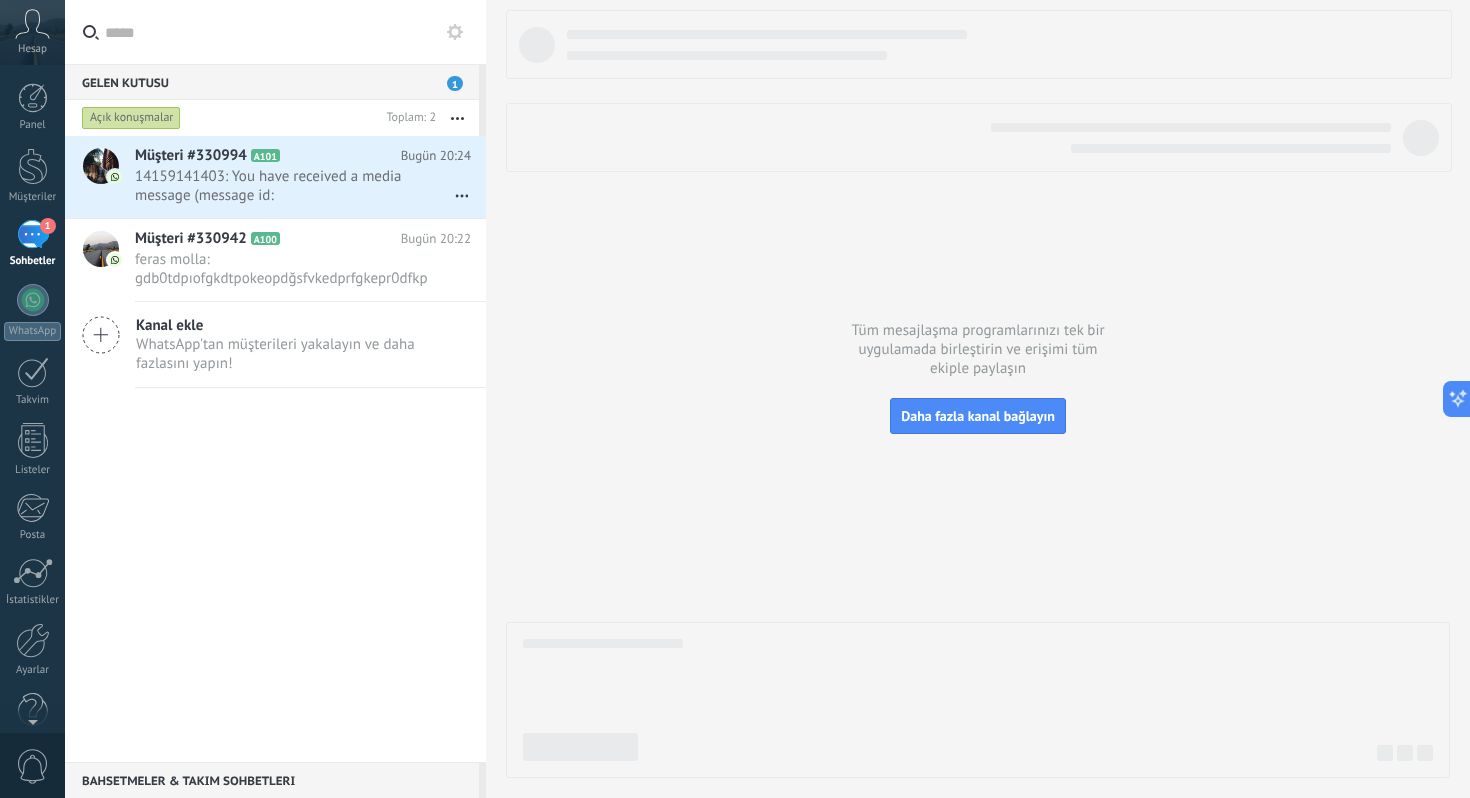 click 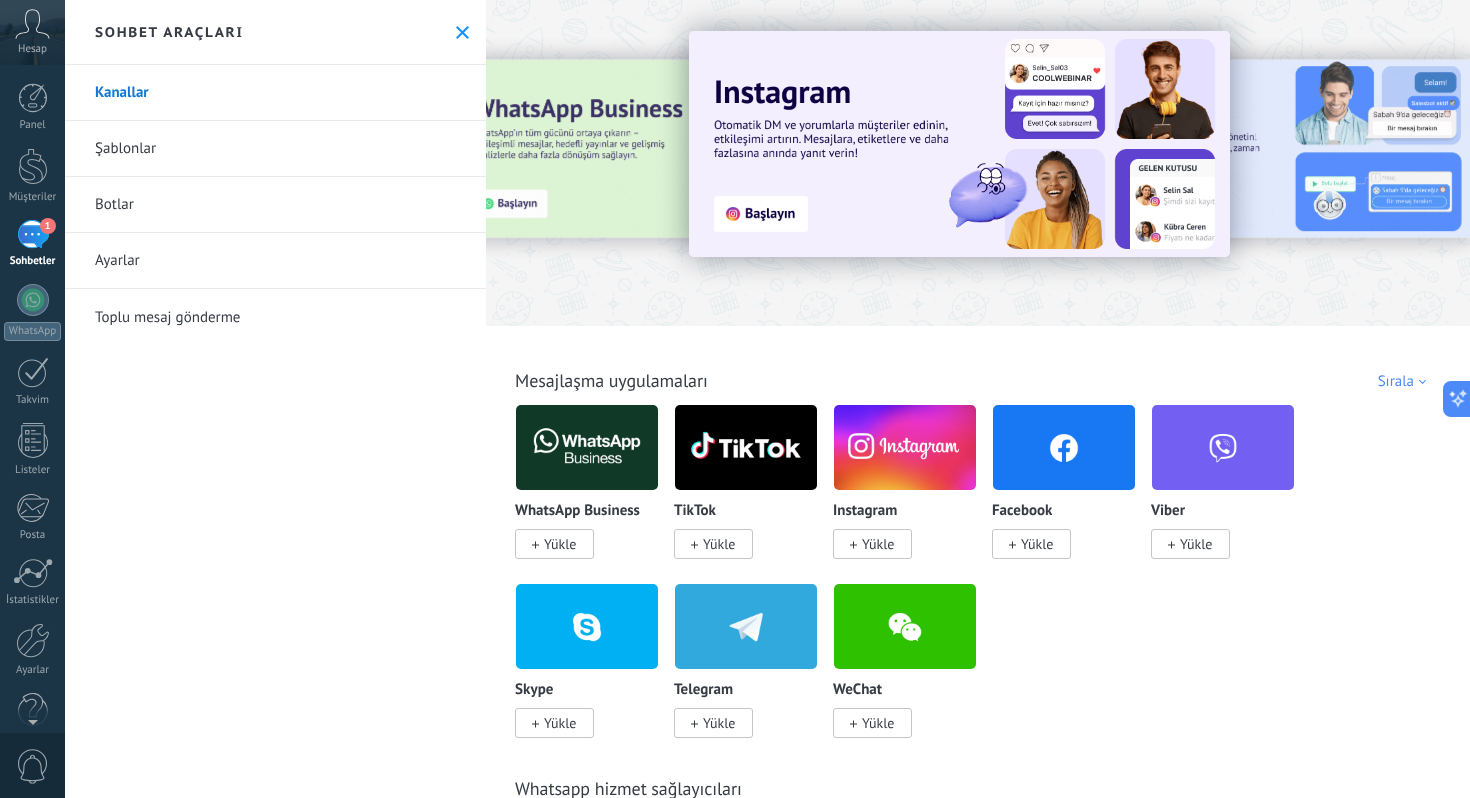 click on "Ayarlar" at bounding box center [275, 261] 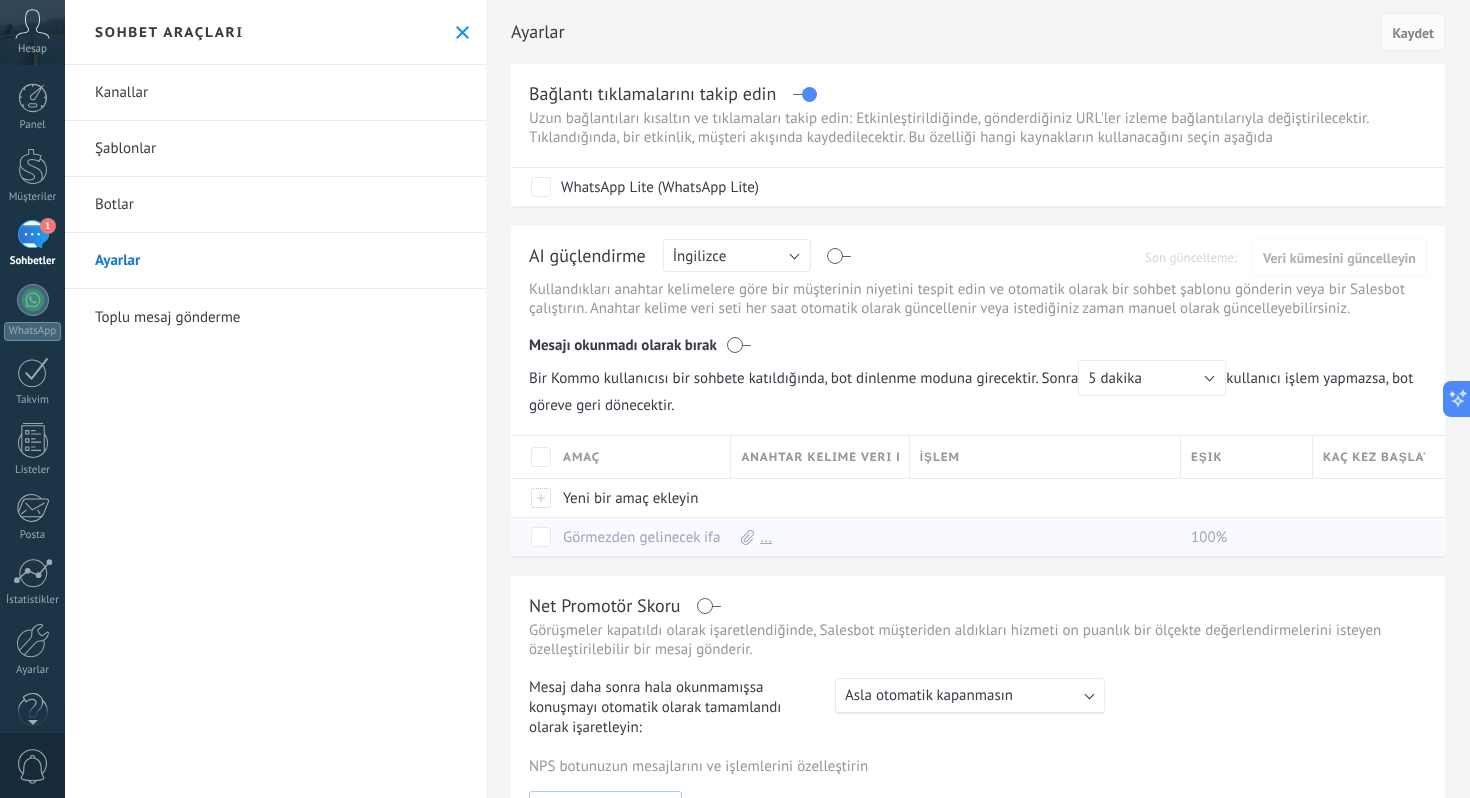 scroll, scrollTop: 301, scrollLeft: 0, axis: vertical 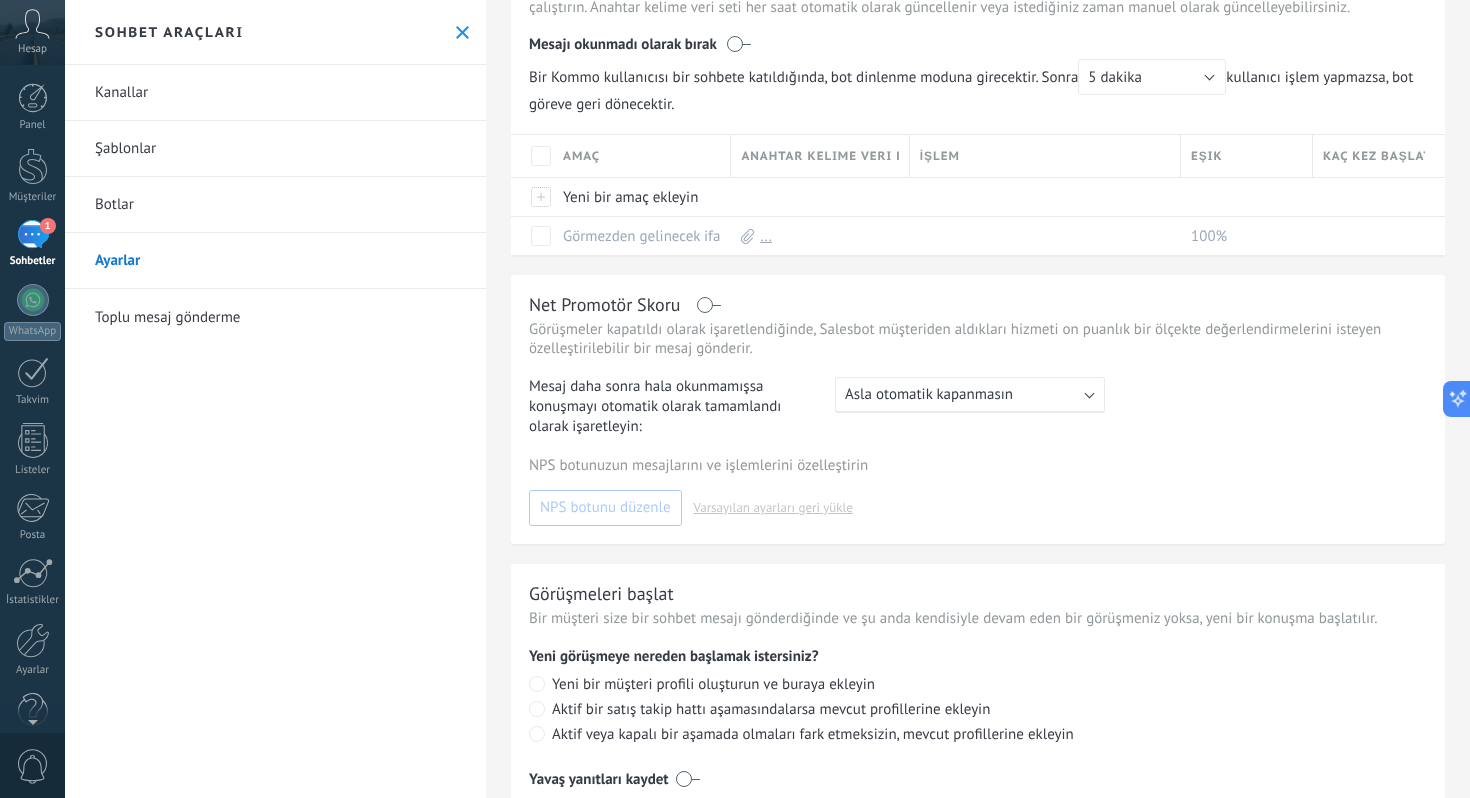 click on "Asla otomatik kapanmasın" at bounding box center [929, 394] 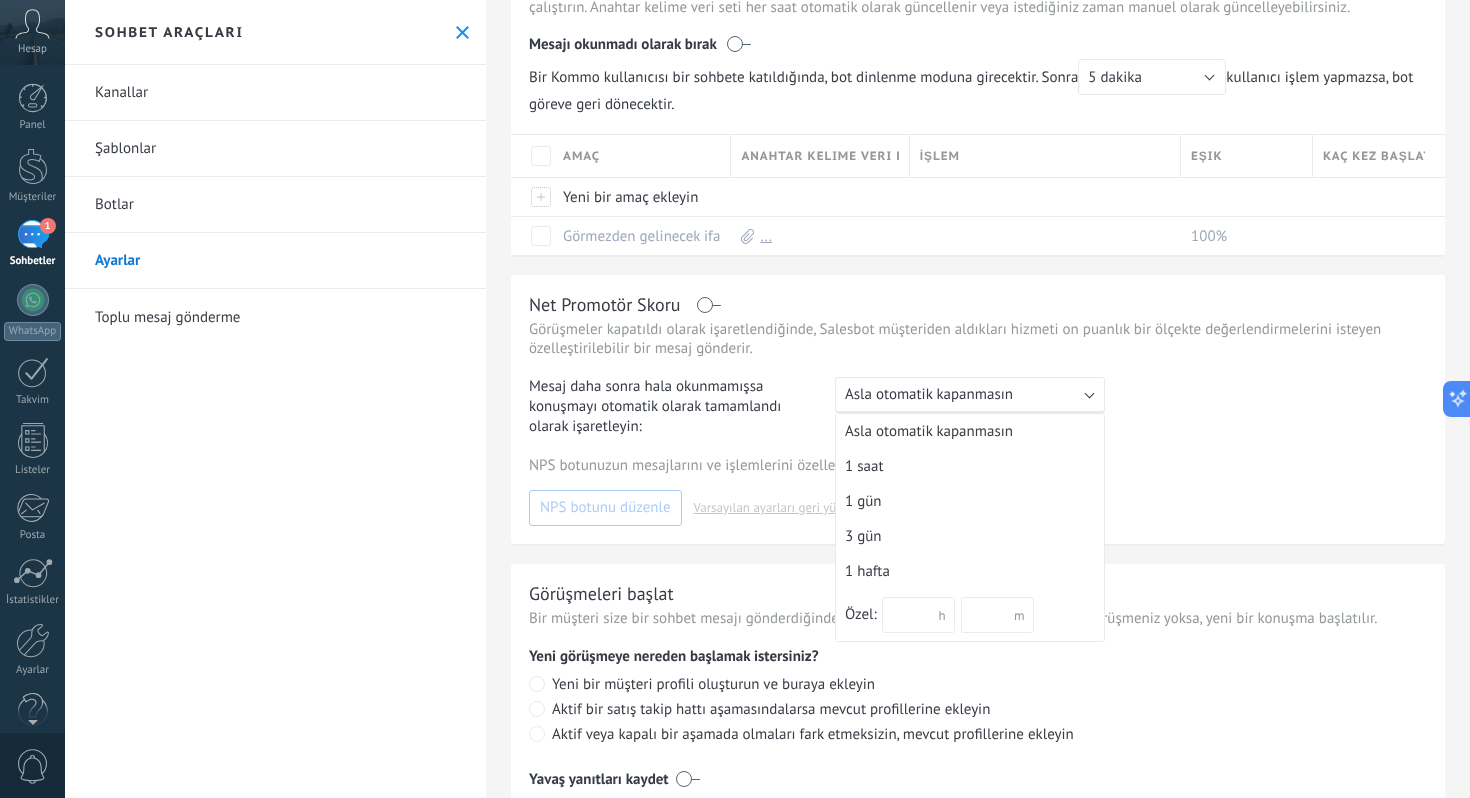 click on "Net Promotör Skoru Görüşmeler kapatıldı olarak işaretlendiğinde, Salesbot müşteriden aldıkları hizmeti on puanlık bir ölçekte değerlendirmelerini isteyen özelleştirilebilir bir mesaj gönderir. Mesaj daha sonra hala okunmamışsa konuşmayı otomatik olarak tamamlandı olarak işaretleyin:   :  Asla otomatik kapanmasın Asla otomatik kapanmasın 1 saat 1 gün 3 gün 1 hafta Özel: d h m NPS botunuzun mesajlarını ve işlemlerini özelleştirin NPS botunu düzenle Varsayılan ayarları geri yükle" at bounding box center (978, 409) 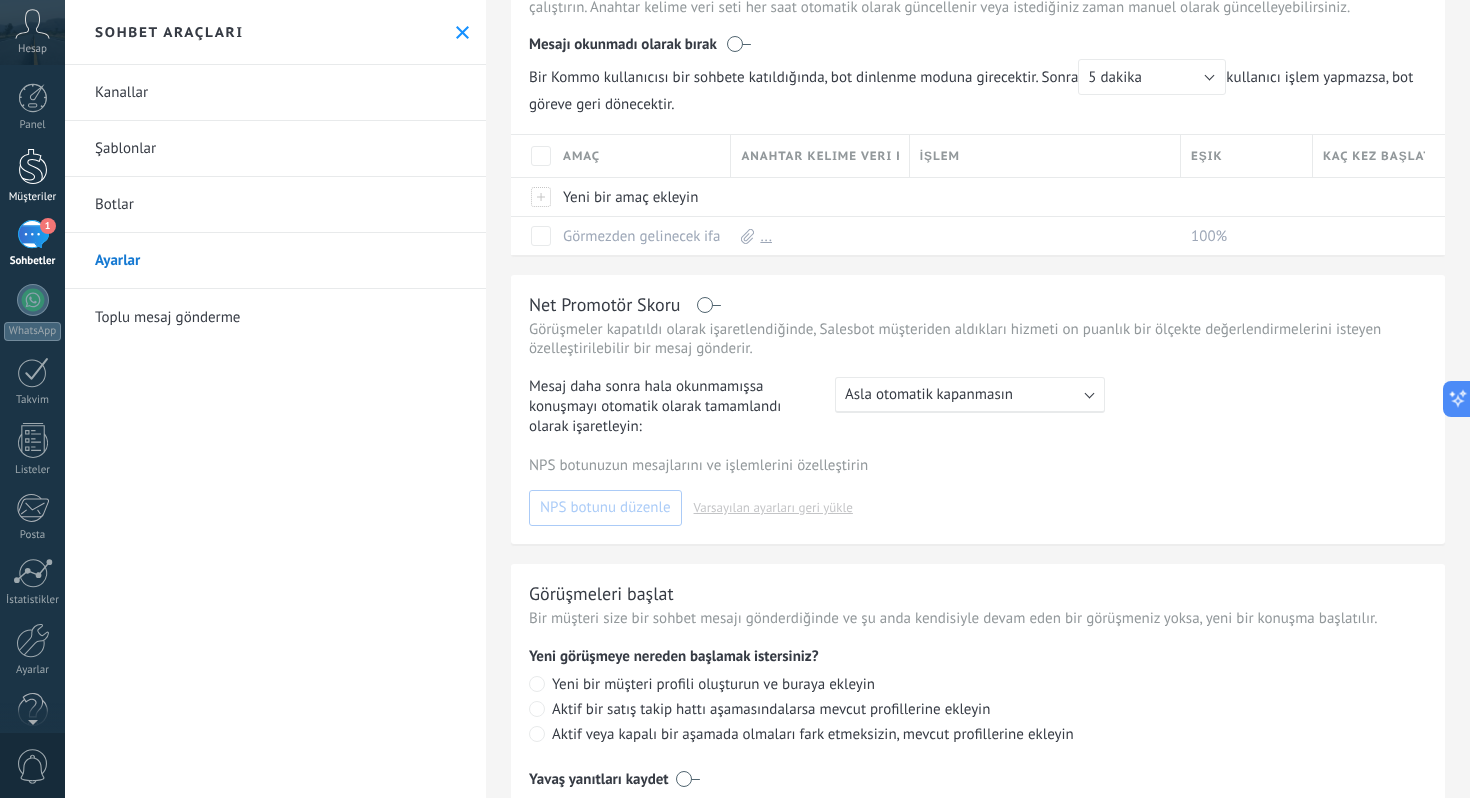 click at bounding box center [33, 166] 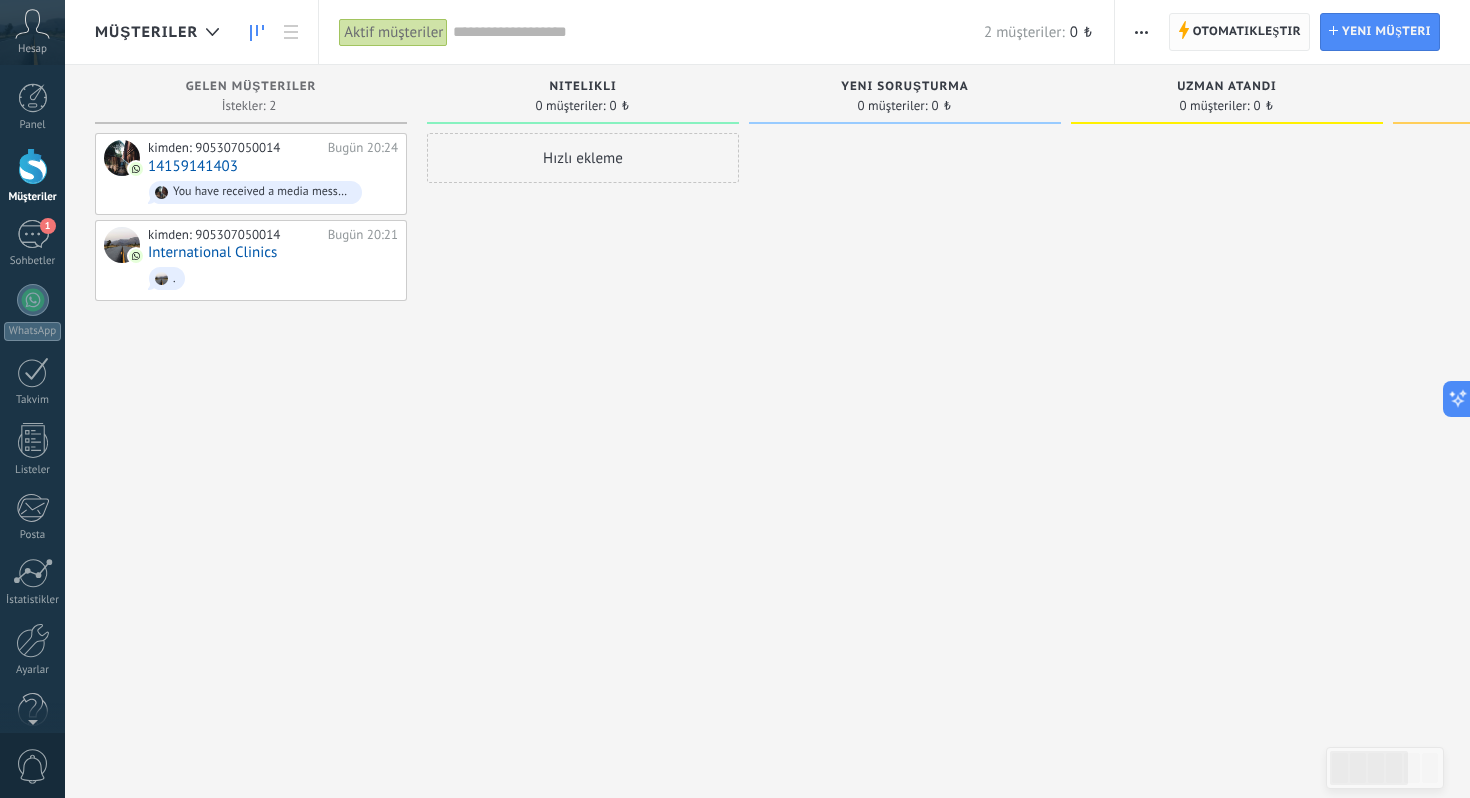 click on "Otomatikleştir" at bounding box center (1247, 32) 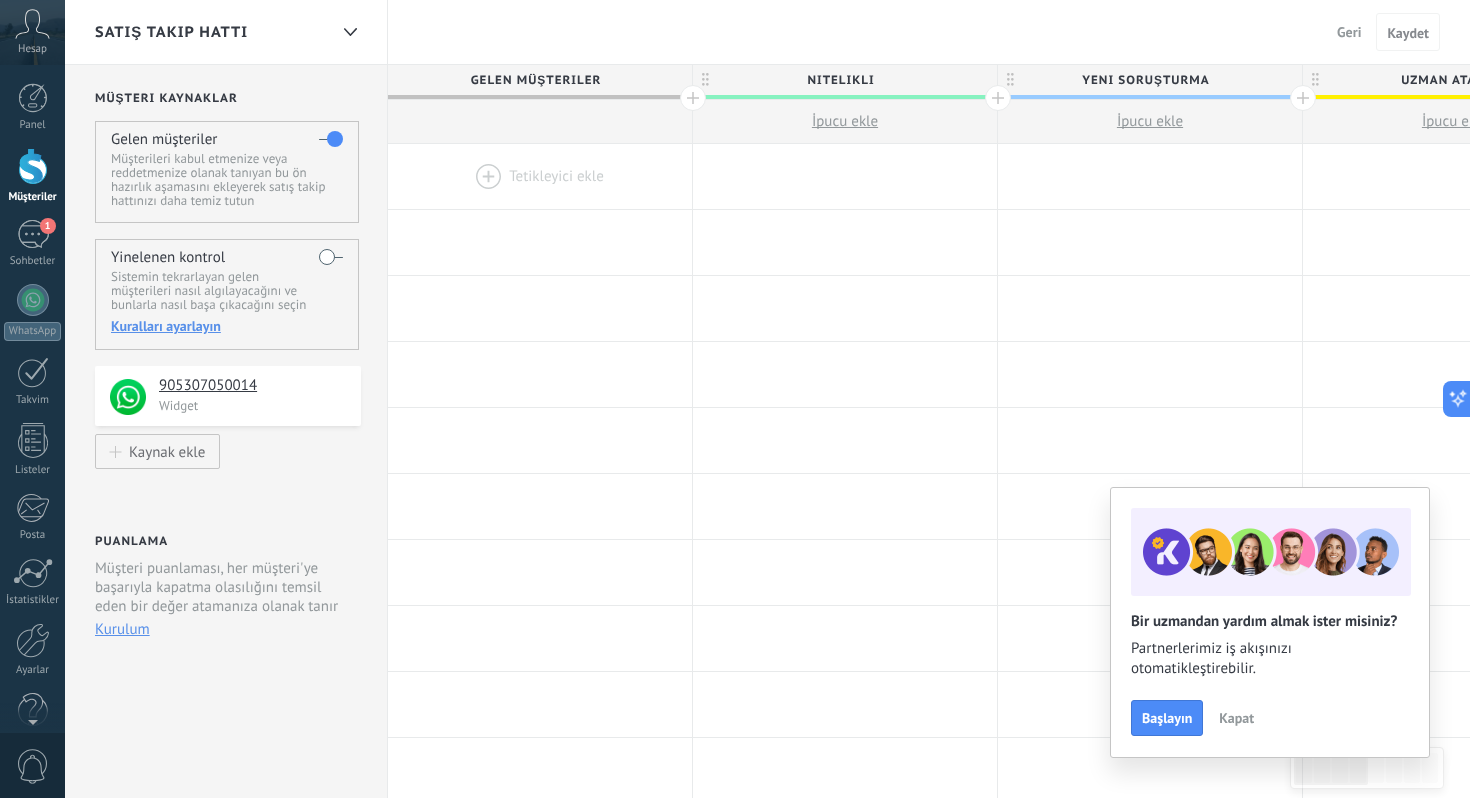 click on "Geri" at bounding box center [1349, 32] 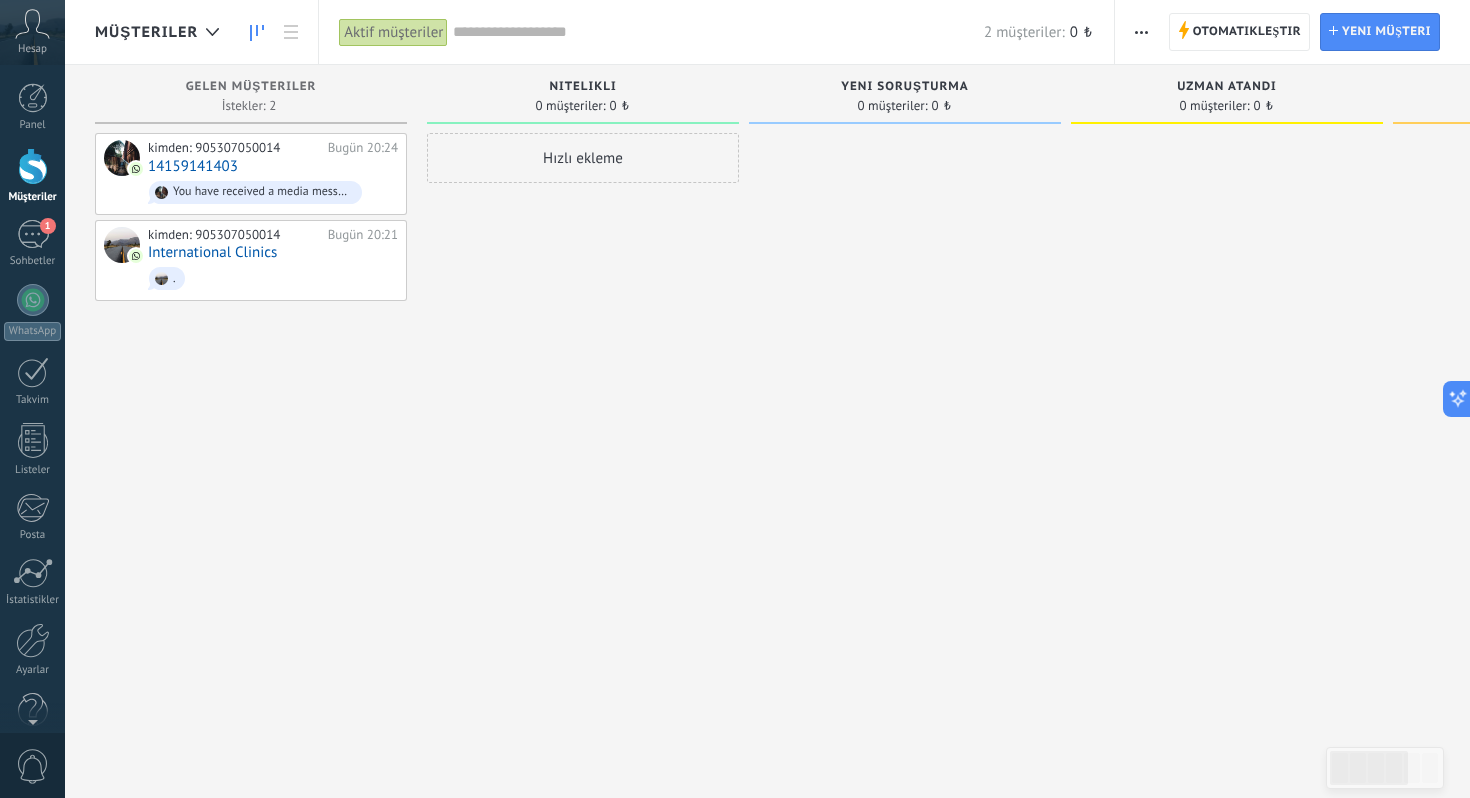 click at bounding box center (1141, 32) 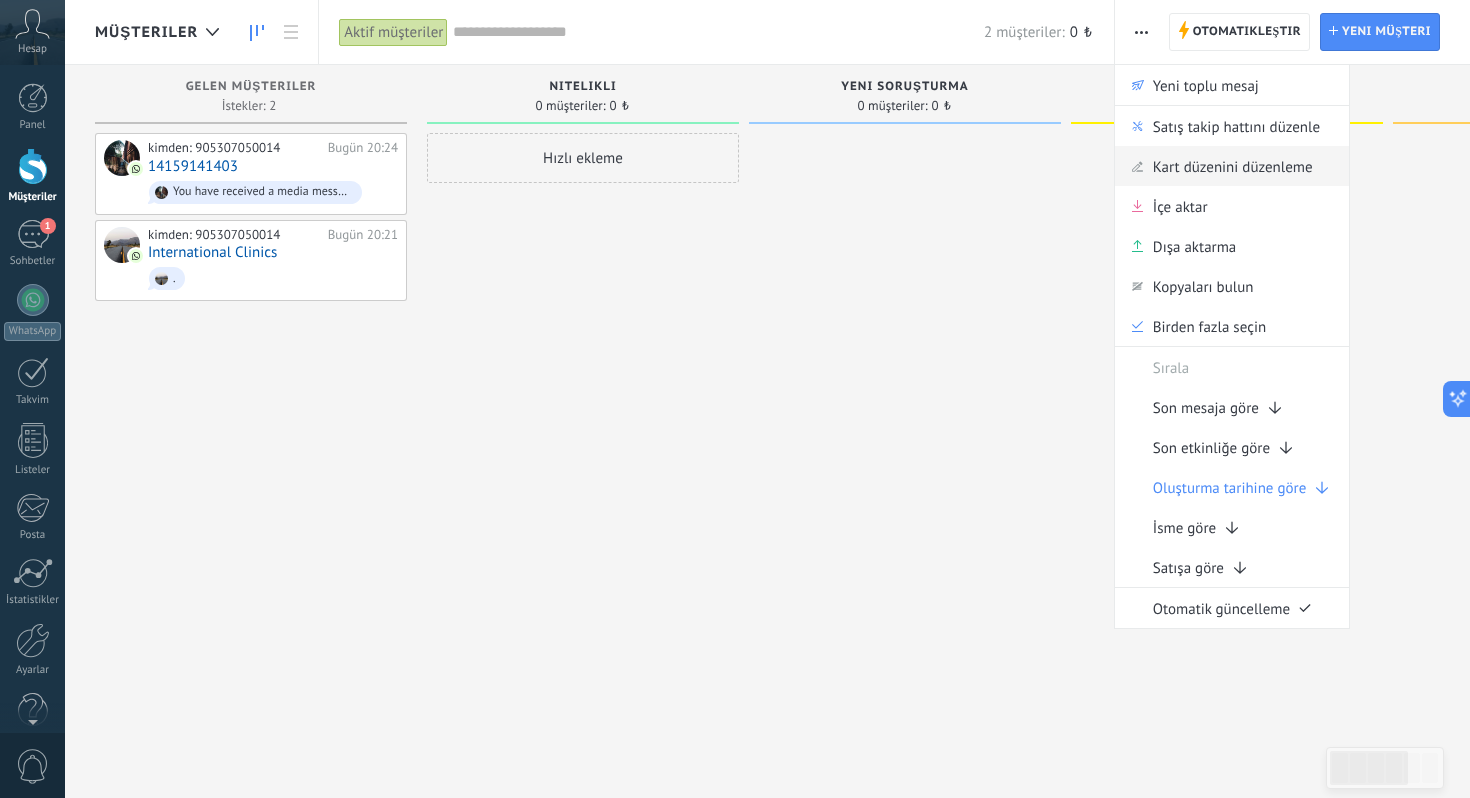 click on "Kart düzenini düzenleme" at bounding box center [1233, 166] 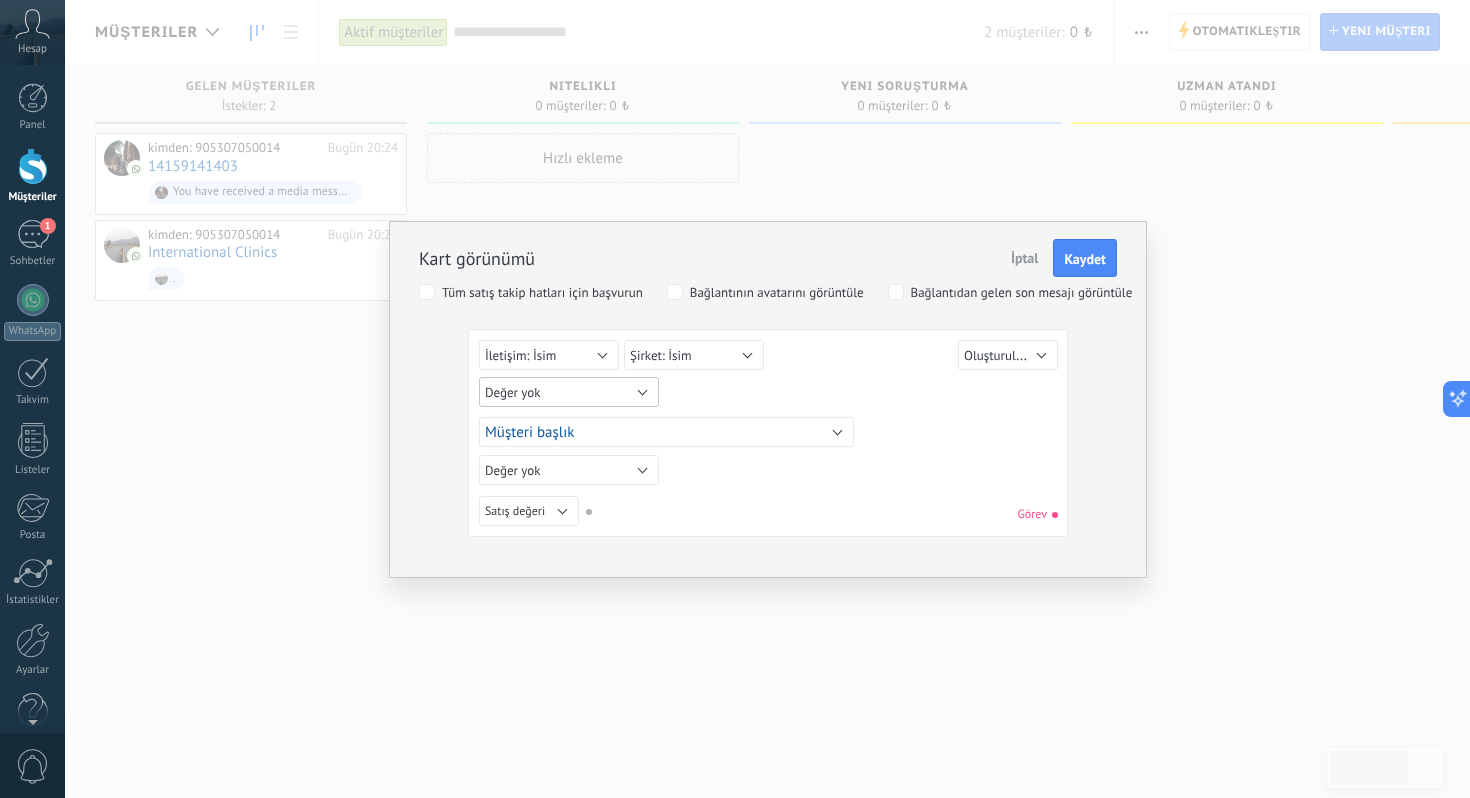click on "Değer yok" at bounding box center (569, 392) 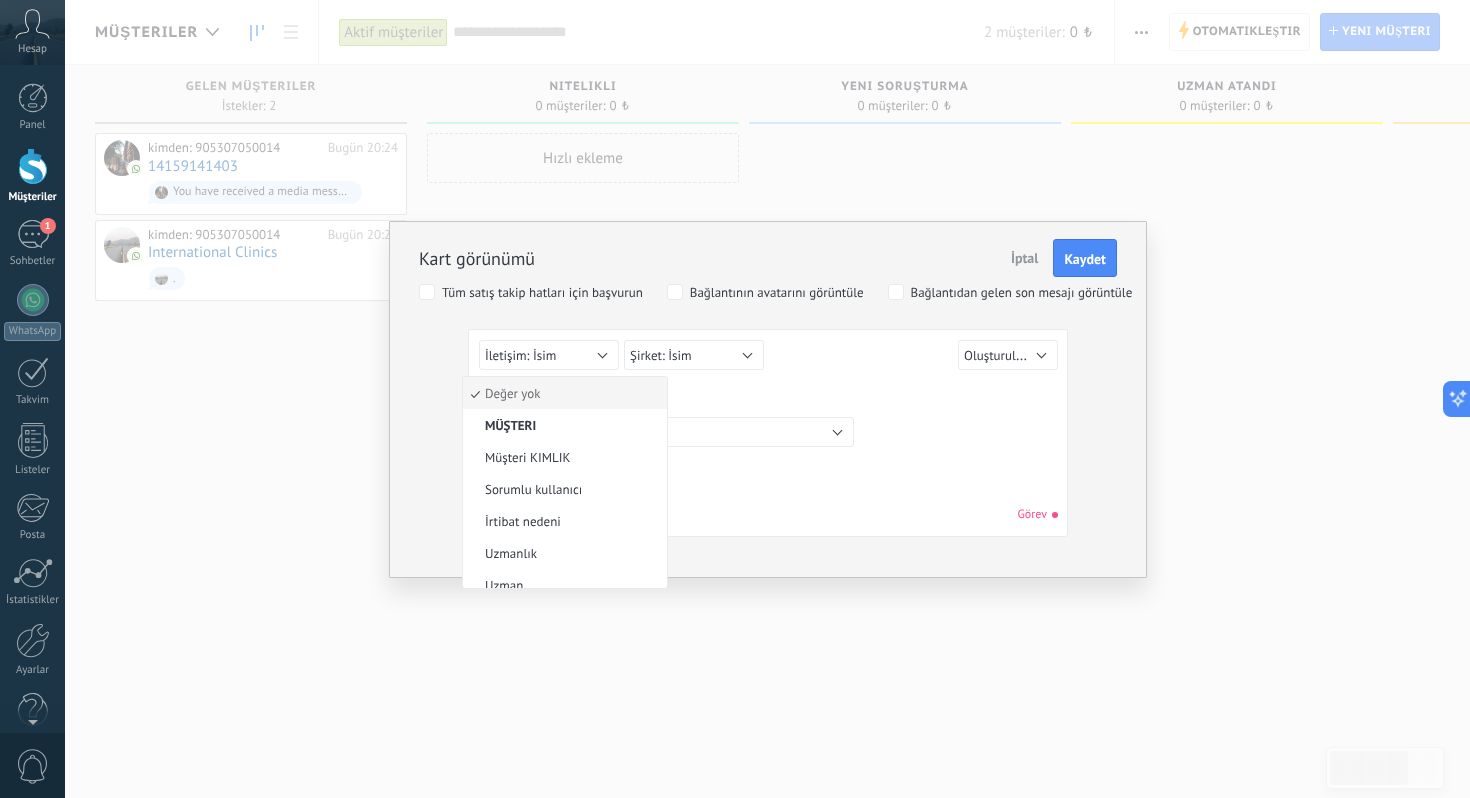 click on "Değer yok Müşteri Müşteri KIMLIK Müşteri başlık Oluşturulduğu tarih Satış değeri Sorumlu kullanıcı İrtibat nedeni Uzmanlık Uzman Tarih ve saat Klinik adresi İndirim Sigorta numarası Kayıp sebebi Sözleşme numarası Sözleşme tarihi Ödeme Dosya utm_content utm_medium utm_campaign utm_source utm_term utm_referrer yönlendiren gclientid gclid fbclid Ana bağlantı İletişim: İsim İletişim: Telefon İletişim: E-posta İletişim: Pozisyon Şirket Şirket: İsim Şirket: Telefon Şirket: E-posta Şirket: Web Şirket: Adres Değer yok" at bounding box center [771, 395] 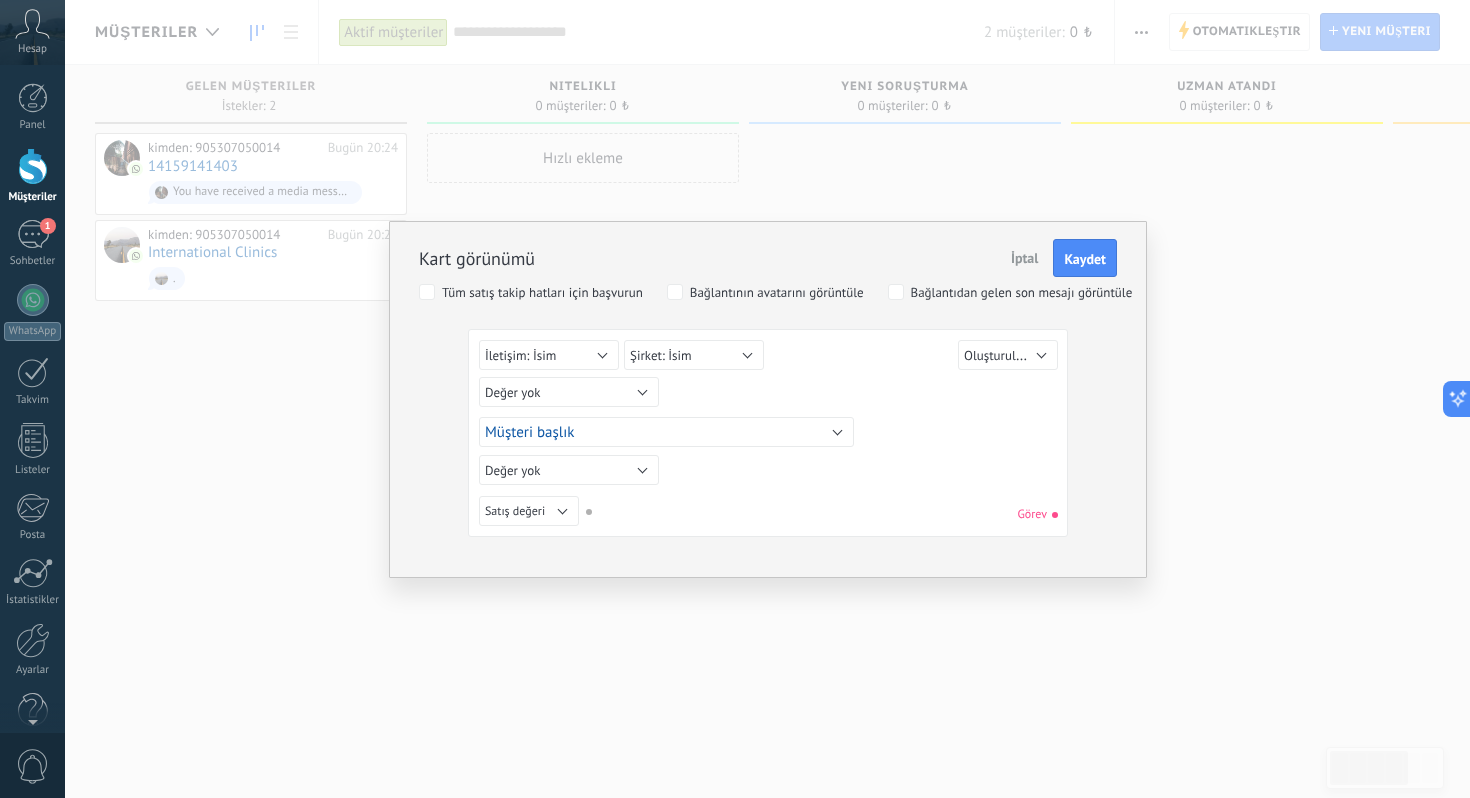 click on "İptal" at bounding box center (1025, 258) 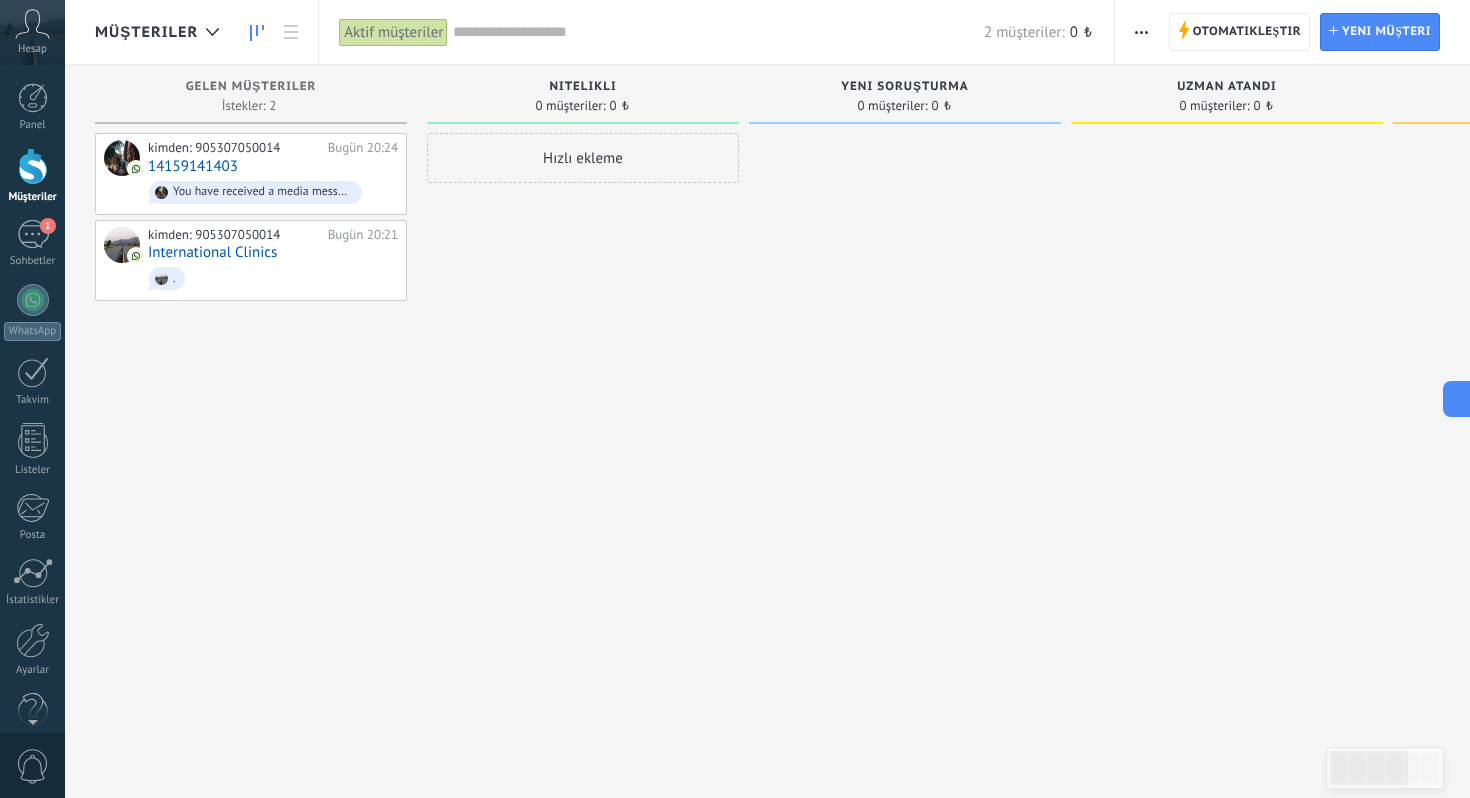 click at bounding box center [1141, 32] 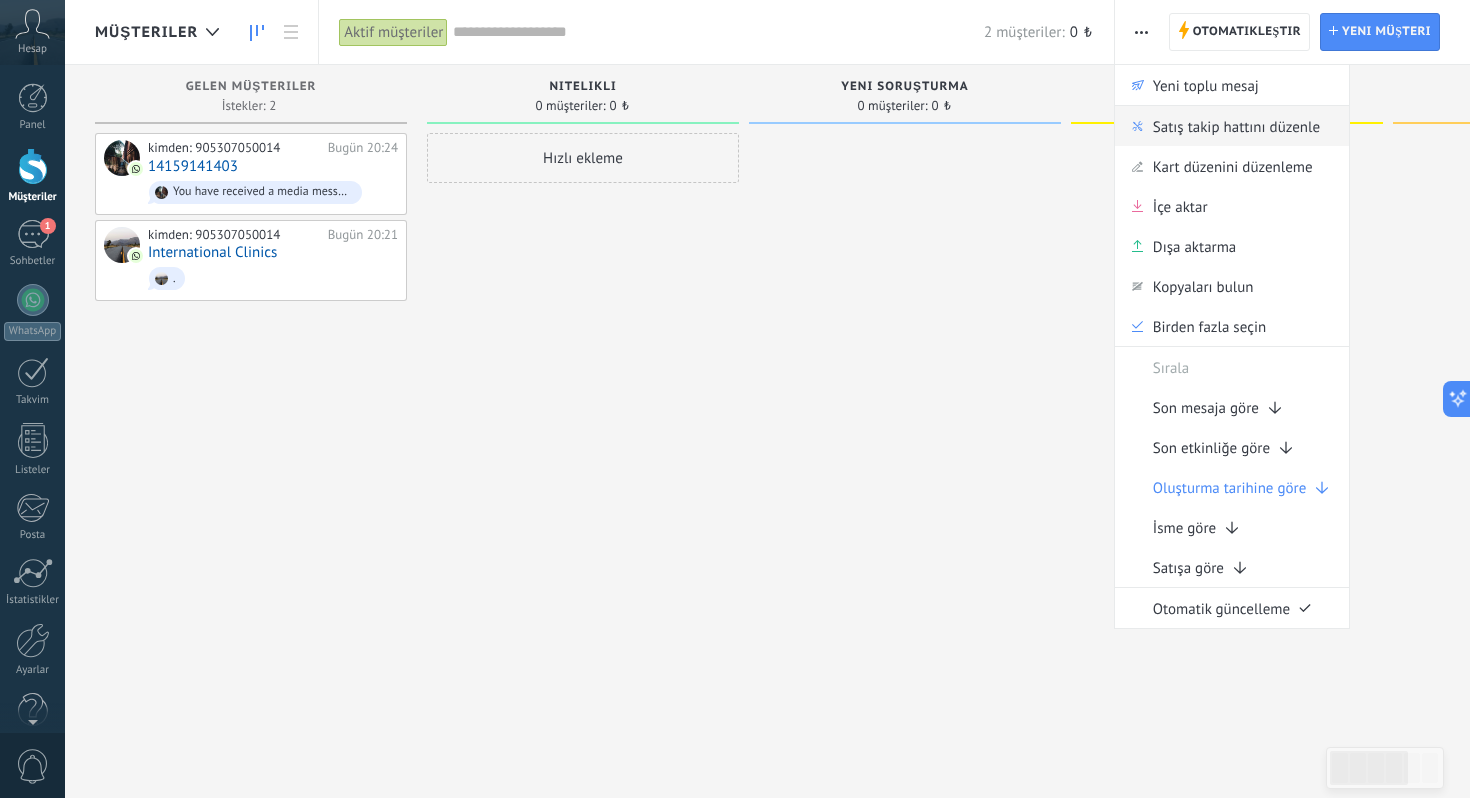 click on "Satış takip hattını düzenle" at bounding box center [1236, 126] 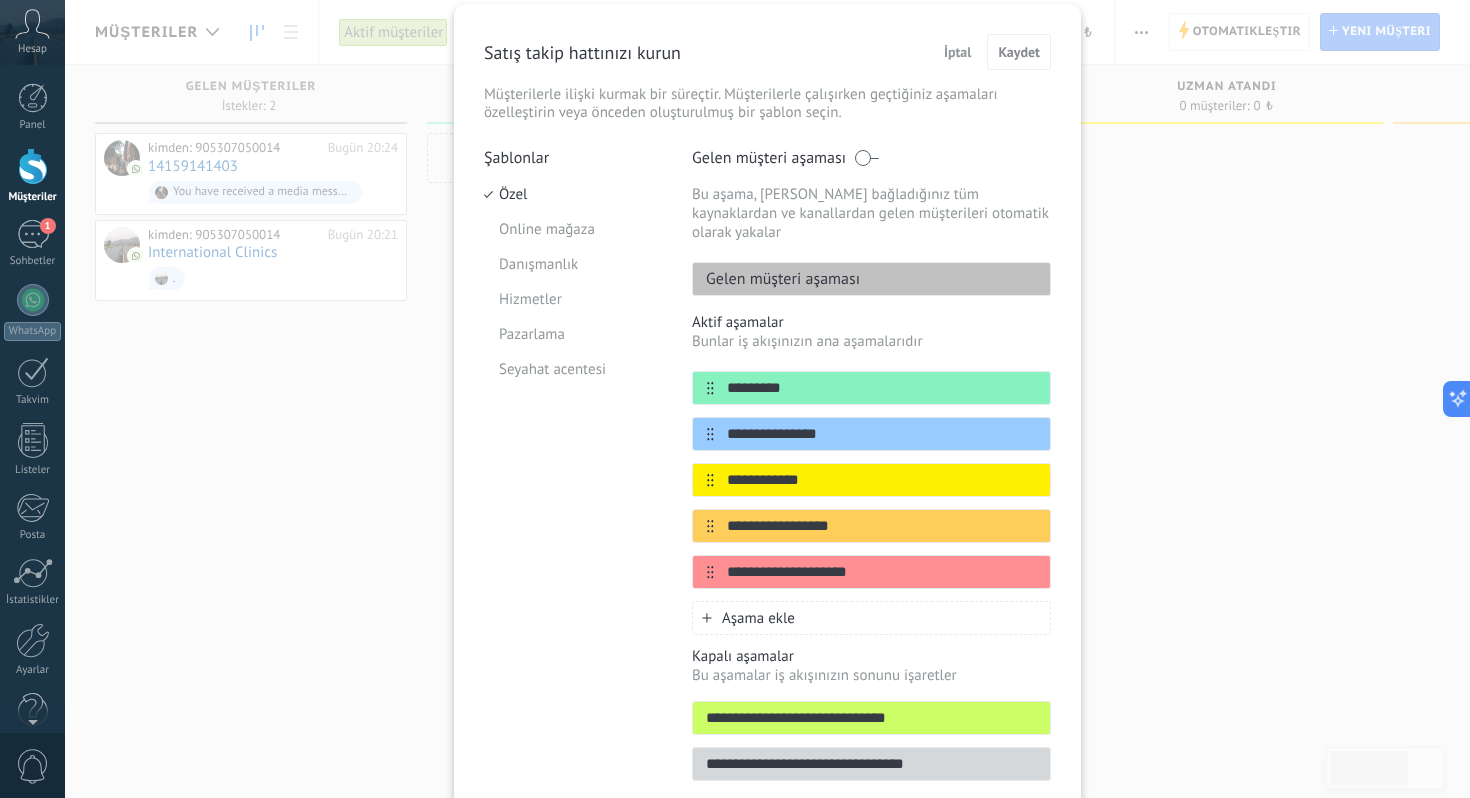 scroll, scrollTop: 135, scrollLeft: 0, axis: vertical 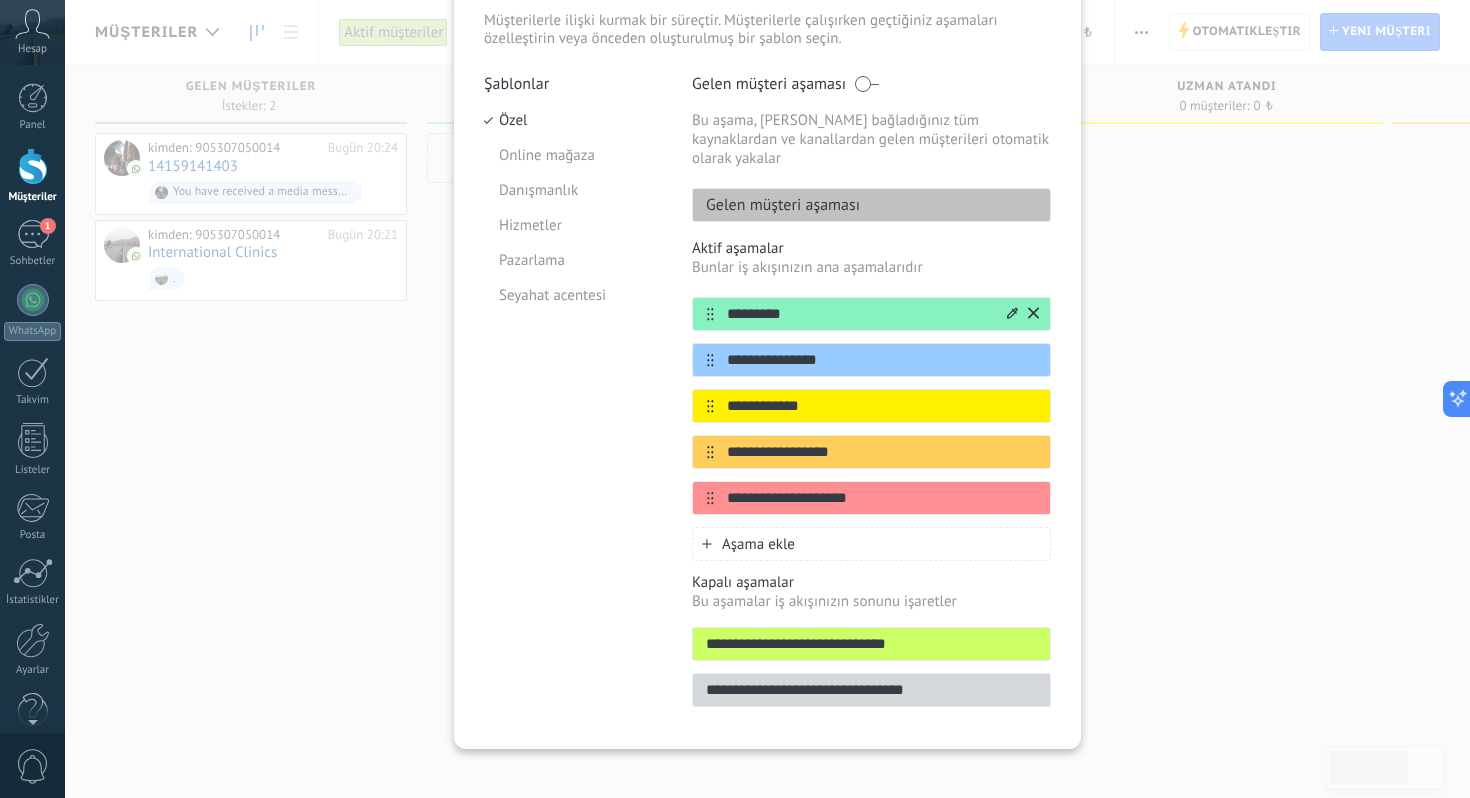 click on "*********" at bounding box center (859, 314) 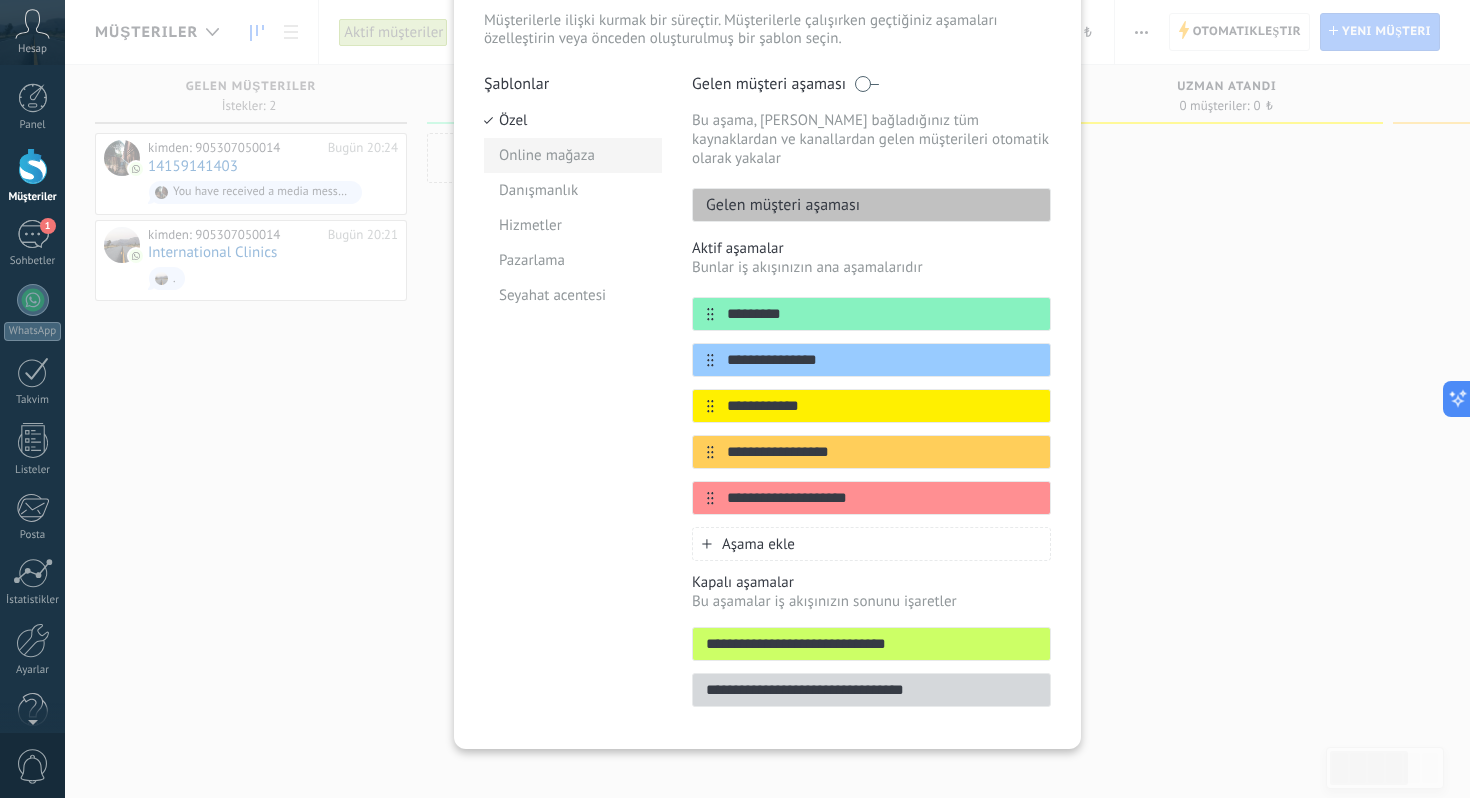click on "Online mağaza" at bounding box center [573, 155] 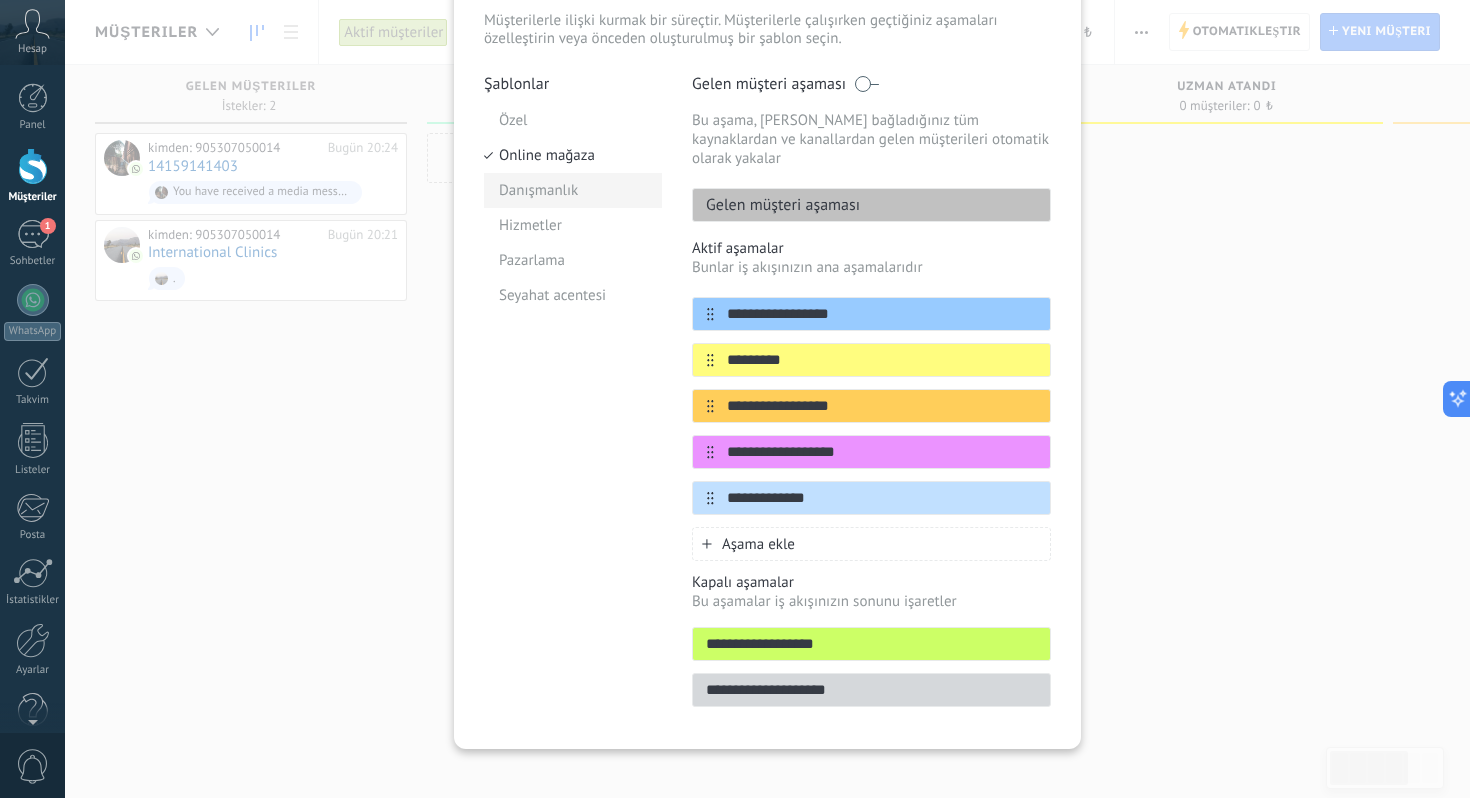 click on "Danışmanlık" at bounding box center [573, 190] 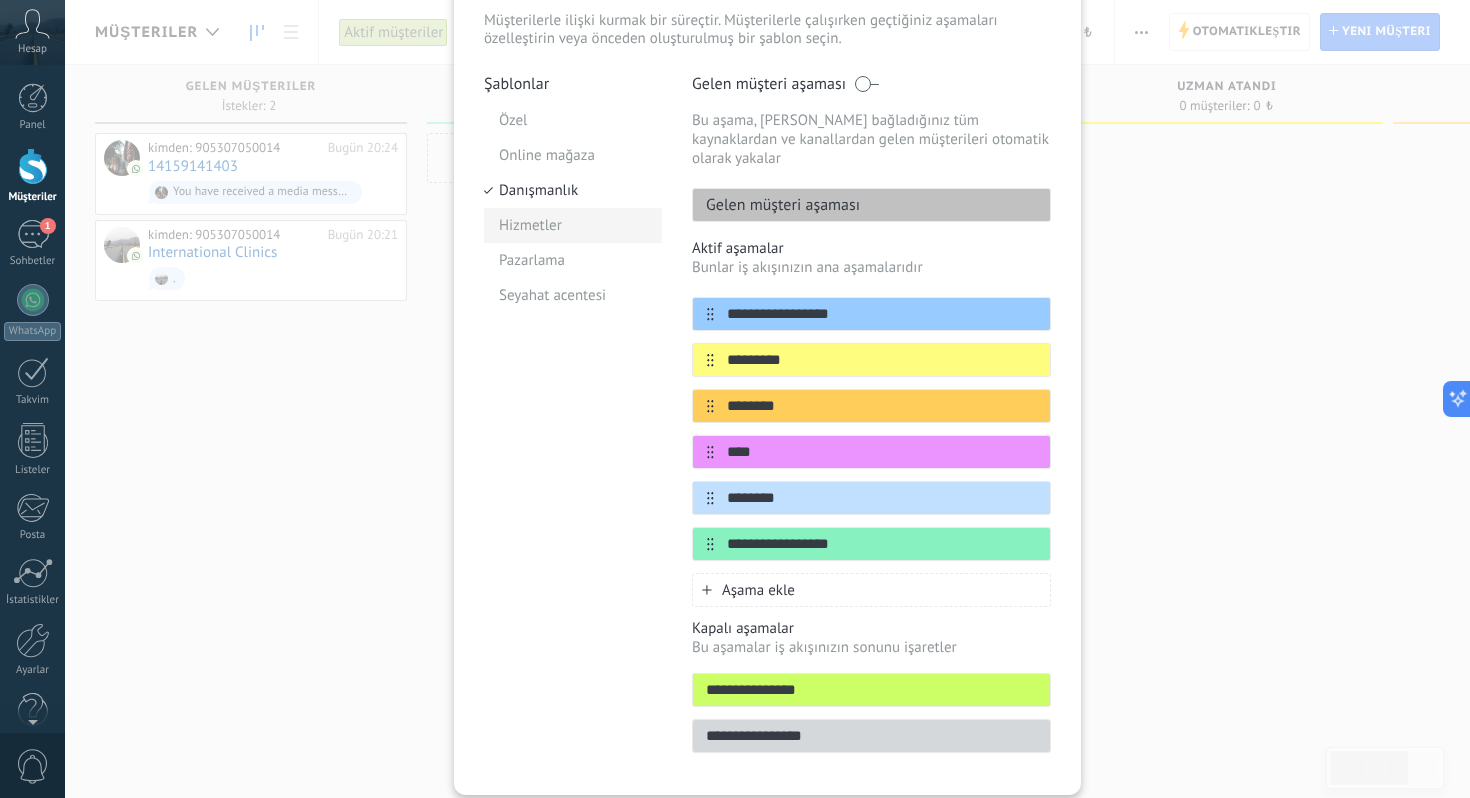 click on "Hizmetler" at bounding box center [573, 225] 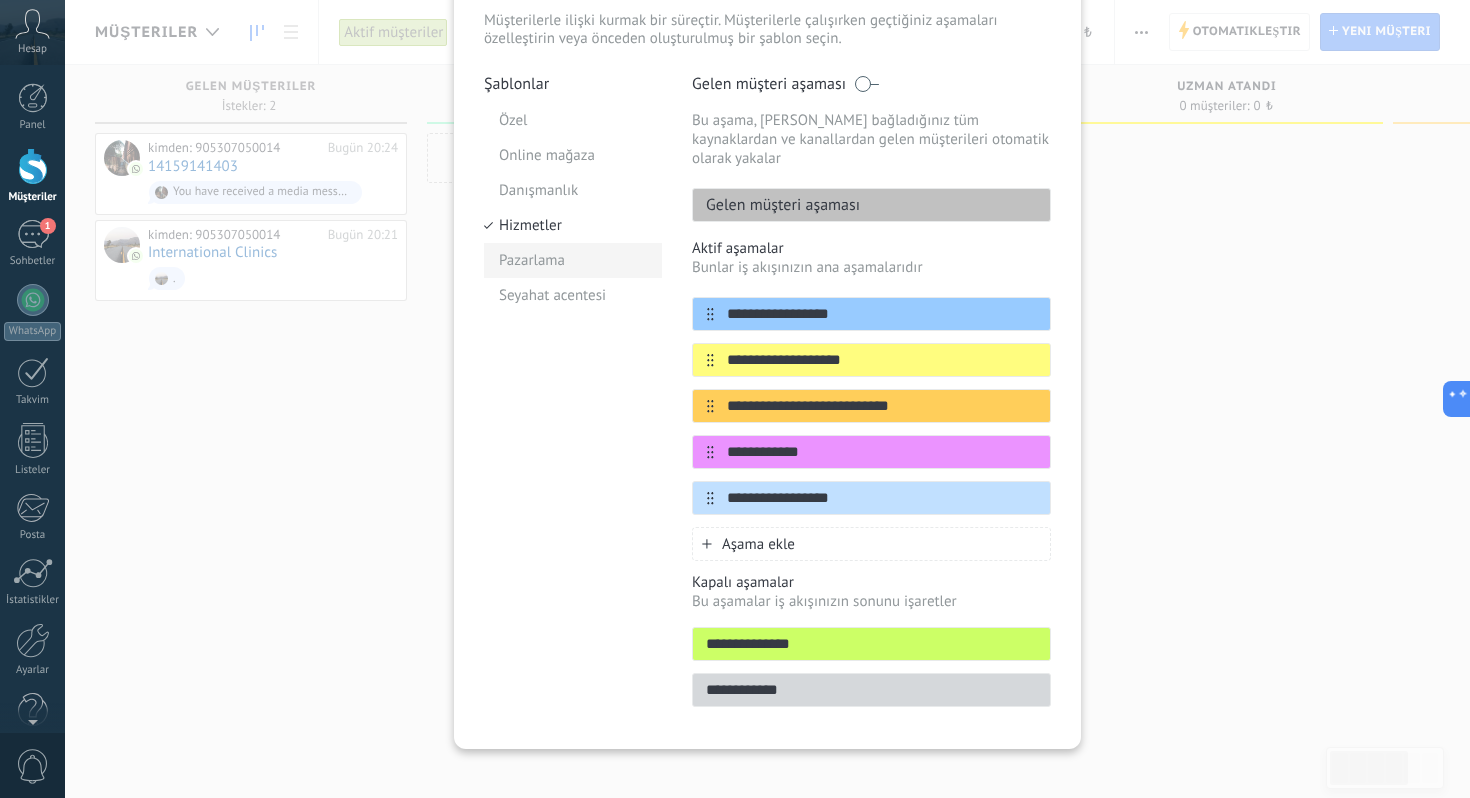 click on "Pazarlama" at bounding box center (573, 260) 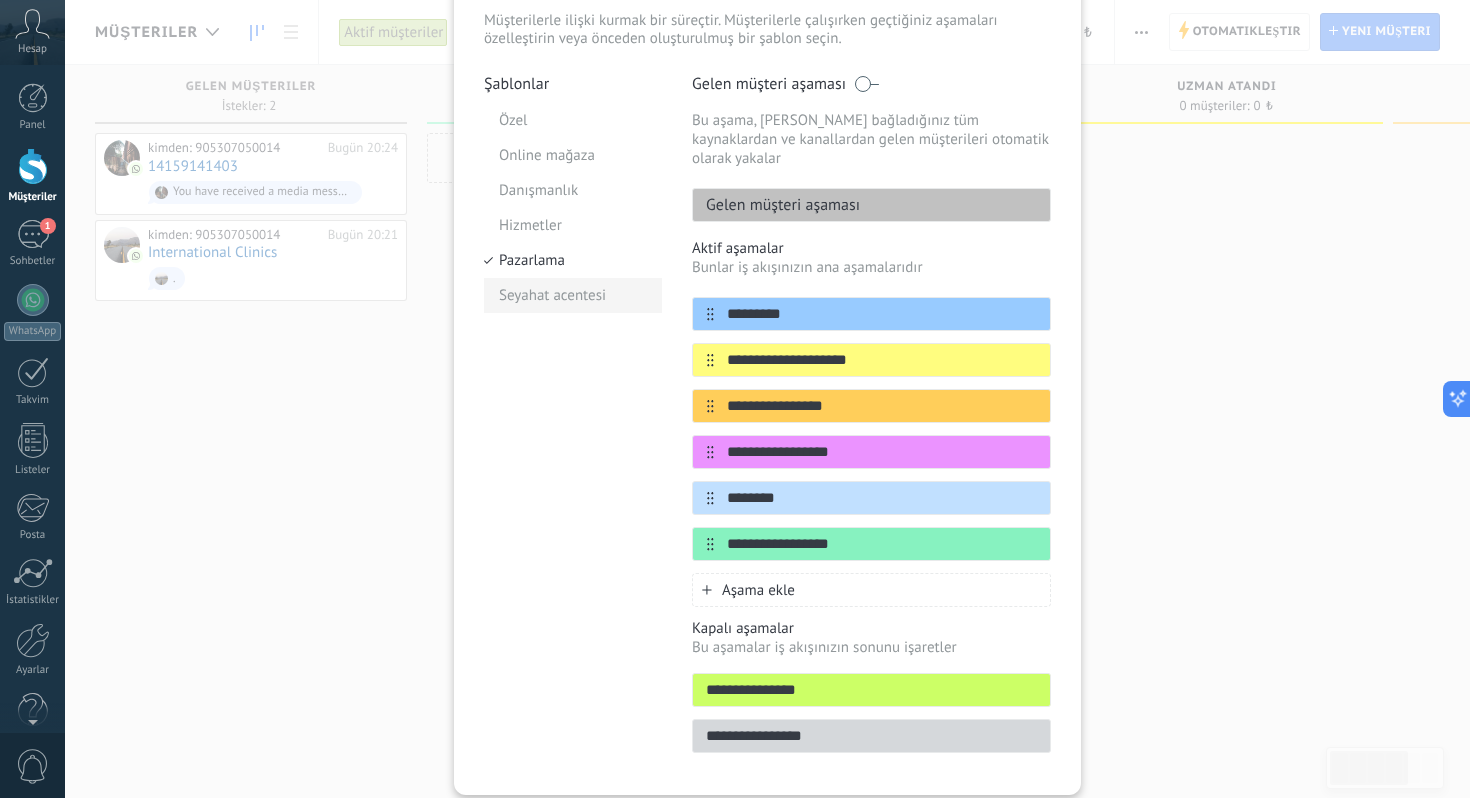 click on "Seyahat acentesi" at bounding box center [573, 295] 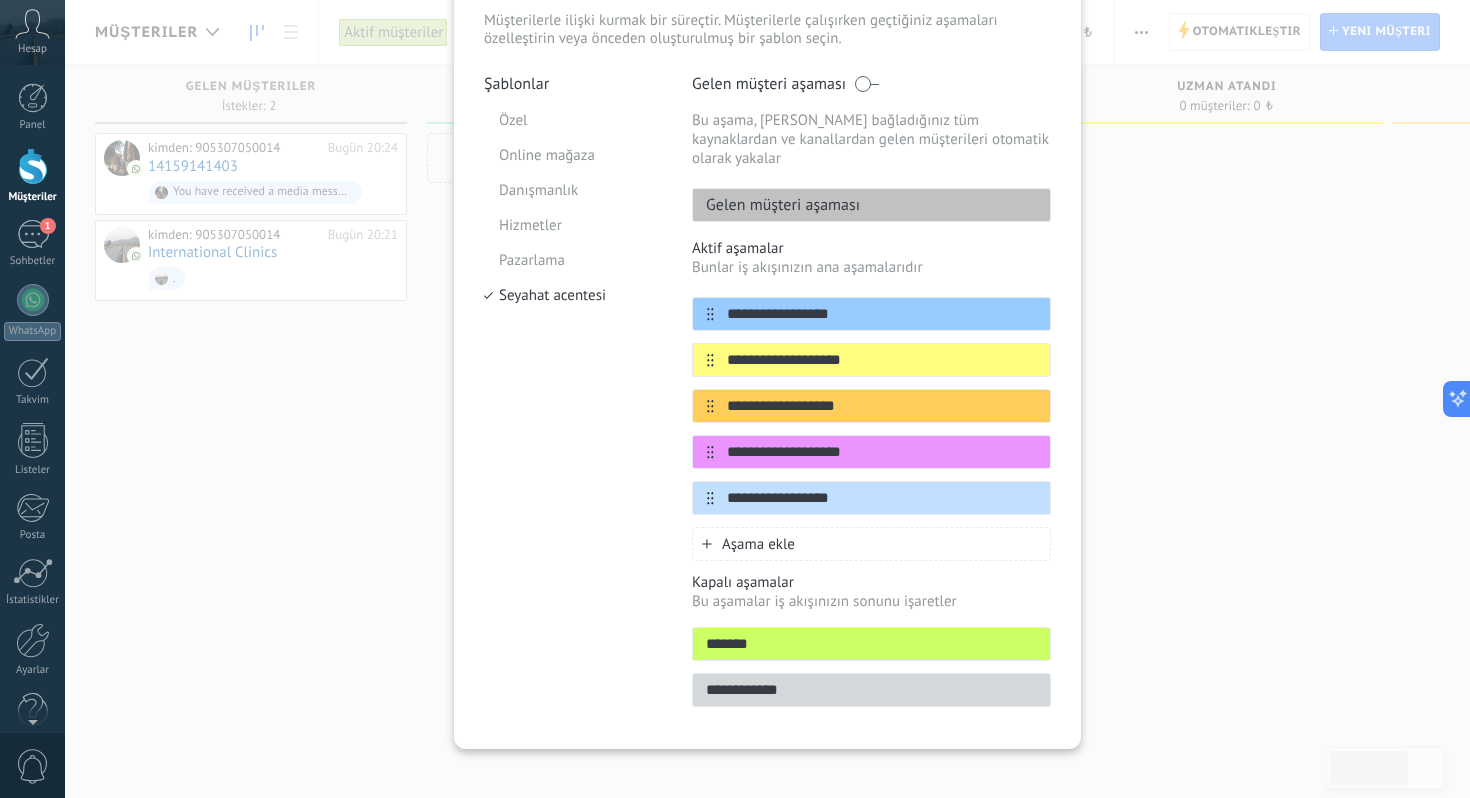 click on "**********" at bounding box center (767, 399) 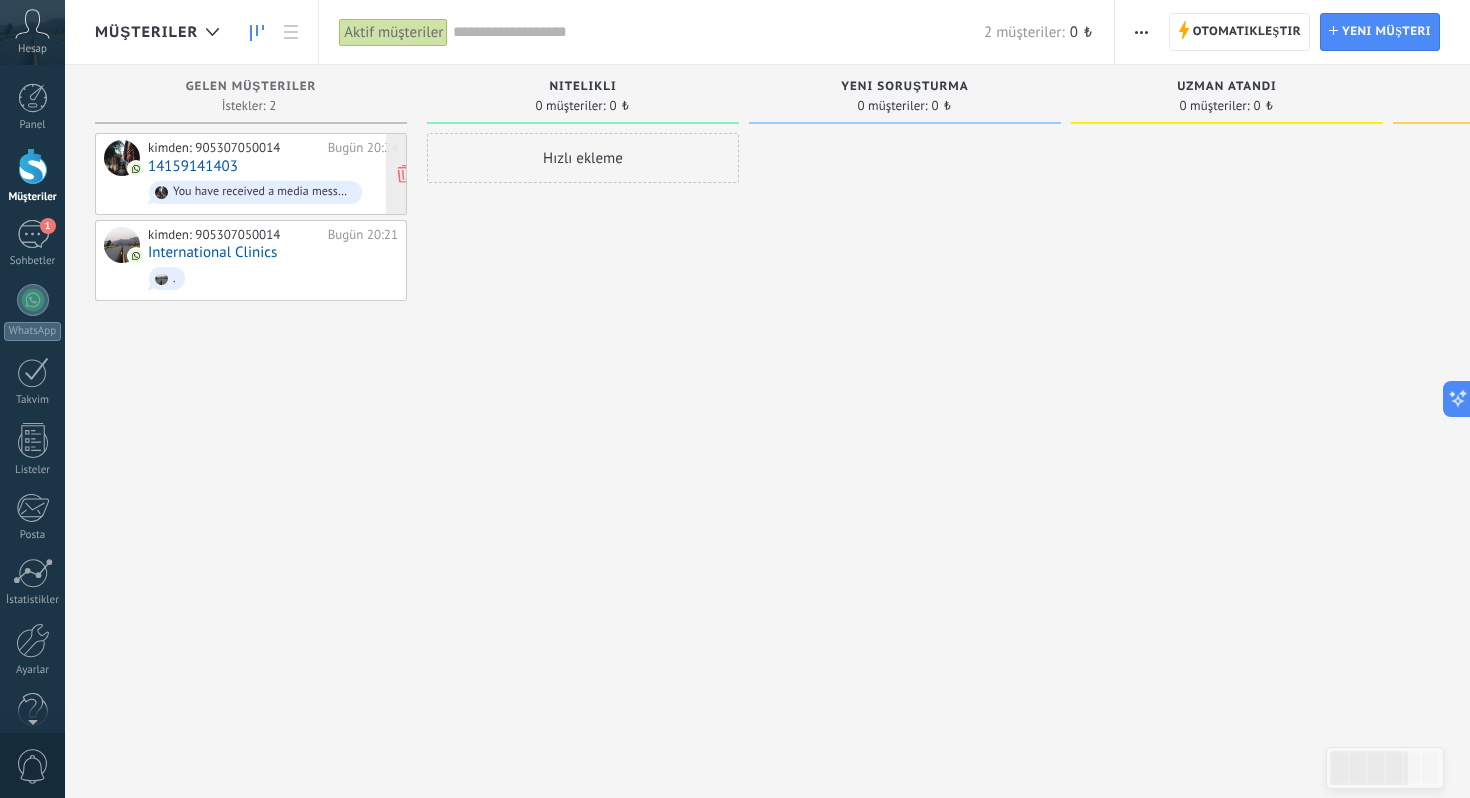 click on "kimden: 905307050014 Bugün 20:24 14159141403 You have received a media message (message id: 68A1497CC49C85DED5). Please wait for the media to load or view on your connected WhatsApp mobile app." at bounding box center [273, 174] 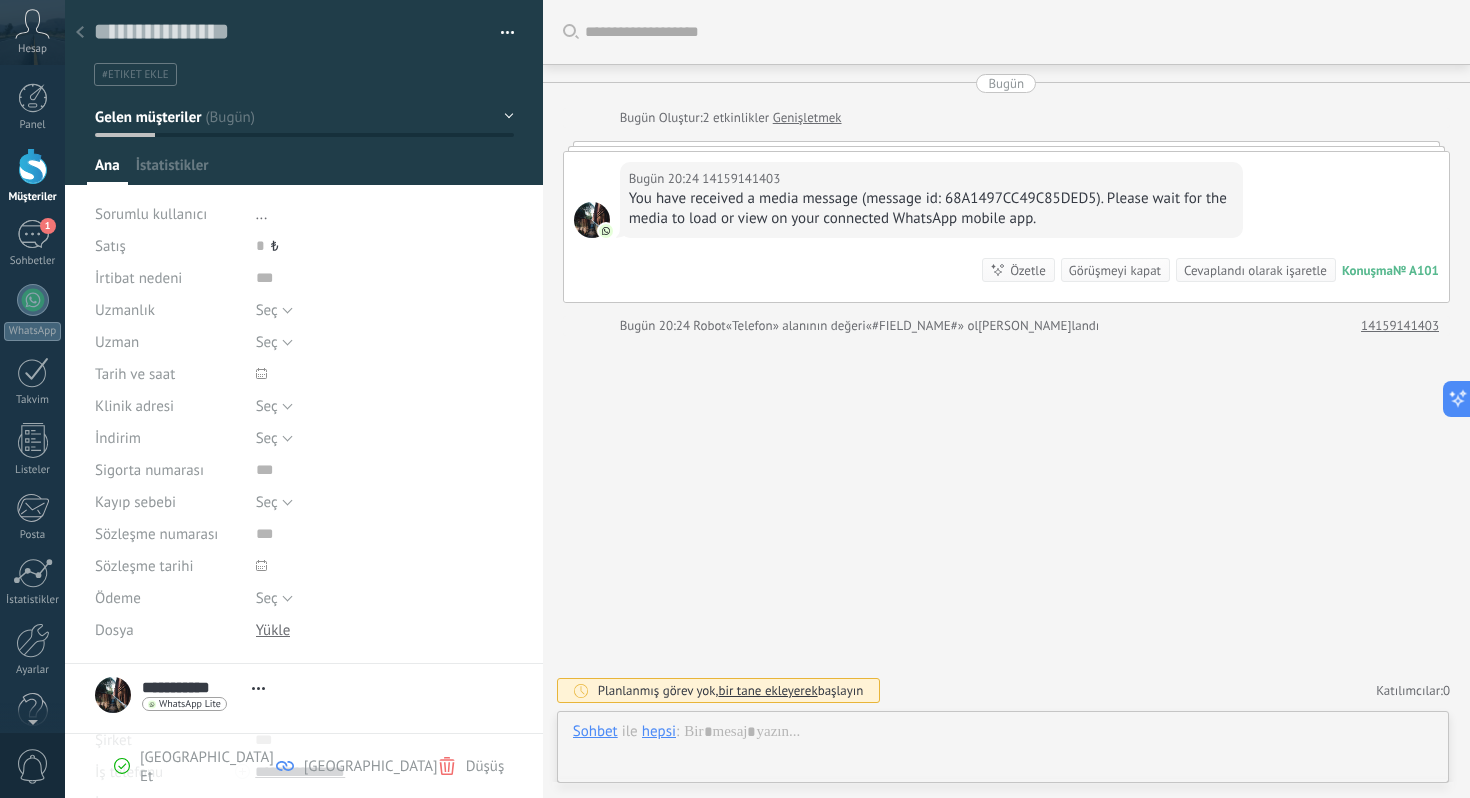 scroll, scrollTop: 30, scrollLeft: 0, axis: vertical 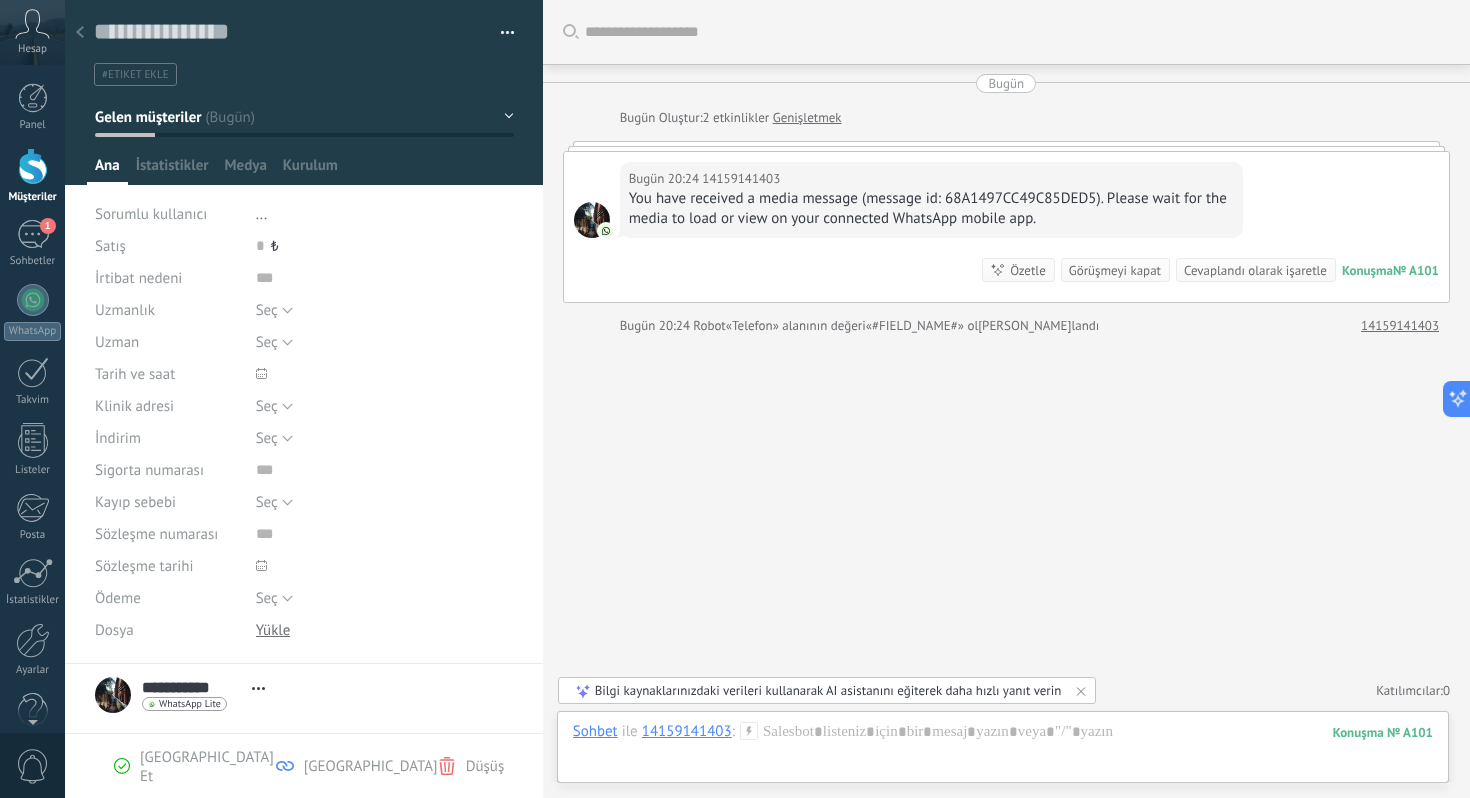 click at bounding box center [500, 33] 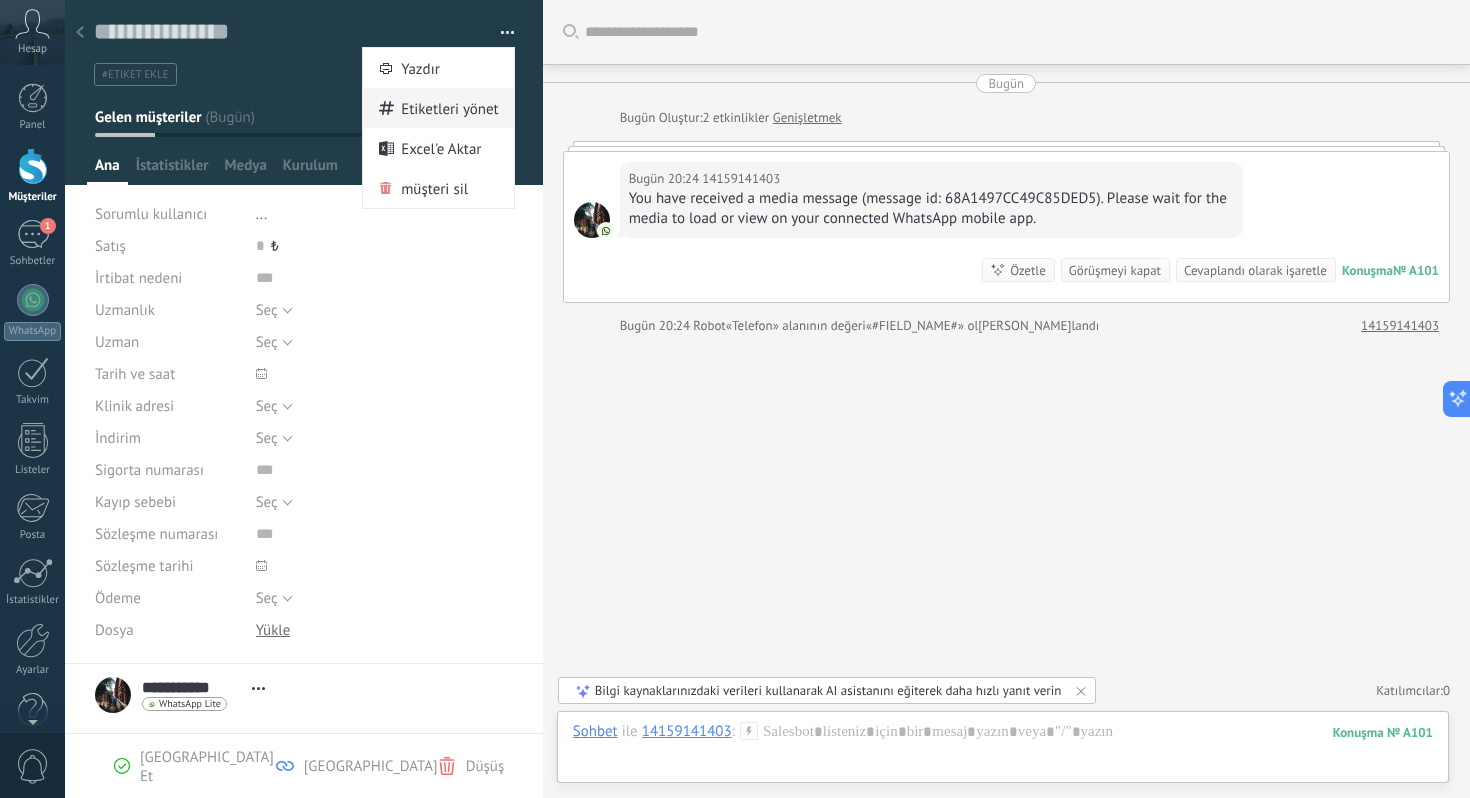 click on "Etiketleri yönet" at bounding box center [450, 108] 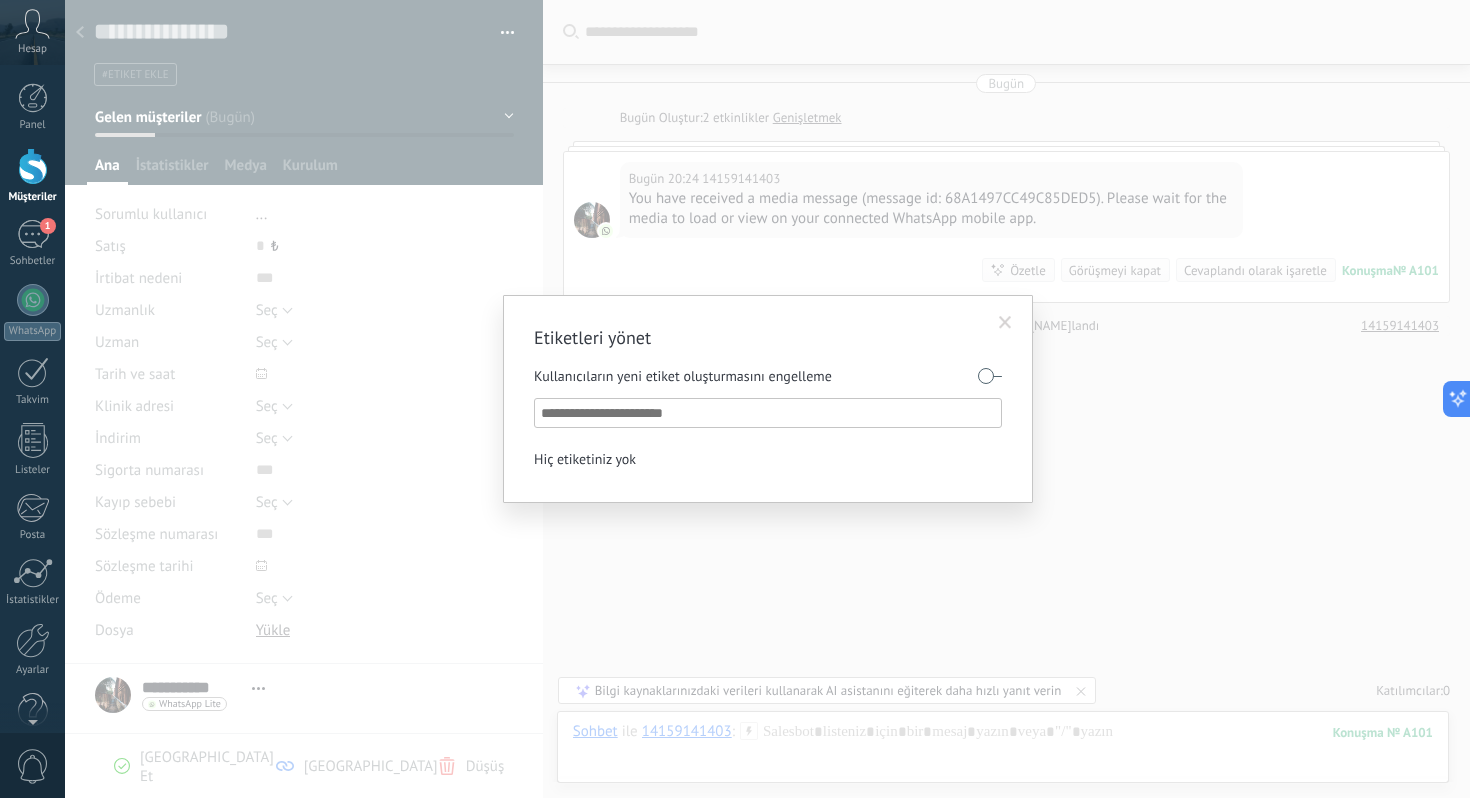 click at bounding box center [1005, 323] 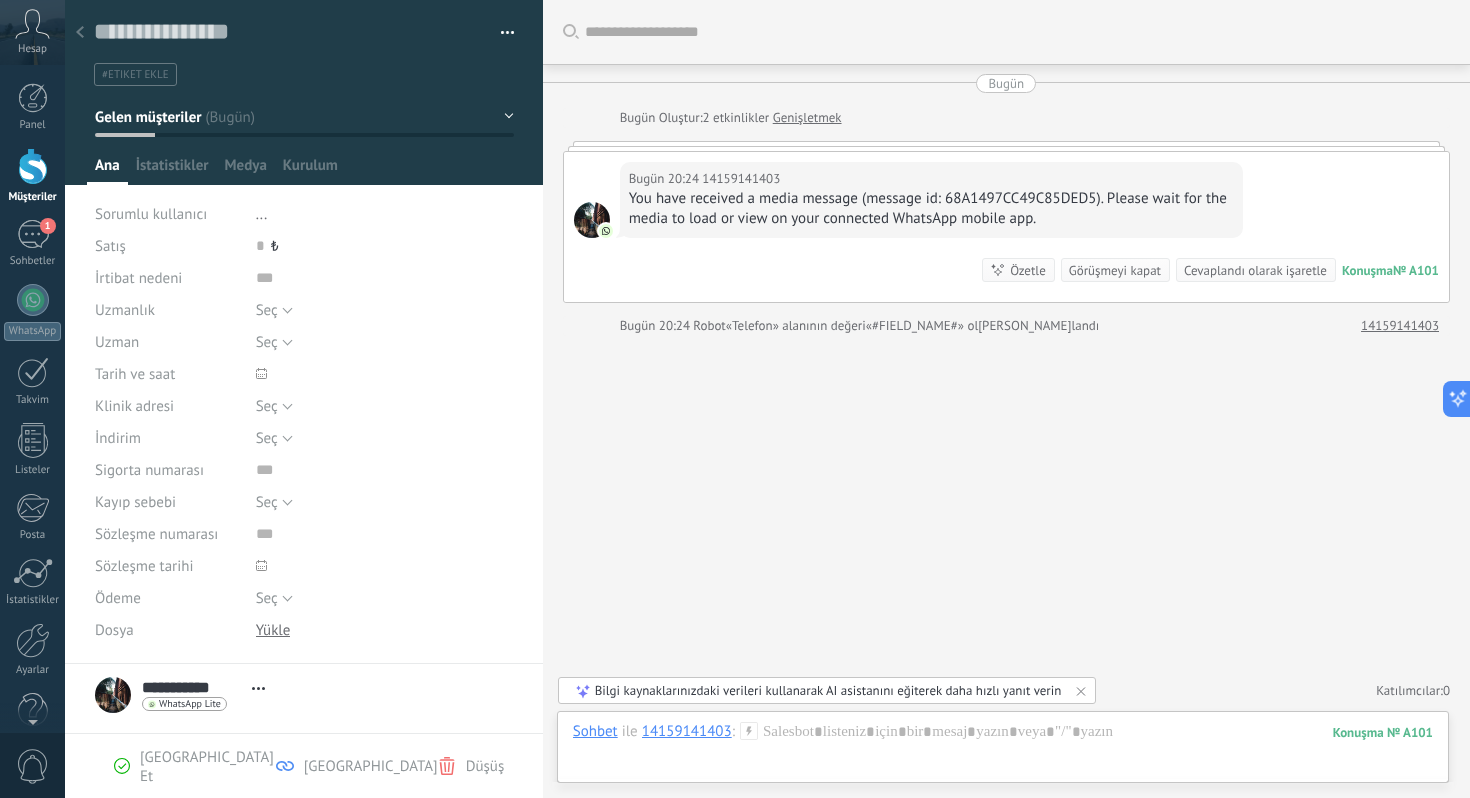 click on "..." at bounding box center (262, 214) 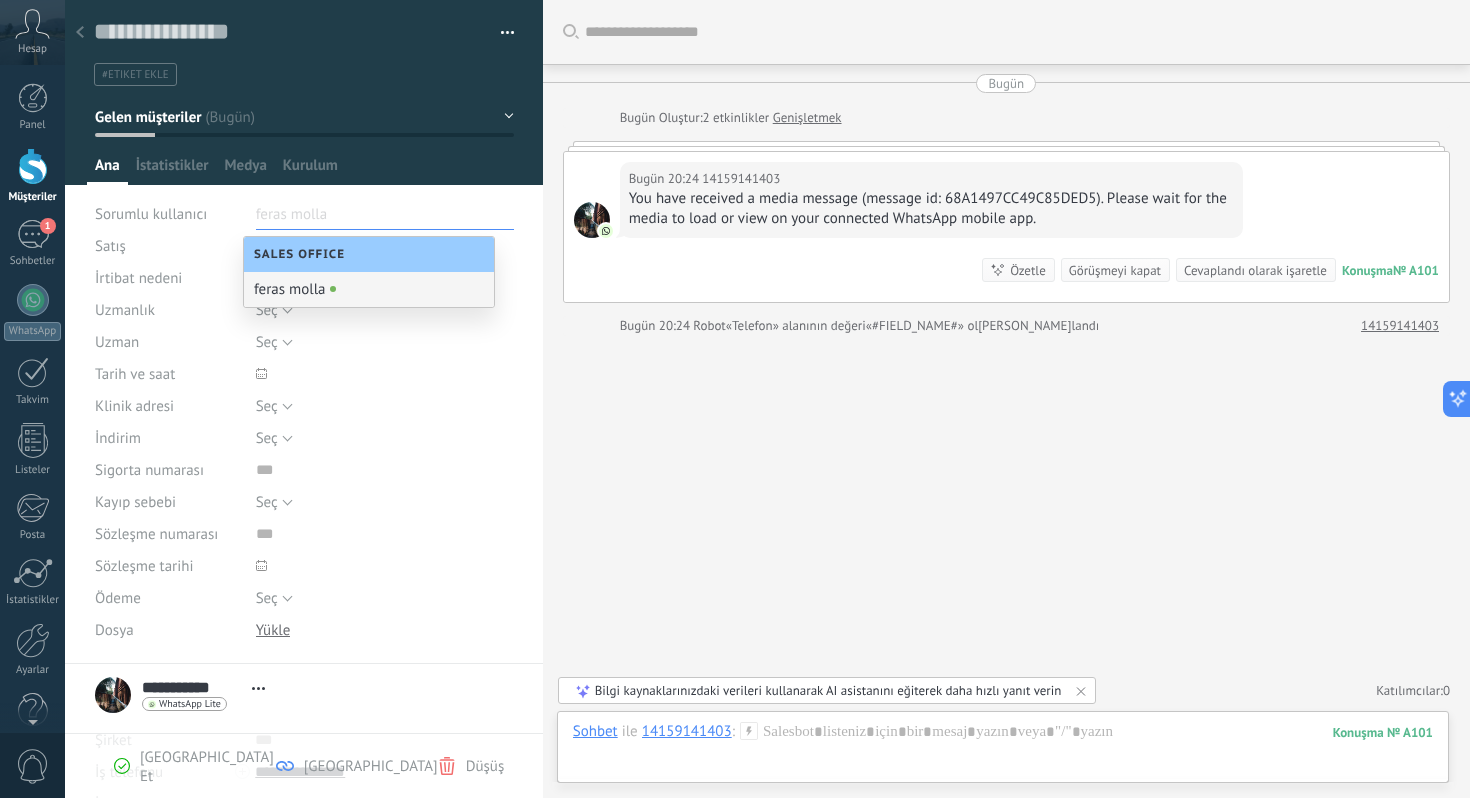 click on "İrtibat nedeni" at bounding box center (138, 278) 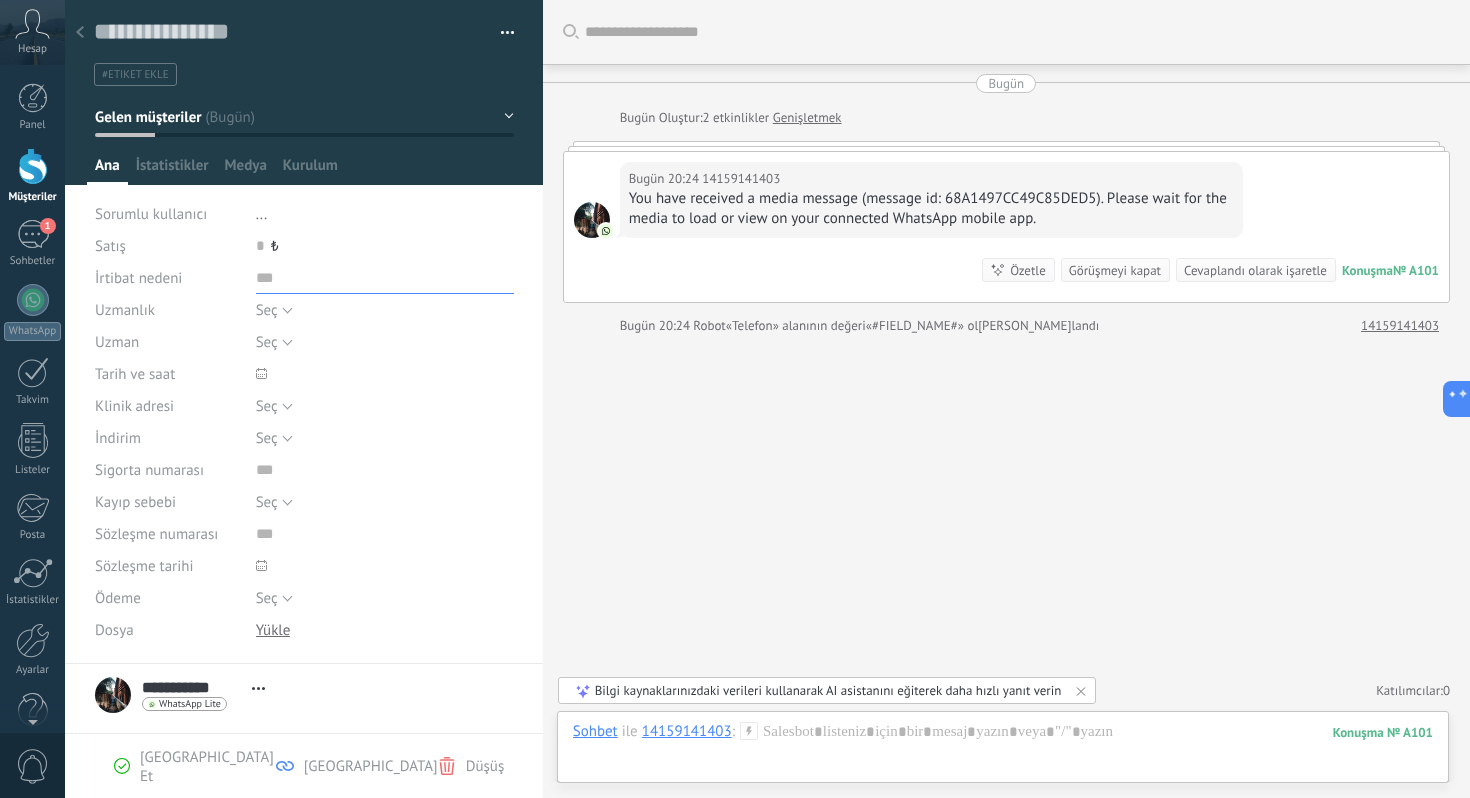 click at bounding box center [385, 278] 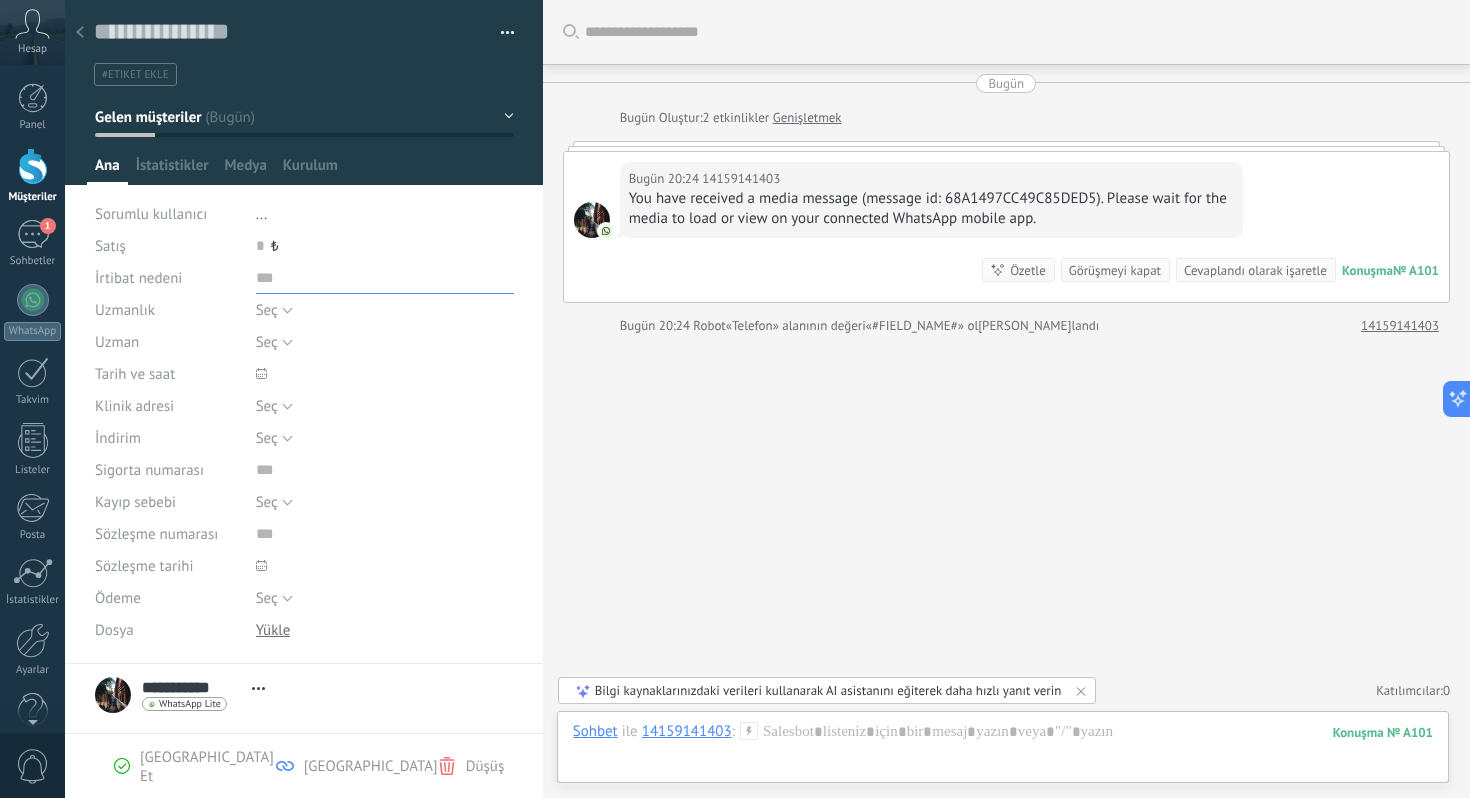 drag, startPoint x: 287, startPoint y: 291, endPoint x: 545, endPoint y: 308, distance: 258.55948 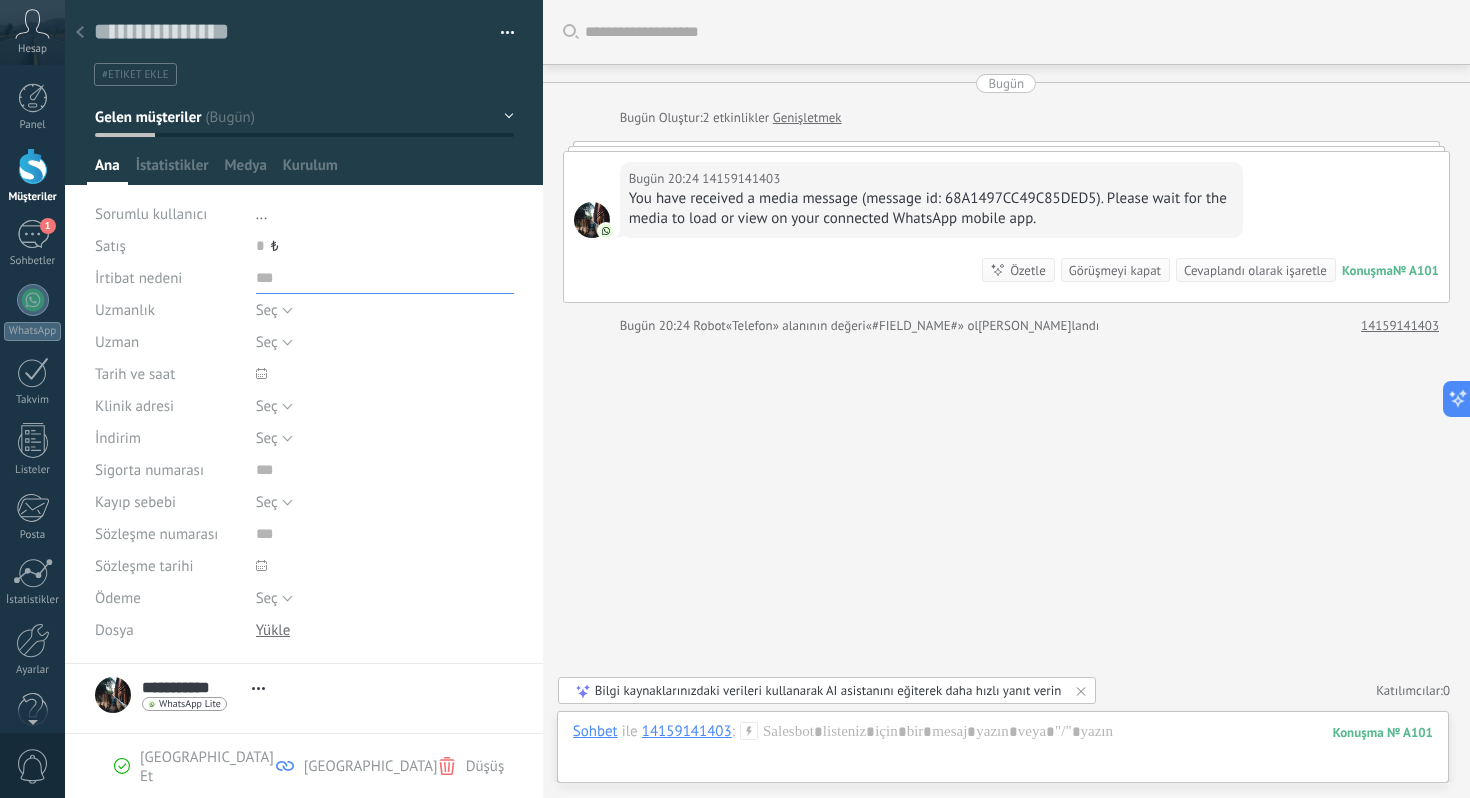 click on "Kaydet ve oluştur
[GEOGRAPHIC_DATA]
Etiketleri yönet" at bounding box center [767, 399] 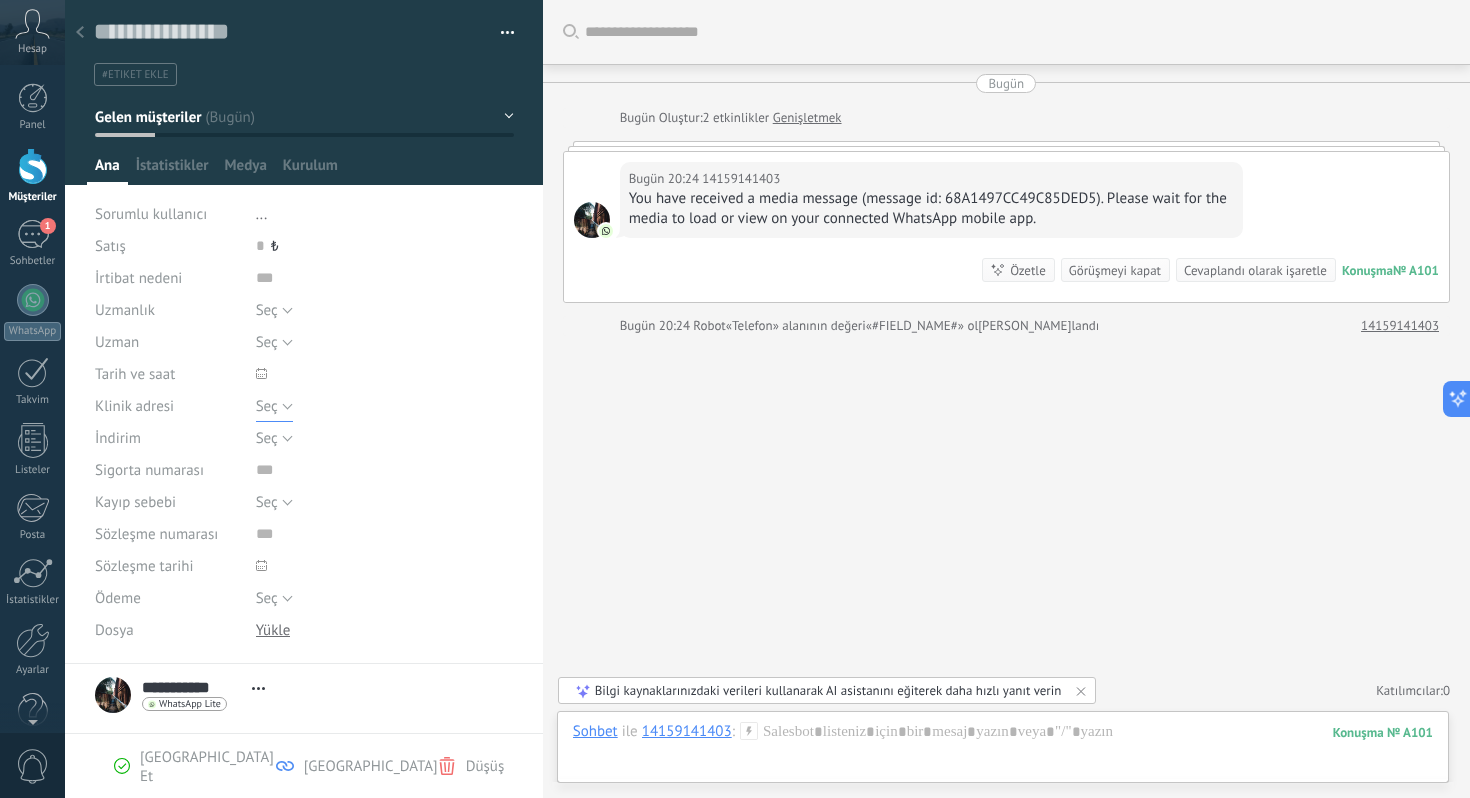 click on "Seç" at bounding box center [274, 406] 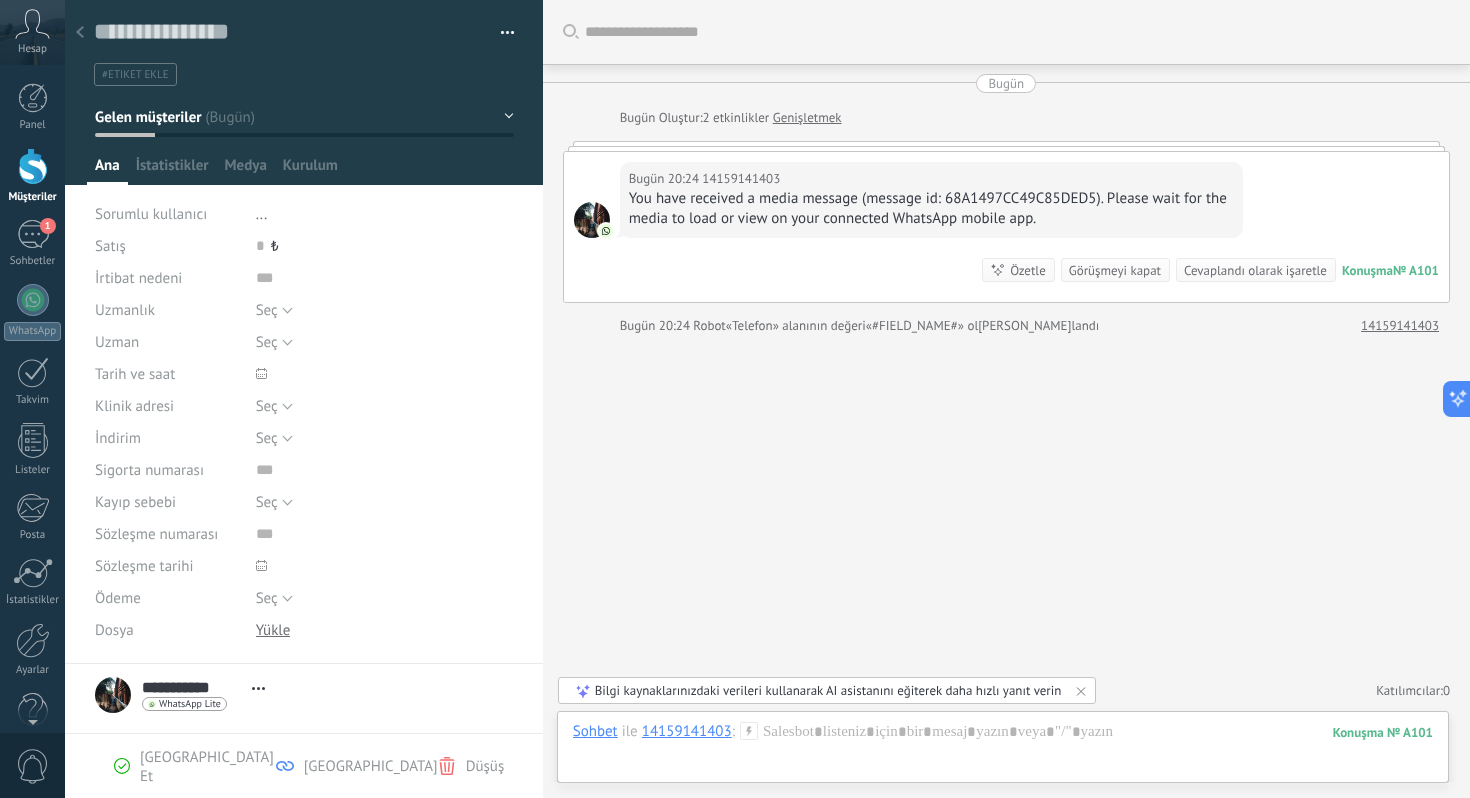 click on "Seç
[PERSON_NAME]
[PERSON_NAME]
[PERSON_NAME]
Den Cambel
[PERSON_NAME]
Seç" at bounding box center [385, 342] 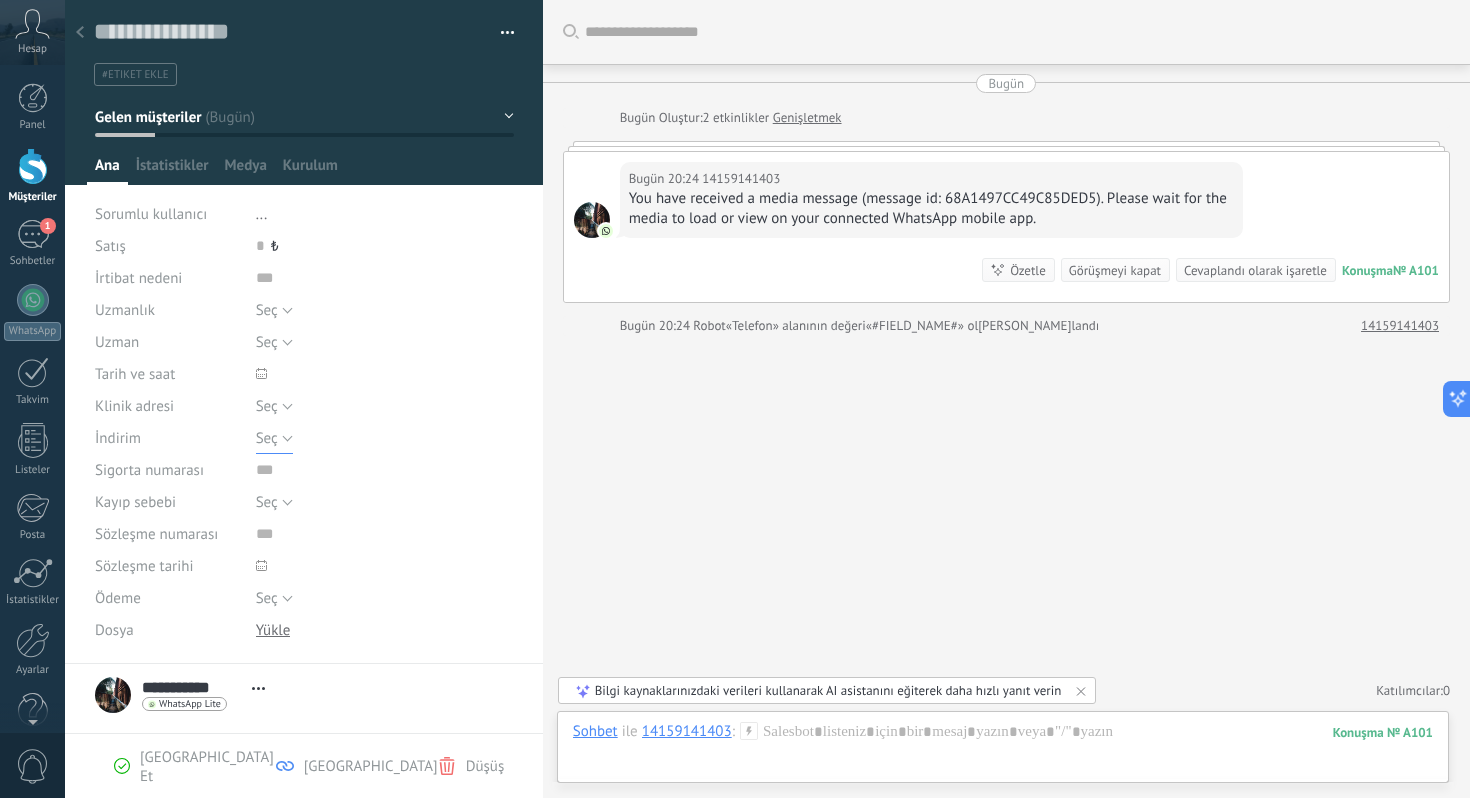 click on "Seç" at bounding box center (274, 438) 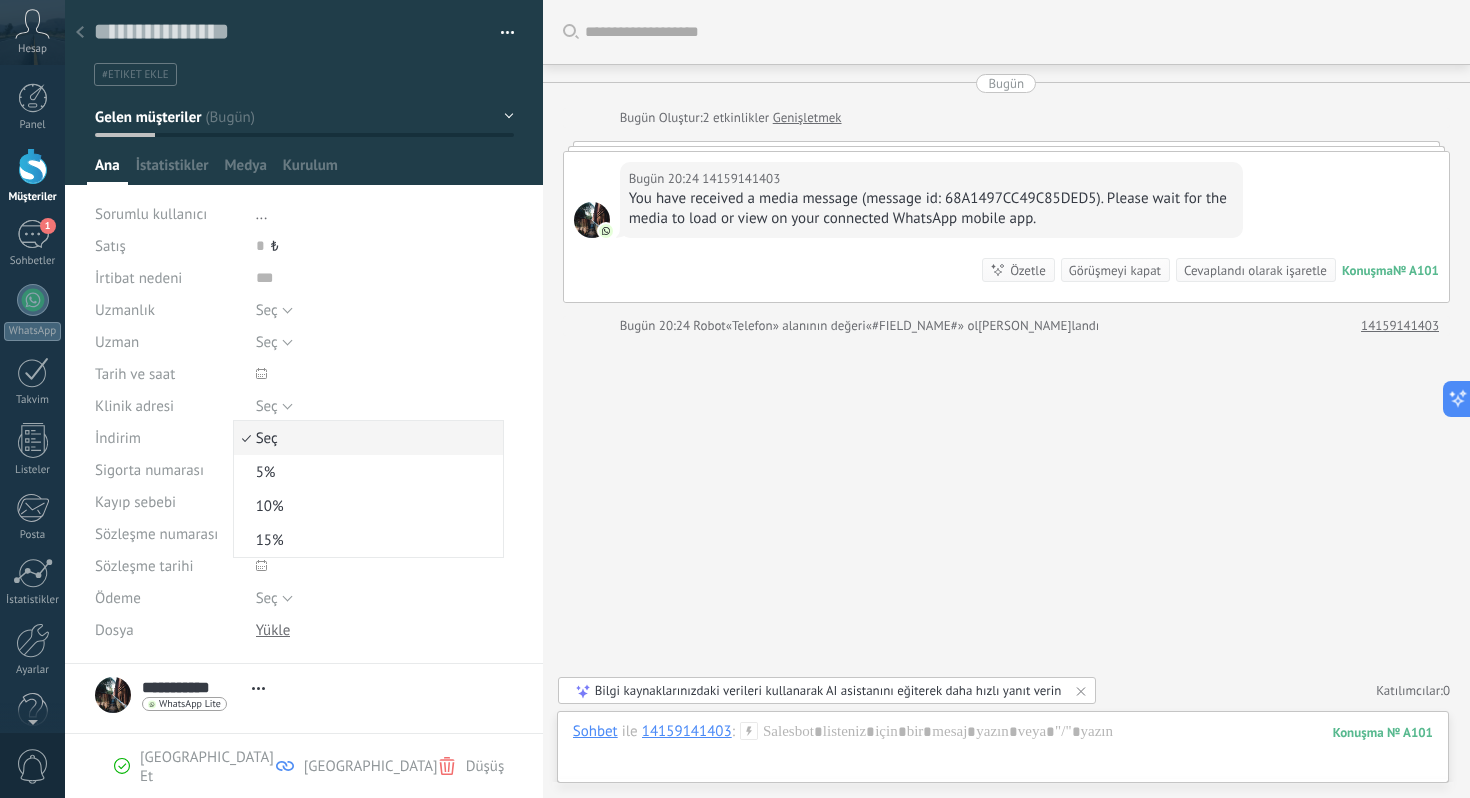 click on "Seç
[PERSON_NAME]
[PERSON_NAME]
[PERSON_NAME]
Den Cambel
[PERSON_NAME]
Seç" at bounding box center (385, 342) 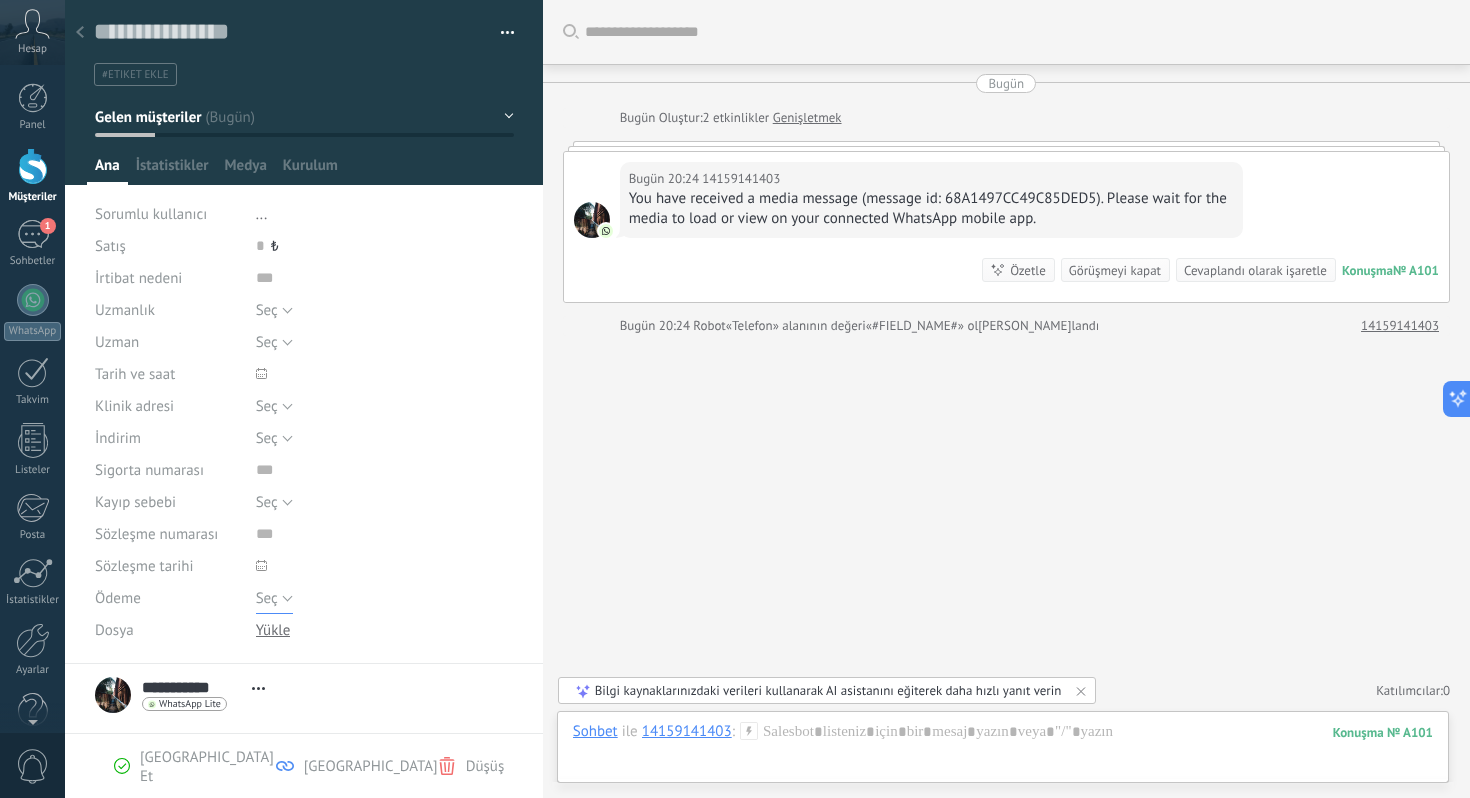 click on "Seç" at bounding box center [267, 598] 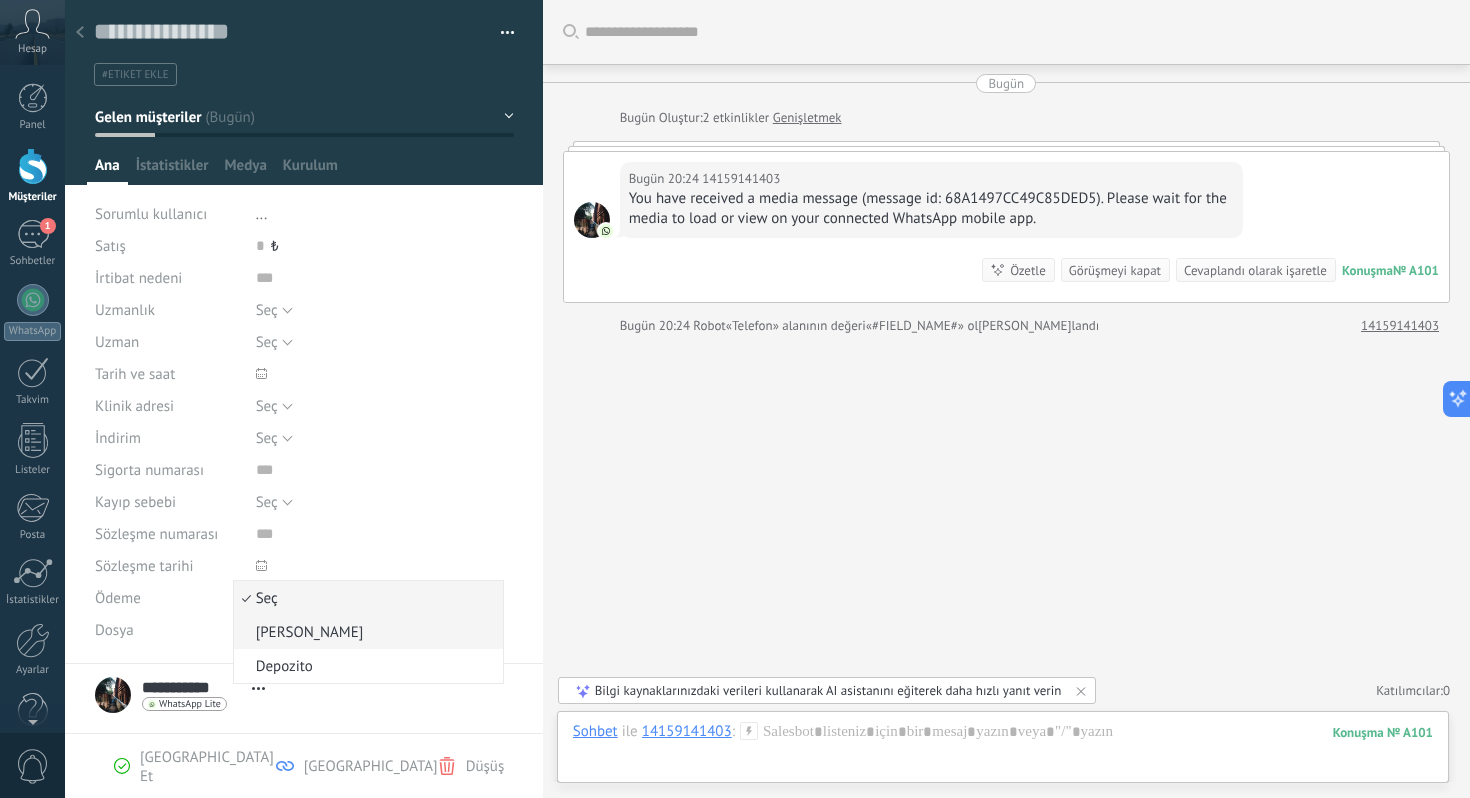 scroll, scrollTop: 68, scrollLeft: 0, axis: vertical 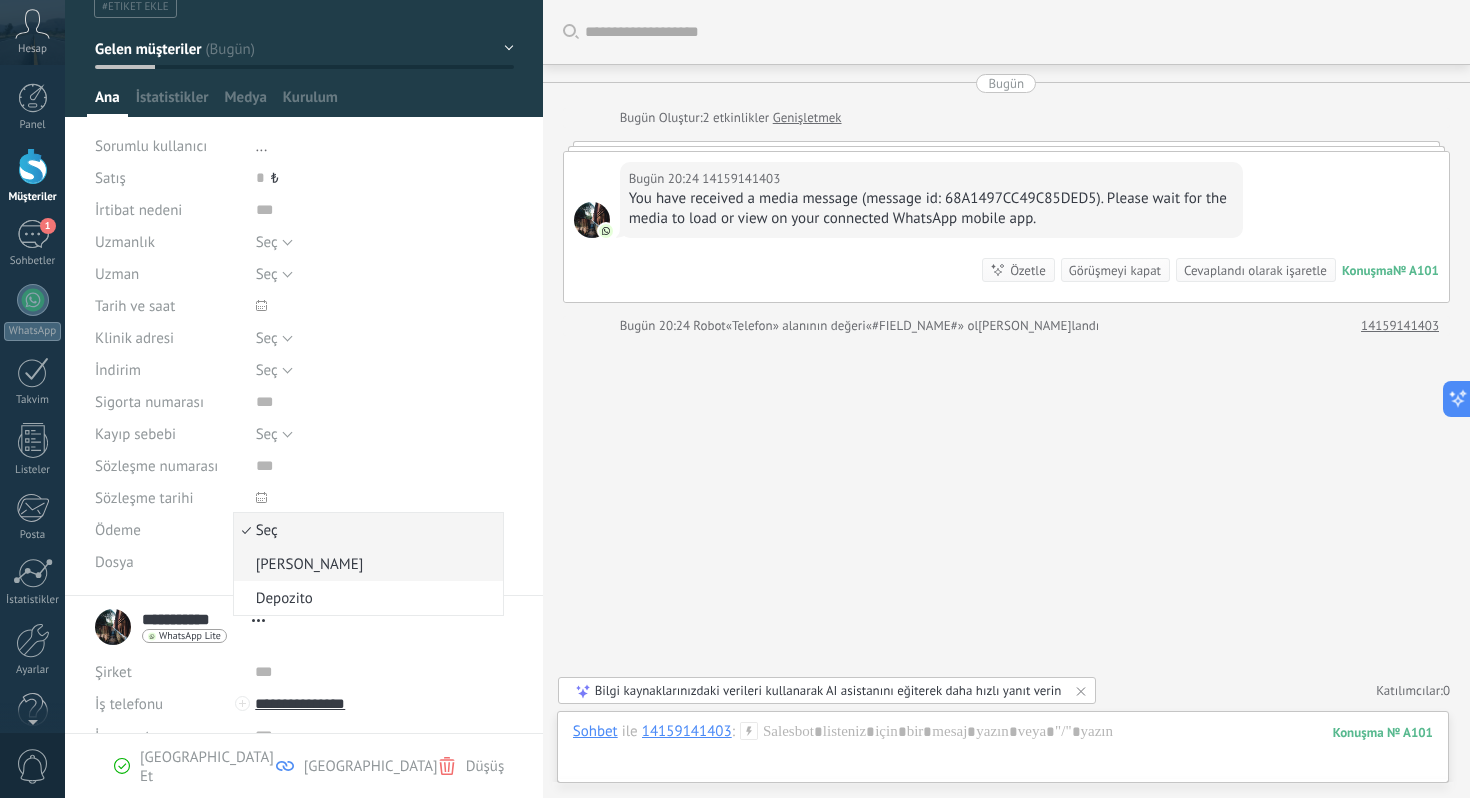 click on "**********" at bounding box center (304, 627) 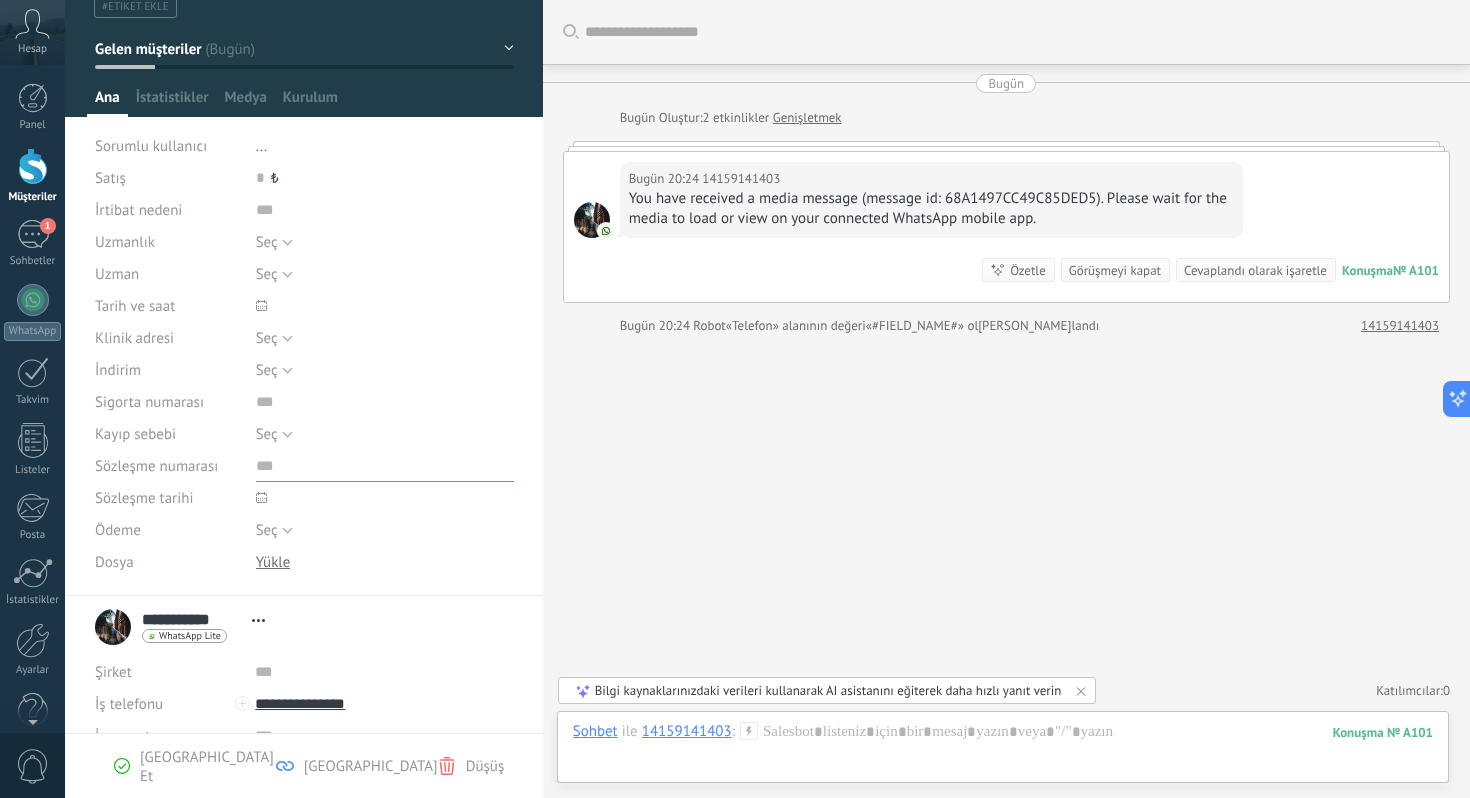 click at bounding box center [385, 466] 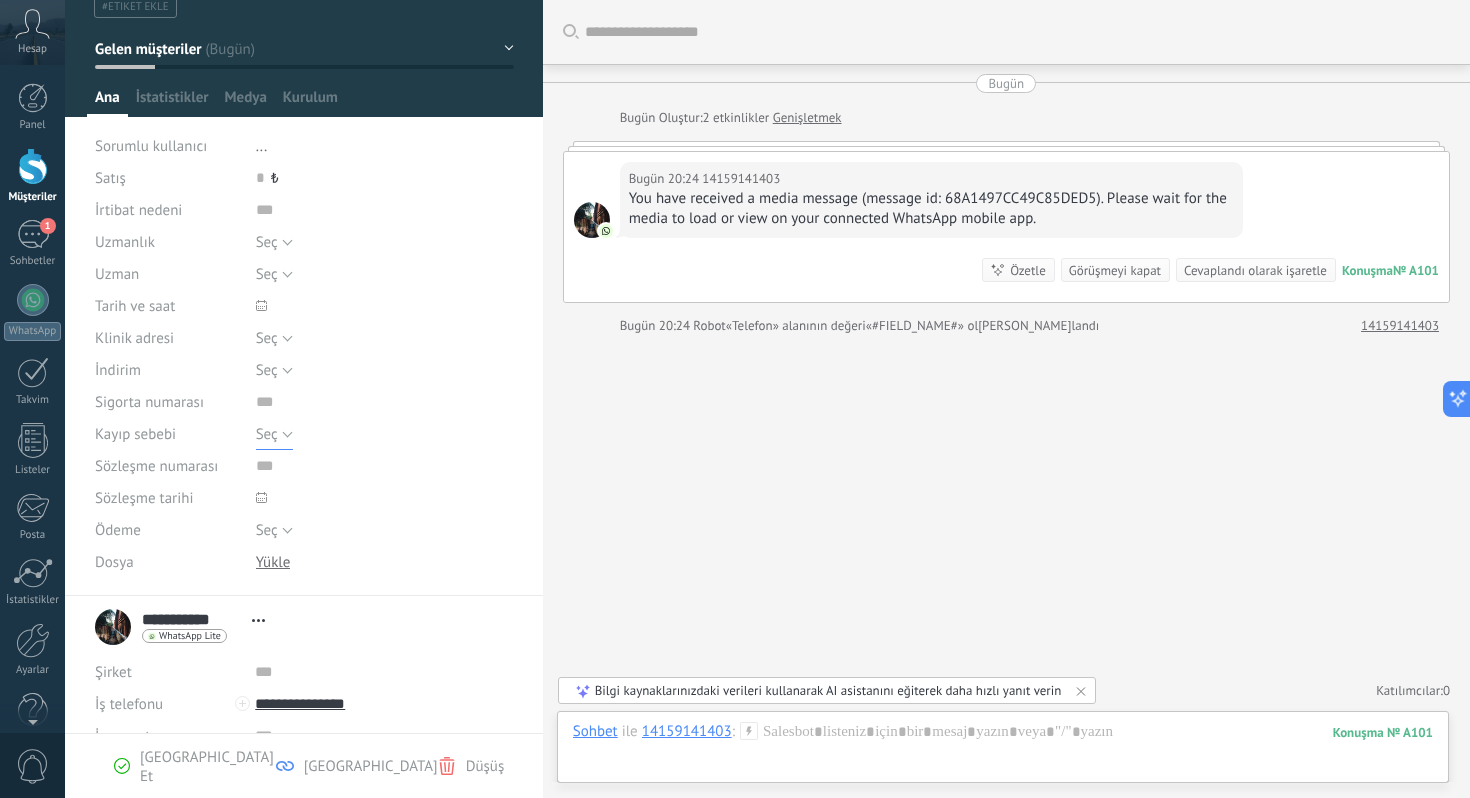 click on "Seç" at bounding box center (274, 434) 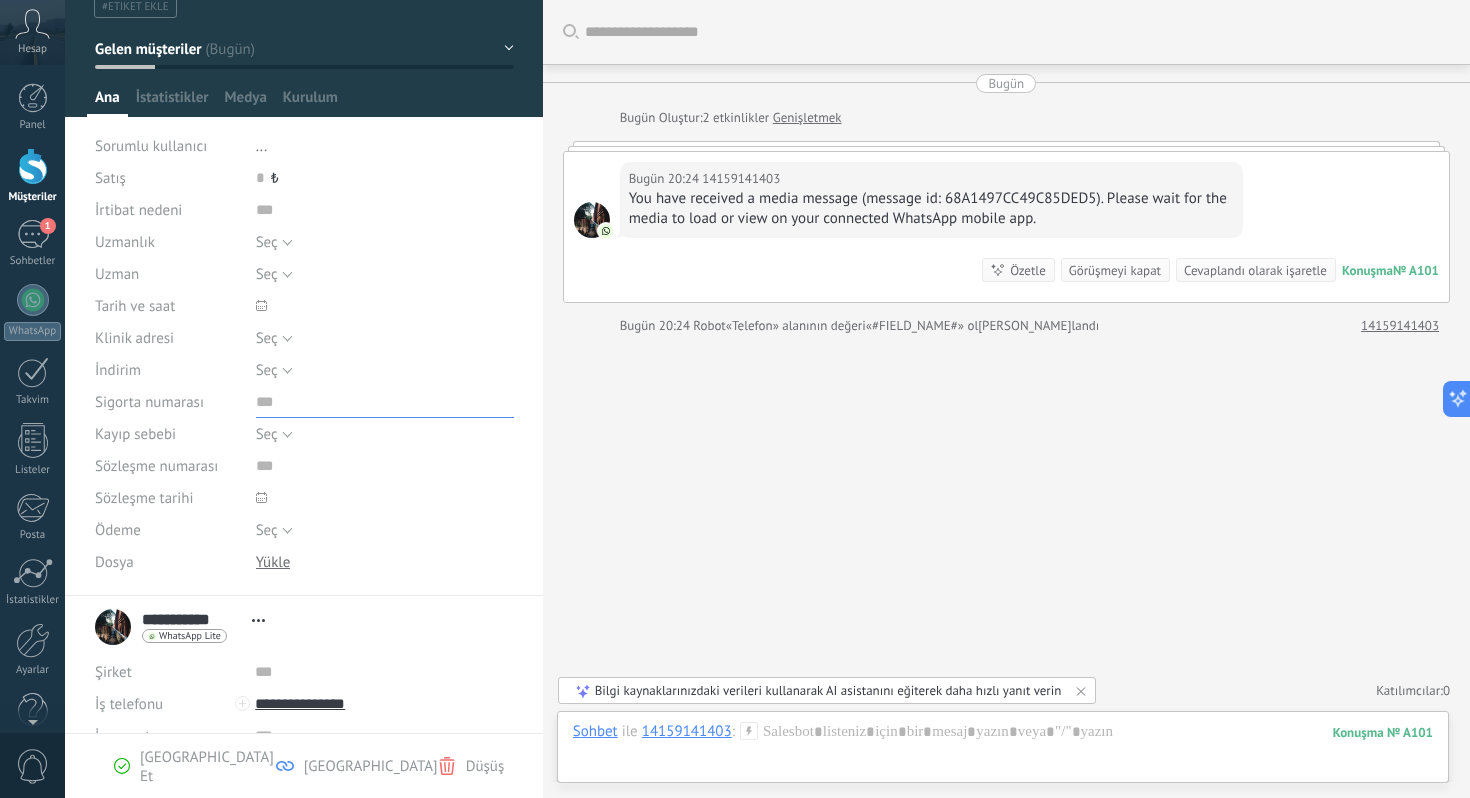 click at bounding box center (385, 402) 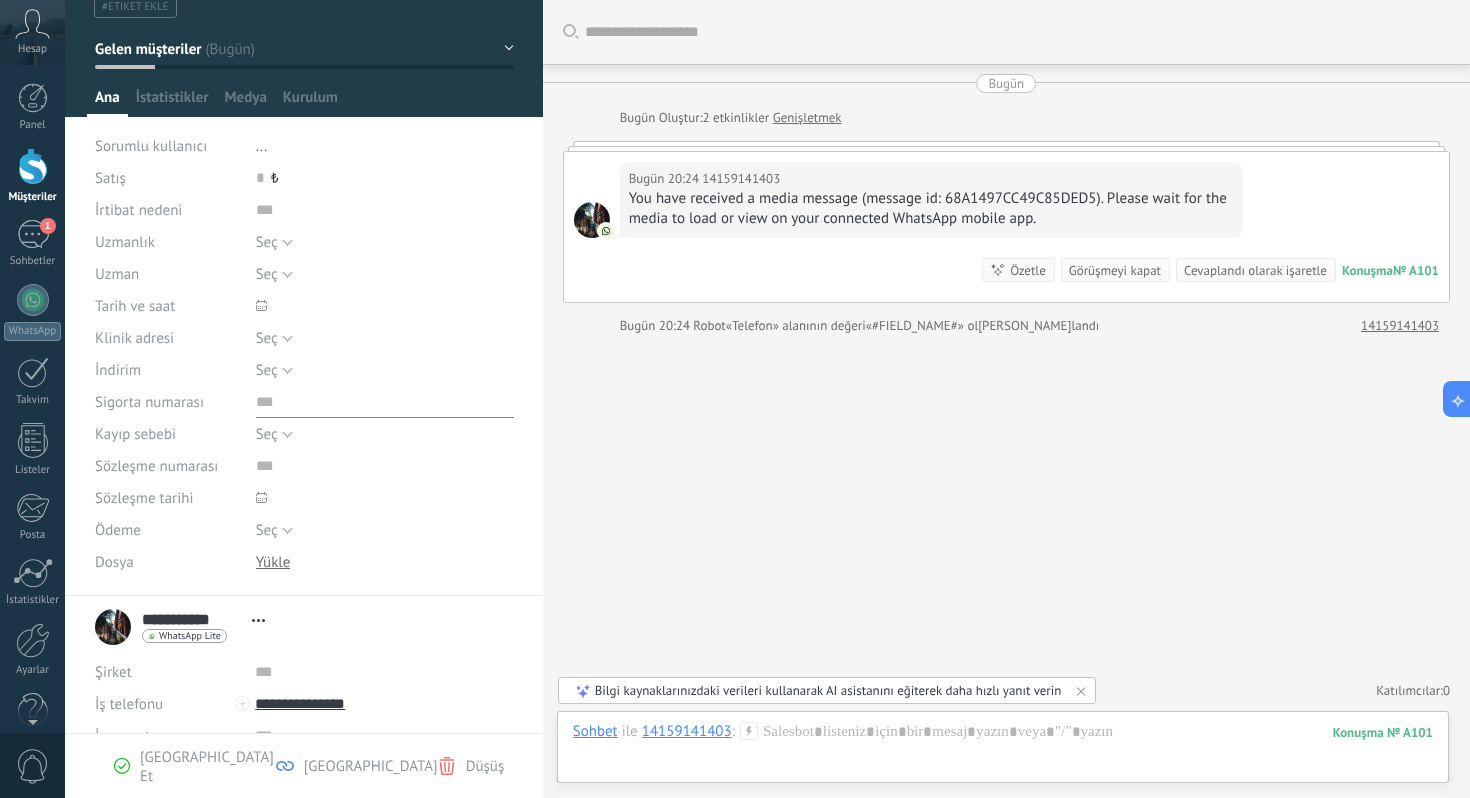 scroll, scrollTop: 0, scrollLeft: 0, axis: both 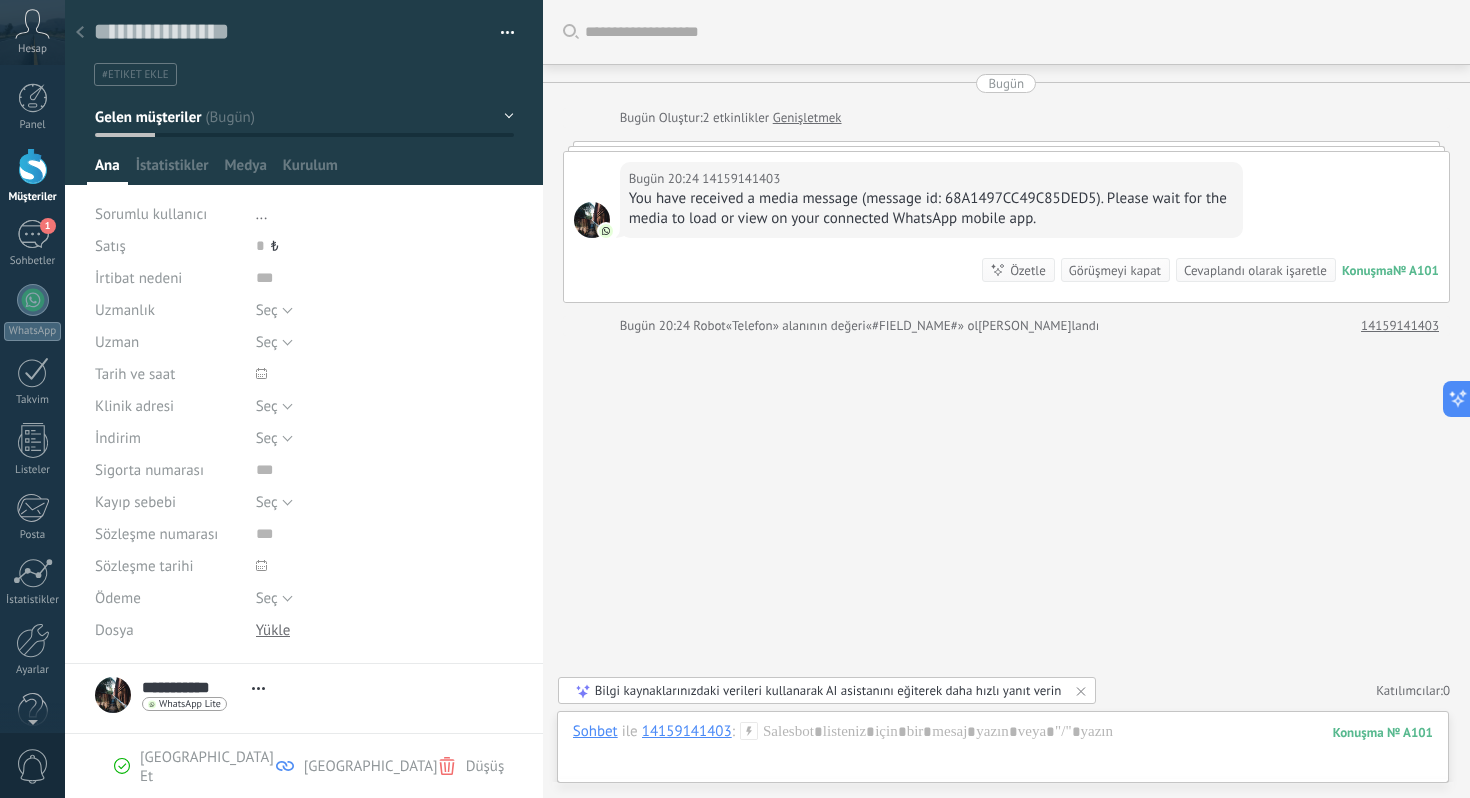 click at bounding box center [500, 33] 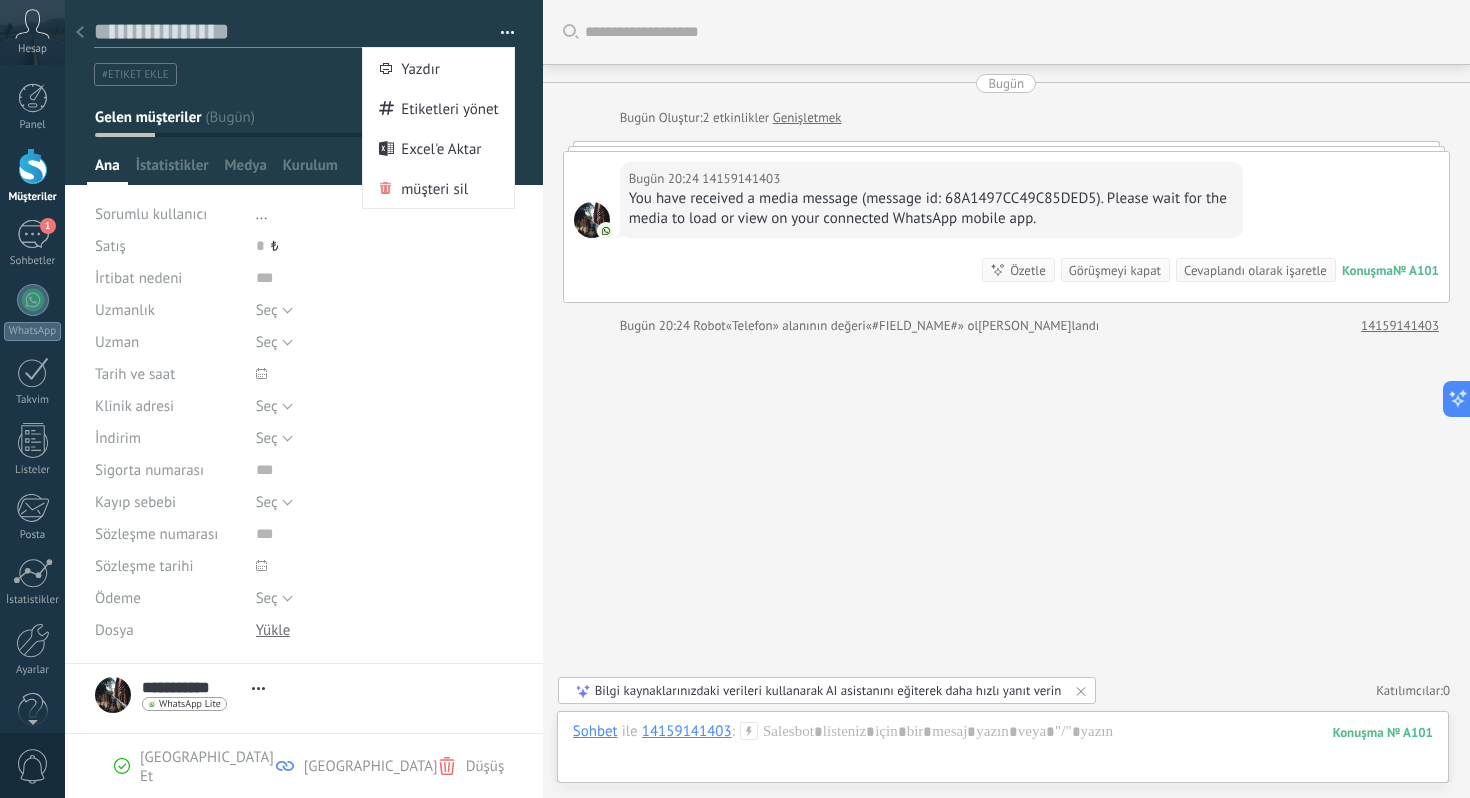 click at bounding box center [290, 32] 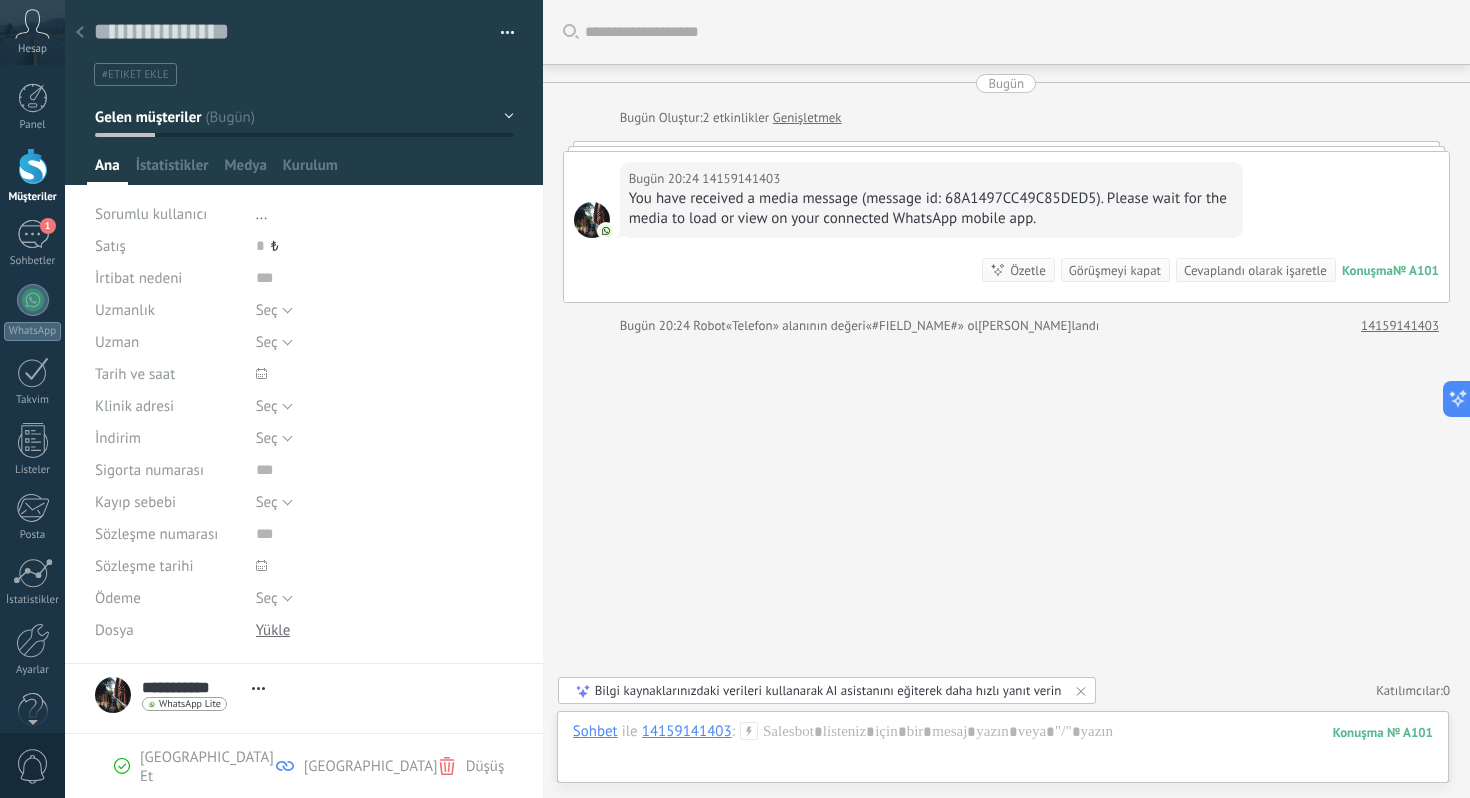 click at bounding box center (33, 166) 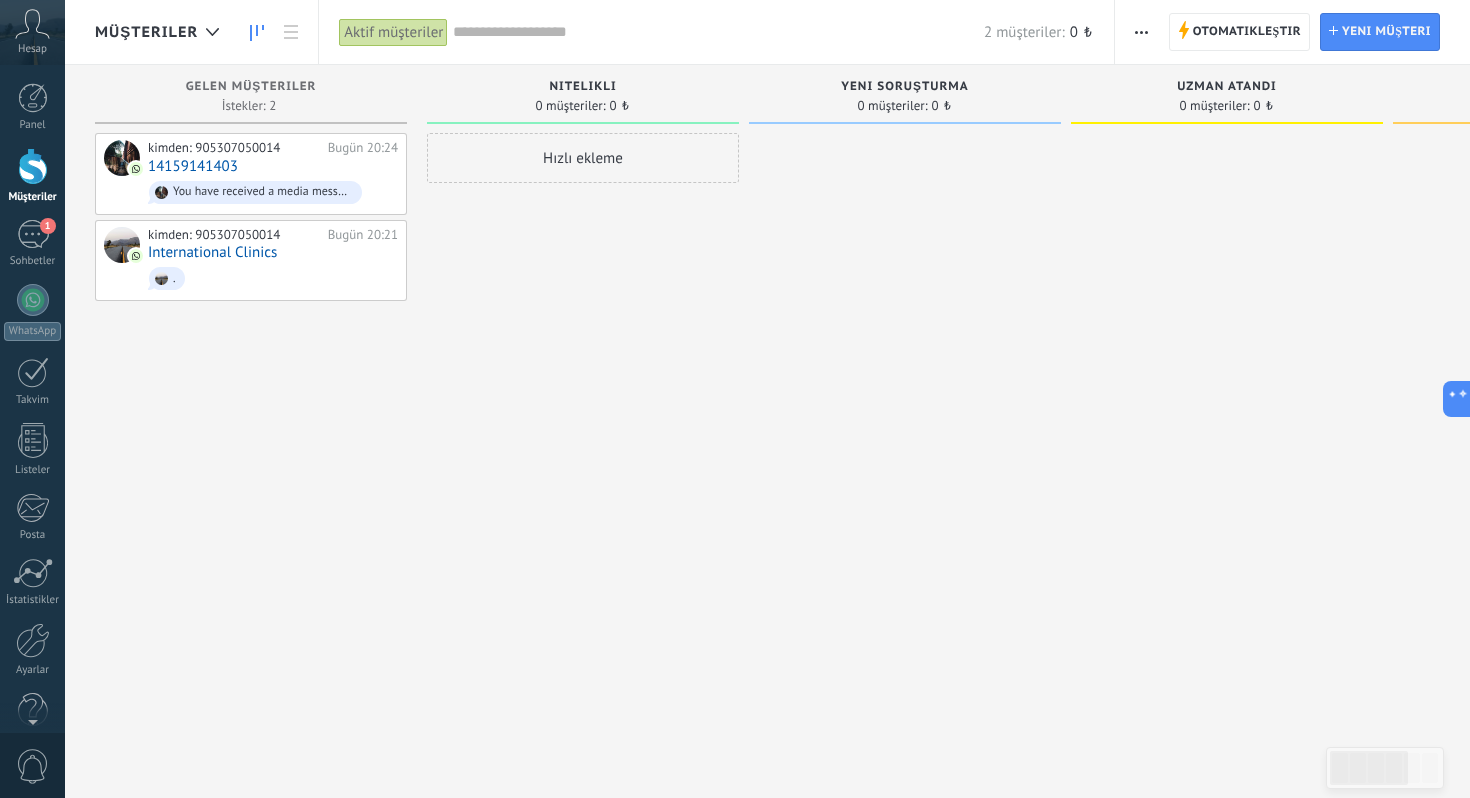 click at bounding box center [1141, 32] 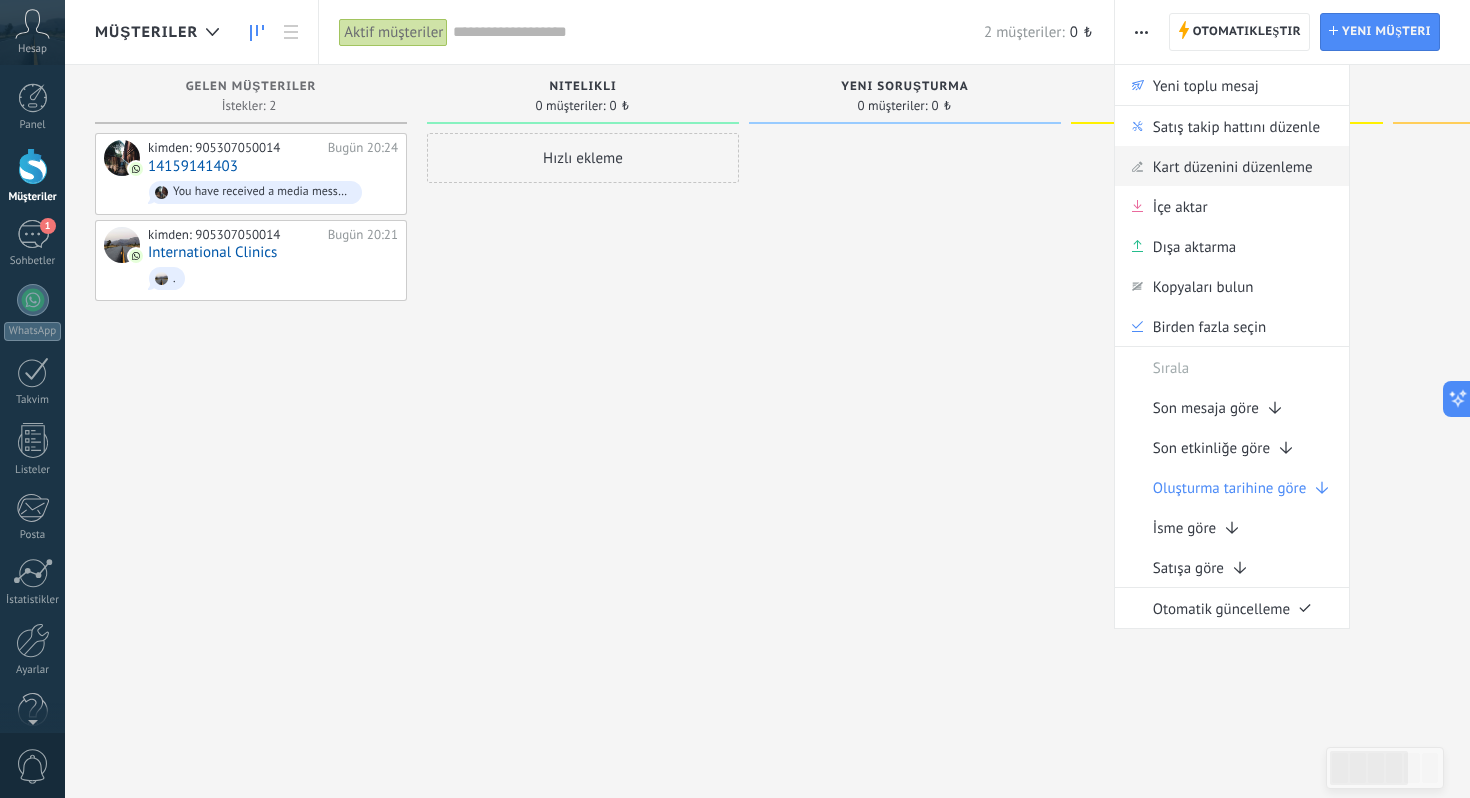 click on "Kart düzenini düzenleme" at bounding box center [1233, 166] 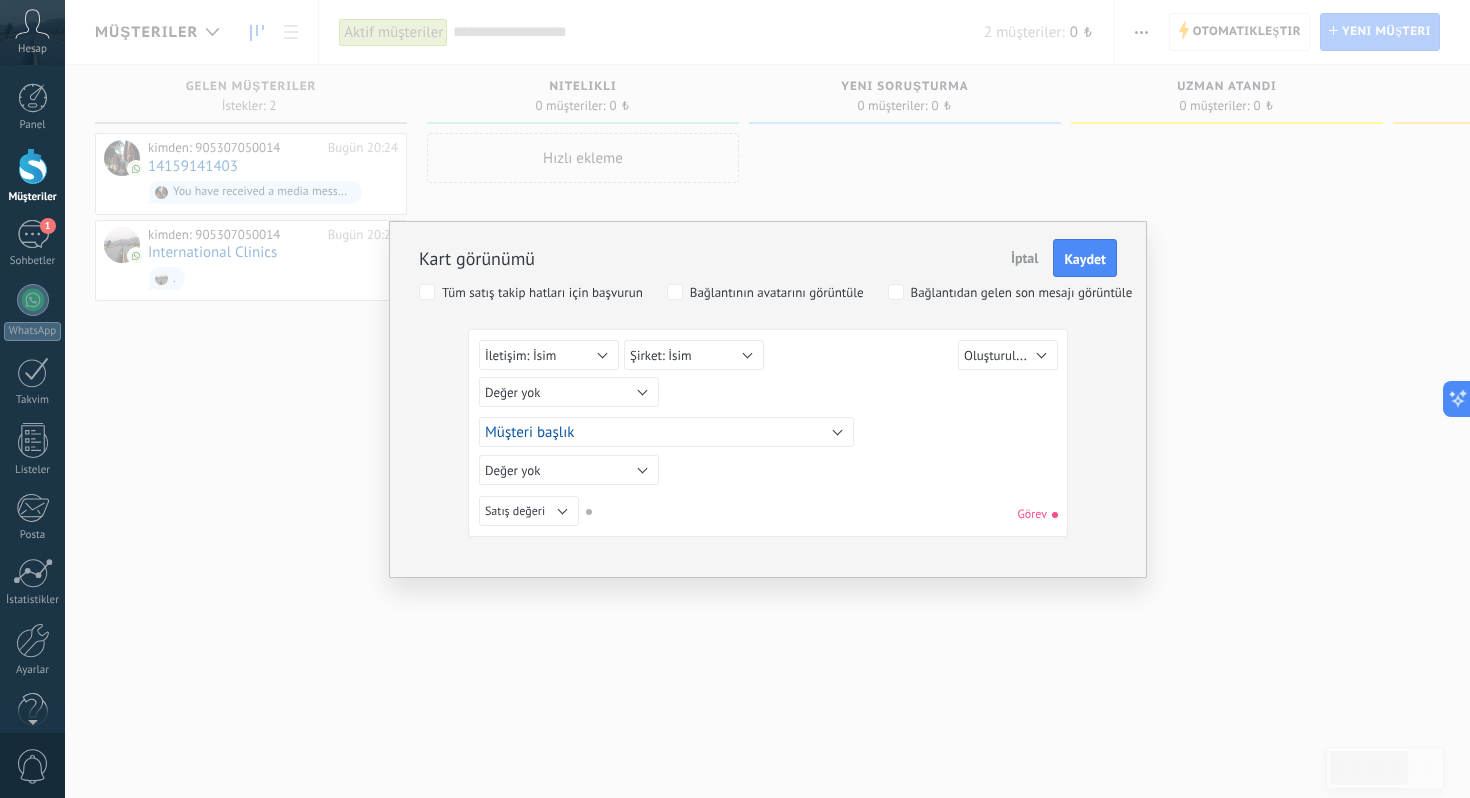click on "İptal" at bounding box center (1025, 258) 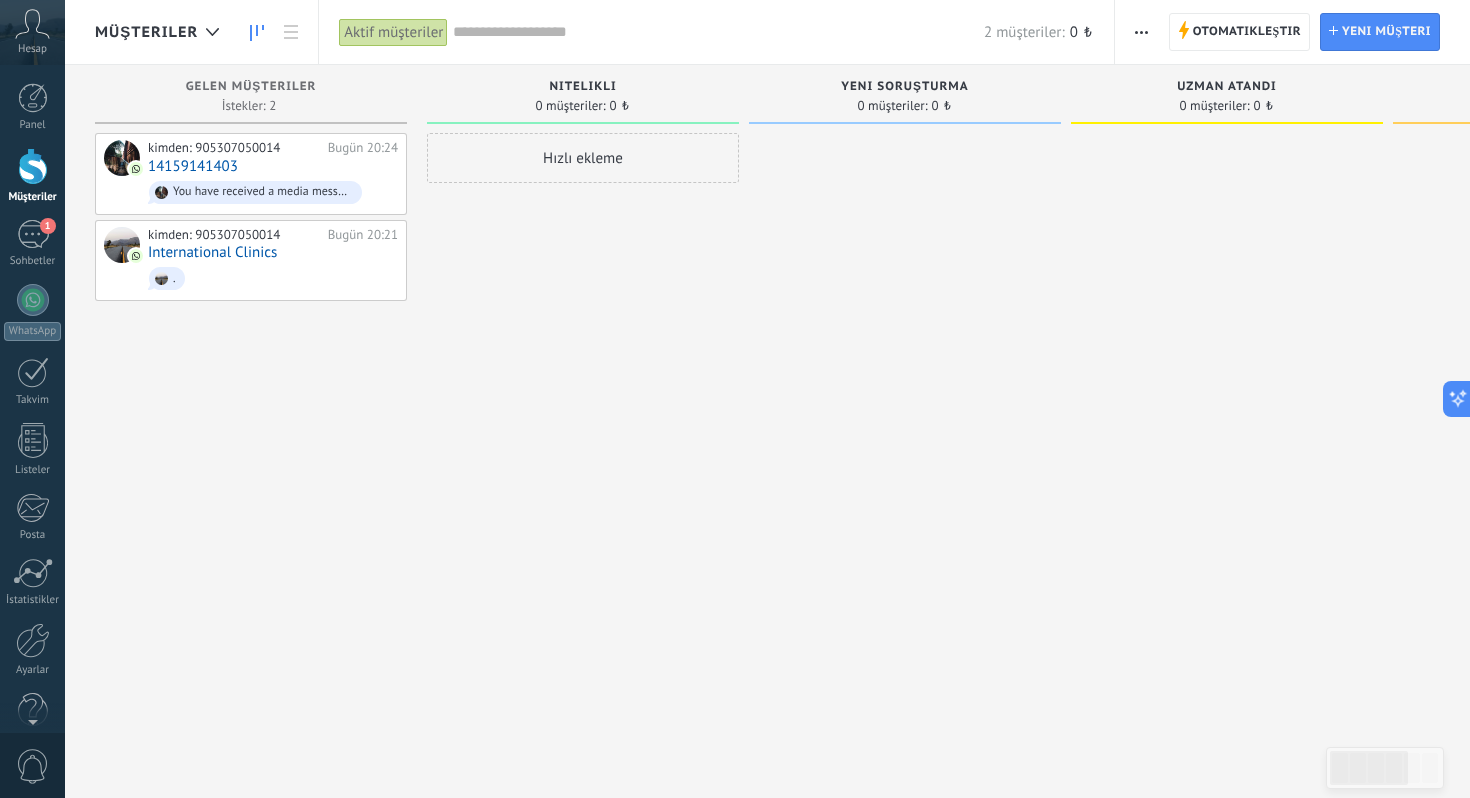 click at bounding box center [1141, 32] 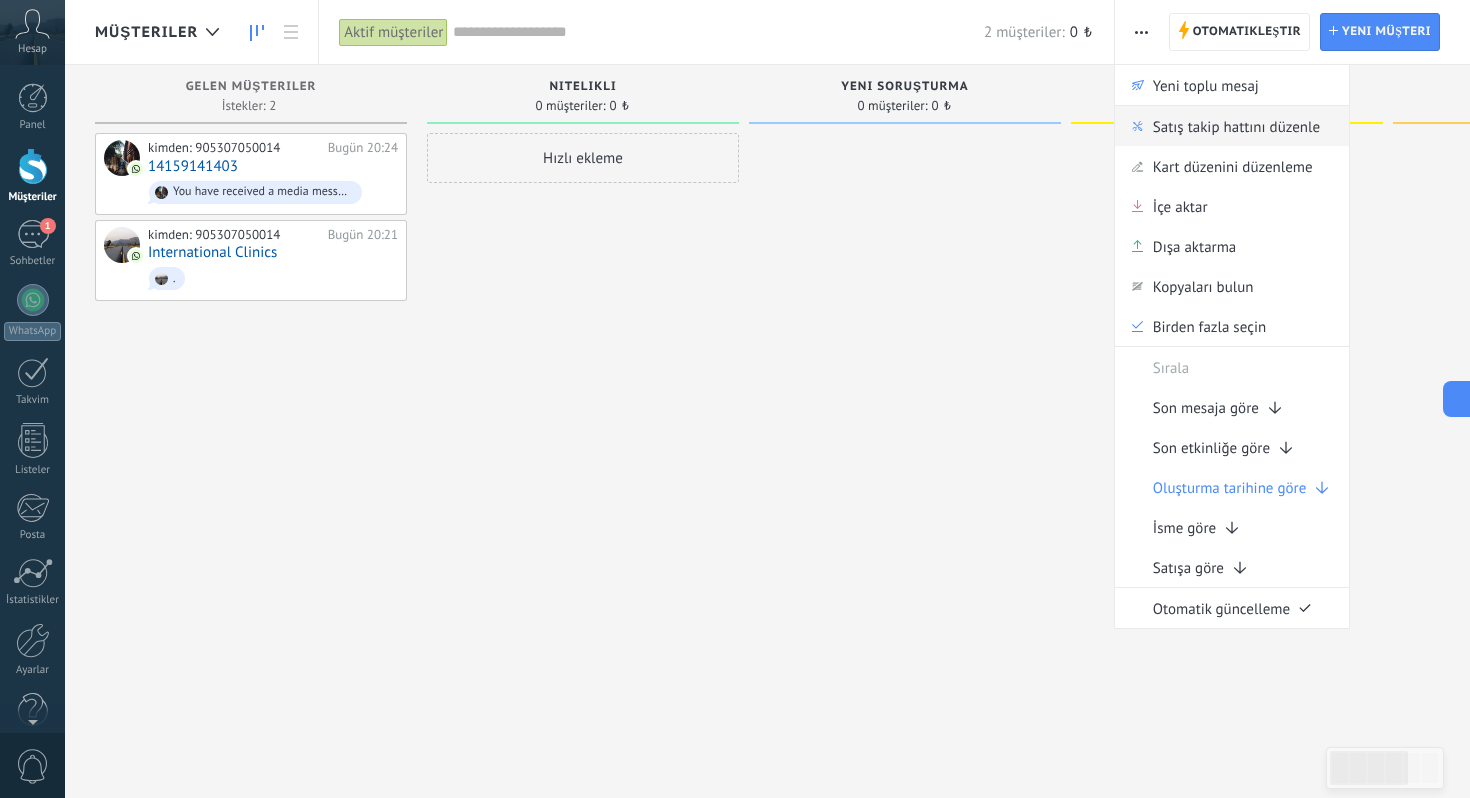 click on "Satış takip hattını düzenle" at bounding box center (1236, 126) 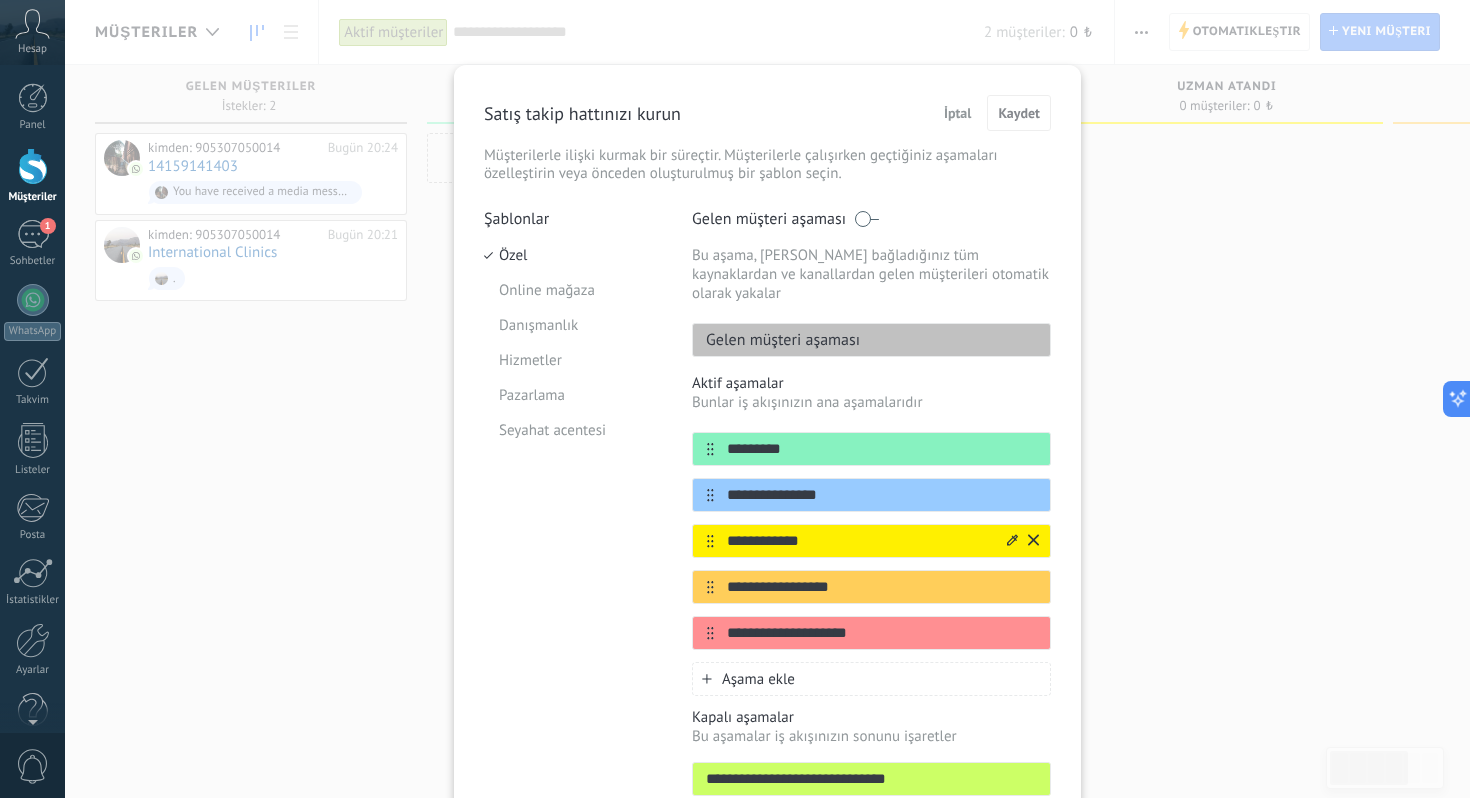 scroll, scrollTop: 135, scrollLeft: 0, axis: vertical 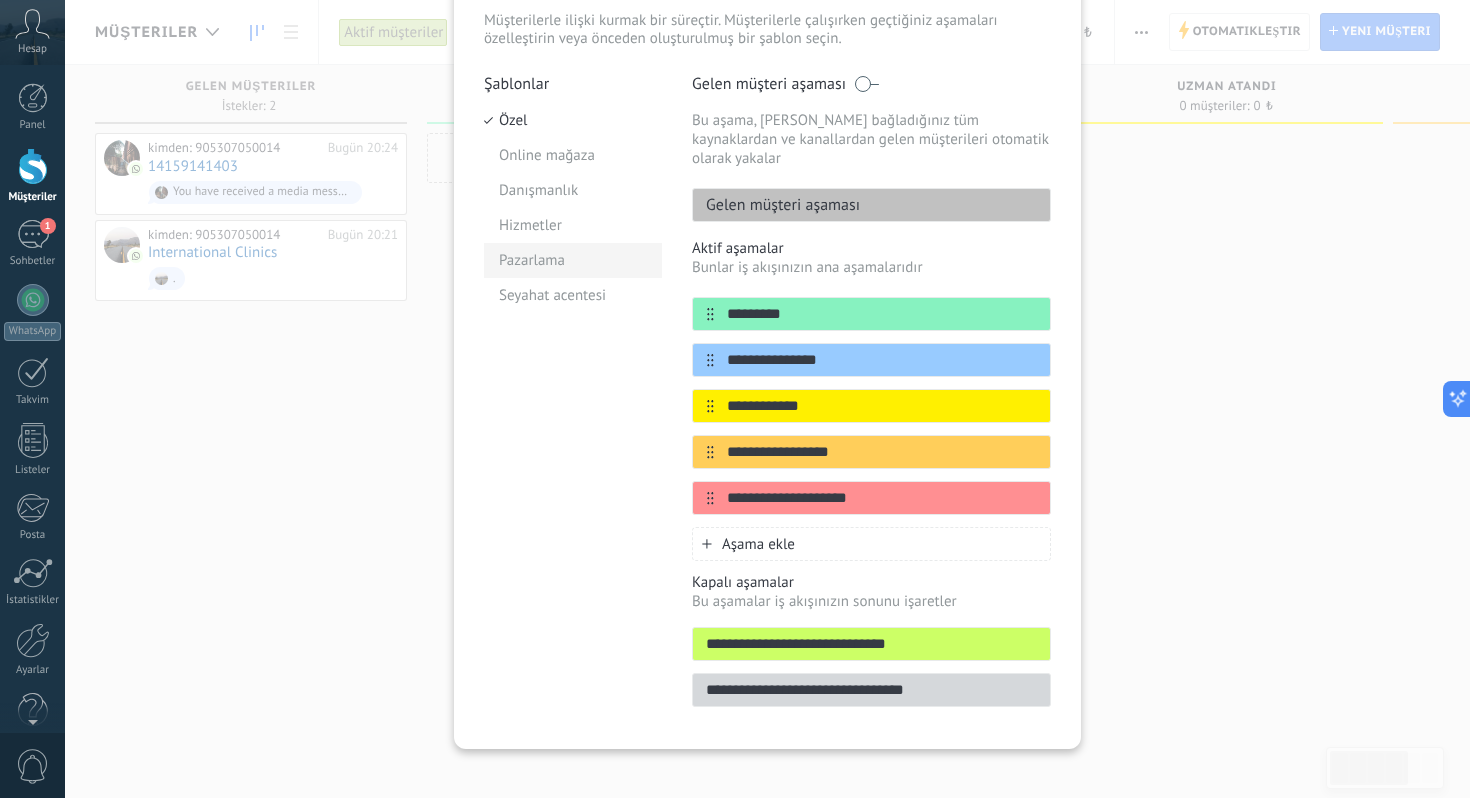 click on "Pazarlama" at bounding box center (573, 260) 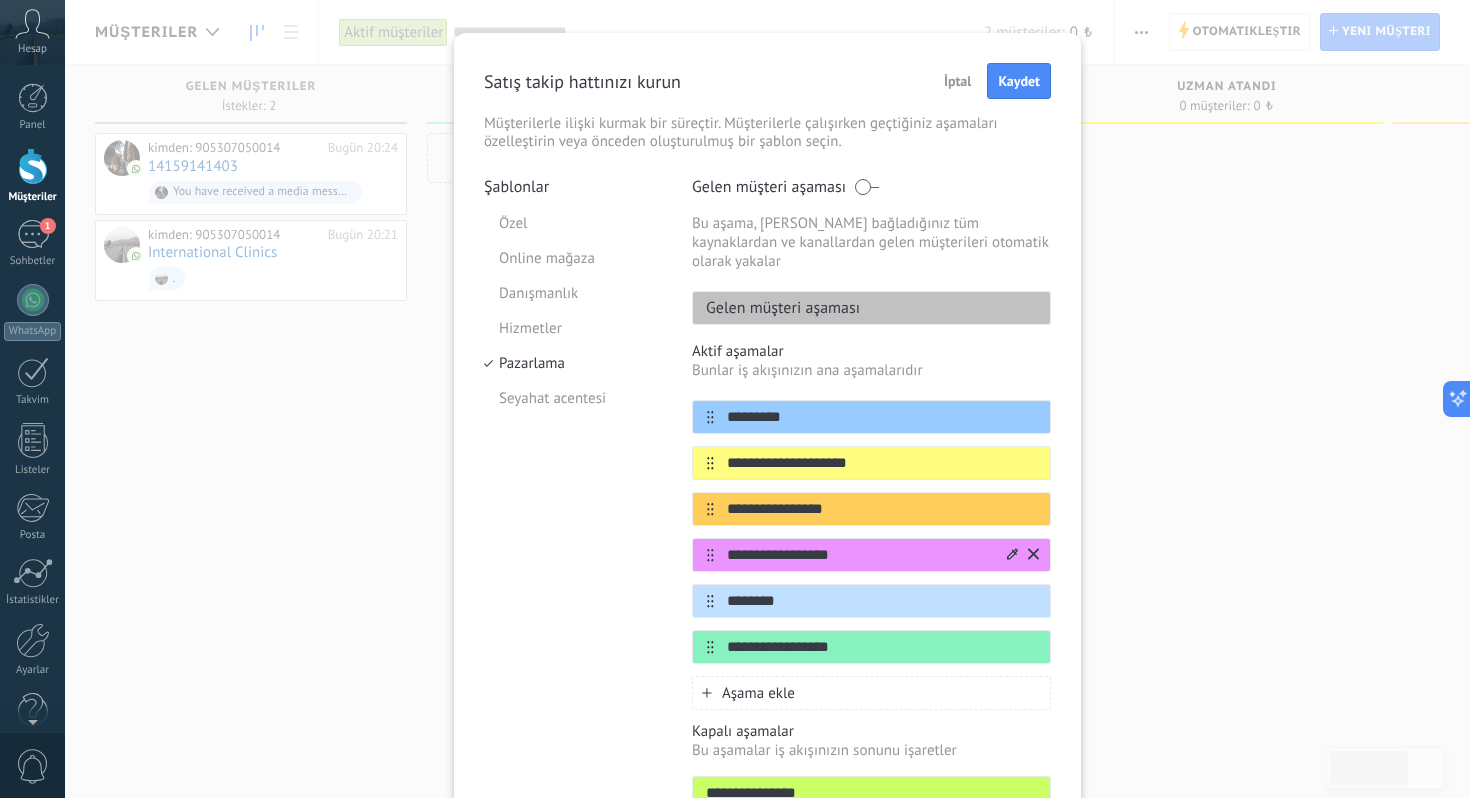 scroll, scrollTop: 0, scrollLeft: 0, axis: both 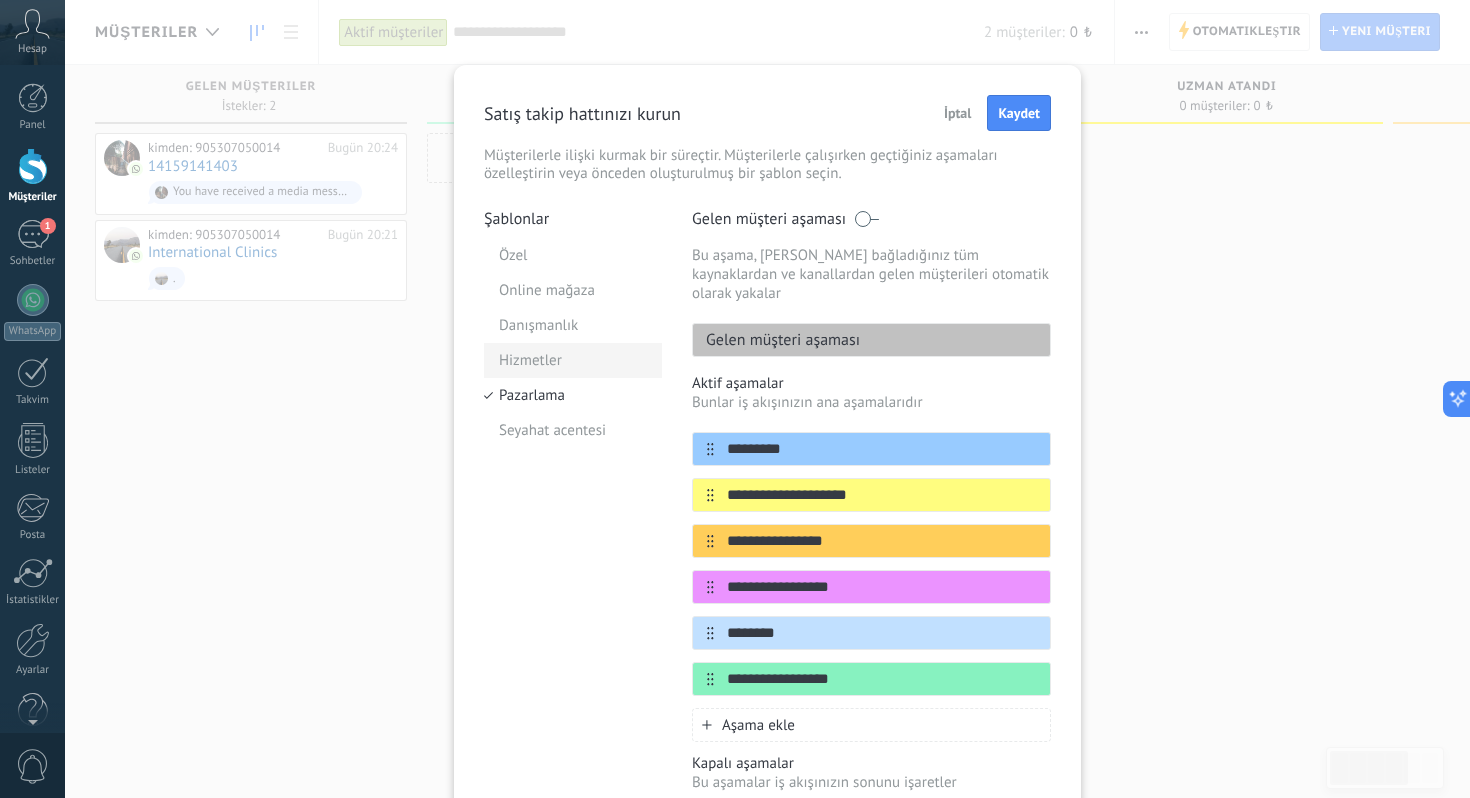 click on "Hizmetler" at bounding box center (573, 360) 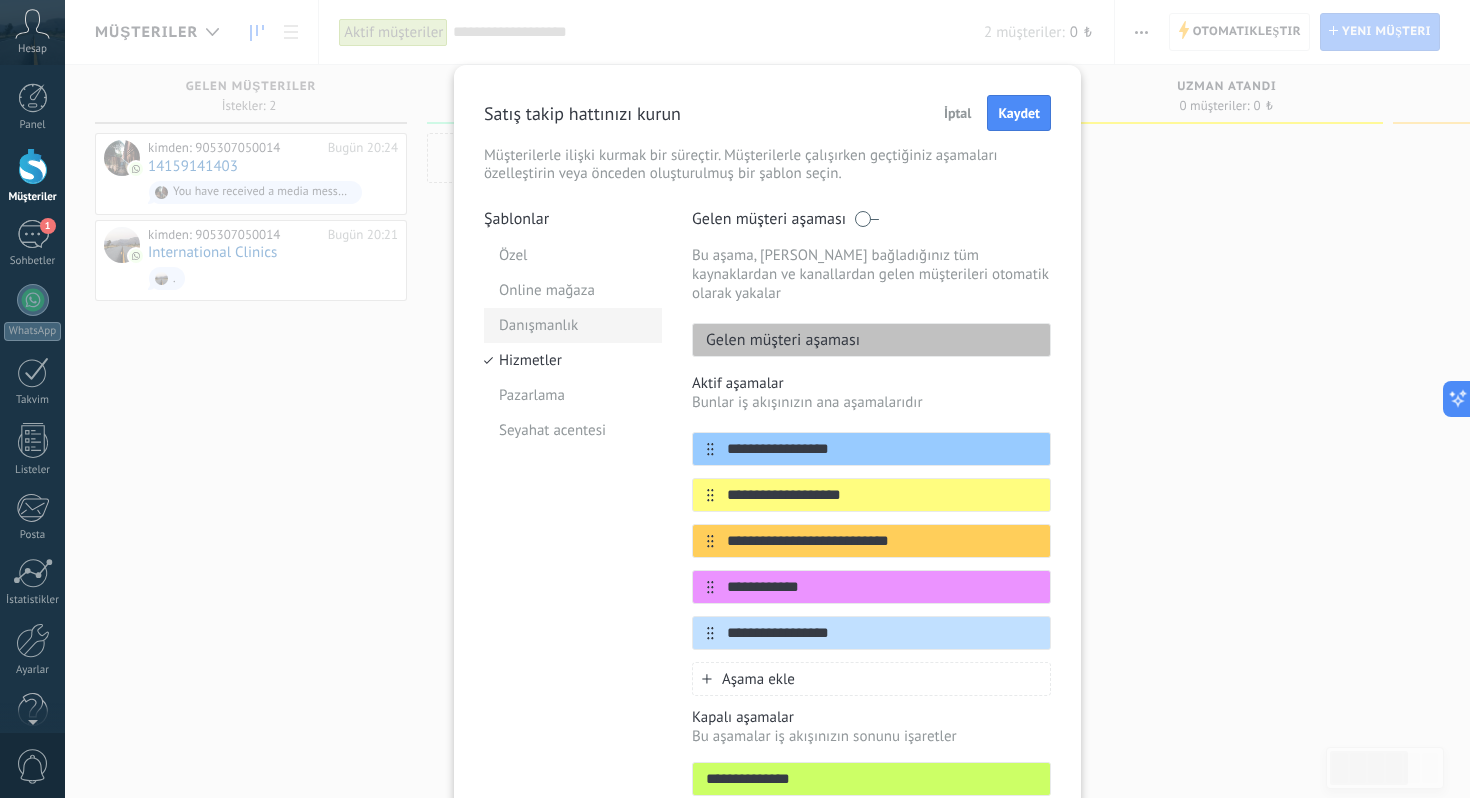 click on "Danışmanlık" at bounding box center [573, 325] 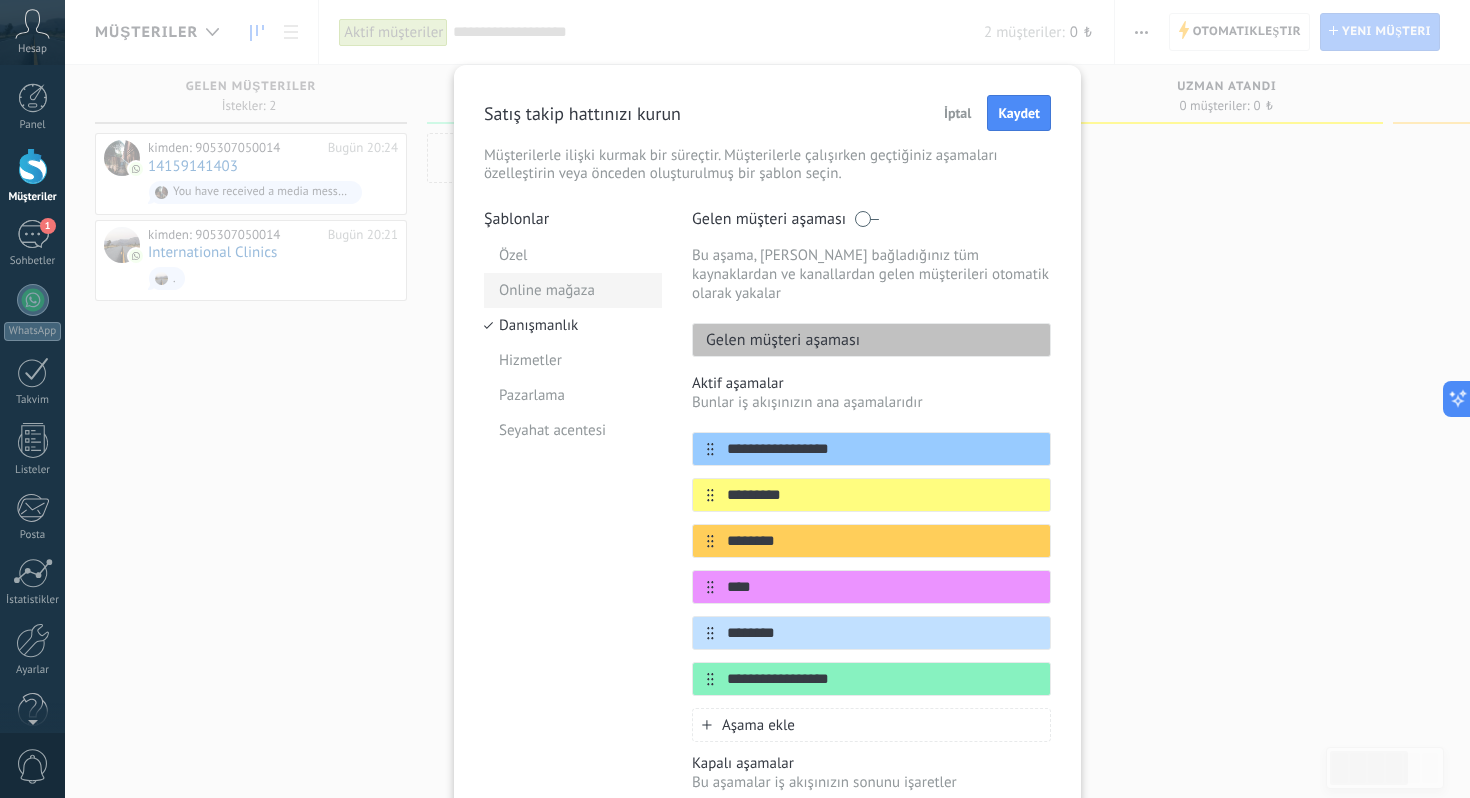 click on "Online mağaza" at bounding box center [573, 290] 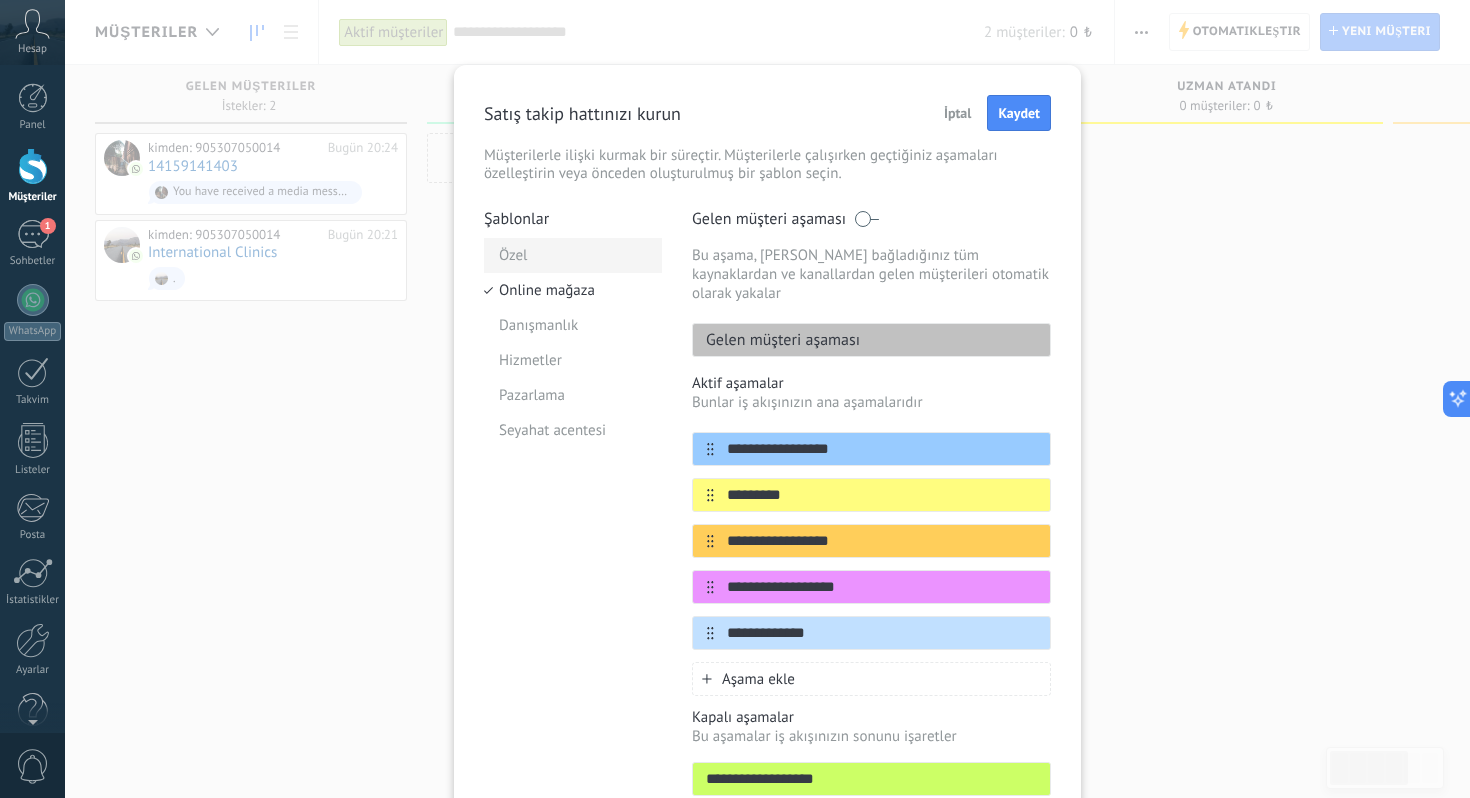 click on "Özel" at bounding box center (573, 255) 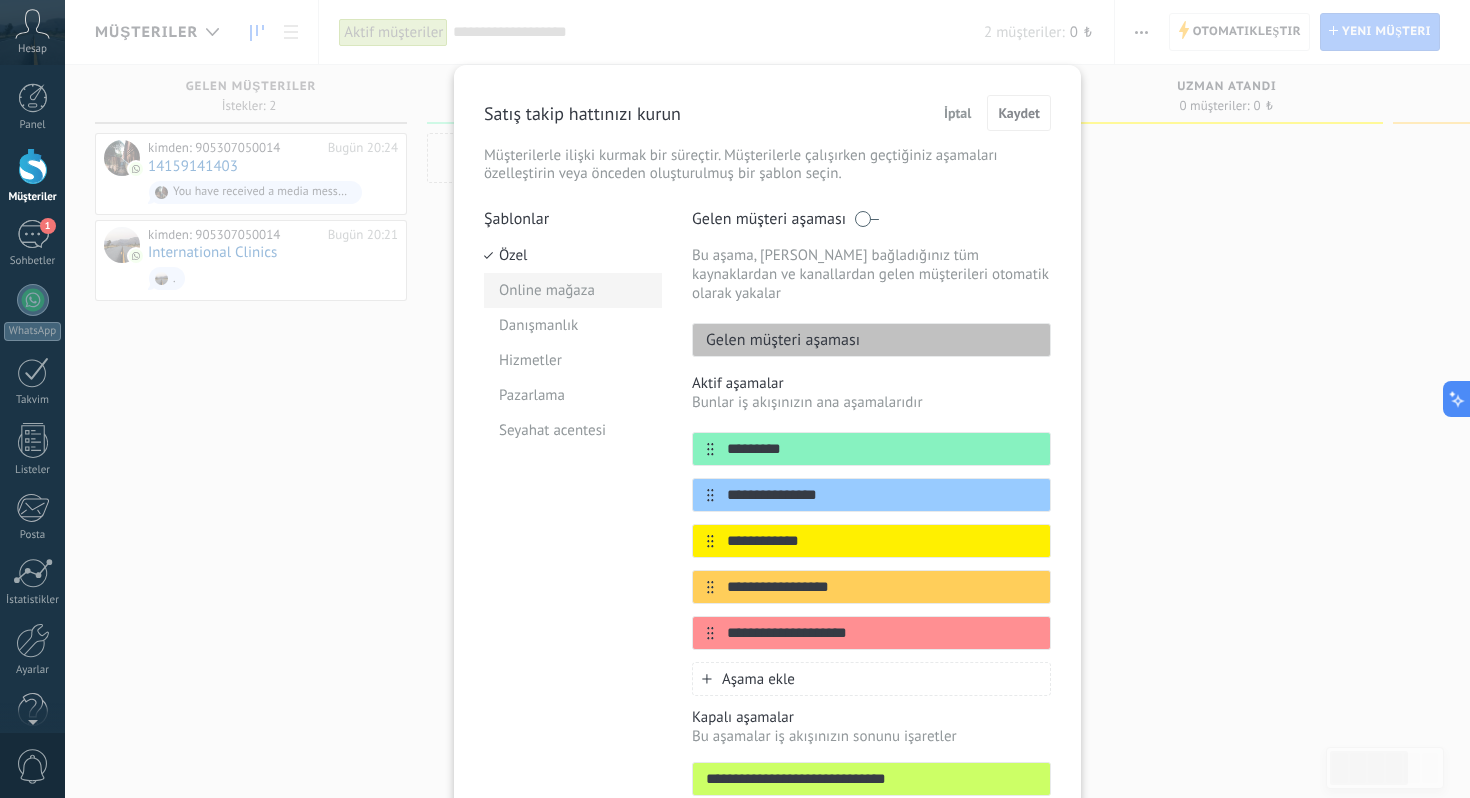 click on "Online mağaza" at bounding box center (573, 290) 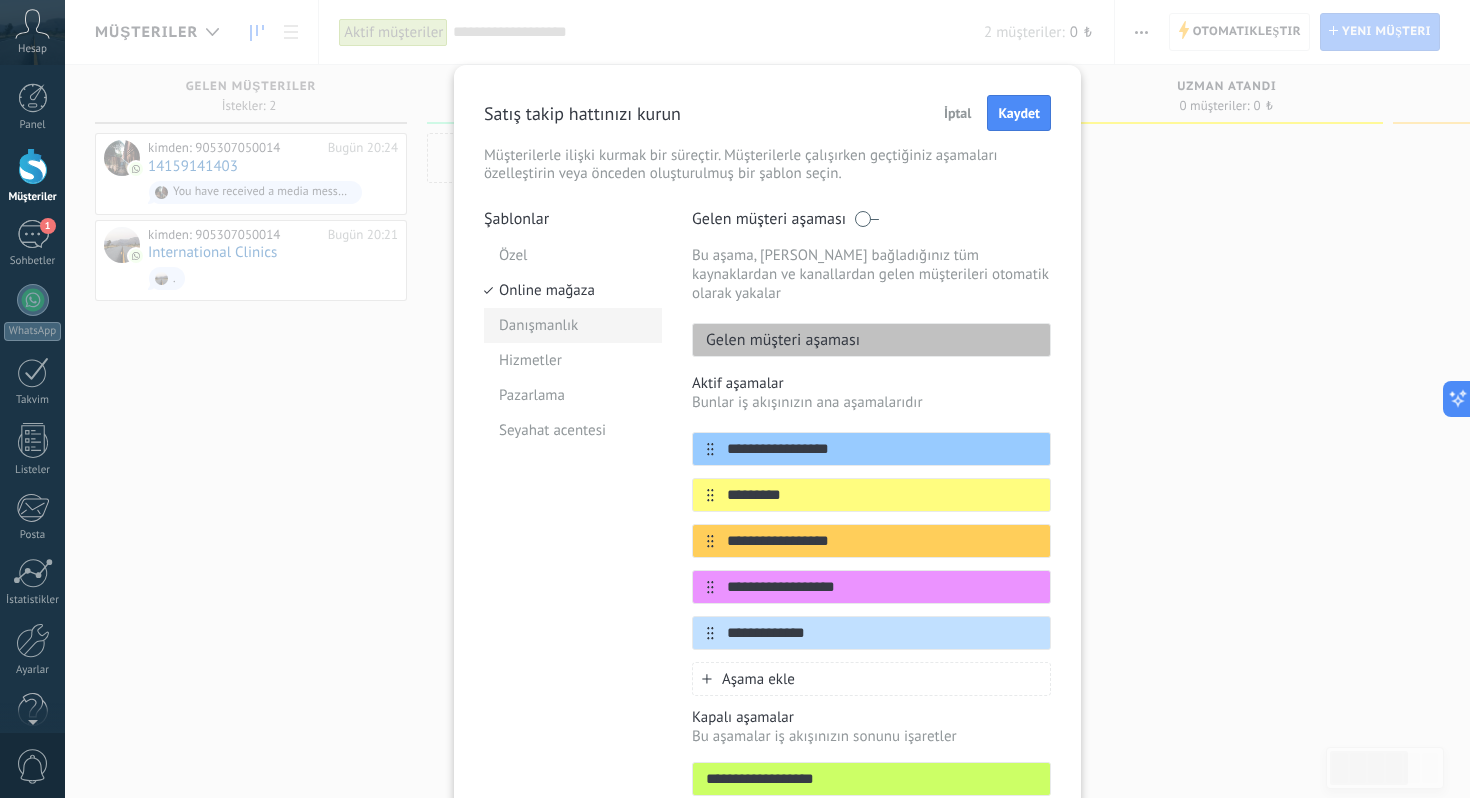 click on "Danışmanlık" at bounding box center [573, 325] 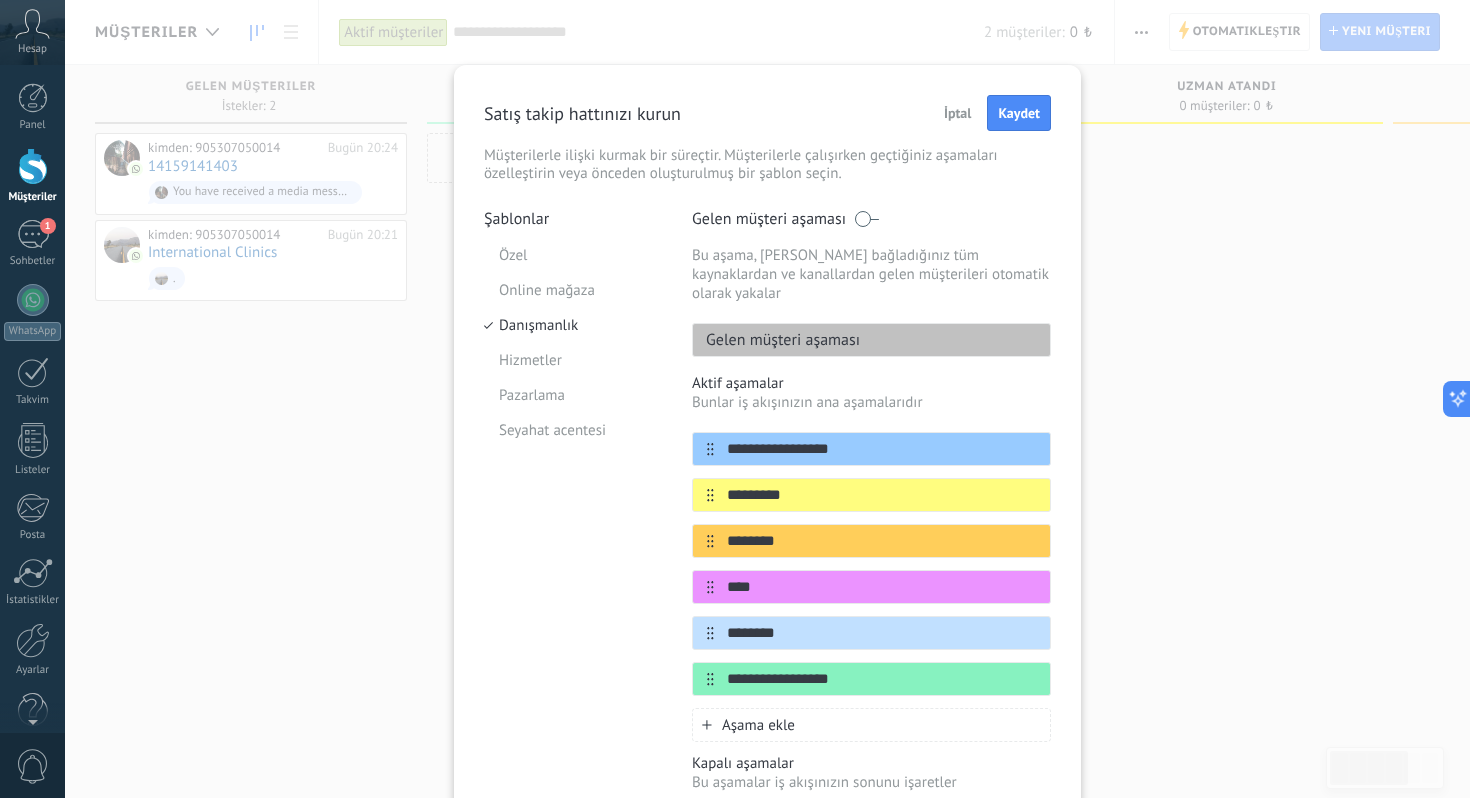 click at bounding box center [866, 219] 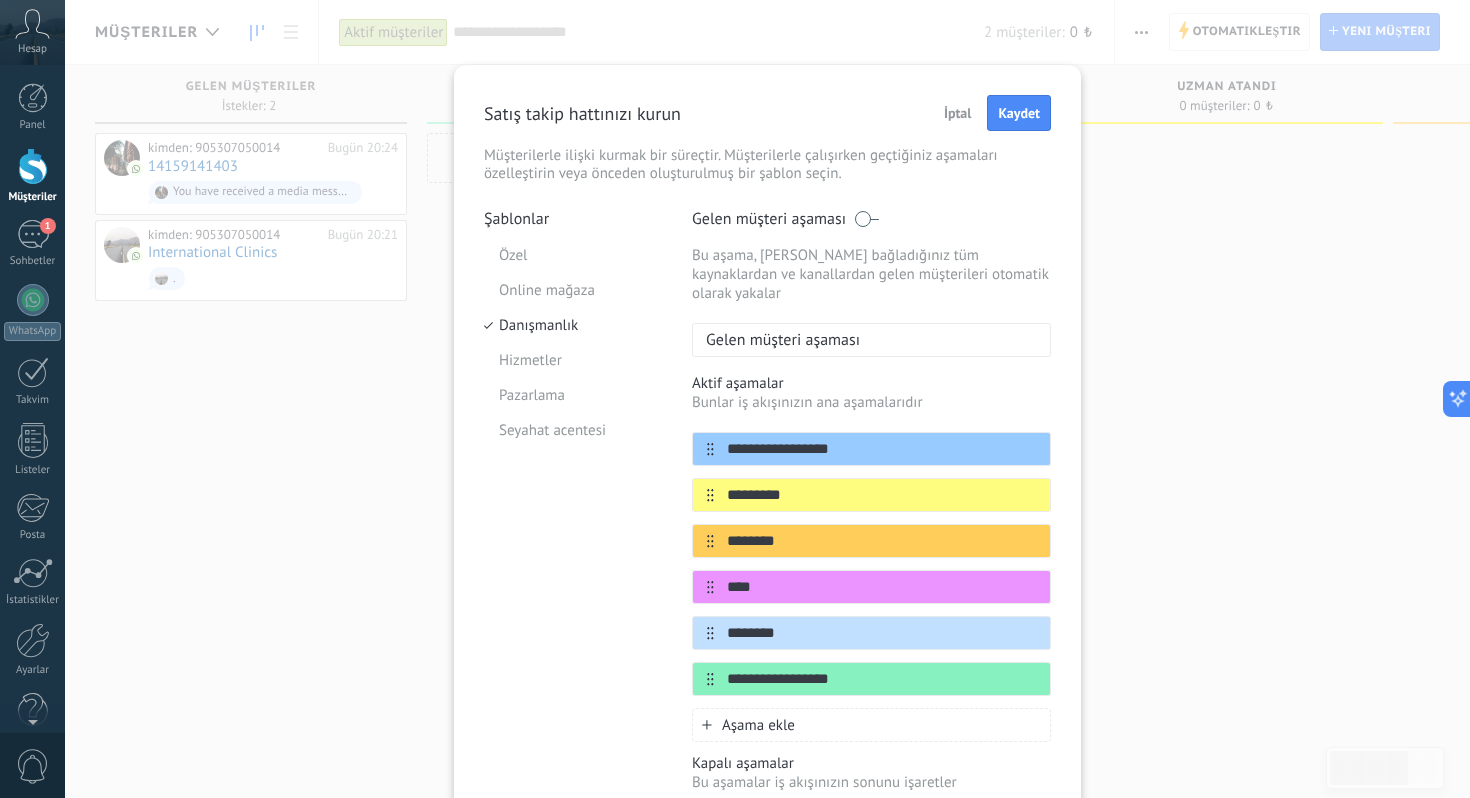 click at bounding box center [866, 219] 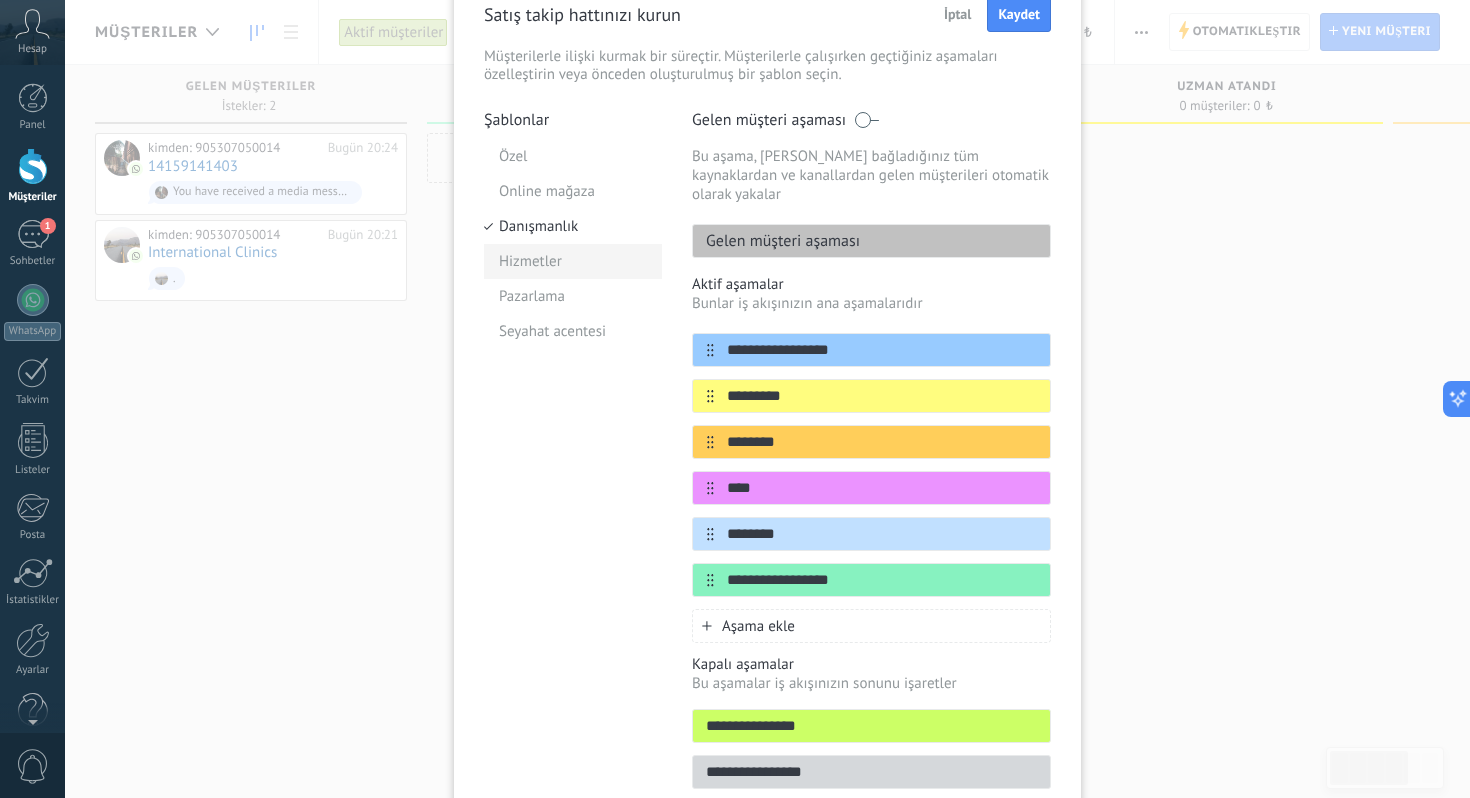scroll, scrollTop: 102, scrollLeft: 0, axis: vertical 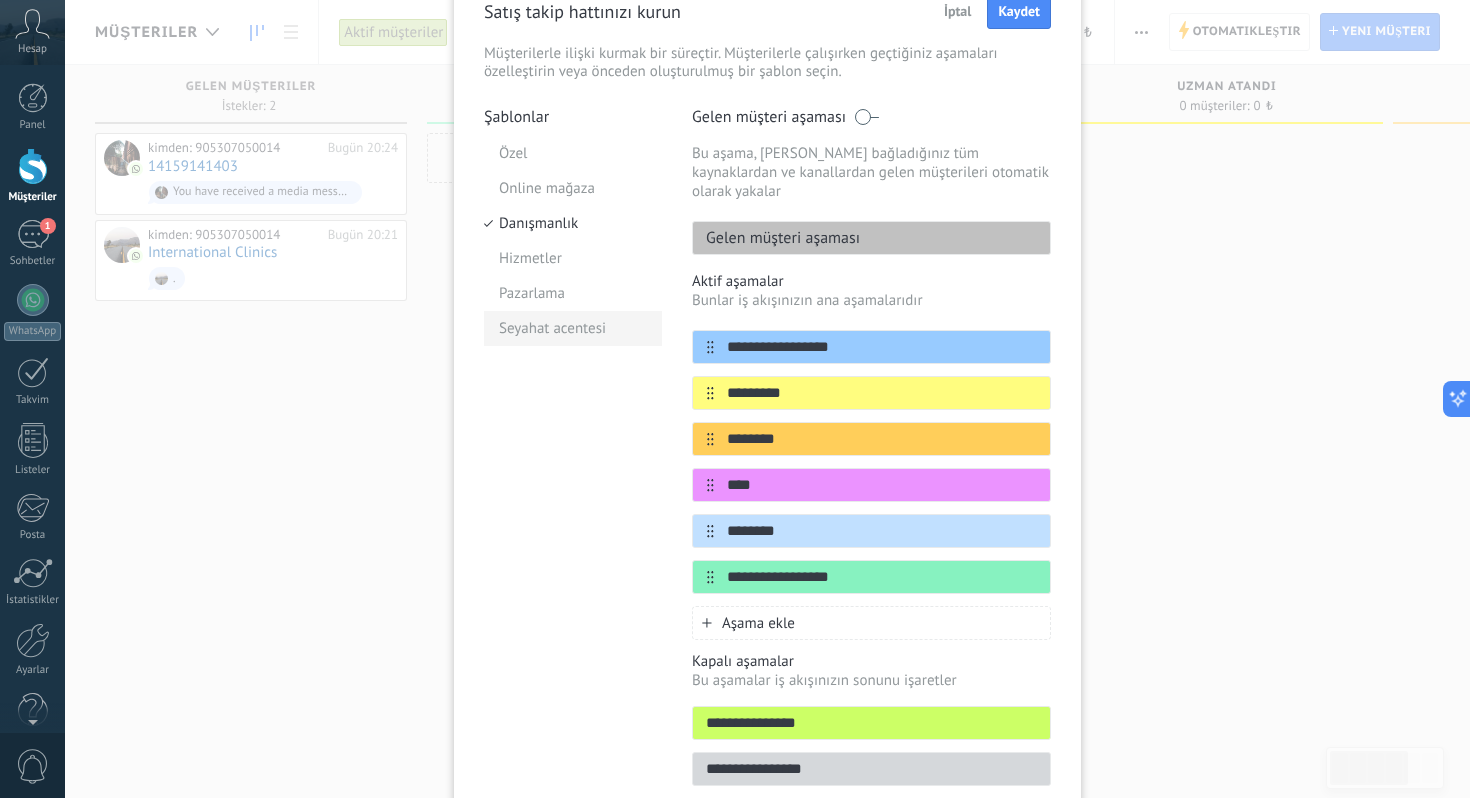 click on "Seyahat acentesi" at bounding box center (573, 328) 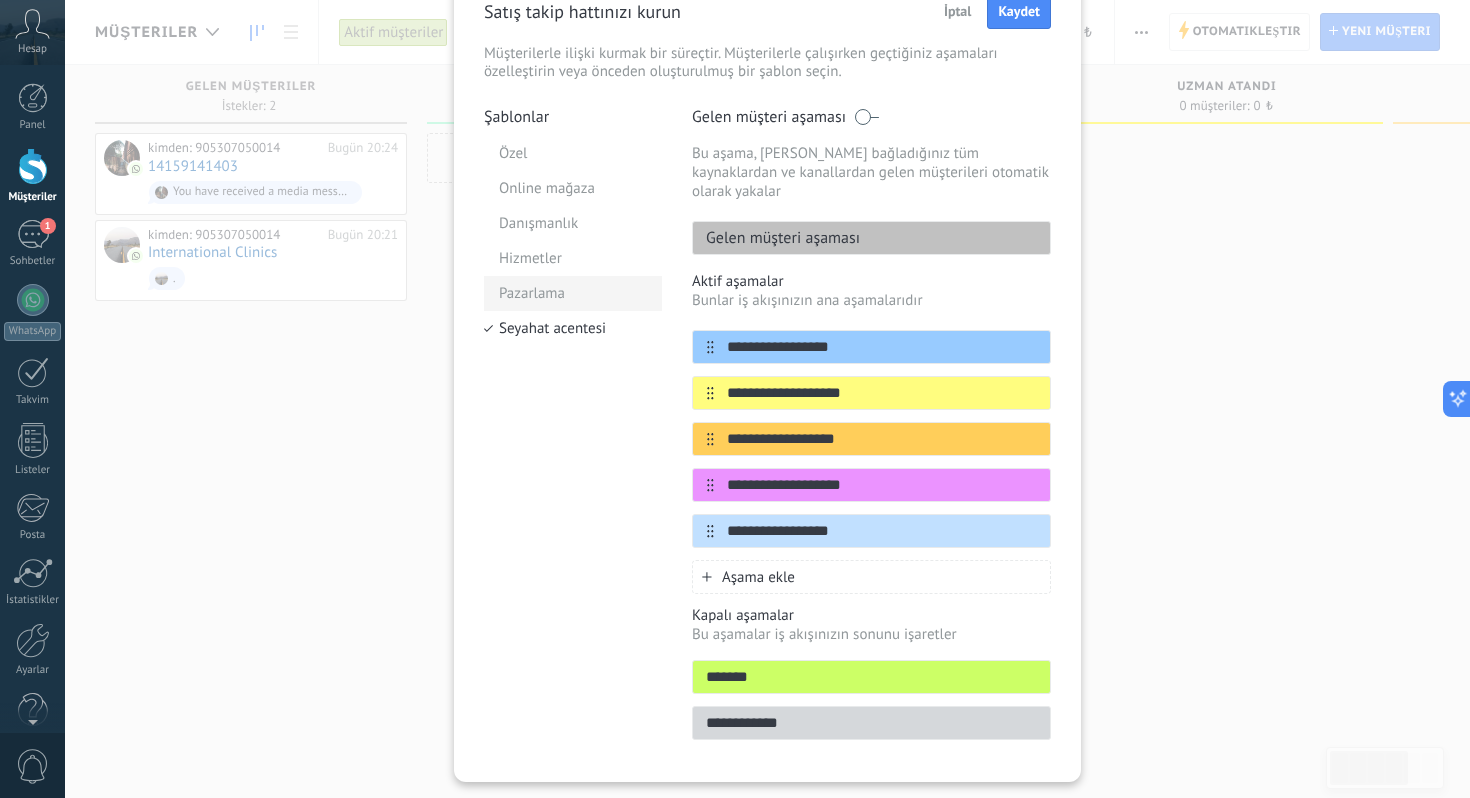 click on "Pazarlama" at bounding box center [573, 293] 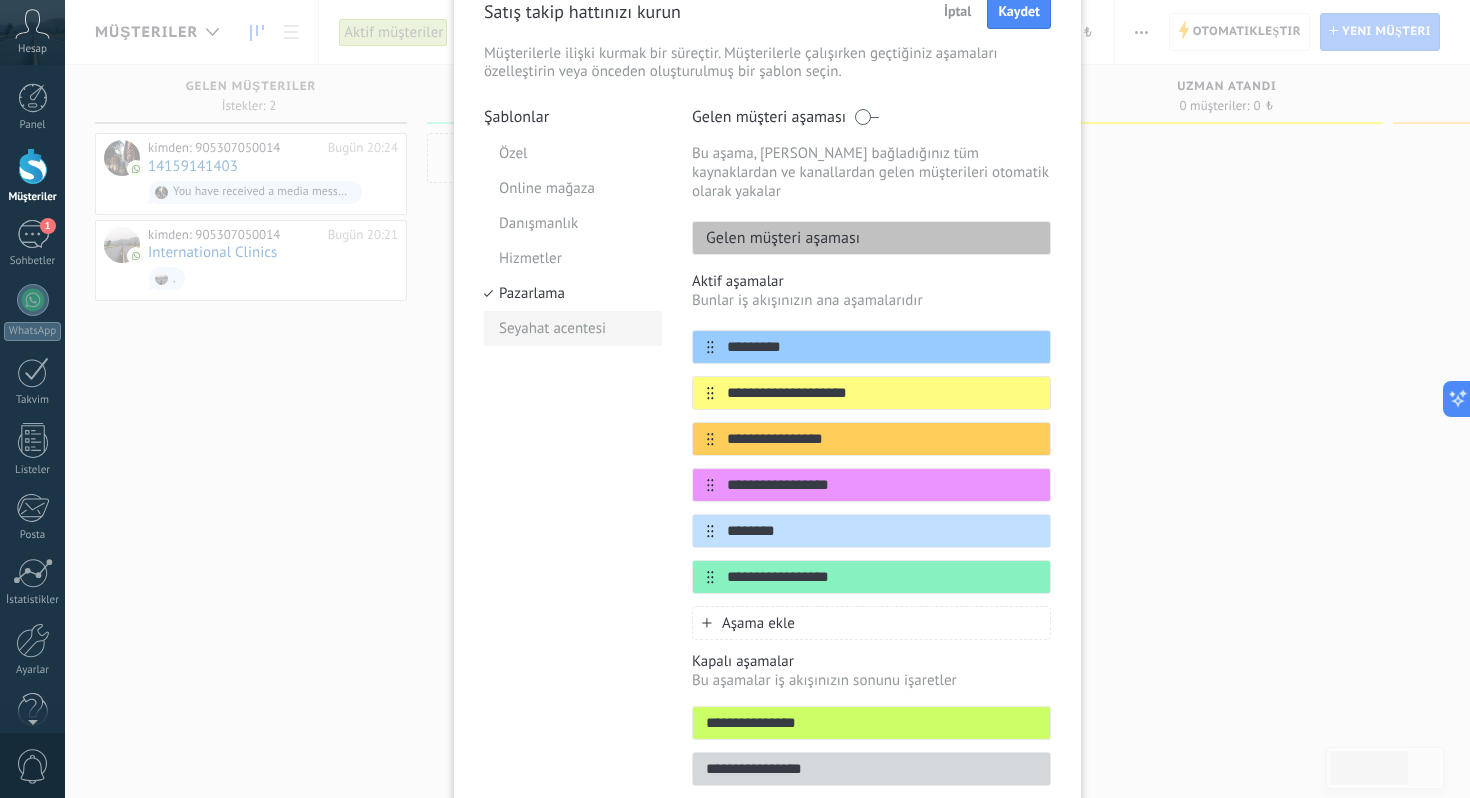 click on "Seyahat acentesi" at bounding box center (573, 328) 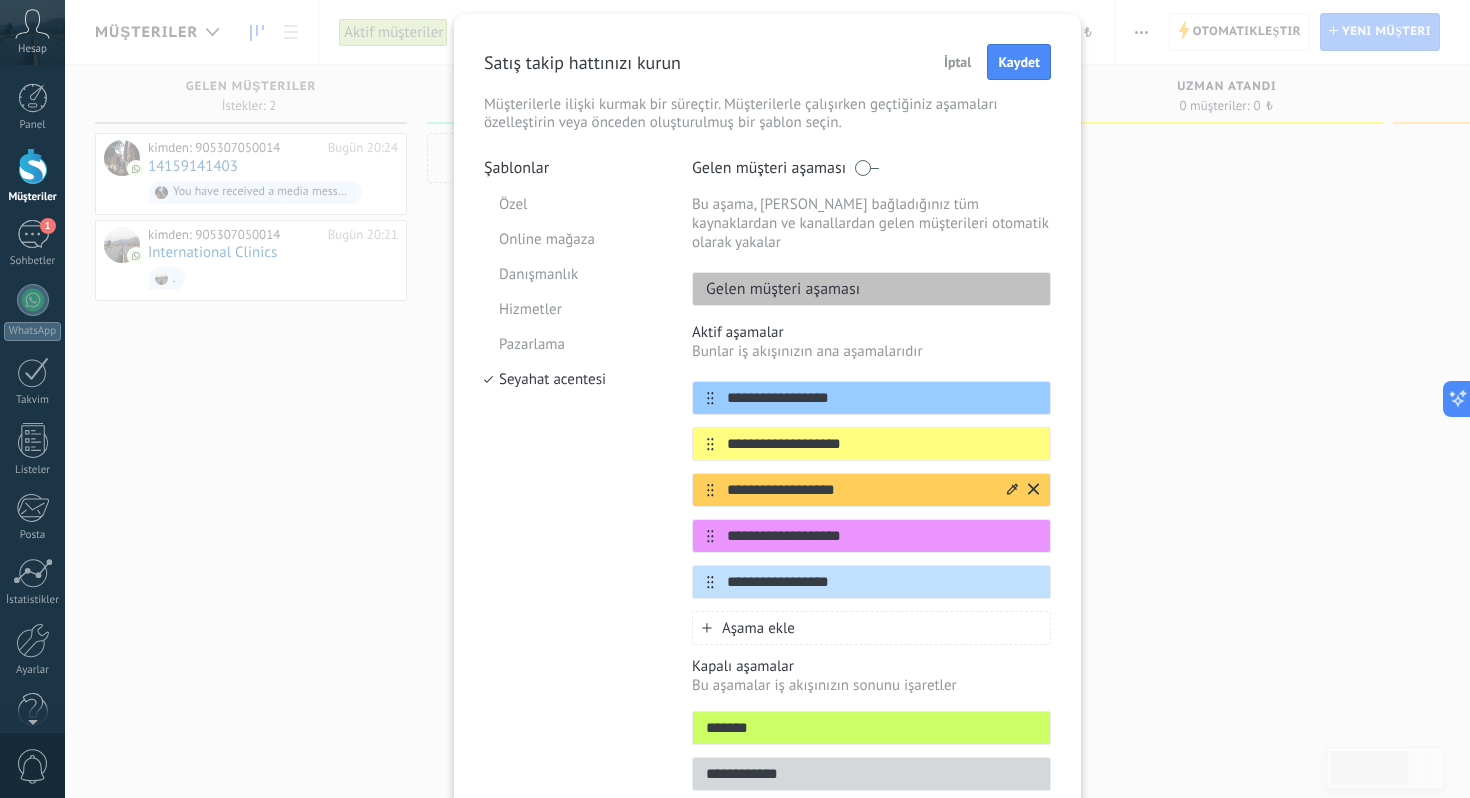 scroll, scrollTop: 0, scrollLeft: 0, axis: both 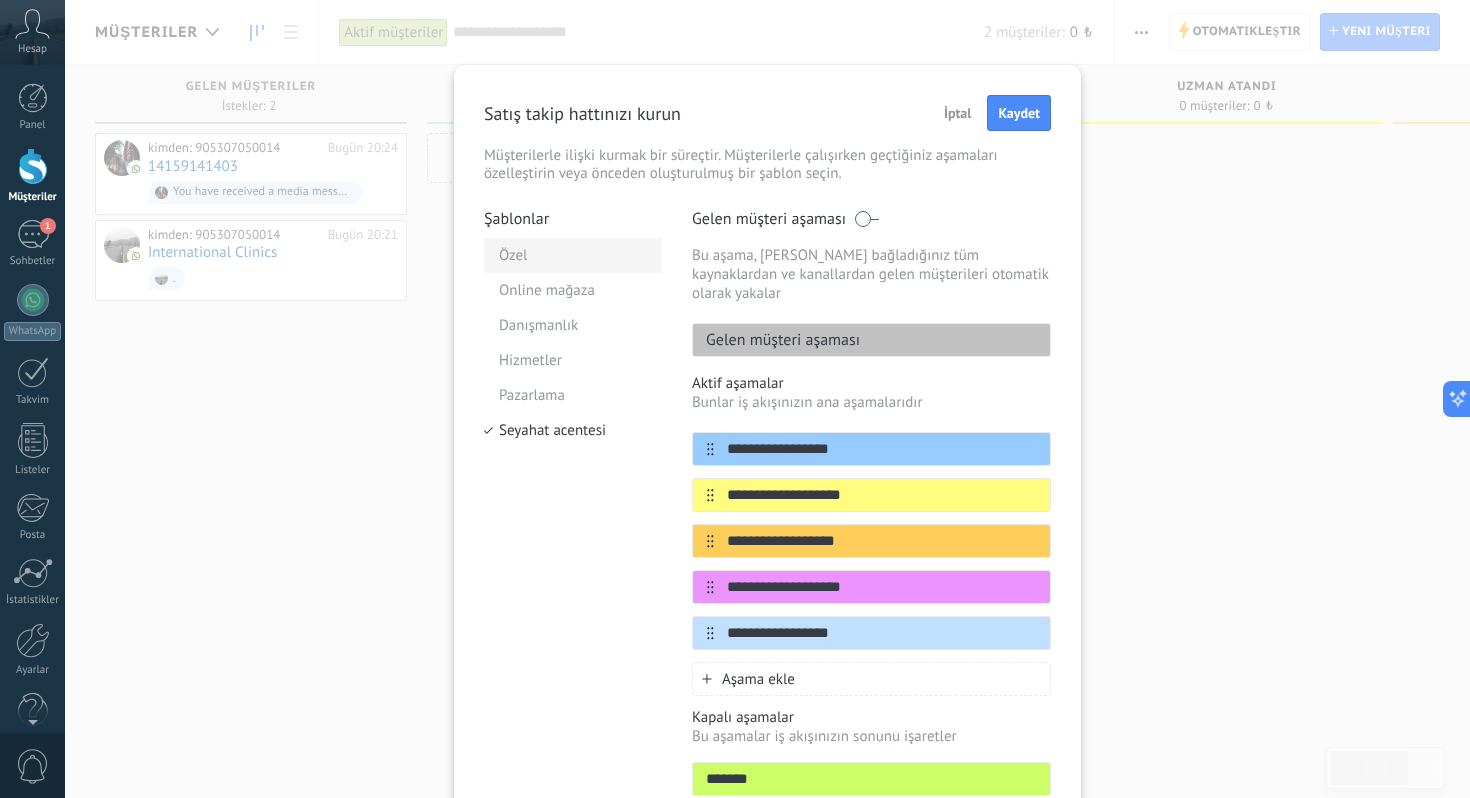 click on "Özel" at bounding box center (573, 255) 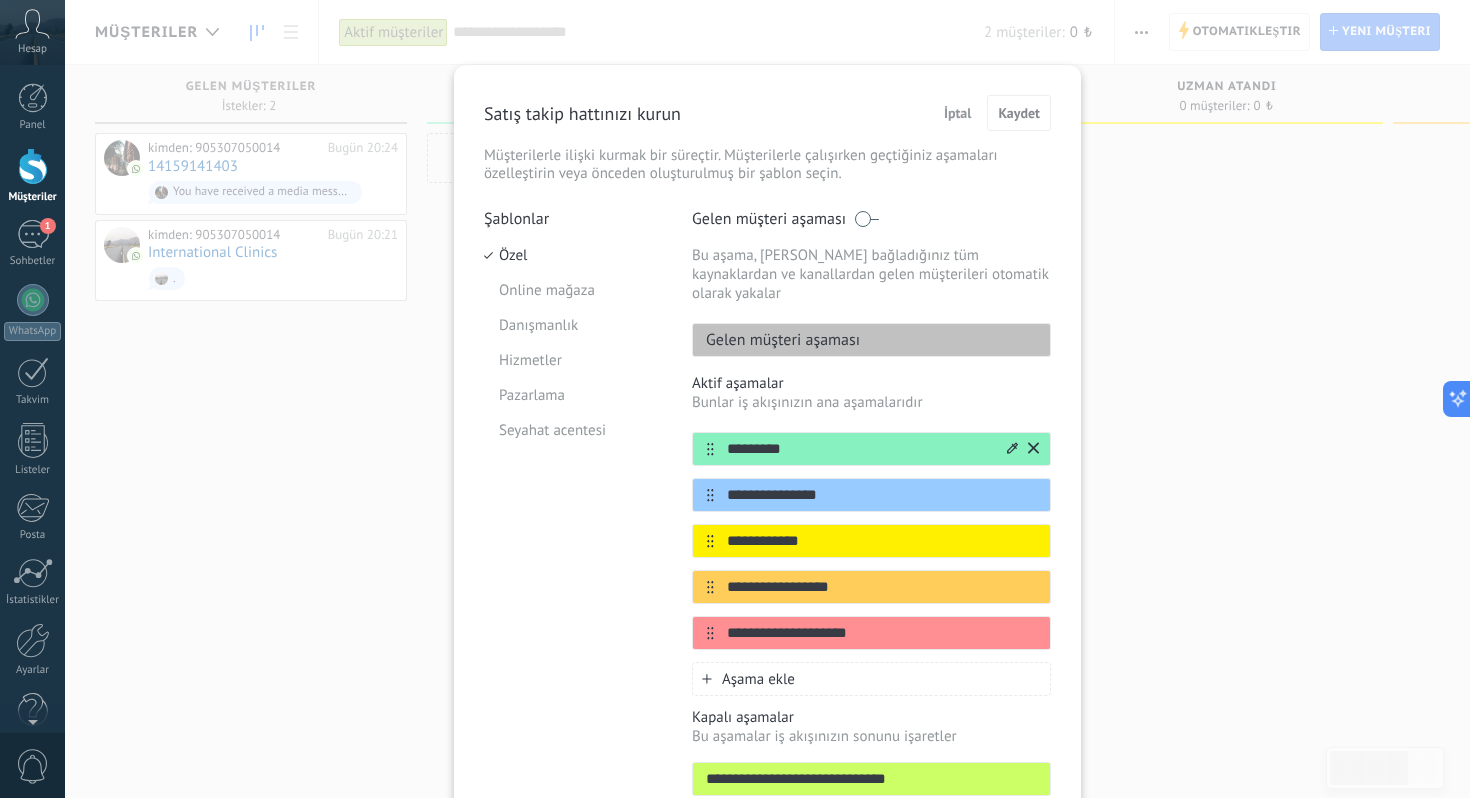 scroll, scrollTop: 135, scrollLeft: 0, axis: vertical 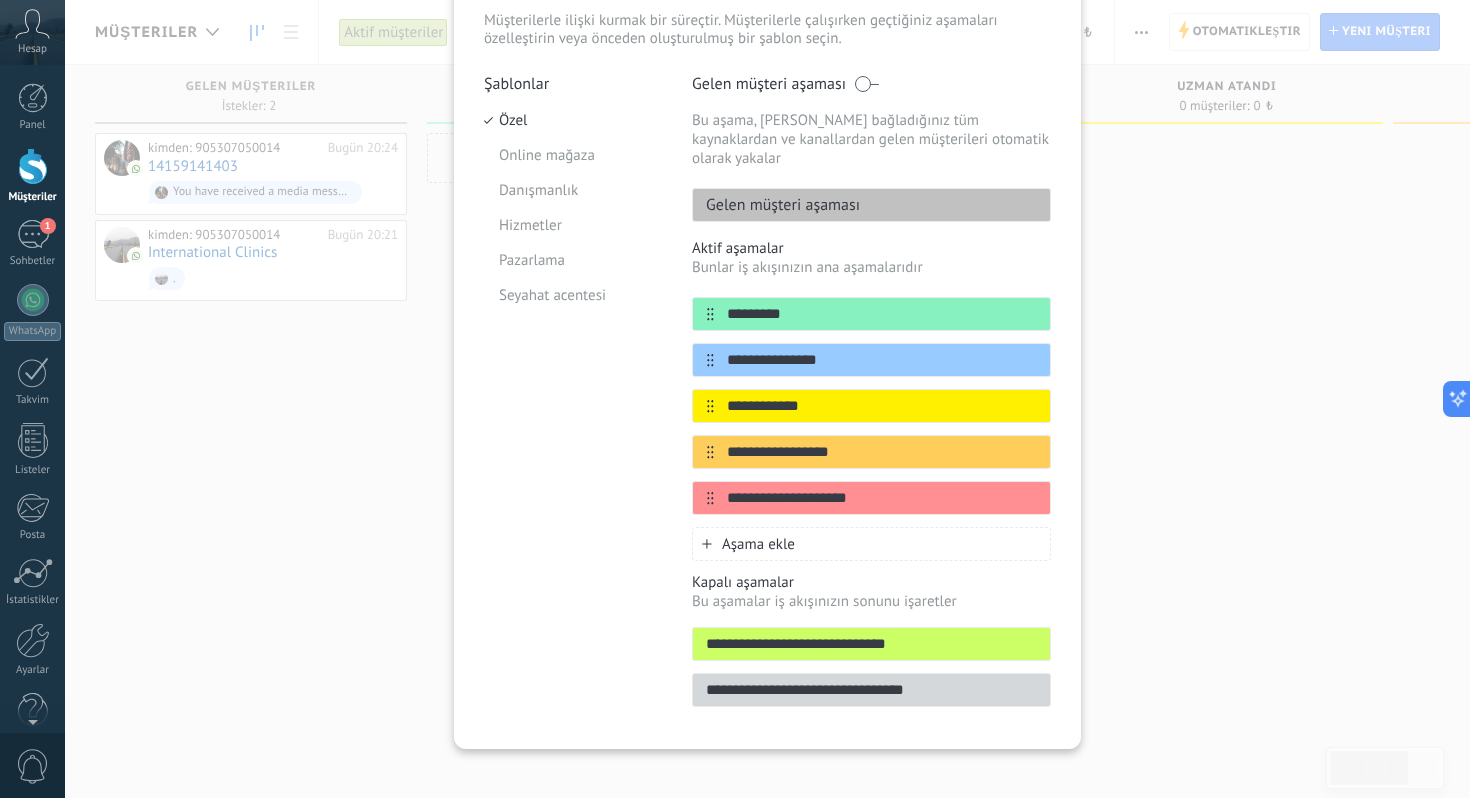 click on "Aşama ekle" at bounding box center (871, 544) 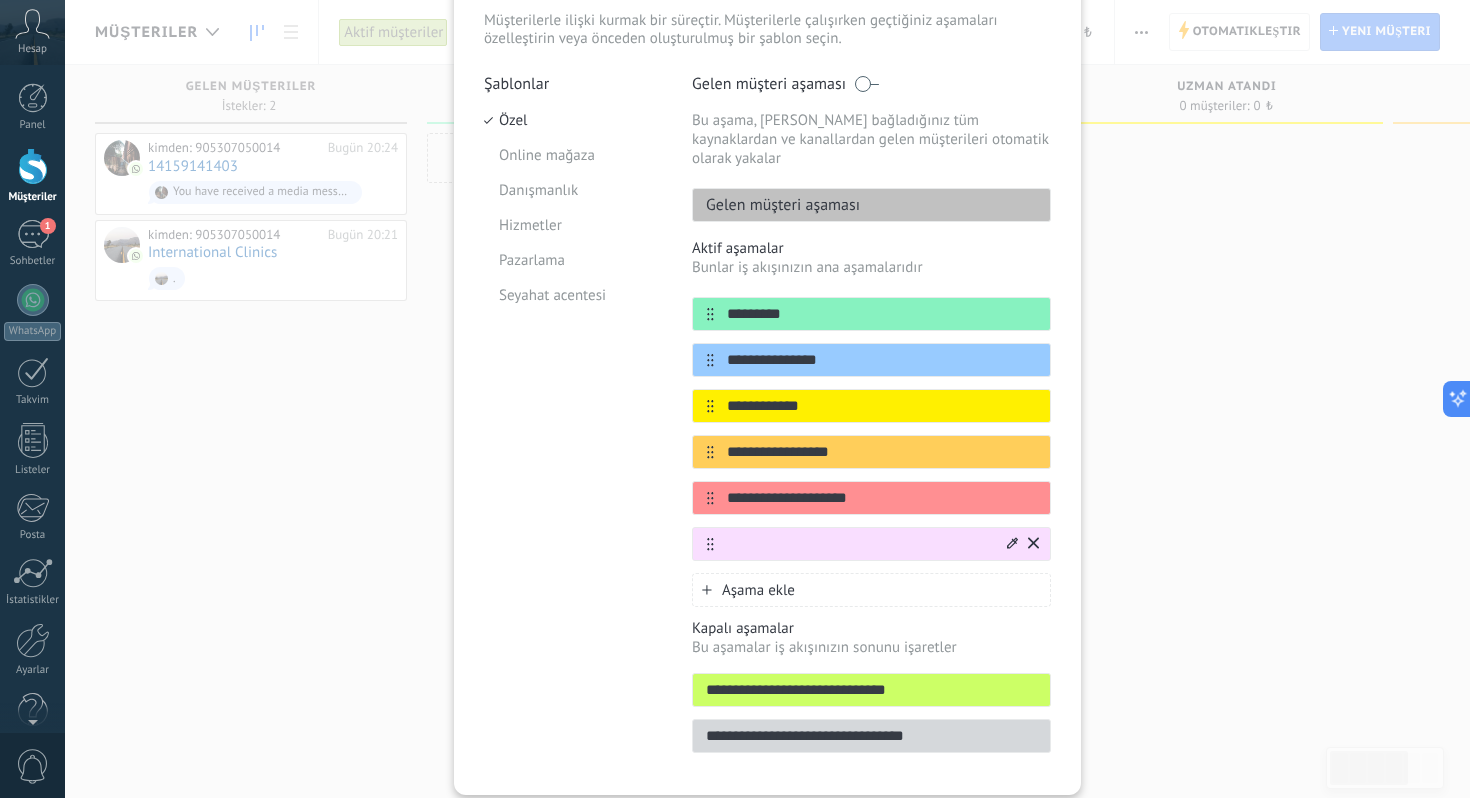 click at bounding box center [871, 544] 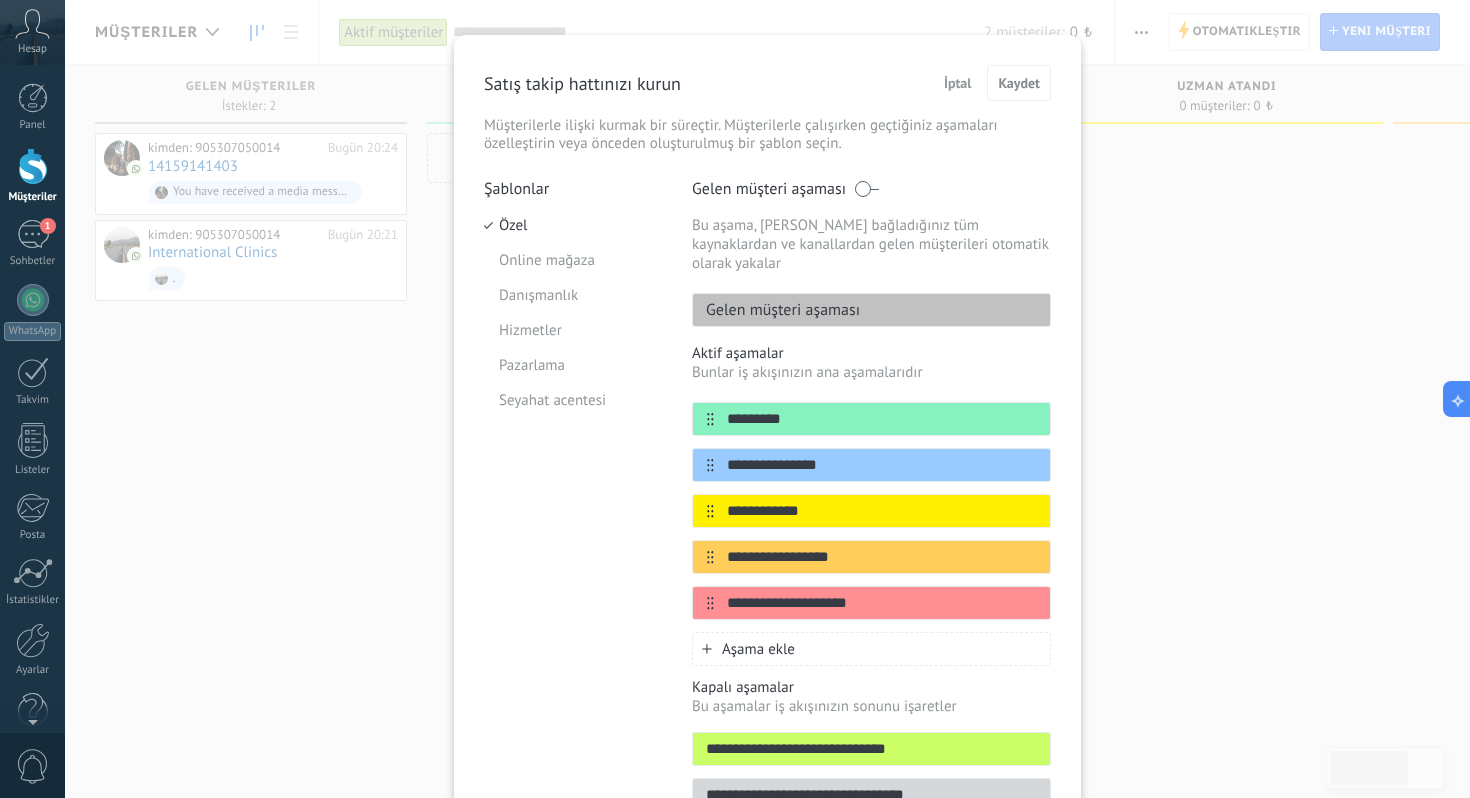 scroll, scrollTop: 0, scrollLeft: 0, axis: both 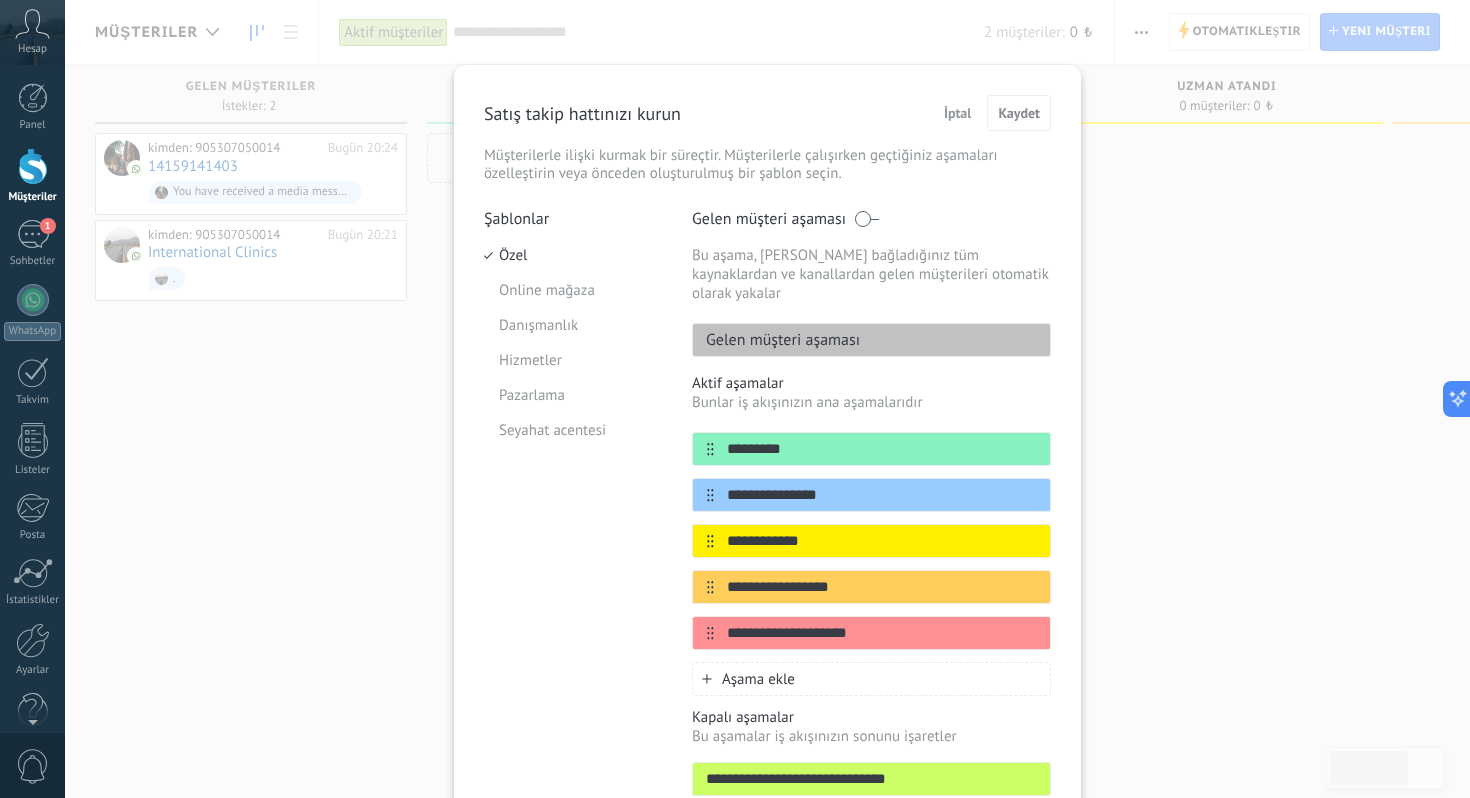 click on "İptal" at bounding box center [958, 113] 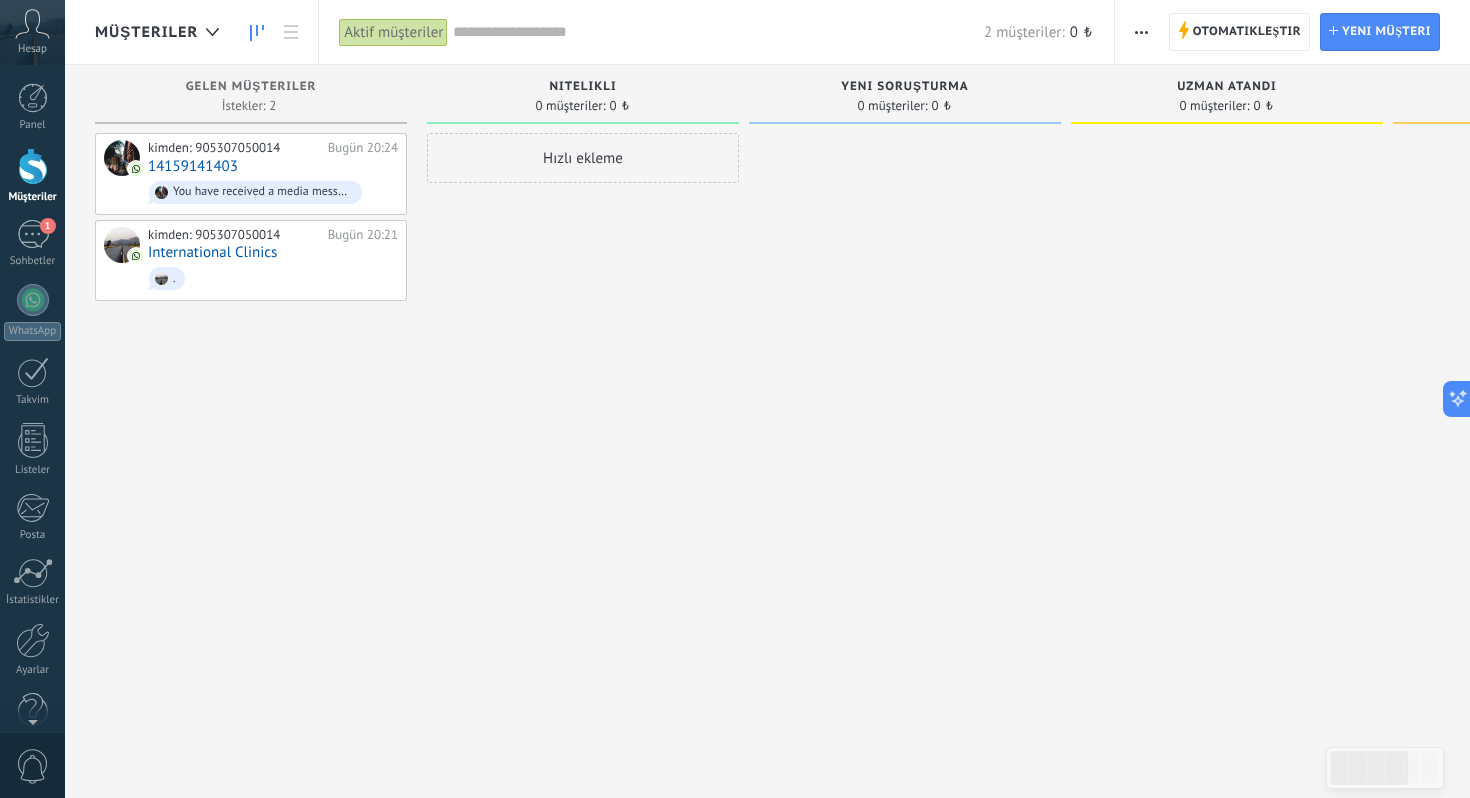 click on "Aktif müşteriler" at bounding box center (393, 32) 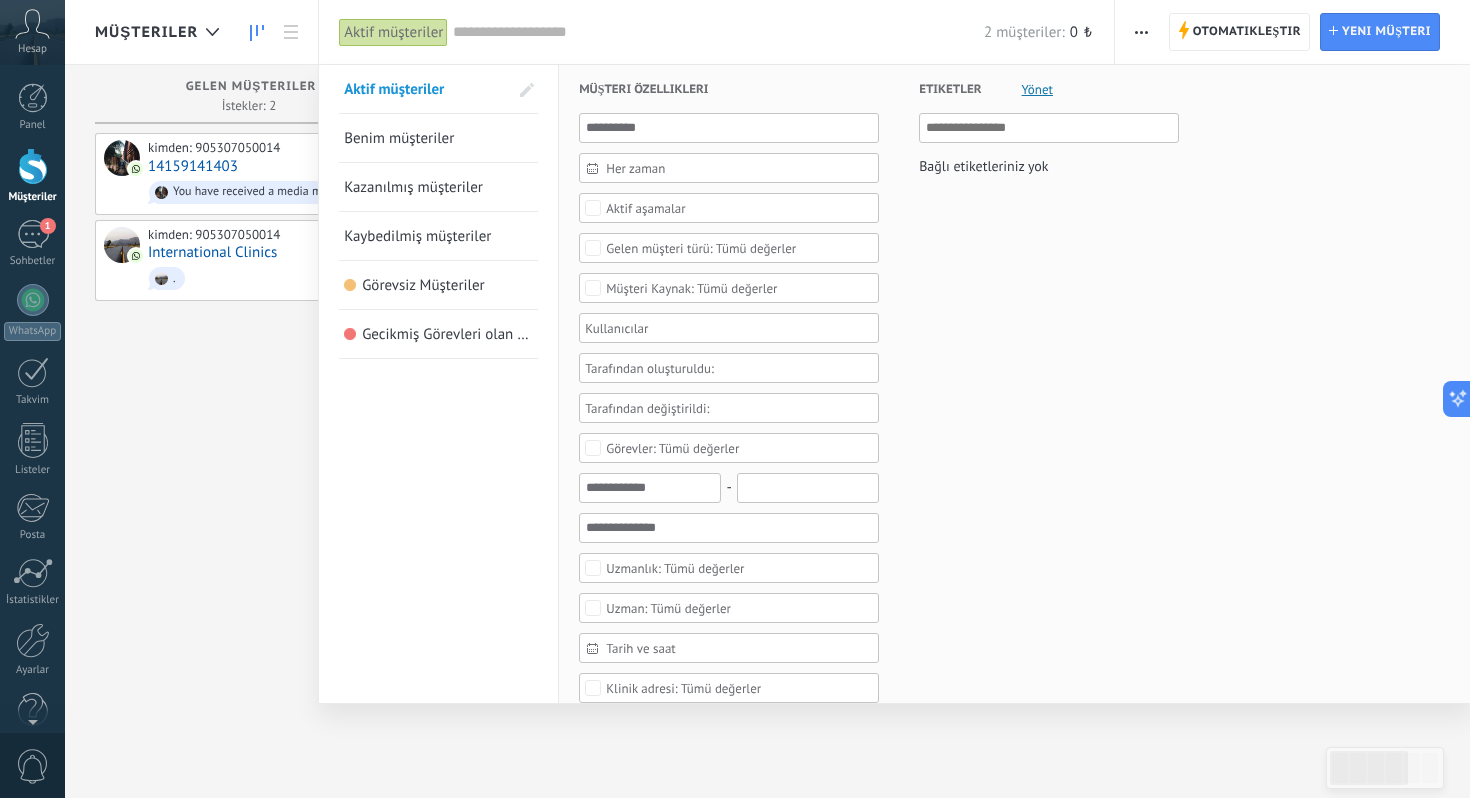 click on "Tümü değerler" at bounding box center [701, 248] 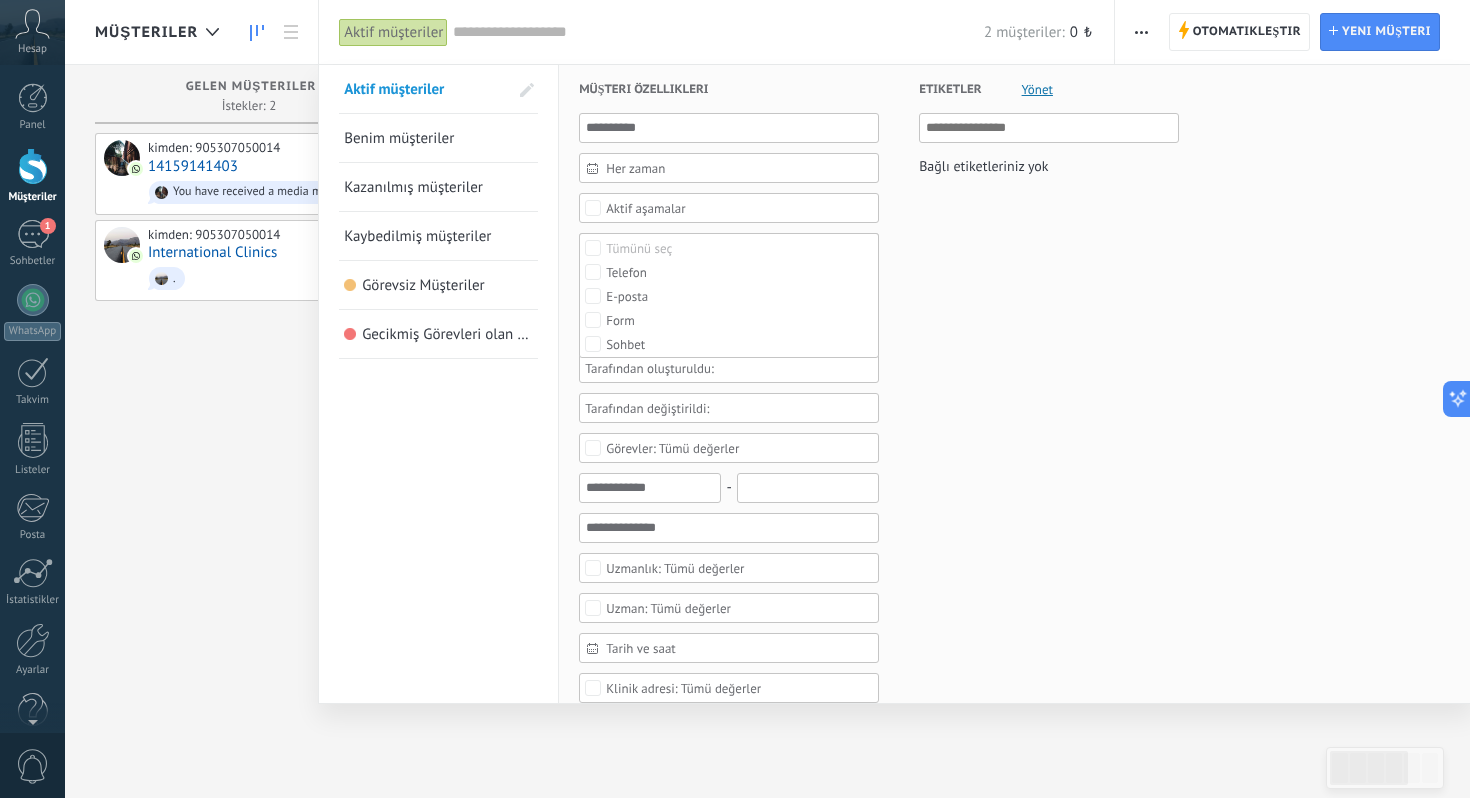 click on "Etiketler Yönet Bağlı etiketleriniz yok" at bounding box center [1029, 870] 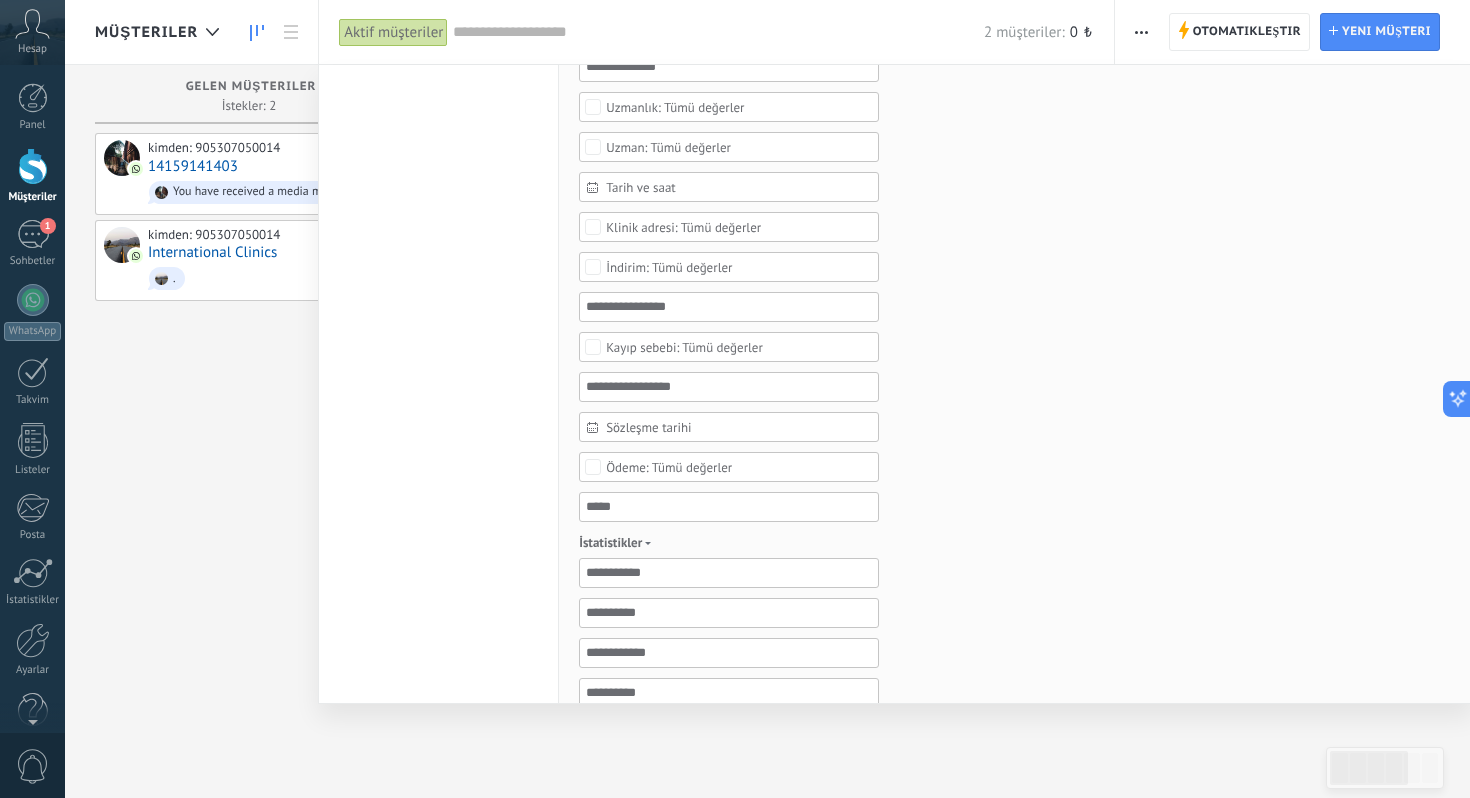 scroll, scrollTop: 459, scrollLeft: 0, axis: vertical 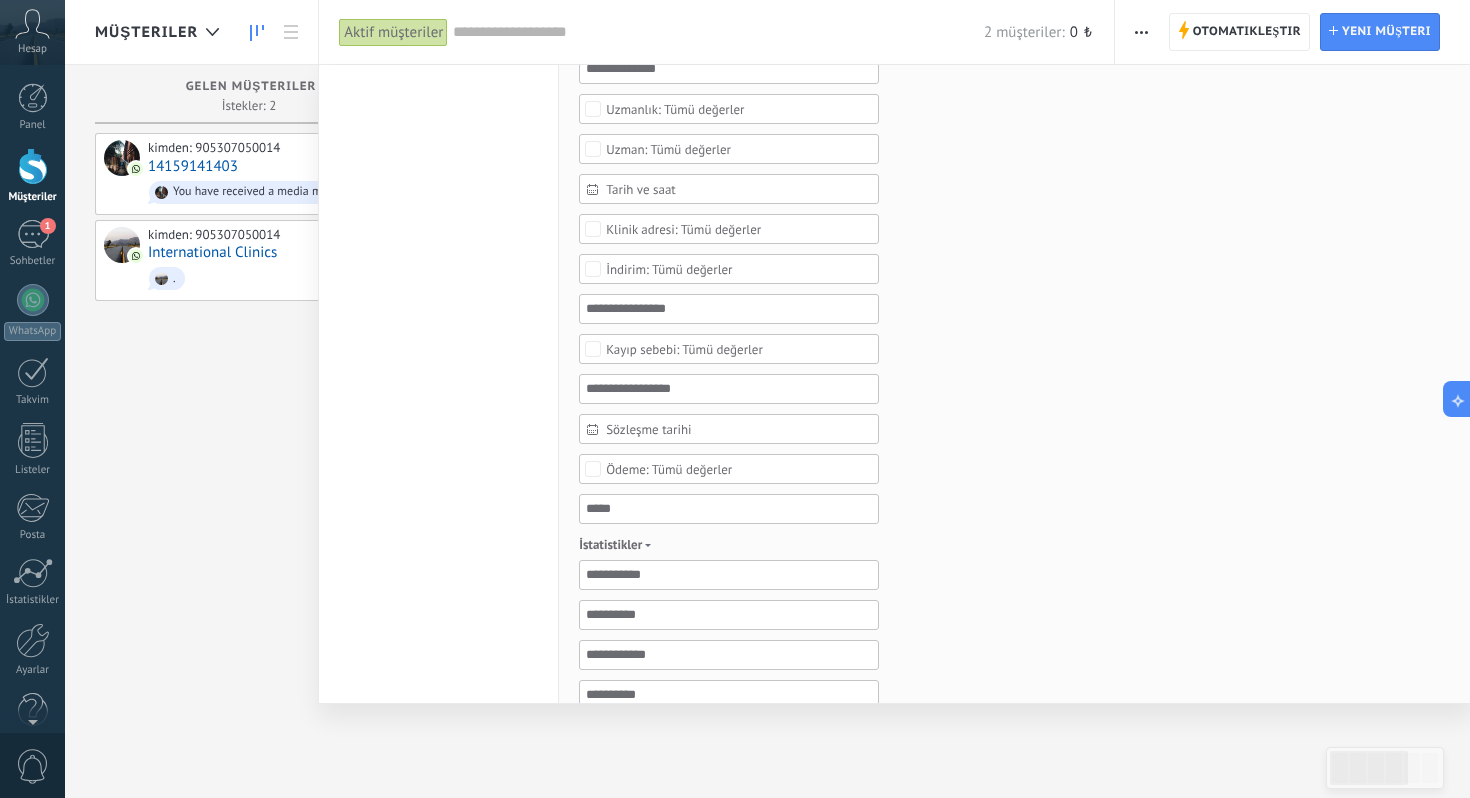 click on "Tümü değerler" at bounding box center (669, 269) 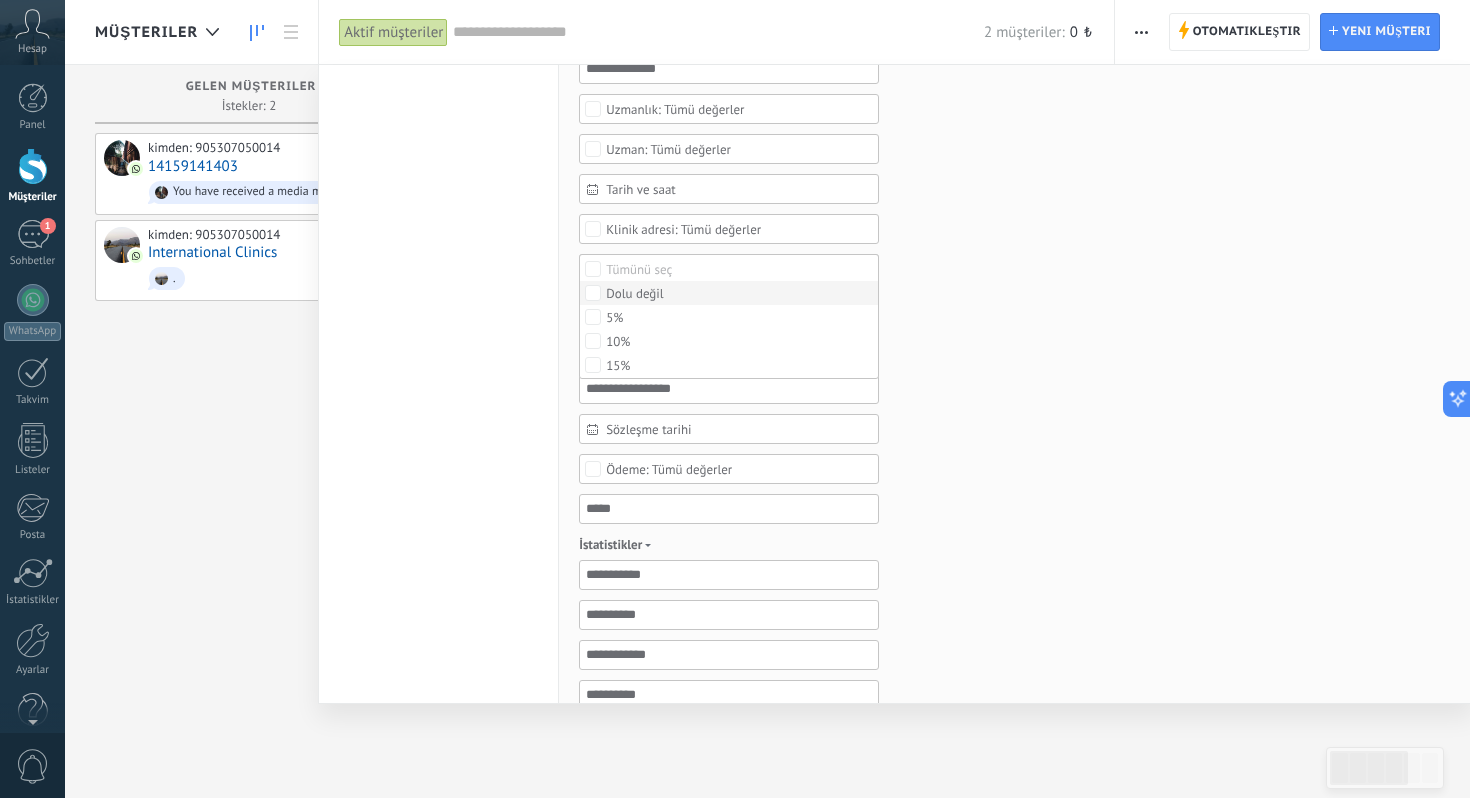 click on "Dolu değil" at bounding box center (634, 294) 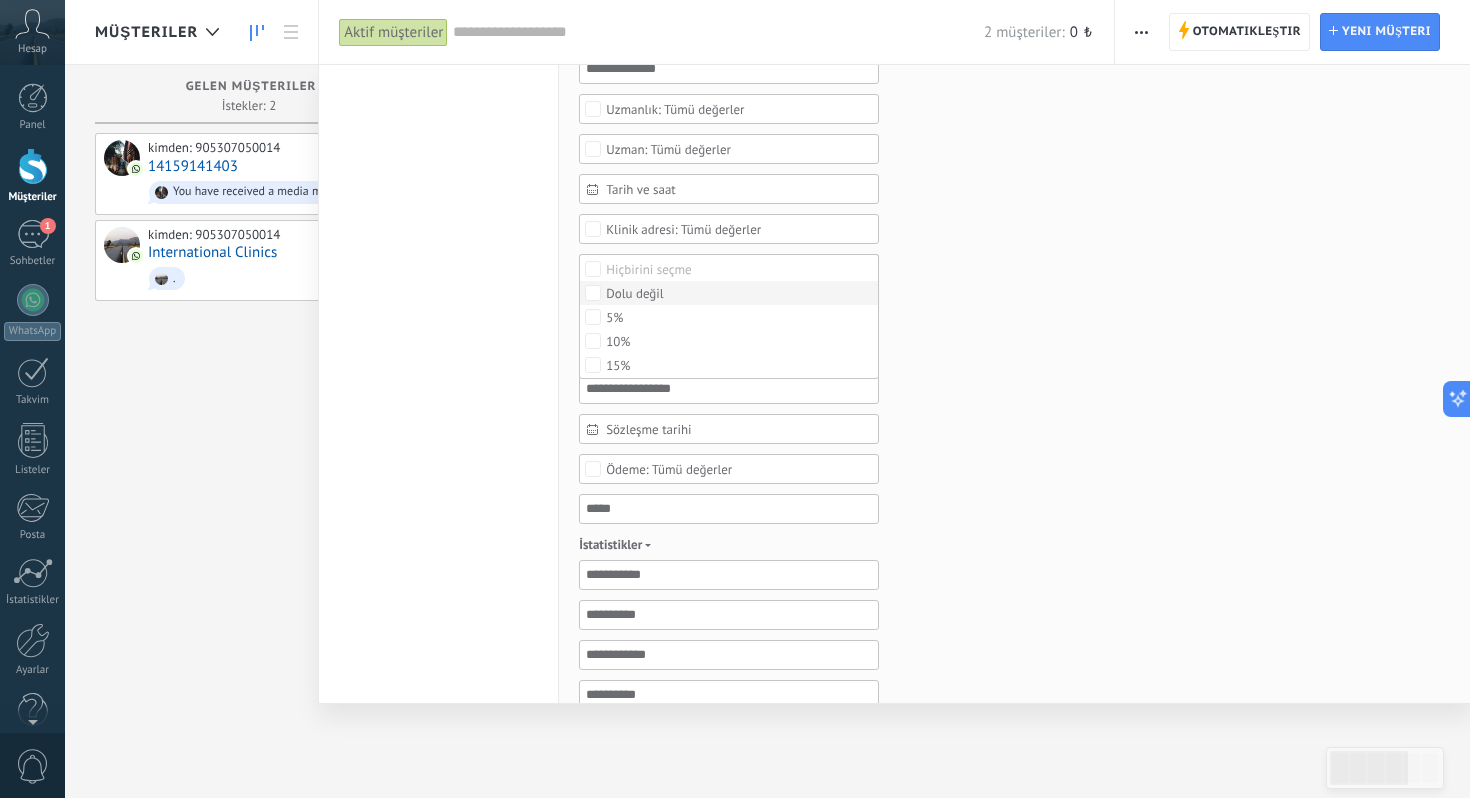 scroll, scrollTop: 0, scrollLeft: 0, axis: both 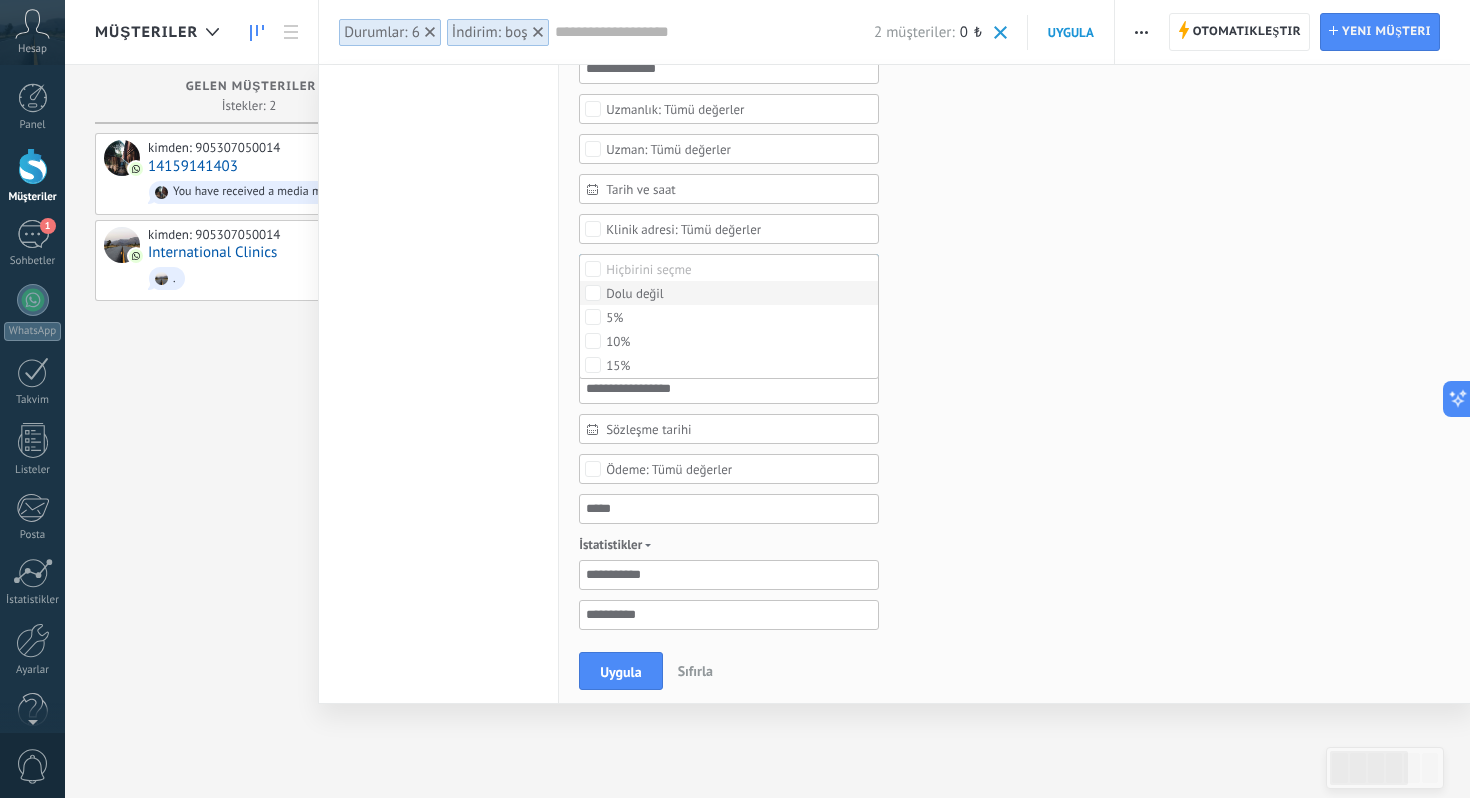 click on "Dolu değil" at bounding box center (634, 294) 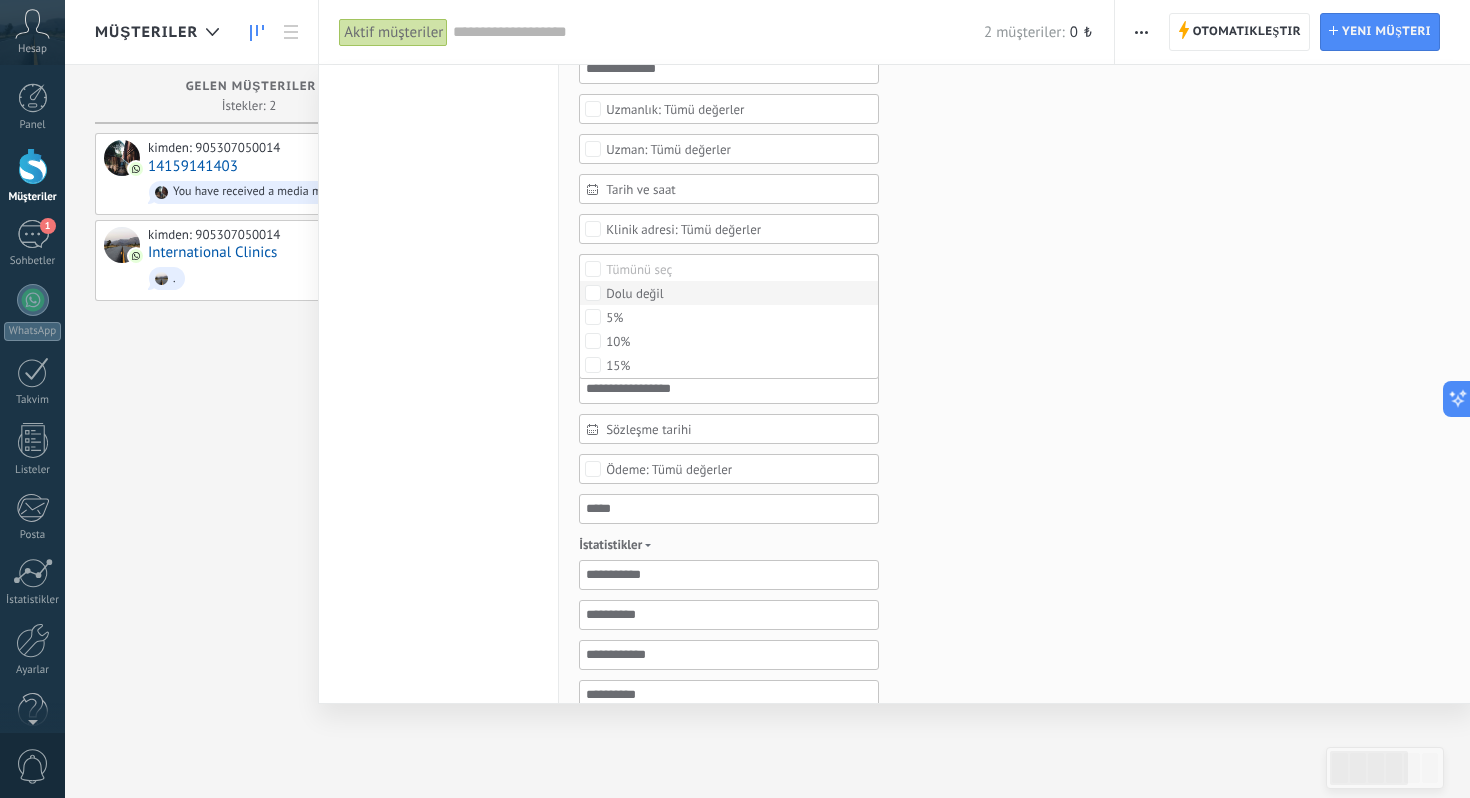 scroll, scrollTop: 521, scrollLeft: 0, axis: vertical 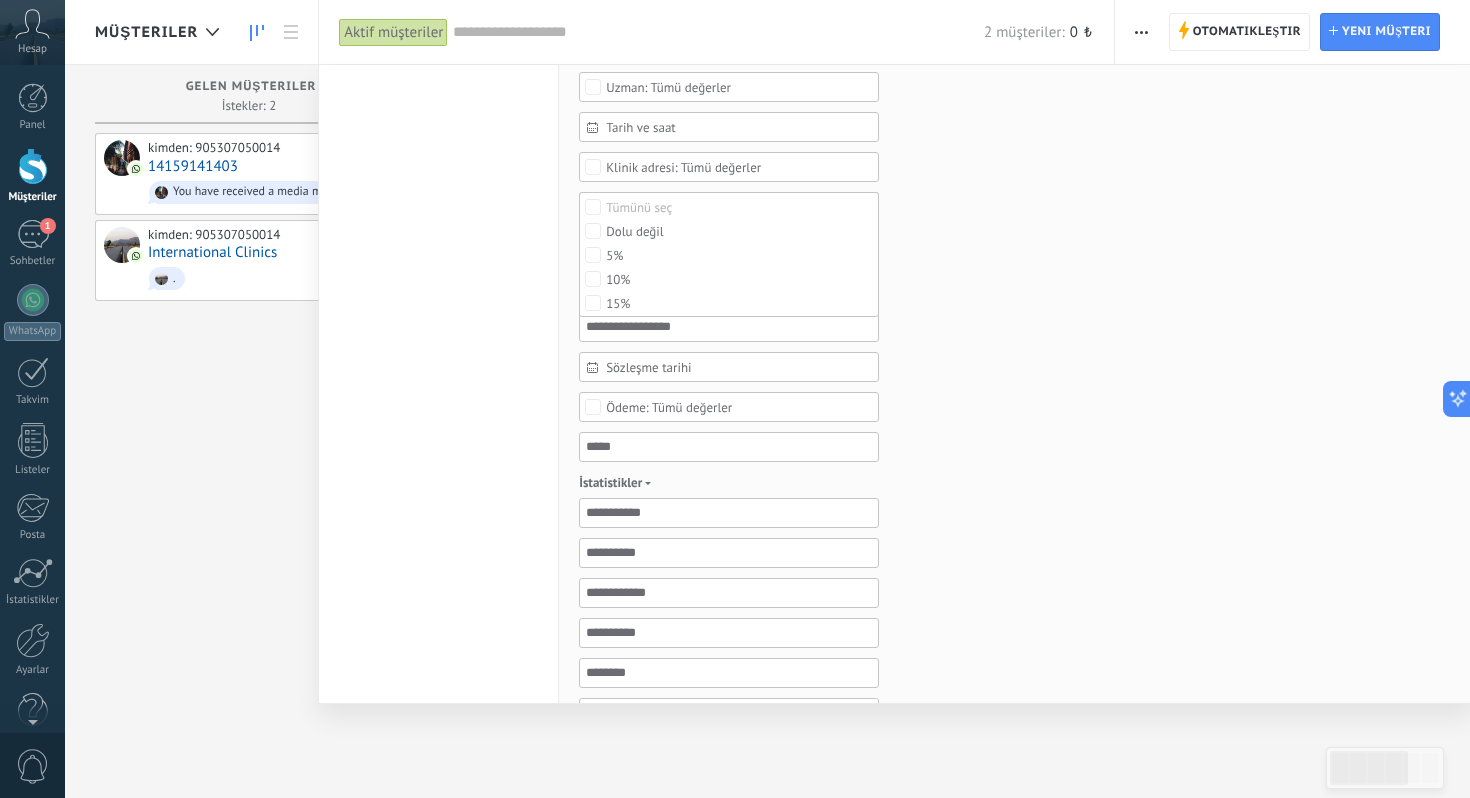 click on "Müşteri özellikleri Her zaman Her zaman Bugün Dün Son  ** 30  gün Bu hafta Geçen hafta Bu ay Geçen ay Bu çeyrek Bu yıl   Hiçbirini seçme Gelen müşteriler Nitelikli Yeni soruşturma Uzman atandı Randevu onaylandı Reçete edilen tedavi Randevu tamamlandı - kazanıldı Randevu iptal edildi - kaybedildi Aktif aşamalar Tümünü seç Yetersiz bütçe Ürün ihtiyaca uygun değil Koşullardan memnun değil Rakipten satın alındı Tanımlanmamış sebep Kapatma-kayıp nedeni müşteriler Tümünü seç Telefon E-posta Form Sohbet Tümü değerler Tümünü seç 905307050014 Tümü değerler Tümünü seç Bugün teslim edilecek Yarın teslim edilecek Bu hafta teslim edilecek Bu ay teslim edilecek Bu çeyrekte ödenecek Görev Yok Gecikmiş Tümü değerler - Tümünü seç Dolu değil Tanılayıcı Önleyici Cerrahi Tümü değerler Tümünü seç Dolu değil [PERSON_NAME] [PERSON_NAME] [PERSON_NAME] Den Cambel [PERSON_NAME] Tümü değerler Tarih ve saat - Tarih ve saat Bugün Dün Son  ** 30  gün Bu hafta 5%" at bounding box center [1016, 349] 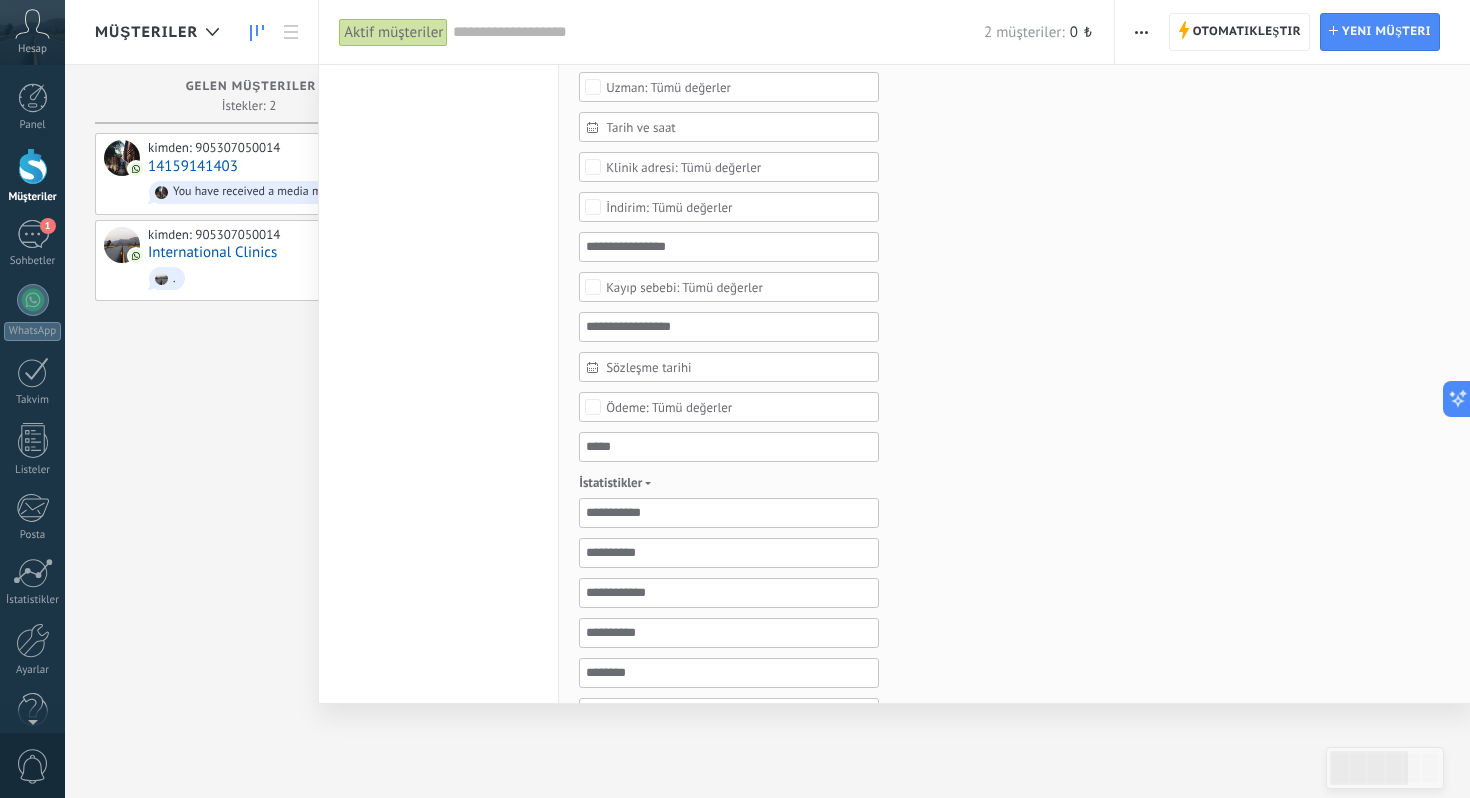 click on "Tümü değerler" at bounding box center [669, 207] 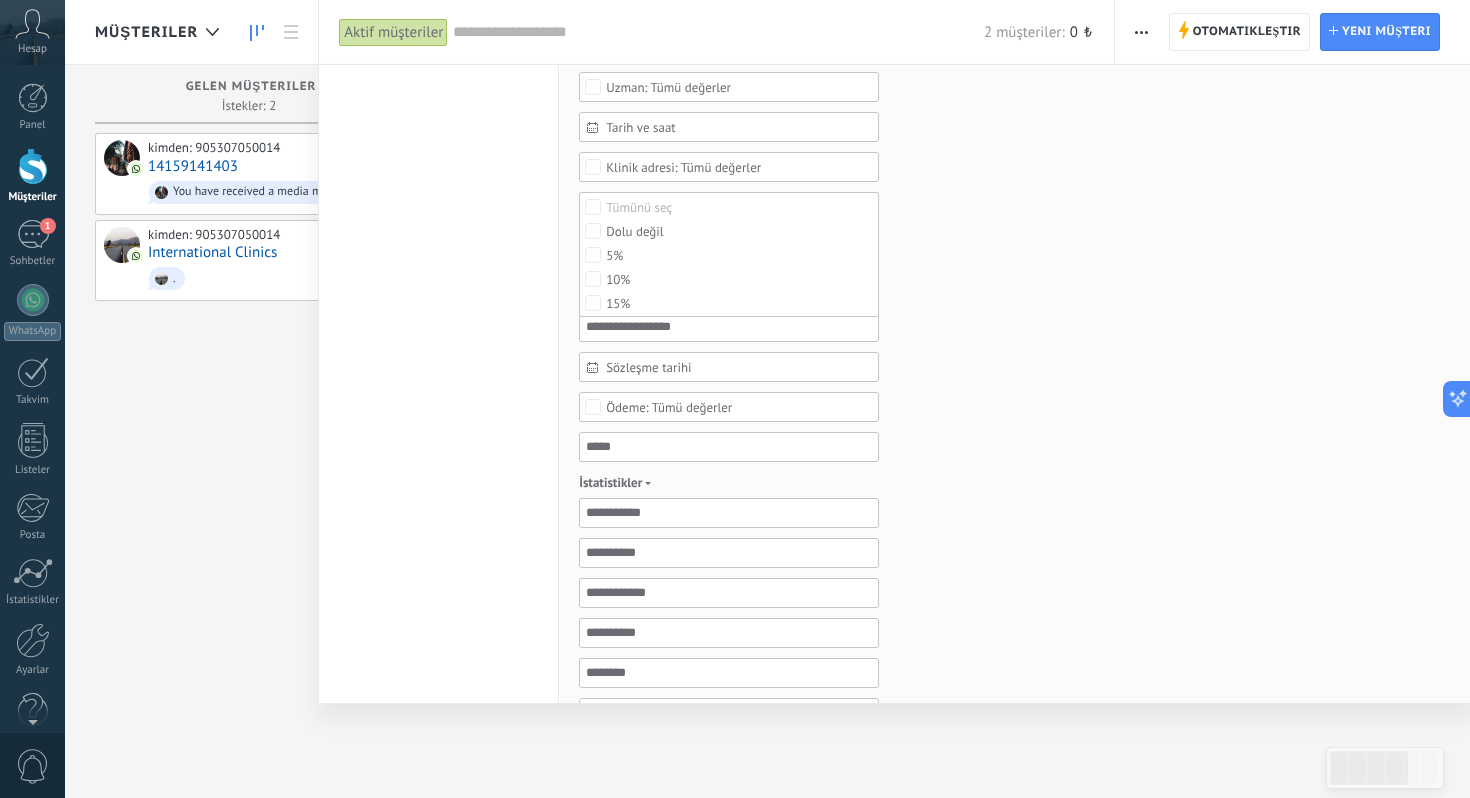 click on "Tümünü seç" at bounding box center [639, 208] 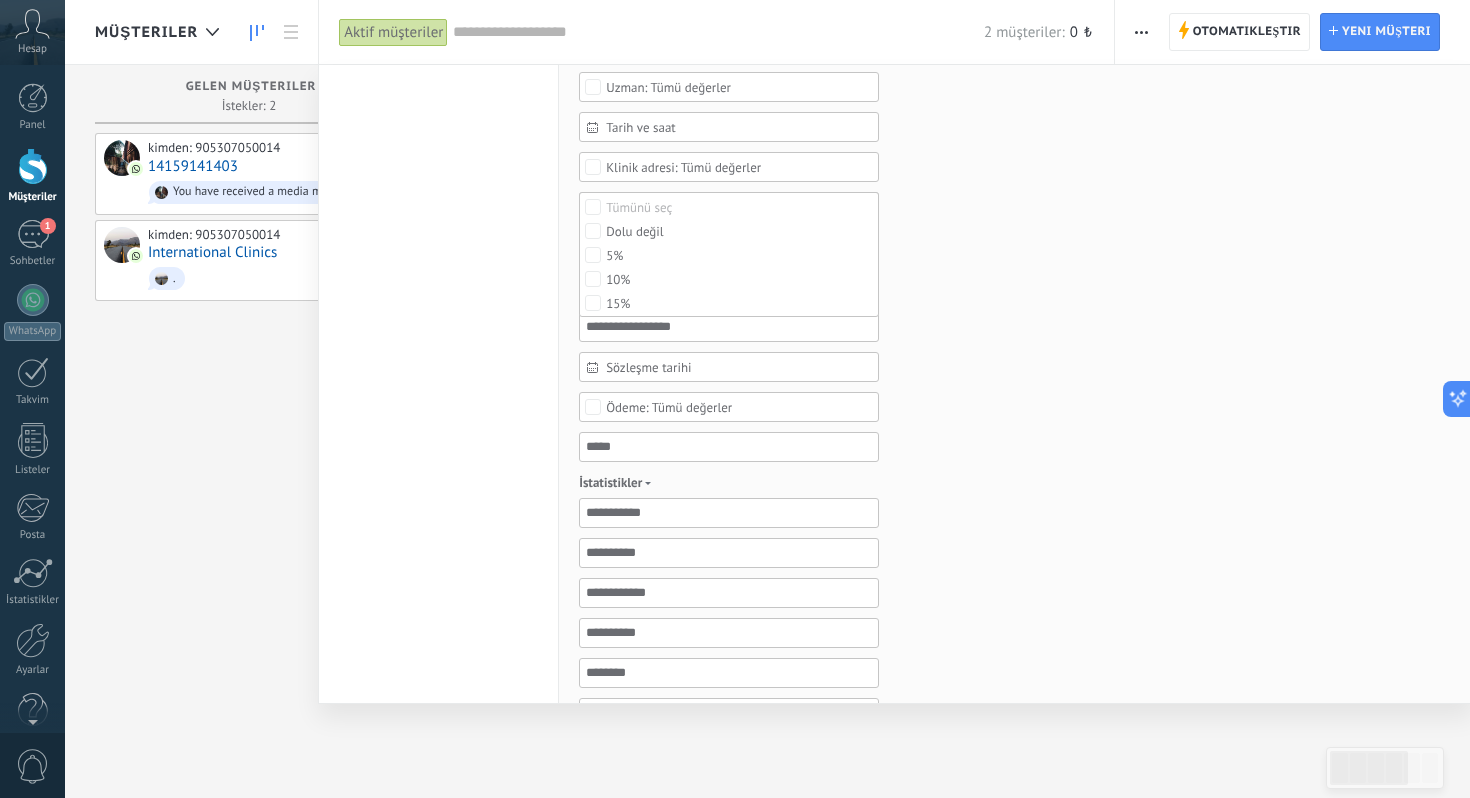 click on "Aktif müşteriler Benim müşteriler Kazanılmış müşteriler Kaybedilmiş müşteriler Görevsiz Müşteriler Gecikmiş Görevleri olan Müşteriler Kaydet" at bounding box center [439, 349] 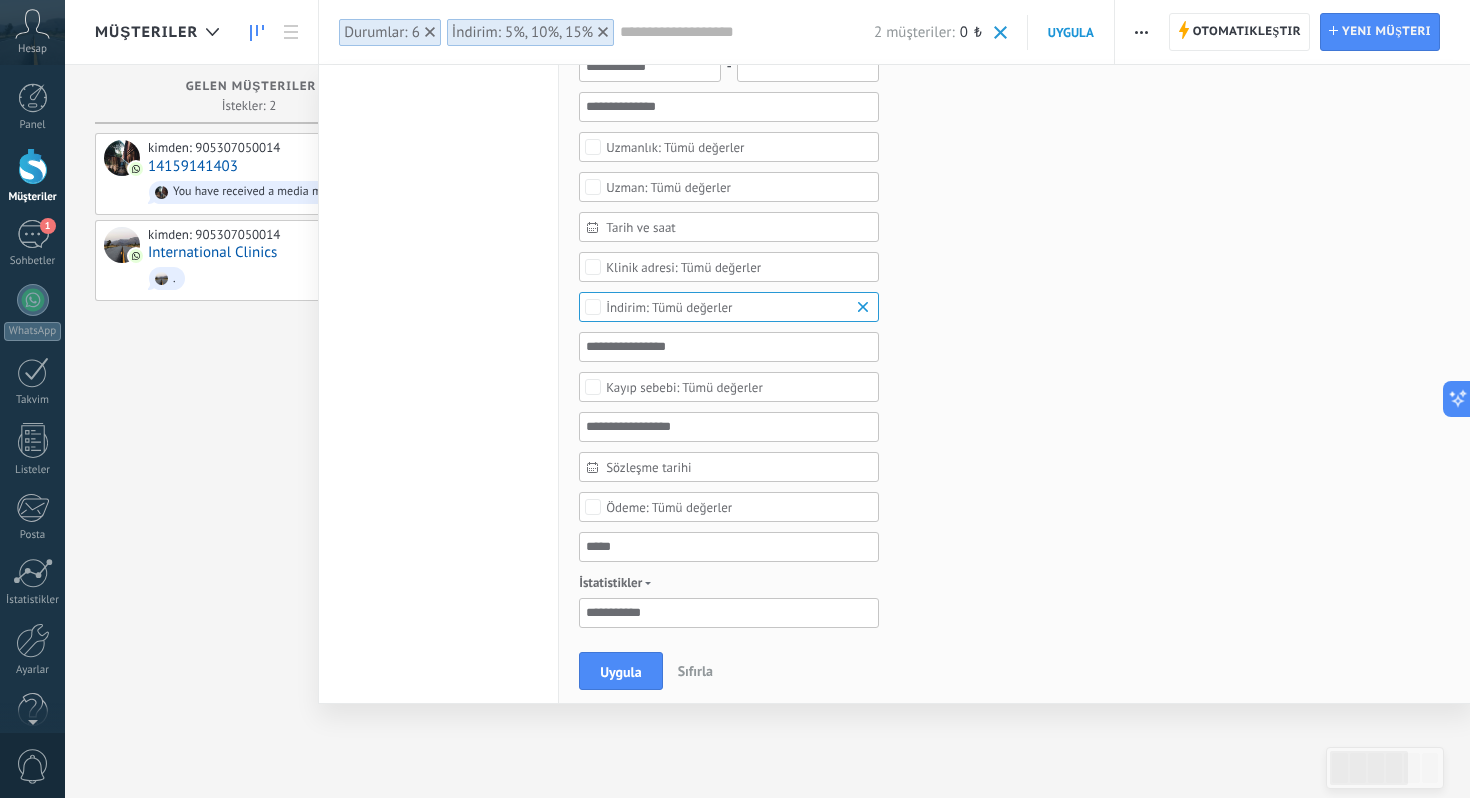 scroll, scrollTop: 376, scrollLeft: 0, axis: vertical 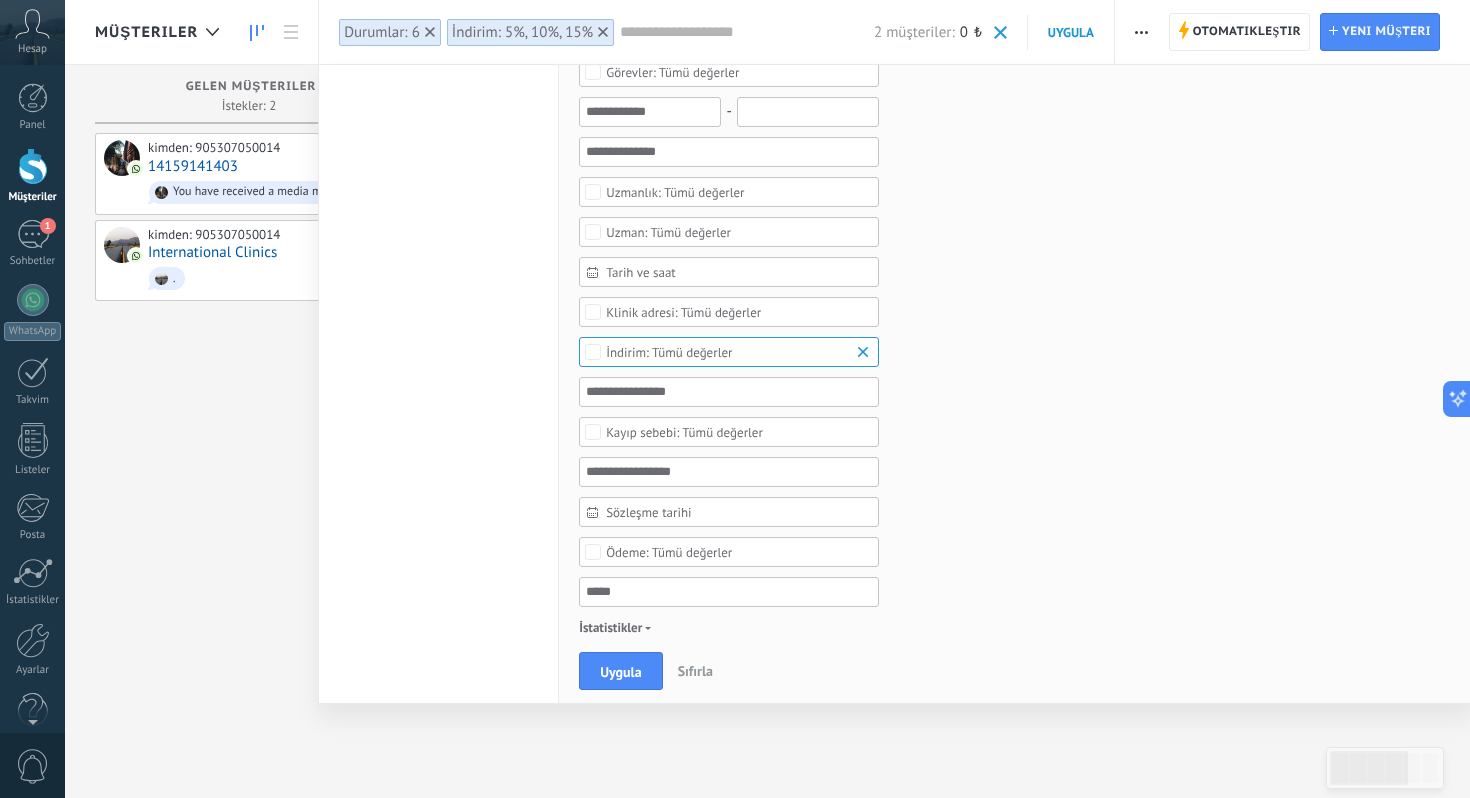 click on "İndirim: 5%, 10%, 15%" at bounding box center (522, 32) 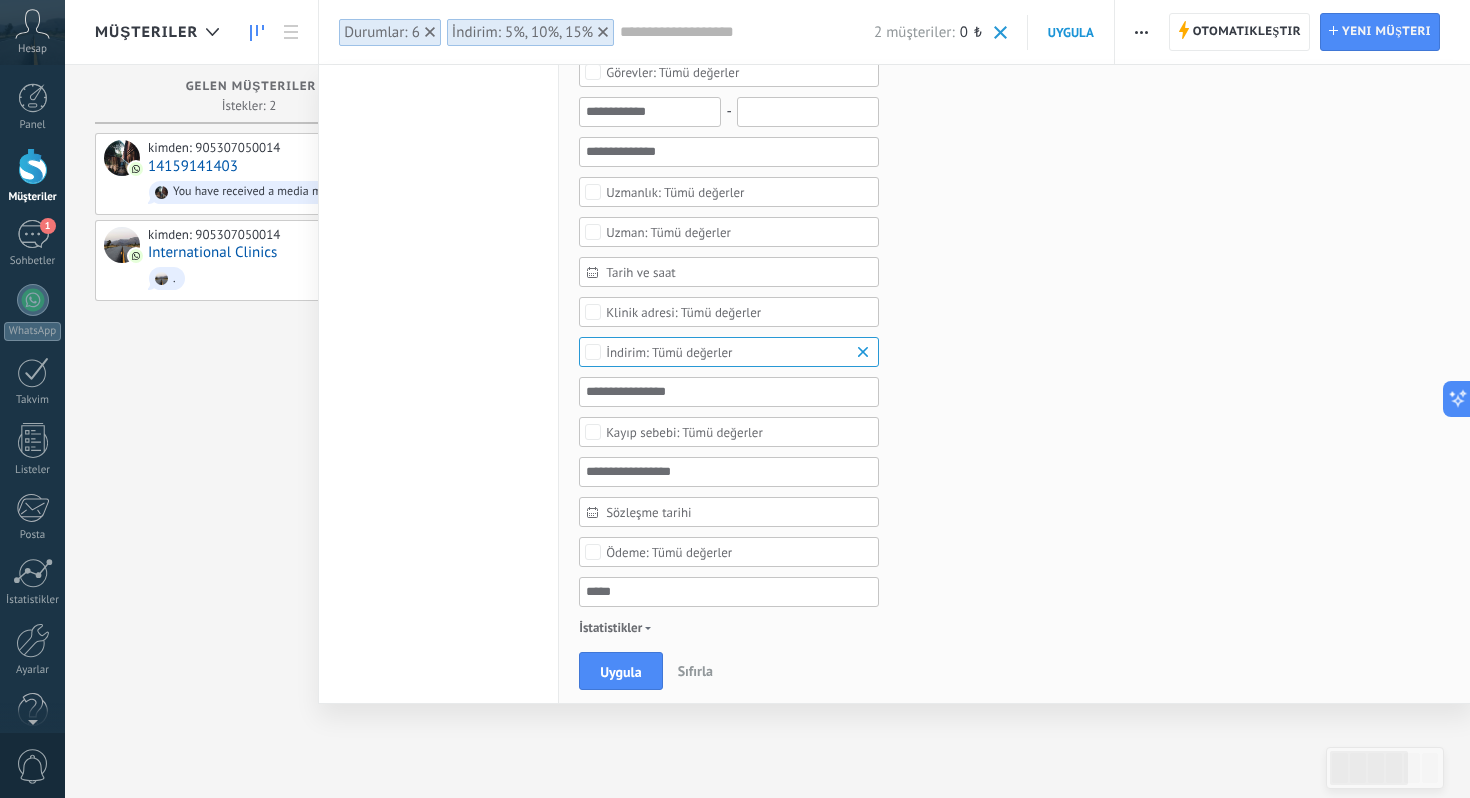 drag, startPoint x: 784, startPoint y: 355, endPoint x: 885, endPoint y: 357, distance: 101.0198 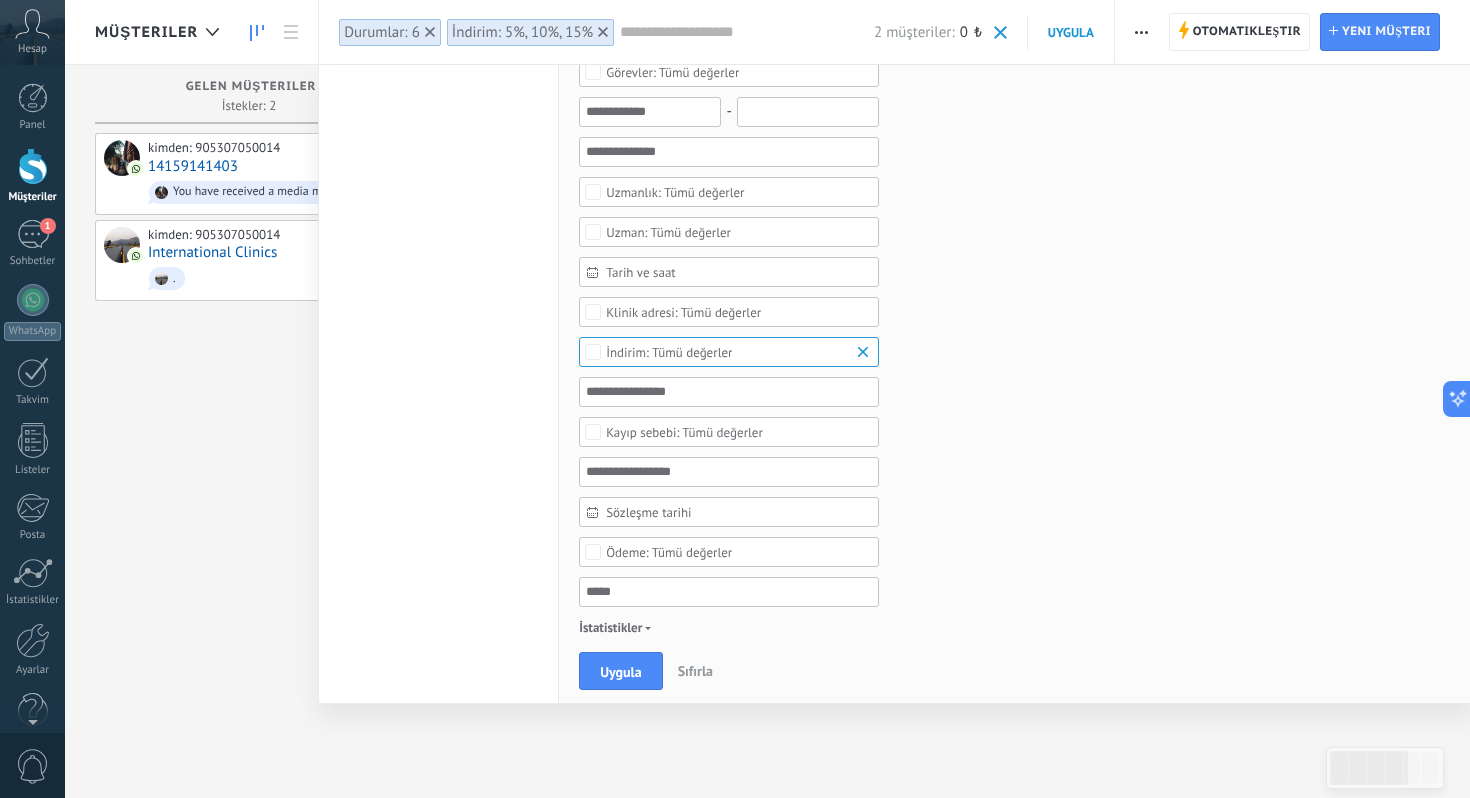 click on "Müşteri özellikleri Her zaman Her zaman Bugün Dün Son  ** 30  gün Bu hafta Geçen hafta Bu ay Geçen ay Bu çeyrek Bu yıl   Hiçbirini seçme Gelen müşteriler Nitelikli Yeni soruşturma Uzman atandı Randevu onaylandı Reçete edilen tedavi Randevu tamamlandı - kazanıldı Randevu iptal edildi - kaybedildi Aktif aşamalar Tümünü seç Yetersiz bütçe Ürün ihtiyaca uygun değil Koşullardan memnun değil Rakipten satın alındı Tanımlanmamış sebep Kapatma-kayıp nedeni müşteriler Tümünü seç Telefon E-posta Form Sohbet Tümü değerler Tümünü seç 905307050014 Tümü değerler Tümünü seç Bugün teslim edilecek Yarın teslim edilecek Bu hafta teslim edilecek Bu ay teslim edilecek Bu çeyrekte ödenecek Görev Yok Gecikmiş Tümü değerler - Tümünü seç Dolu değil Tanılayıcı Önleyici Cerrahi Tümü değerler Tümünü seç Dolu değil [PERSON_NAME] [PERSON_NAME] [PERSON_NAME] Den Cambel [PERSON_NAME] Tümü değerler Tarih ve saat - Tarih ve saat Bugün Dün Son  ** 30  gün Bu hafta 5%" at bounding box center (1016, 496) 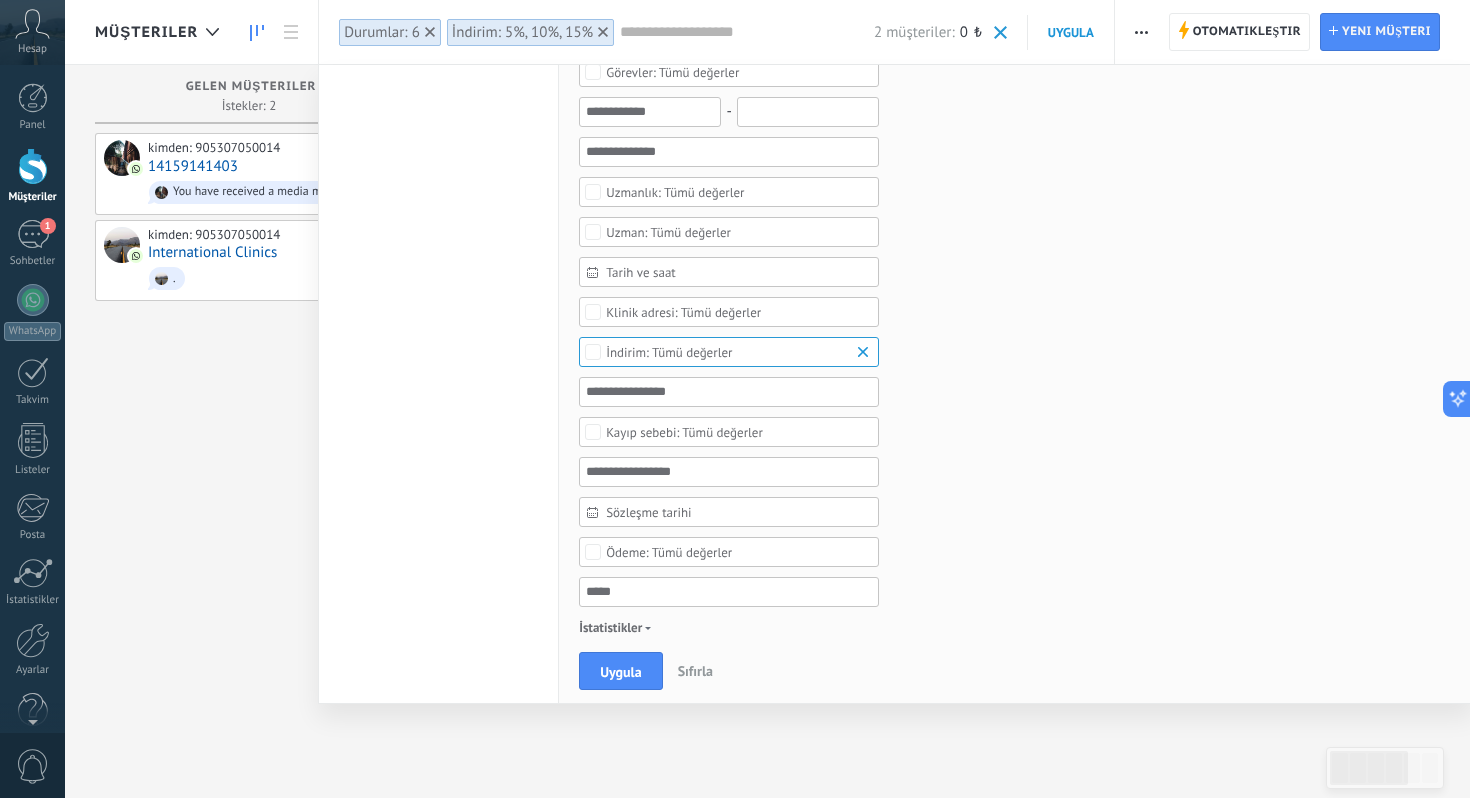 click at bounding box center (866, 352) 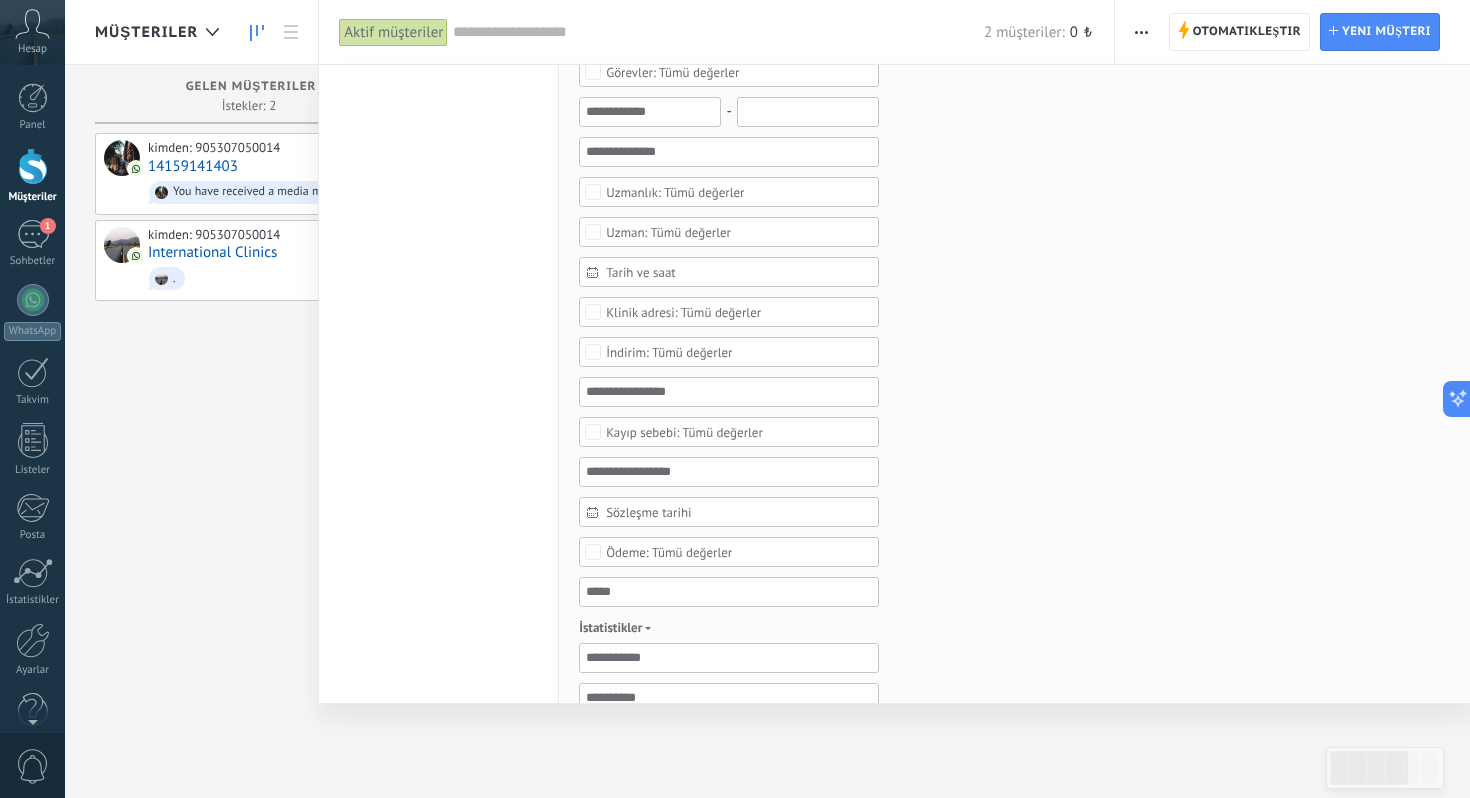 click on "Tümü değerler" at bounding box center (669, 352) 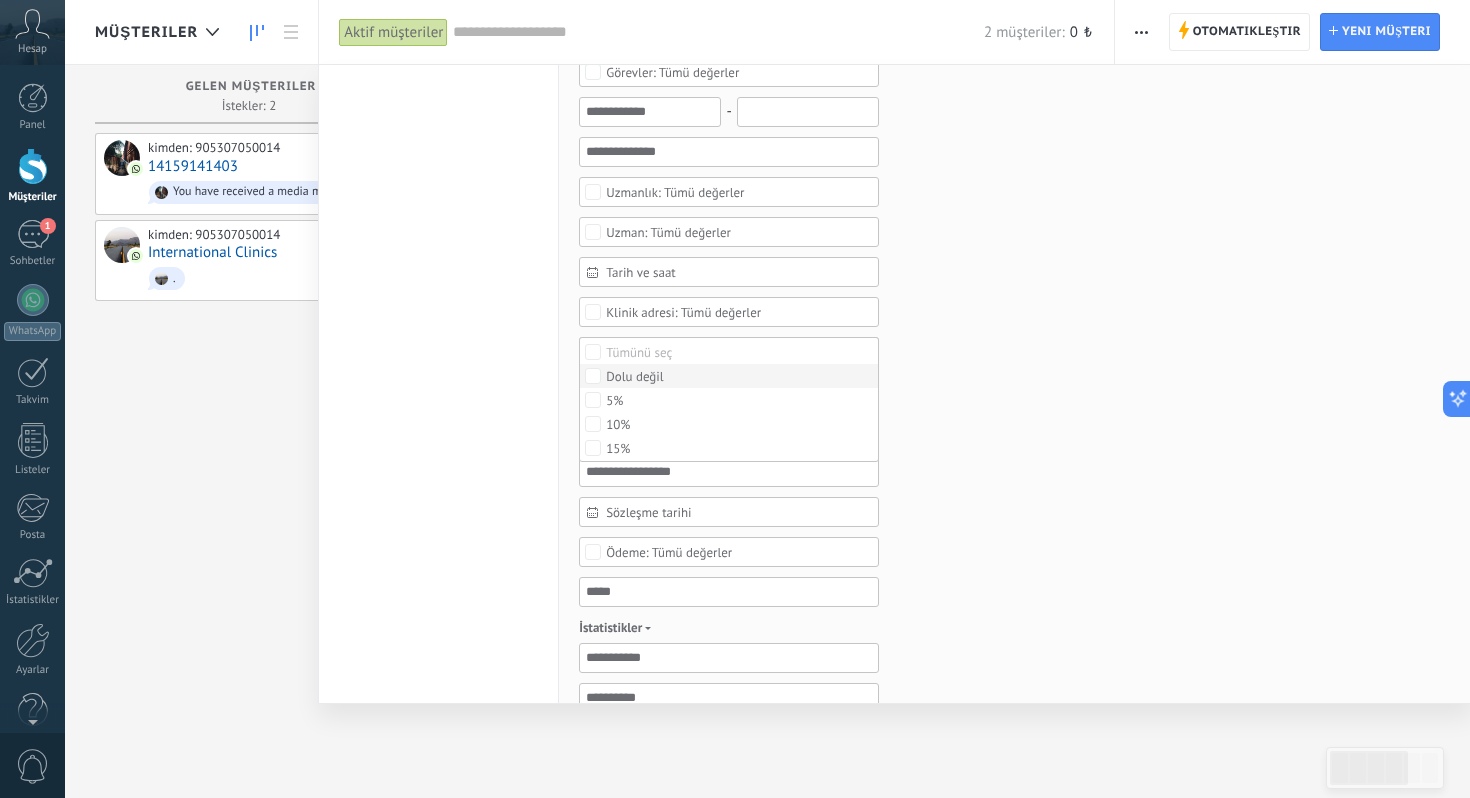 click on "Dolu değil" at bounding box center (729, 376) 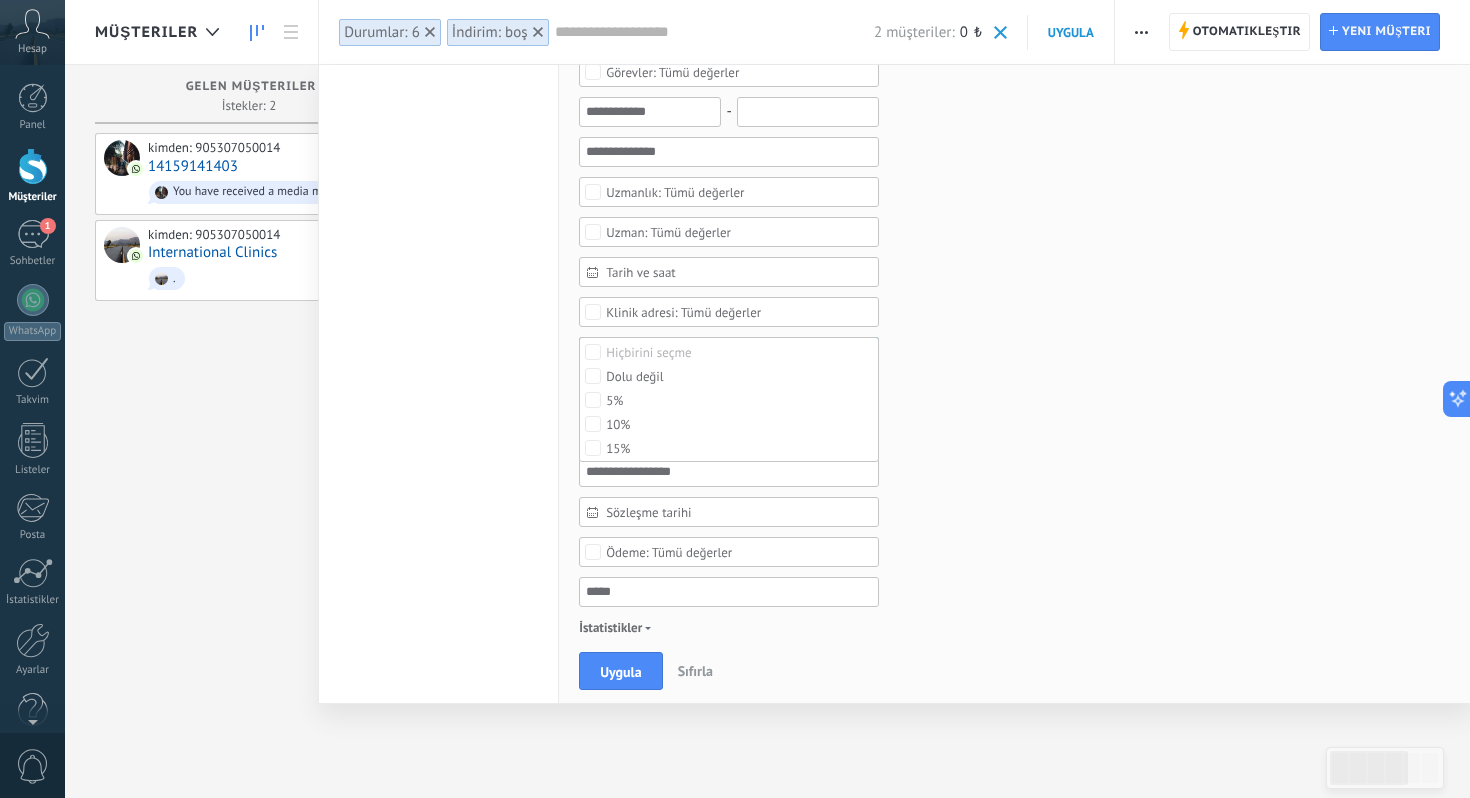 click on "Etiketler Yönet Bağlı etiketleriniz yok" at bounding box center (1029, 496) 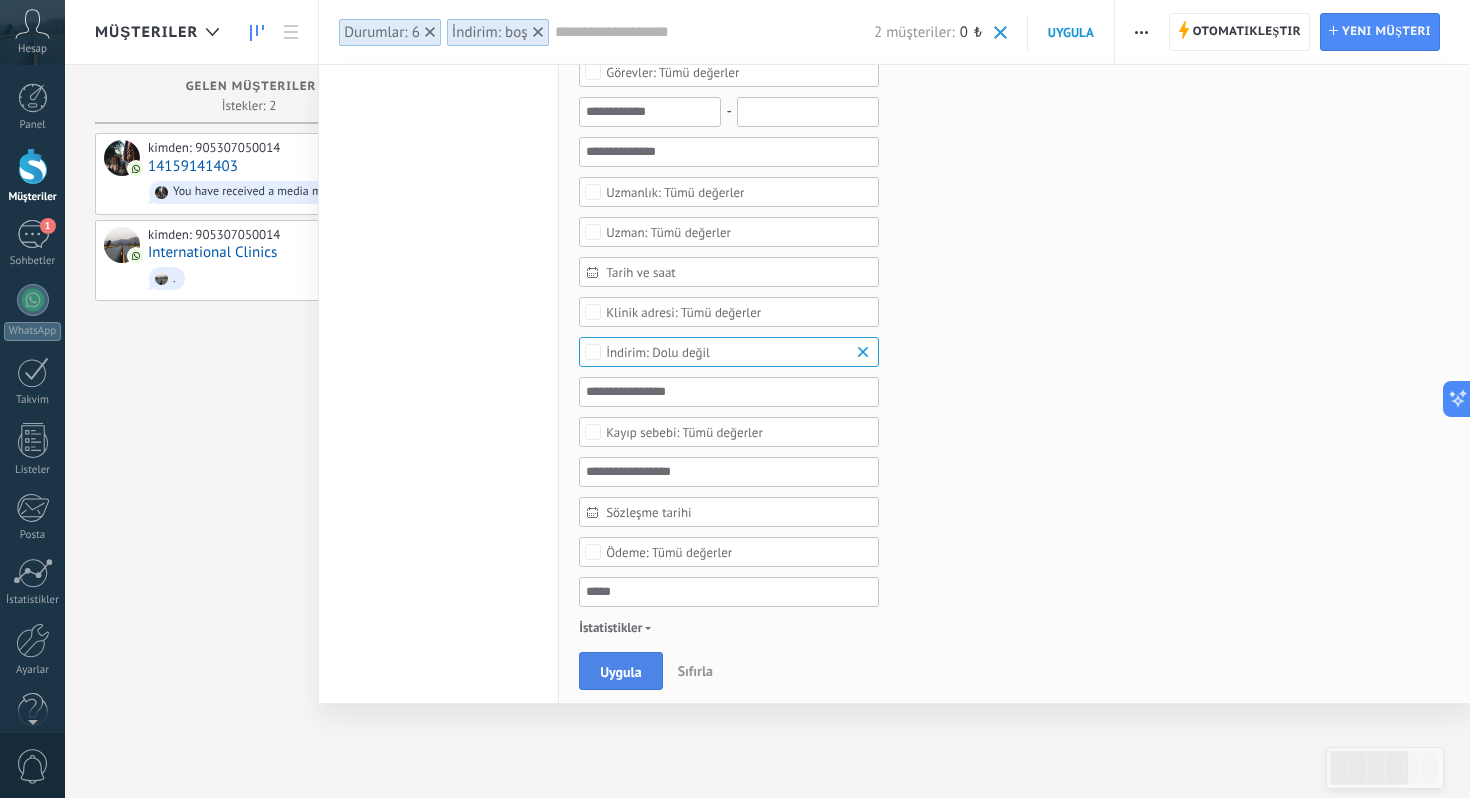 click on "Uygula" at bounding box center [620, 672] 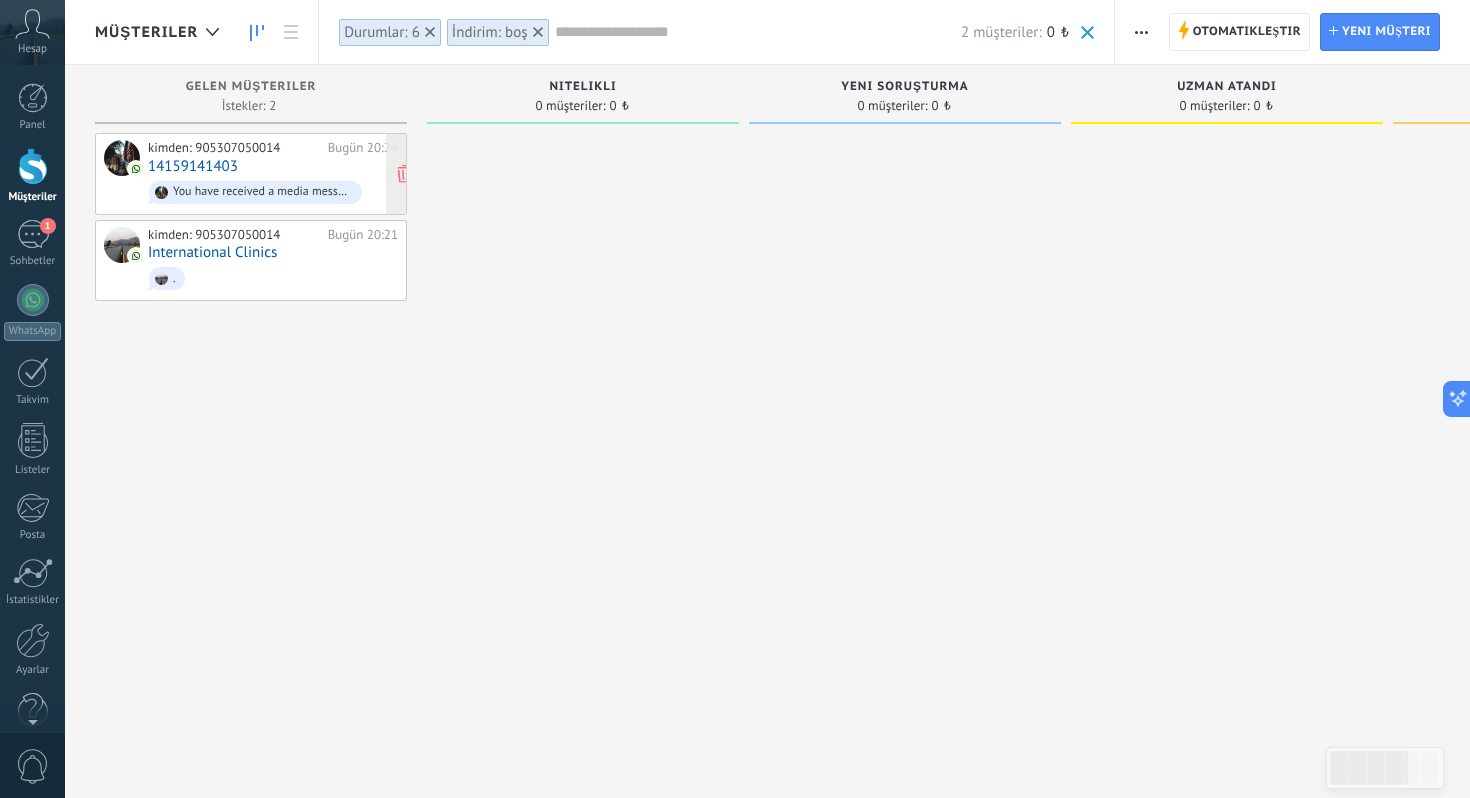 click on "kimden: 905307050014" at bounding box center [234, 148] 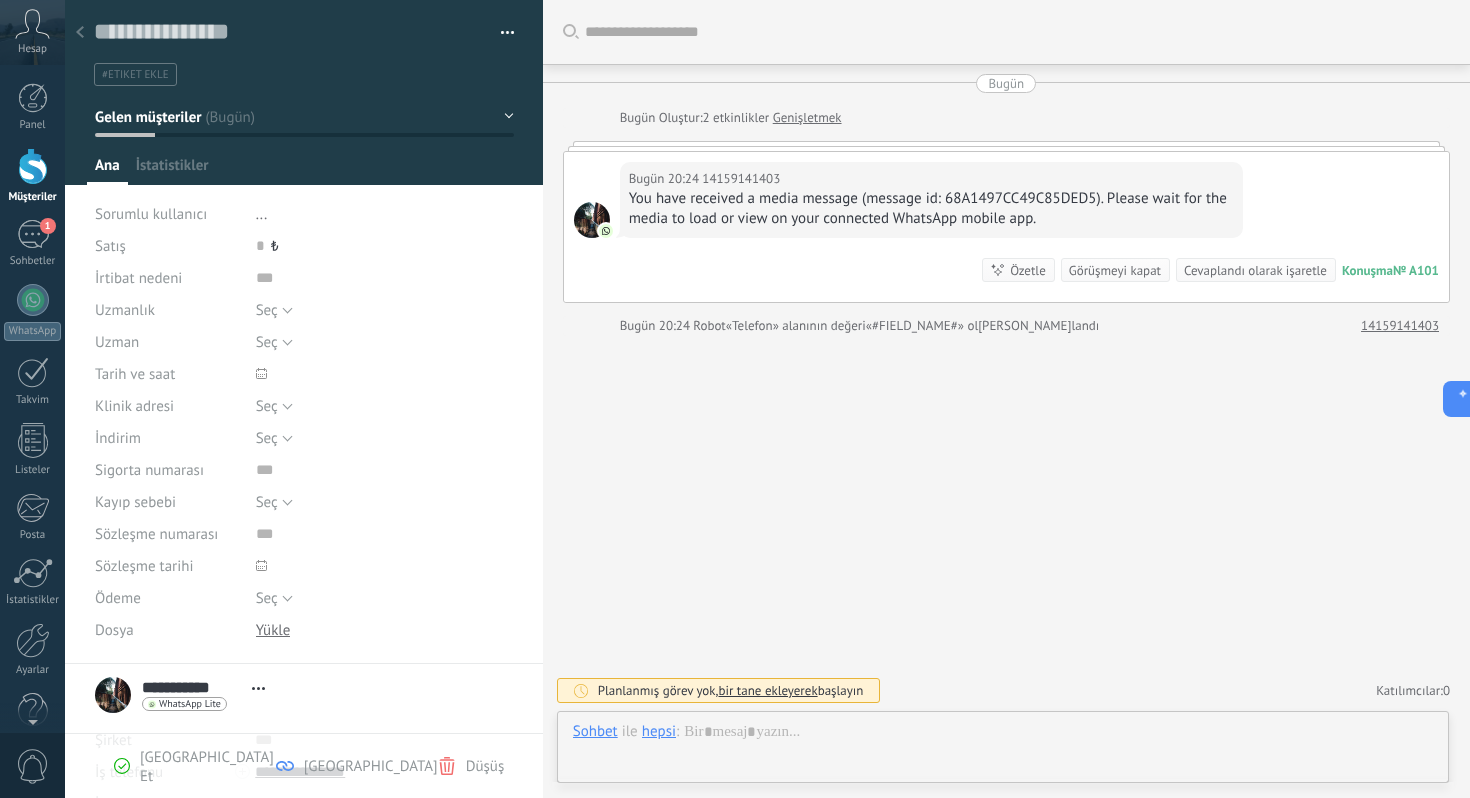 scroll, scrollTop: 30, scrollLeft: 0, axis: vertical 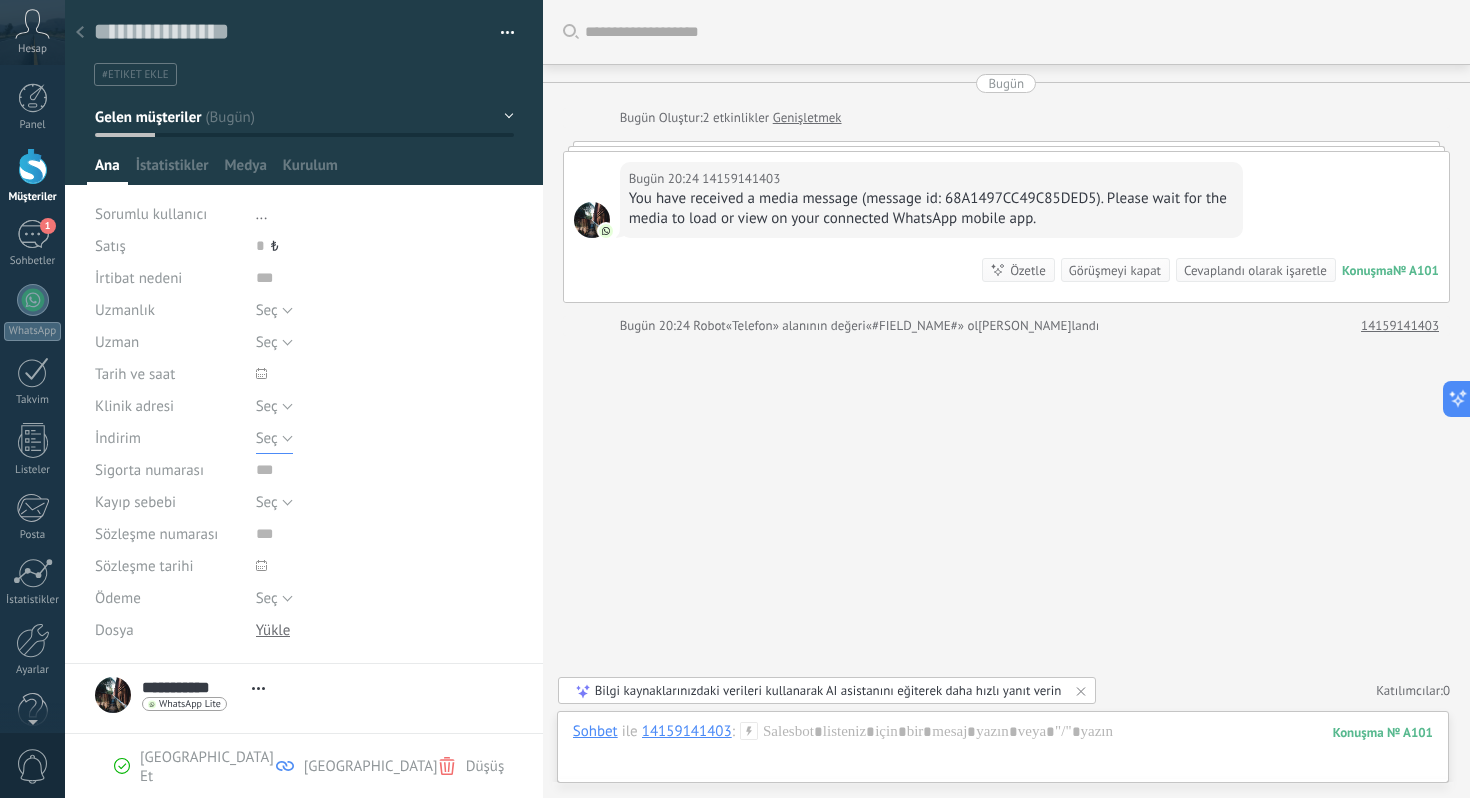 click on "Seç" at bounding box center (267, 438) 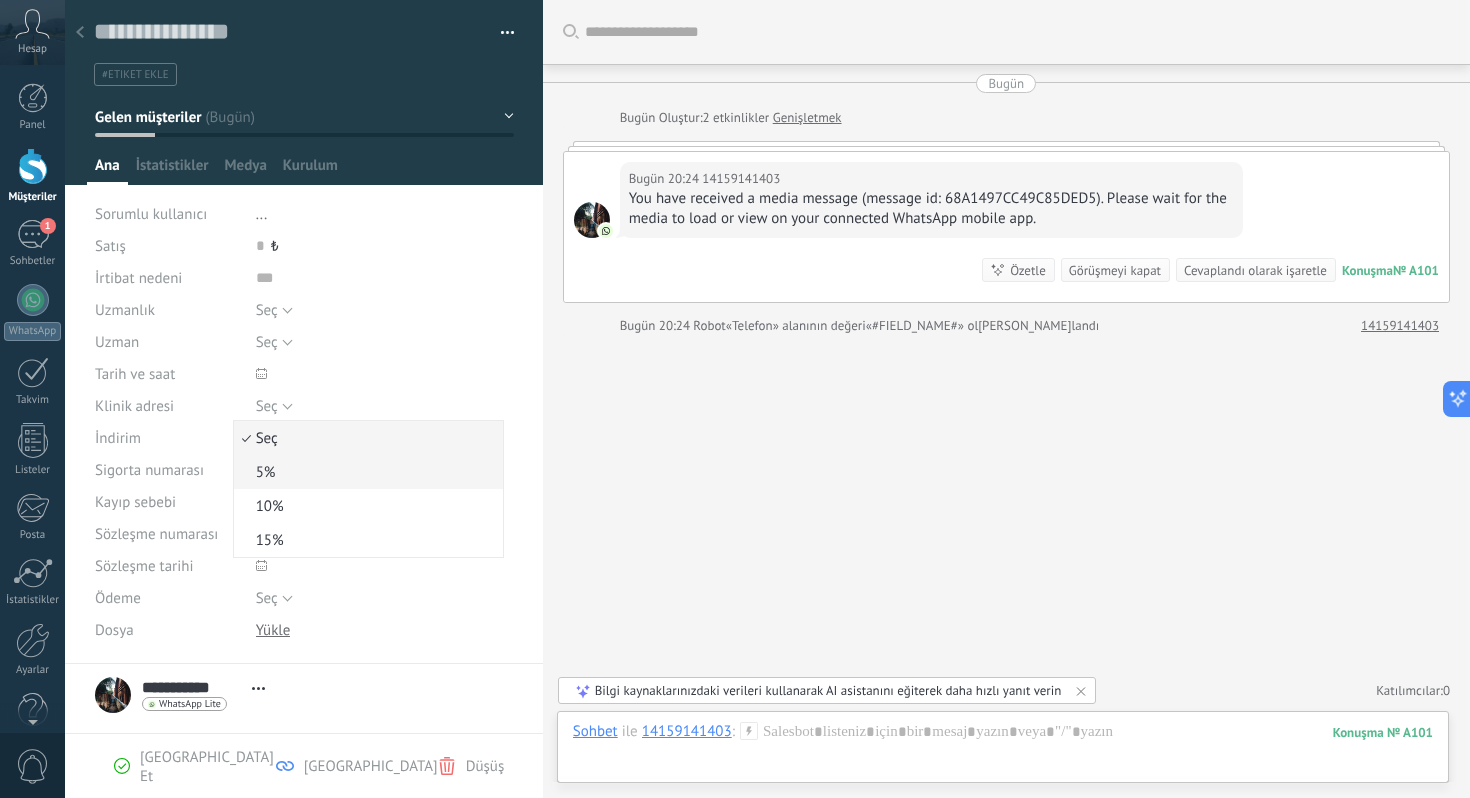 click on "5%" at bounding box center [365, 472] 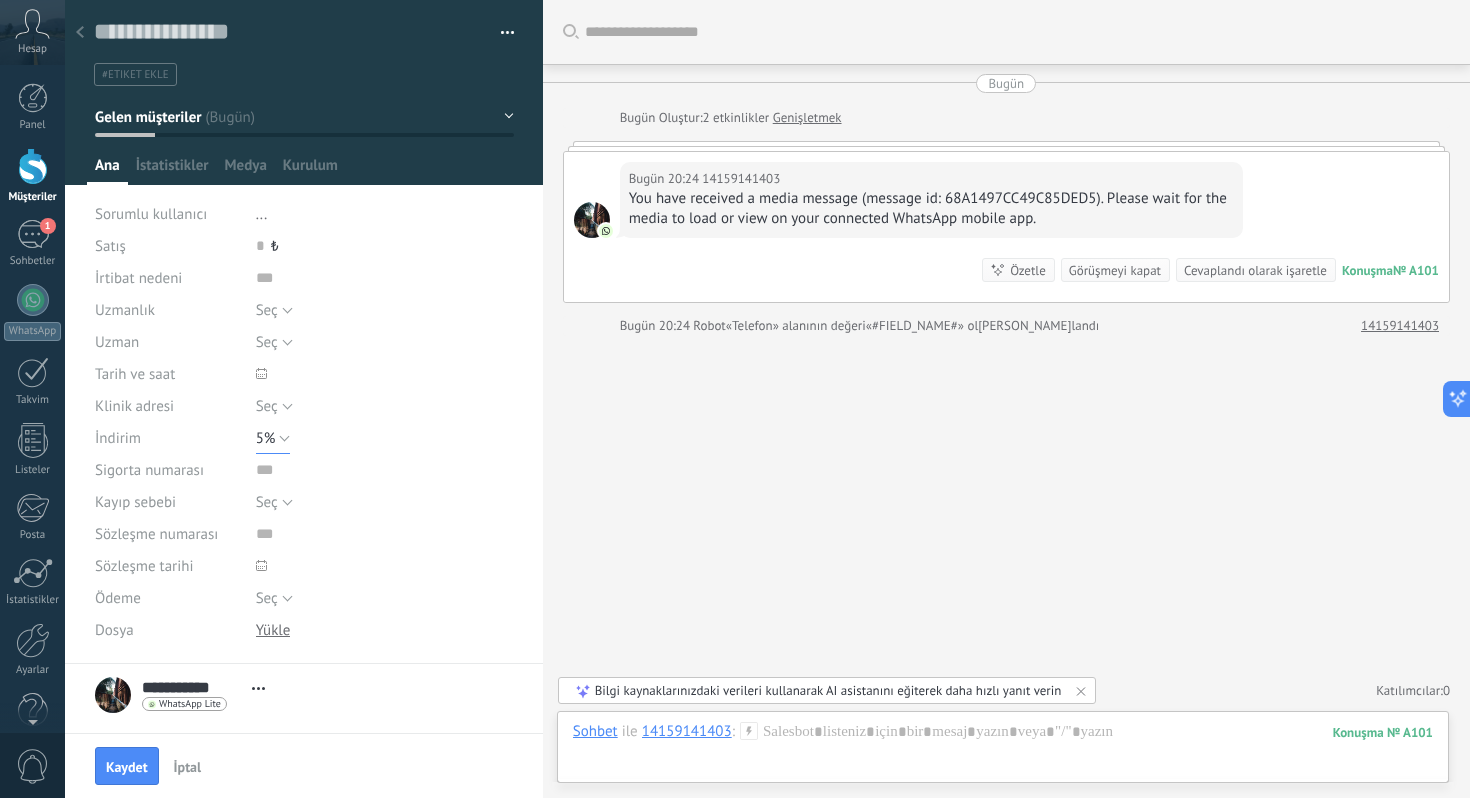 click on "5%" at bounding box center [273, 438] 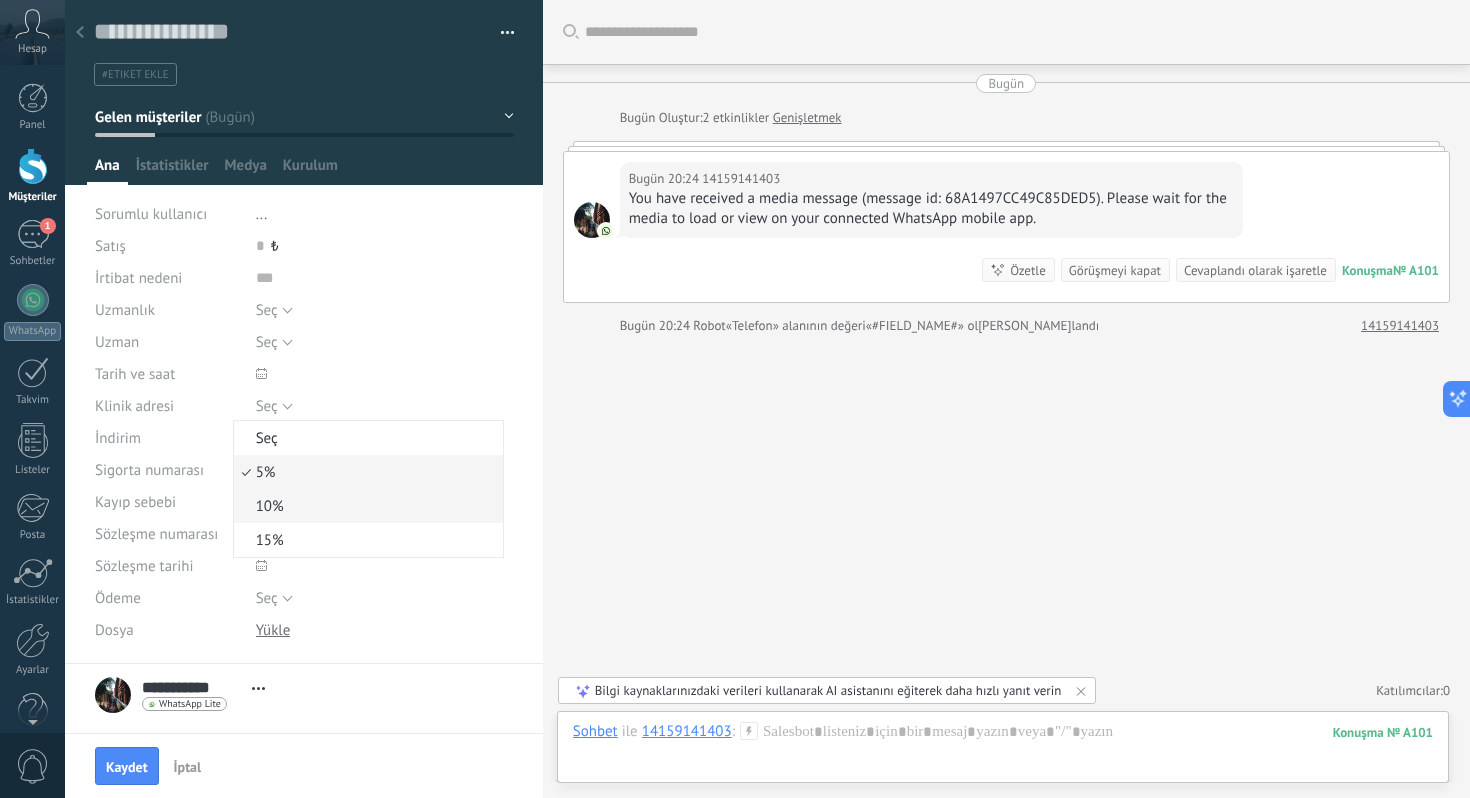 scroll, scrollTop: 50, scrollLeft: 0, axis: vertical 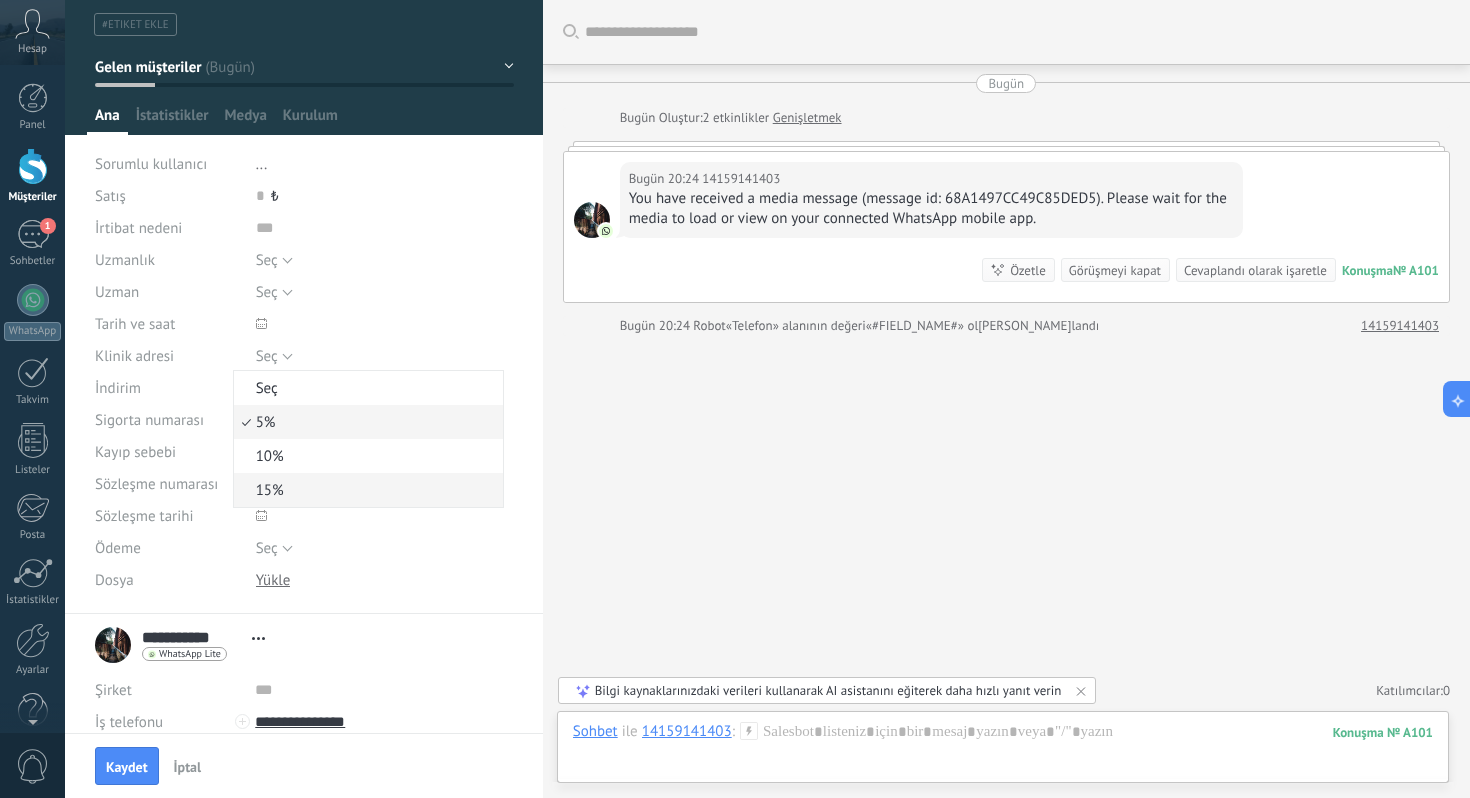 click on "15%" at bounding box center (365, 490) 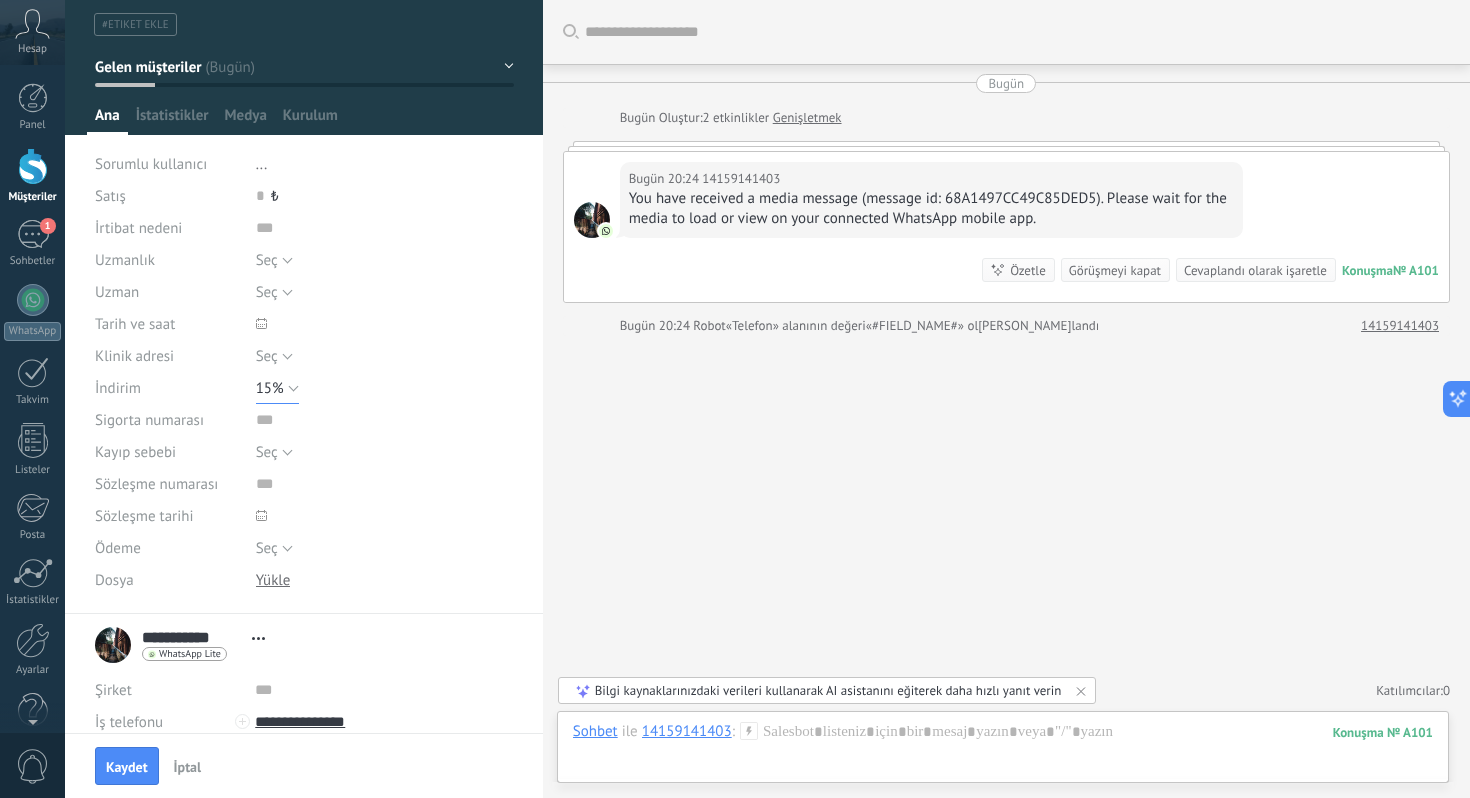 click on "15%" at bounding box center (277, 388) 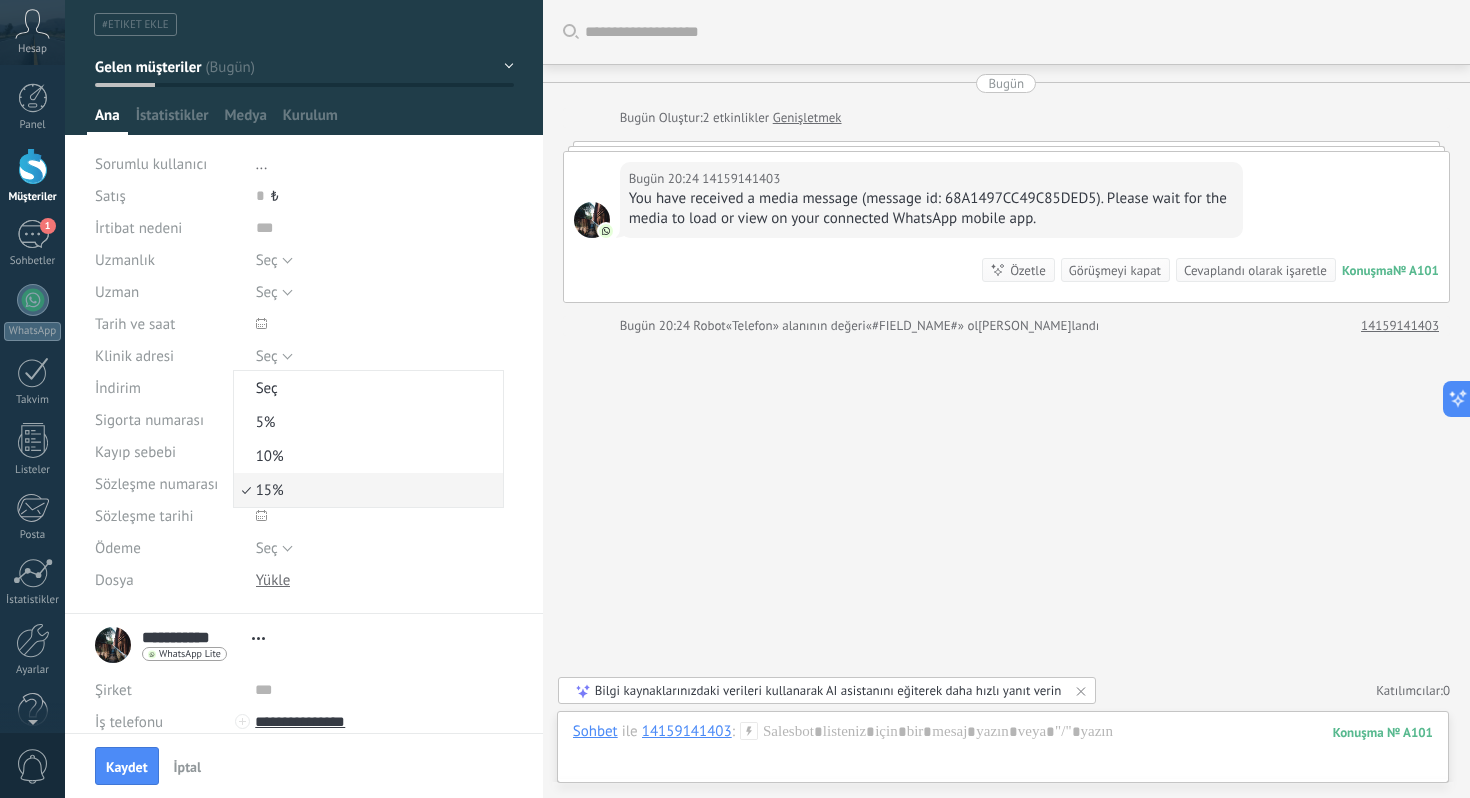 click at bounding box center [33, 166] 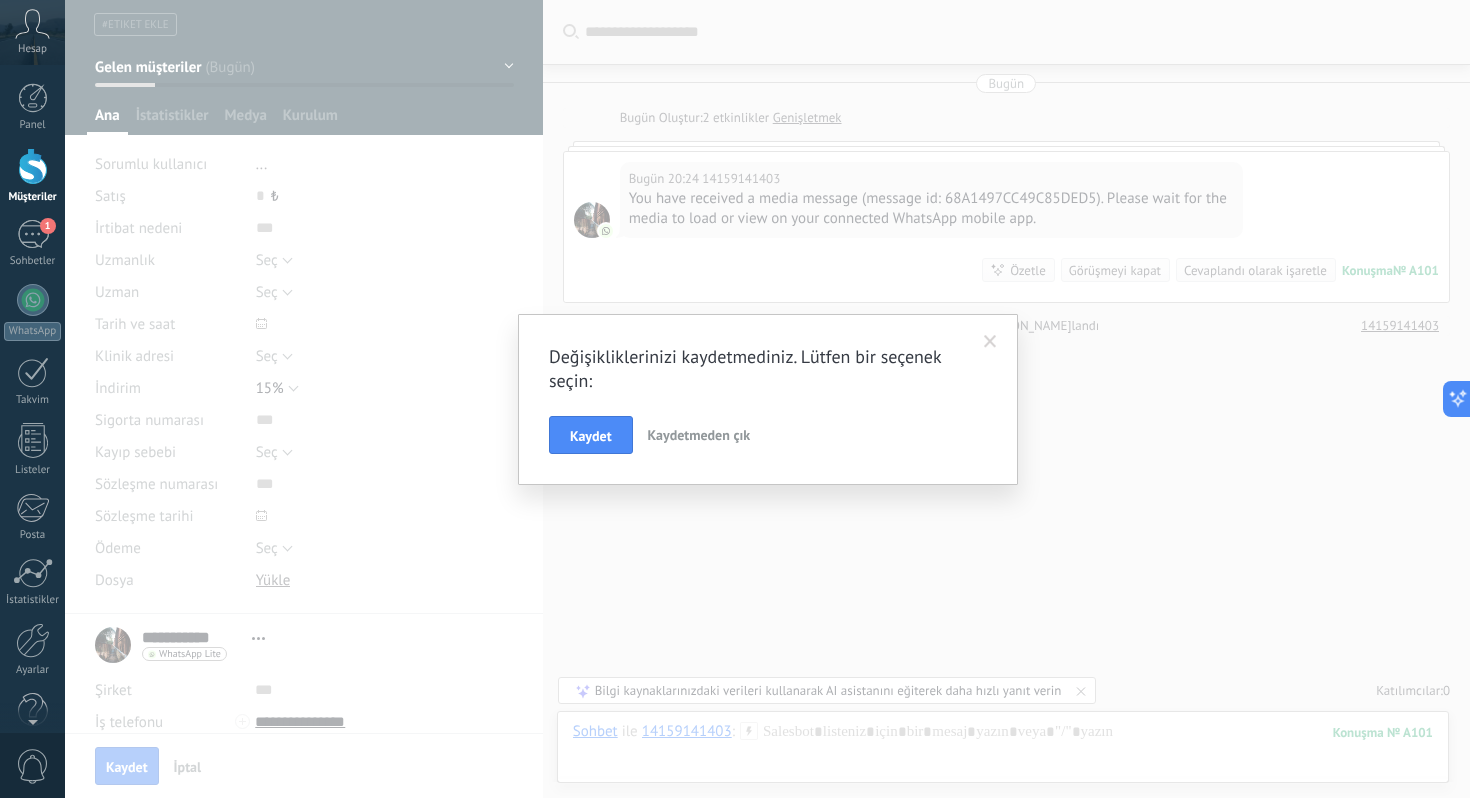 click on "Kaydetmeden çık" at bounding box center (699, 435) 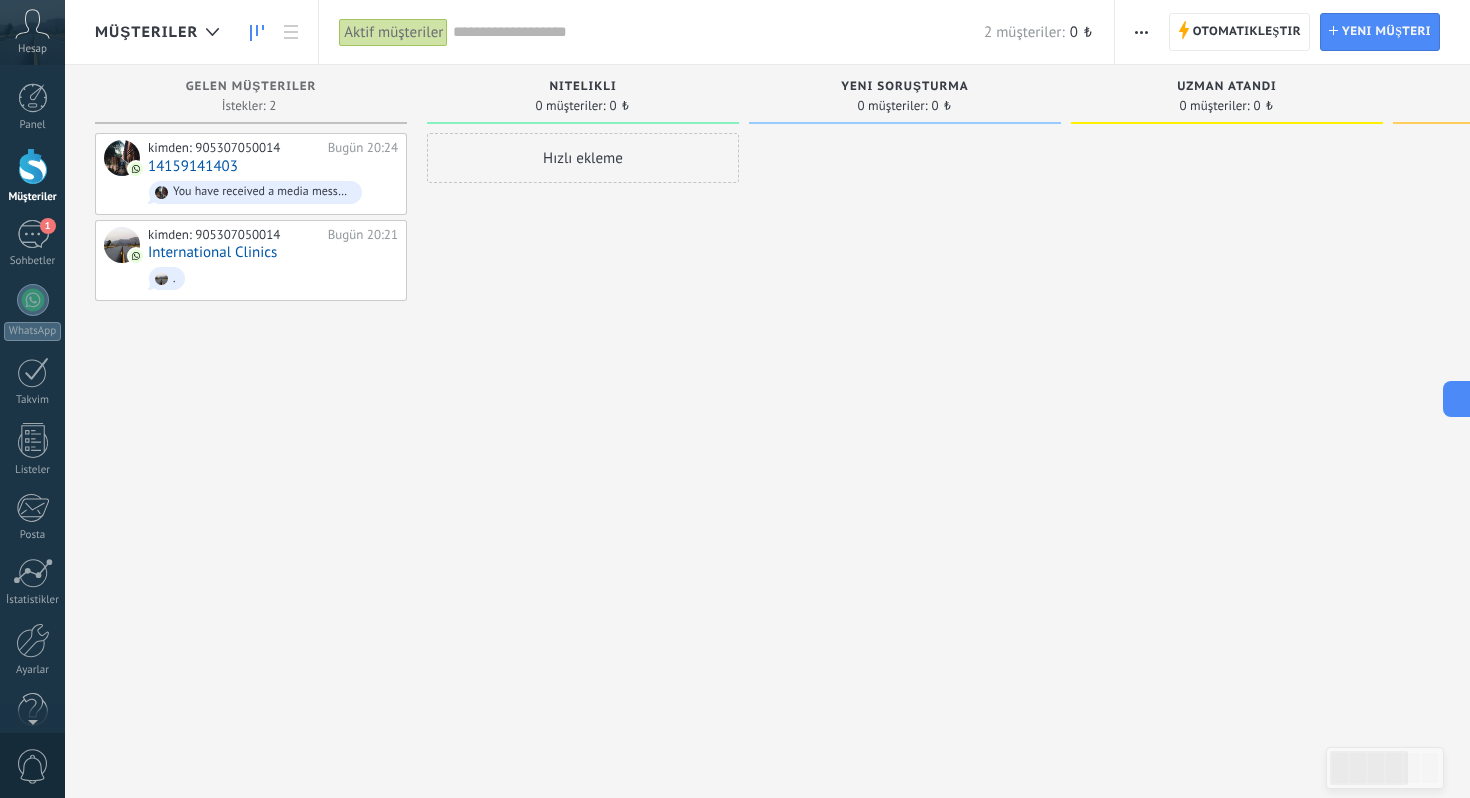 click on "Aktif müşteriler" at bounding box center [393, 32] 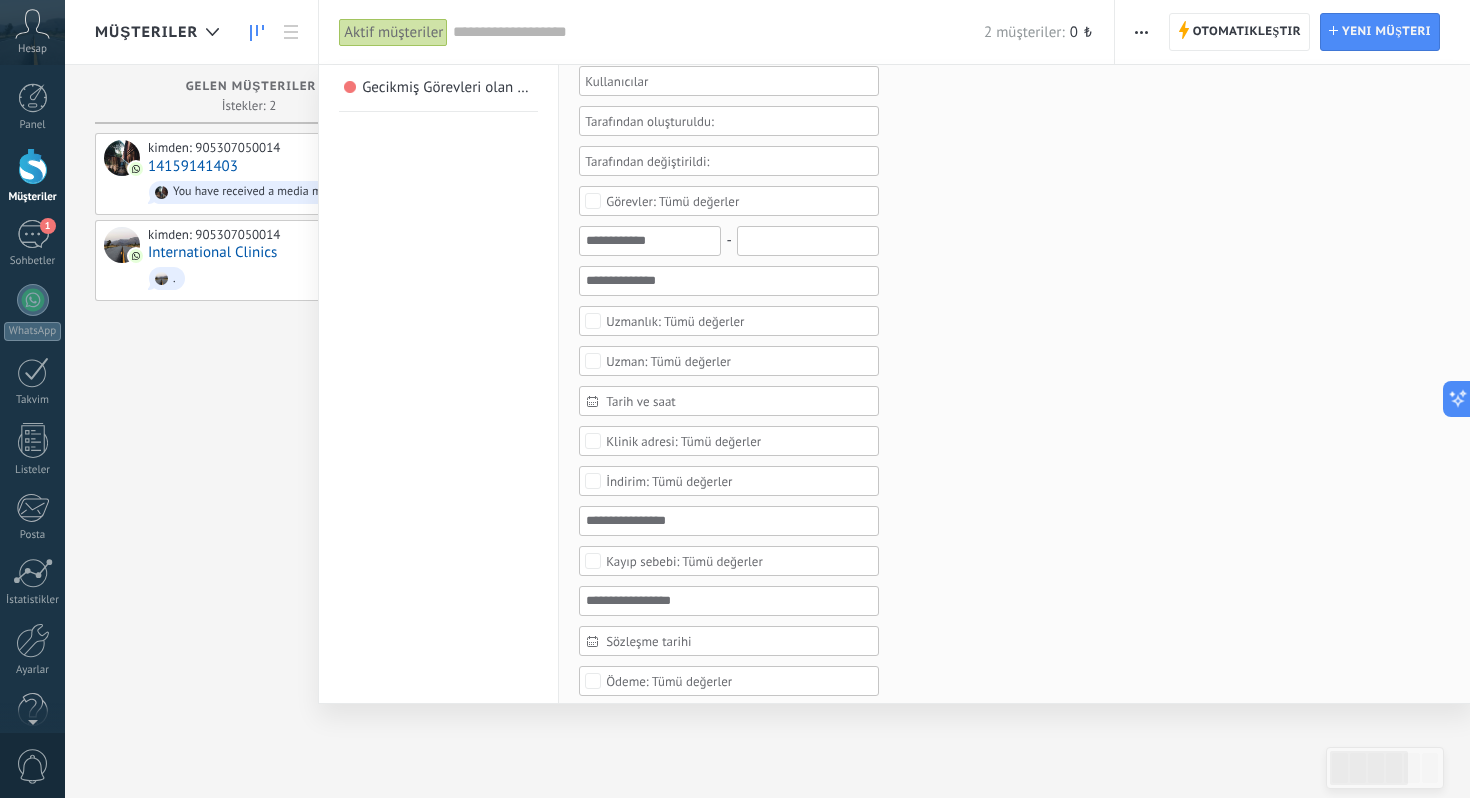scroll, scrollTop: 254, scrollLeft: 0, axis: vertical 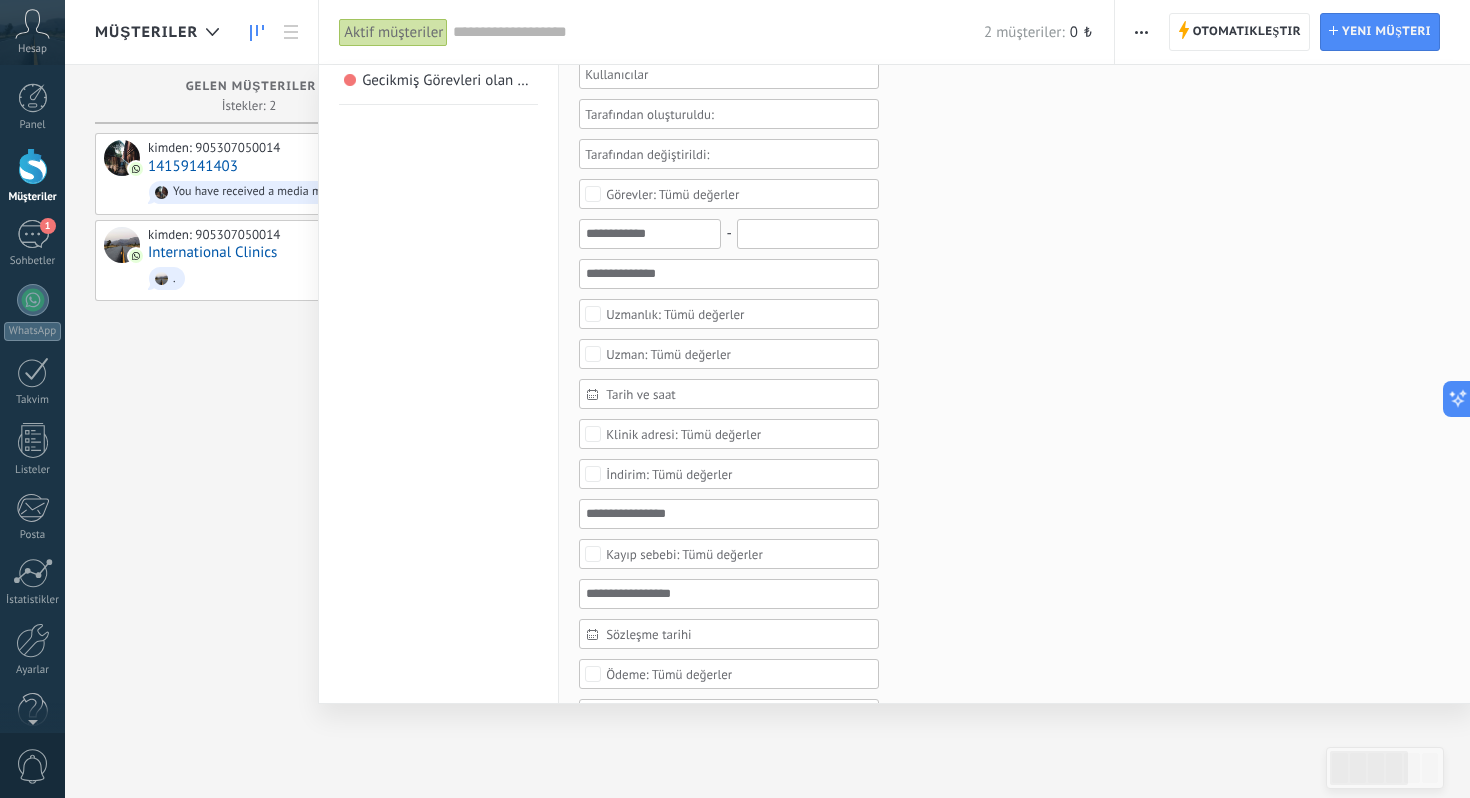 click on "Tümü değerler" at bounding box center (729, 474) 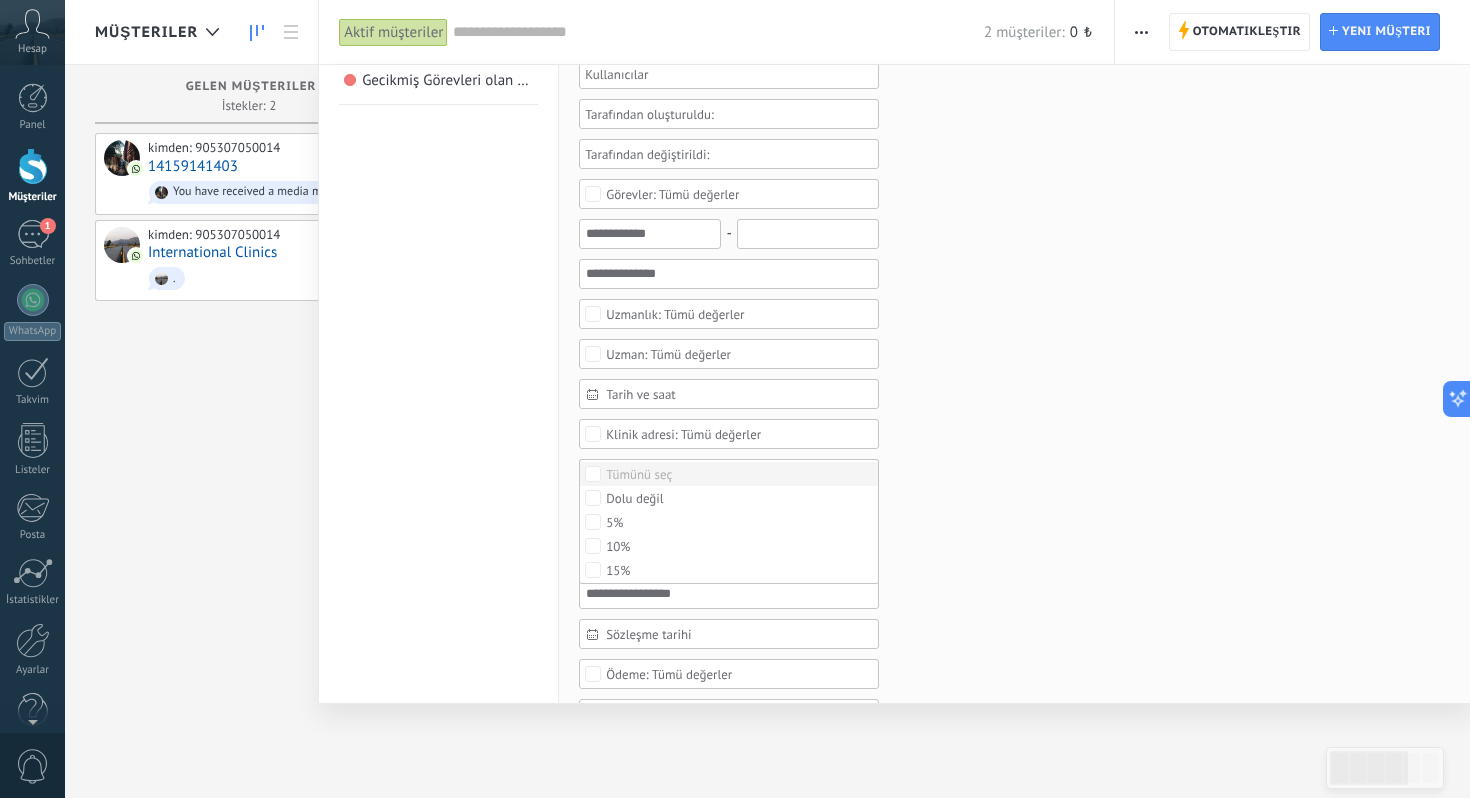 click on "Tümünü seç" at bounding box center (729, 474) 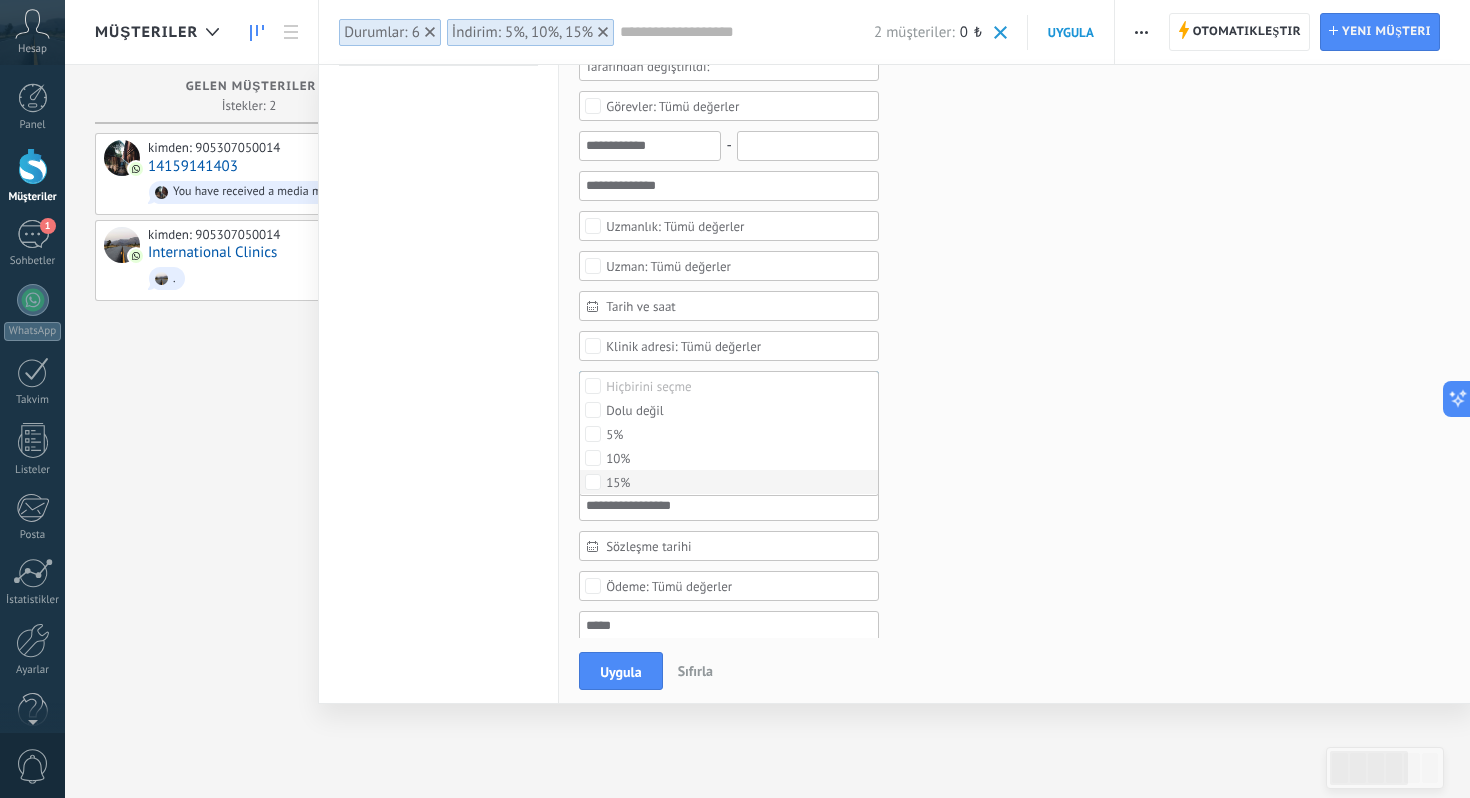 scroll, scrollTop: 346, scrollLeft: 0, axis: vertical 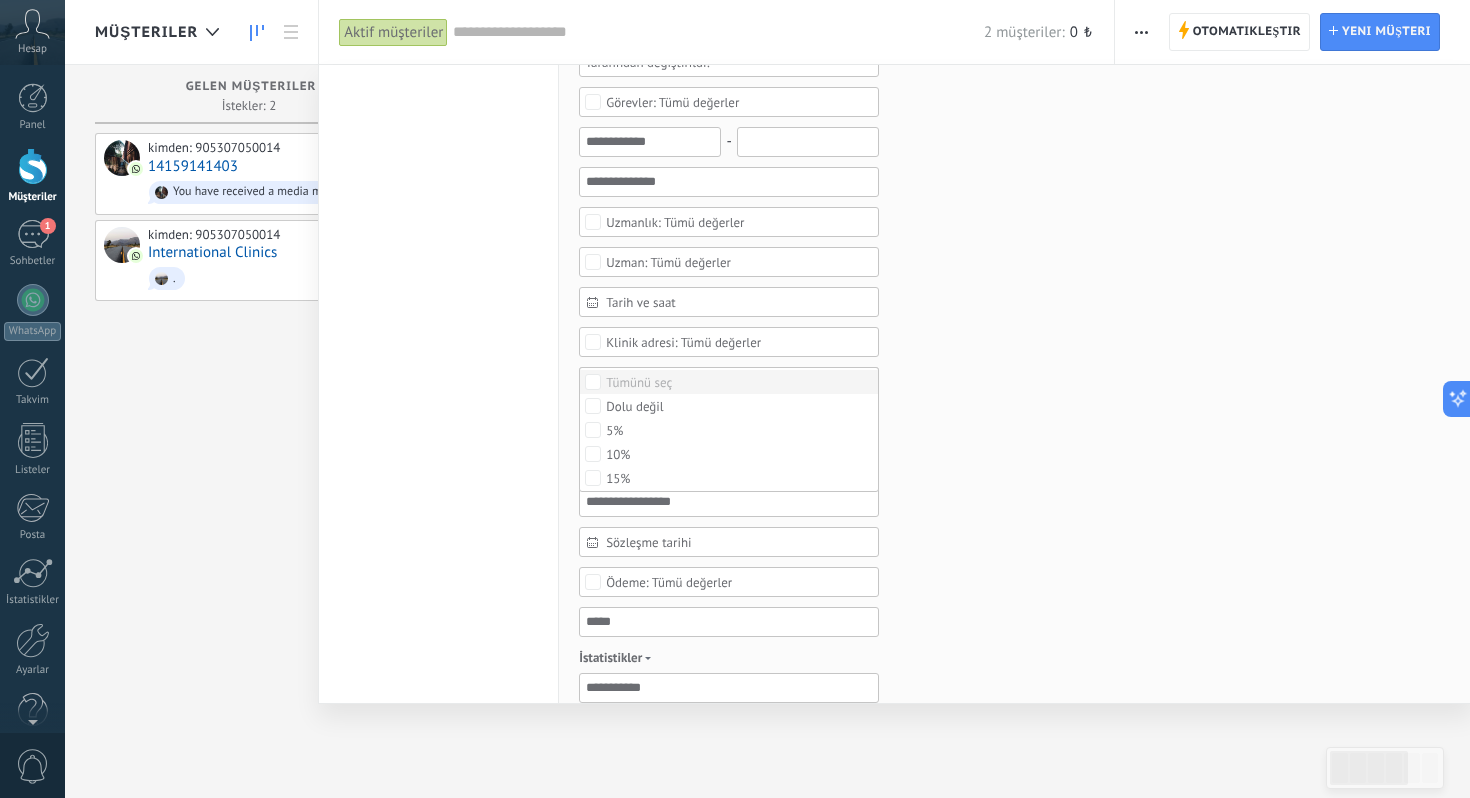 click on "Tümünü seç" at bounding box center [639, 383] 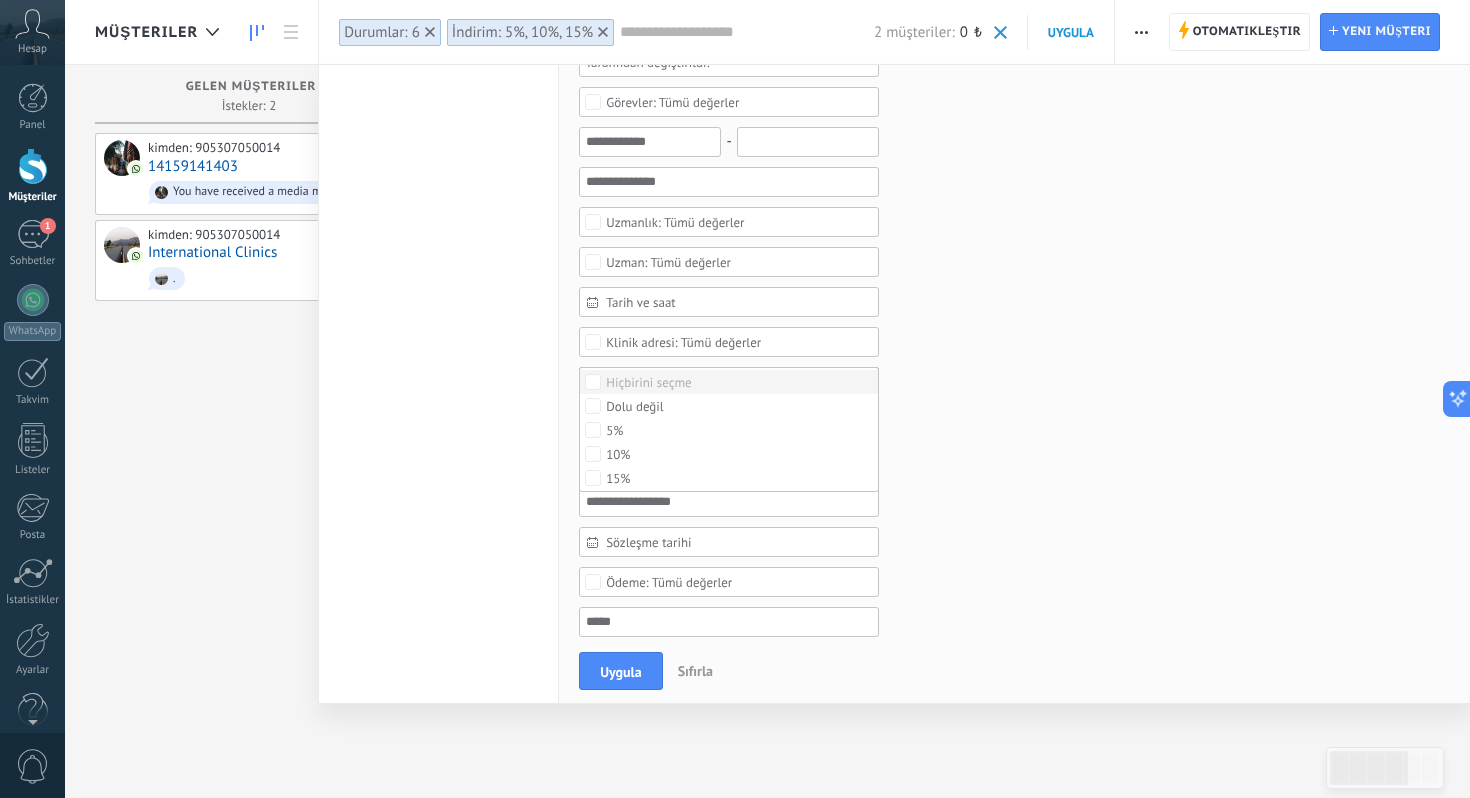 click on "Hiçbirini seçme" at bounding box center [649, 383] 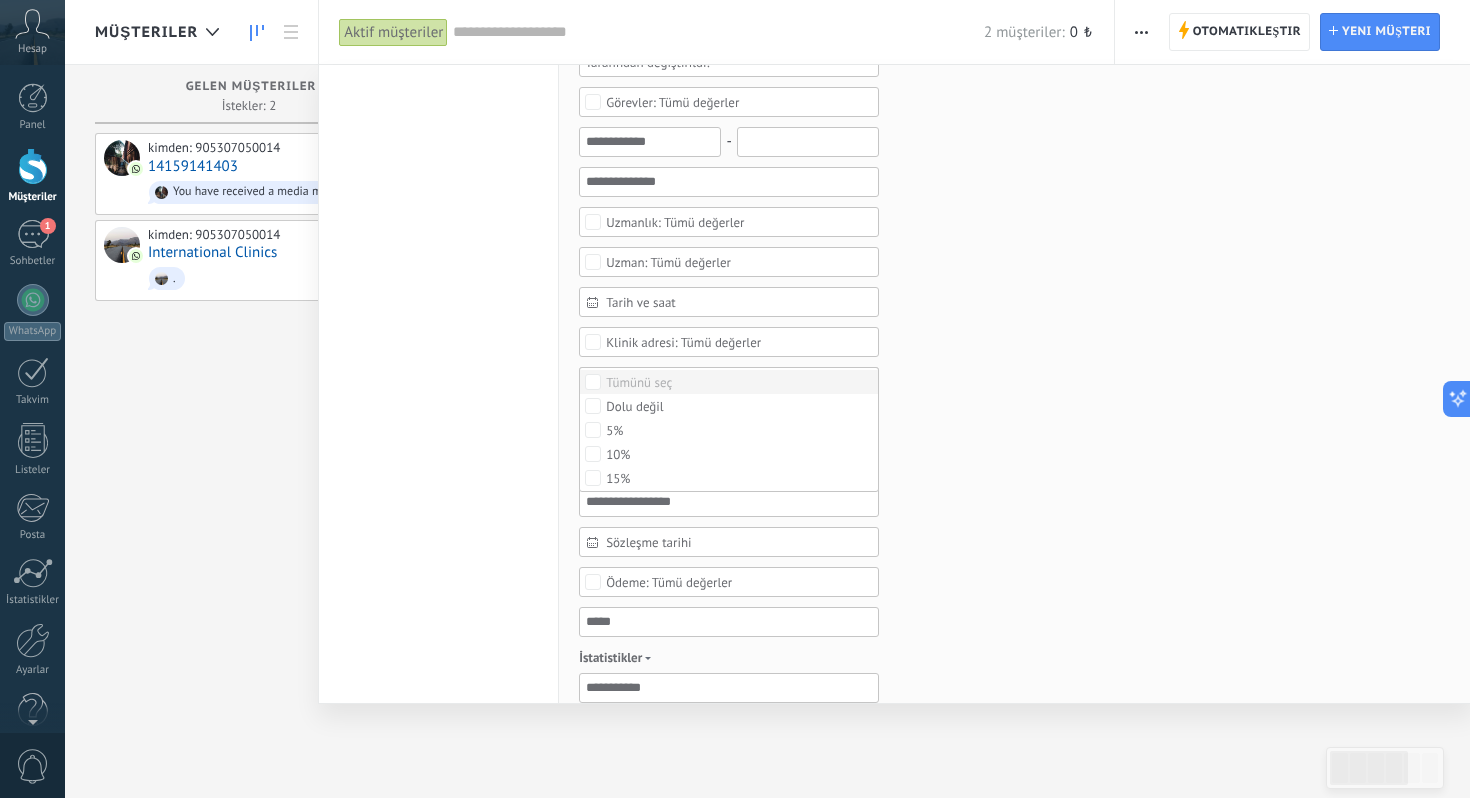 click on "Tümünü seç" at bounding box center (639, 383) 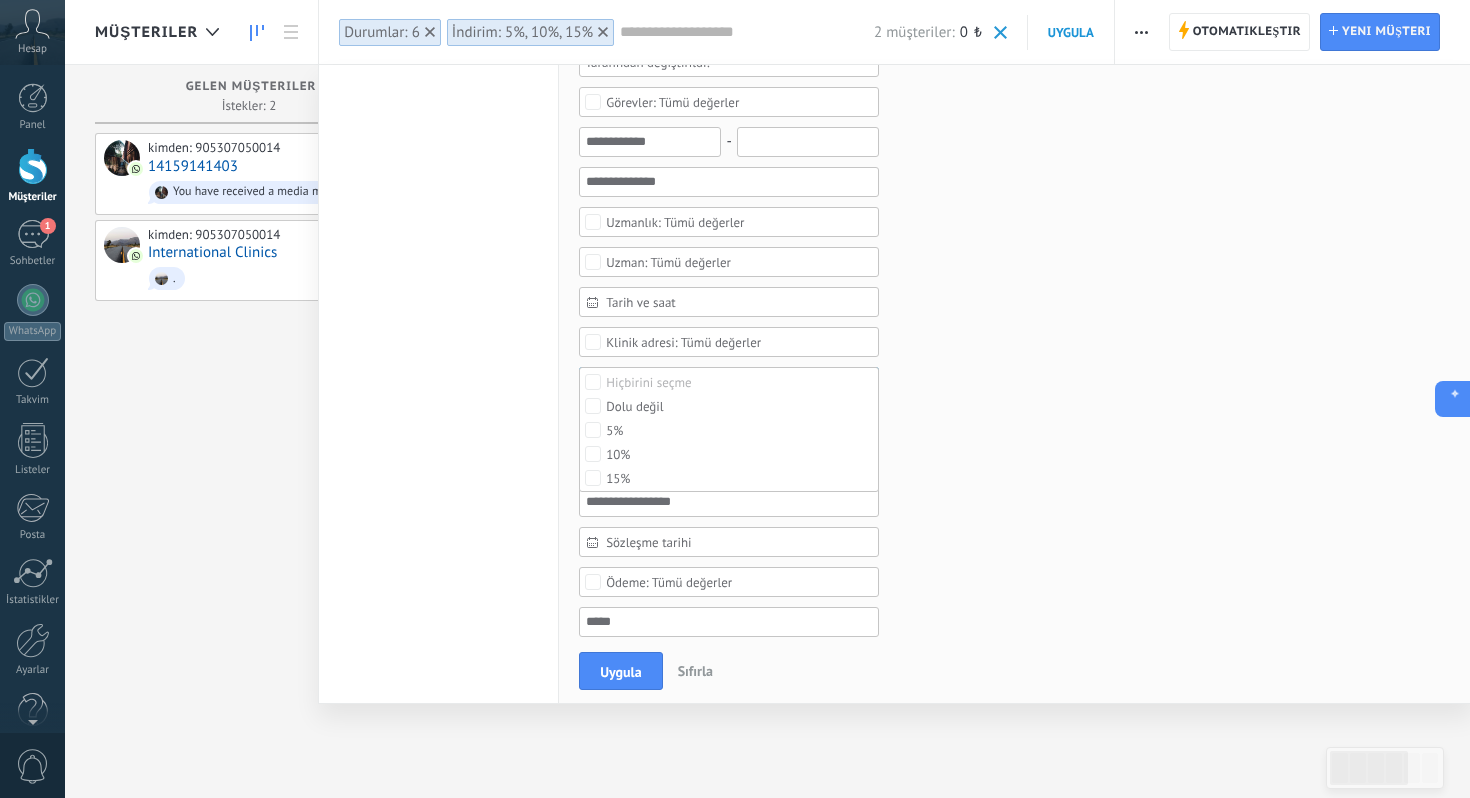 click 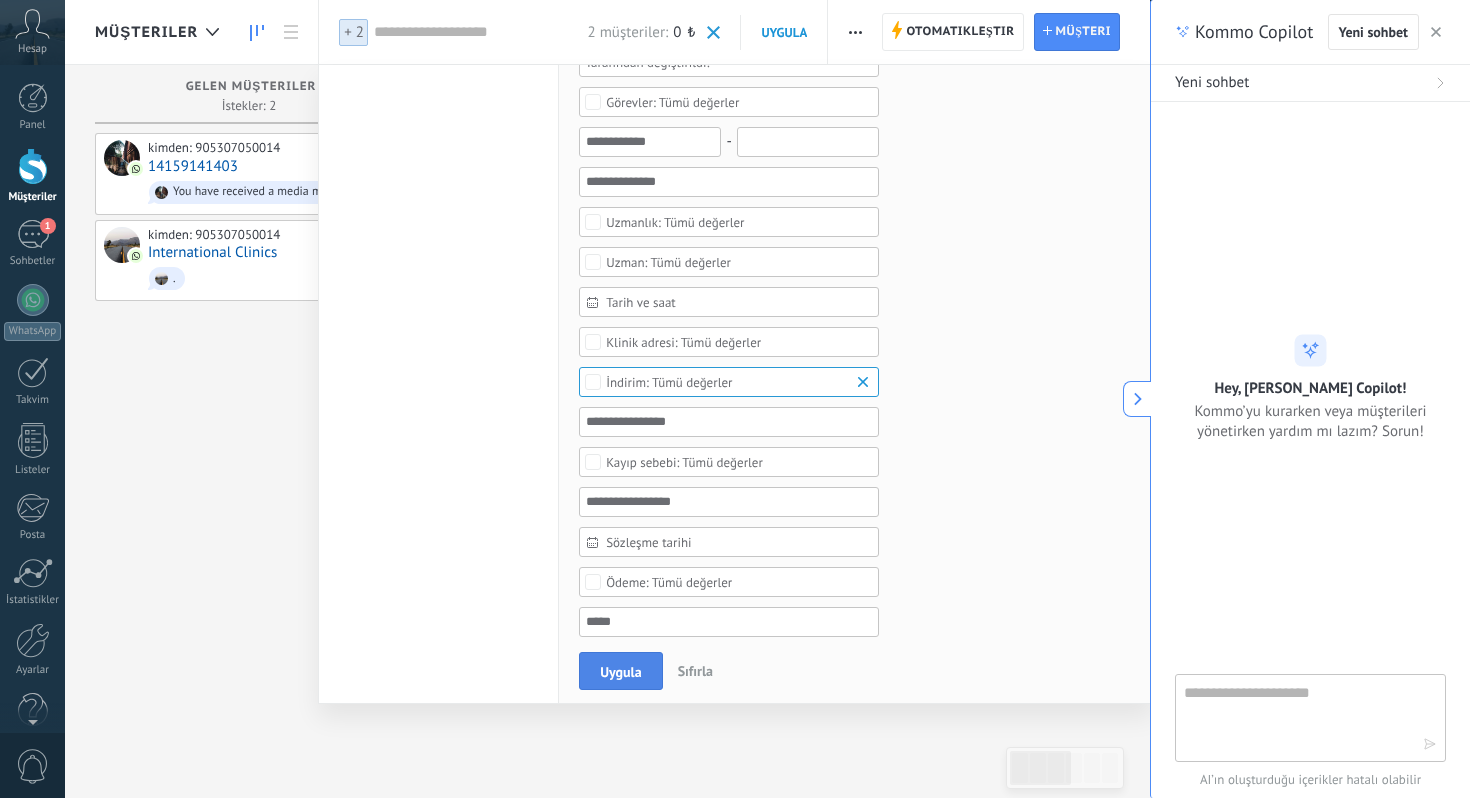 click on "Uygula" at bounding box center [620, 672] 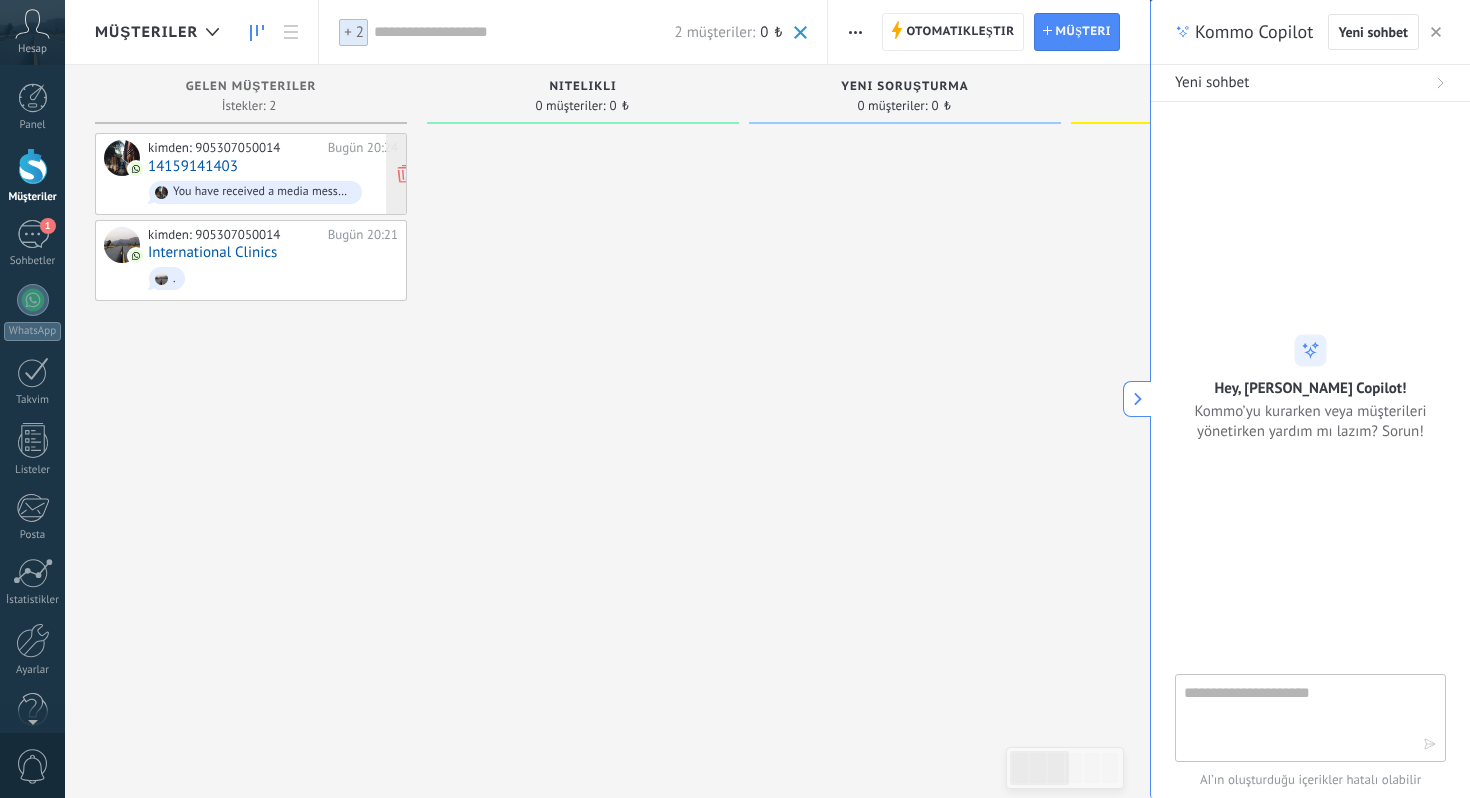 click on "kimden: 905307050014 Bugün 20:24 14159141403 You have received a media message (message id: 68A1497CC49C85DED5). Please wait for the media to load or view on your connected WhatsApp mobile app." at bounding box center [273, 174] 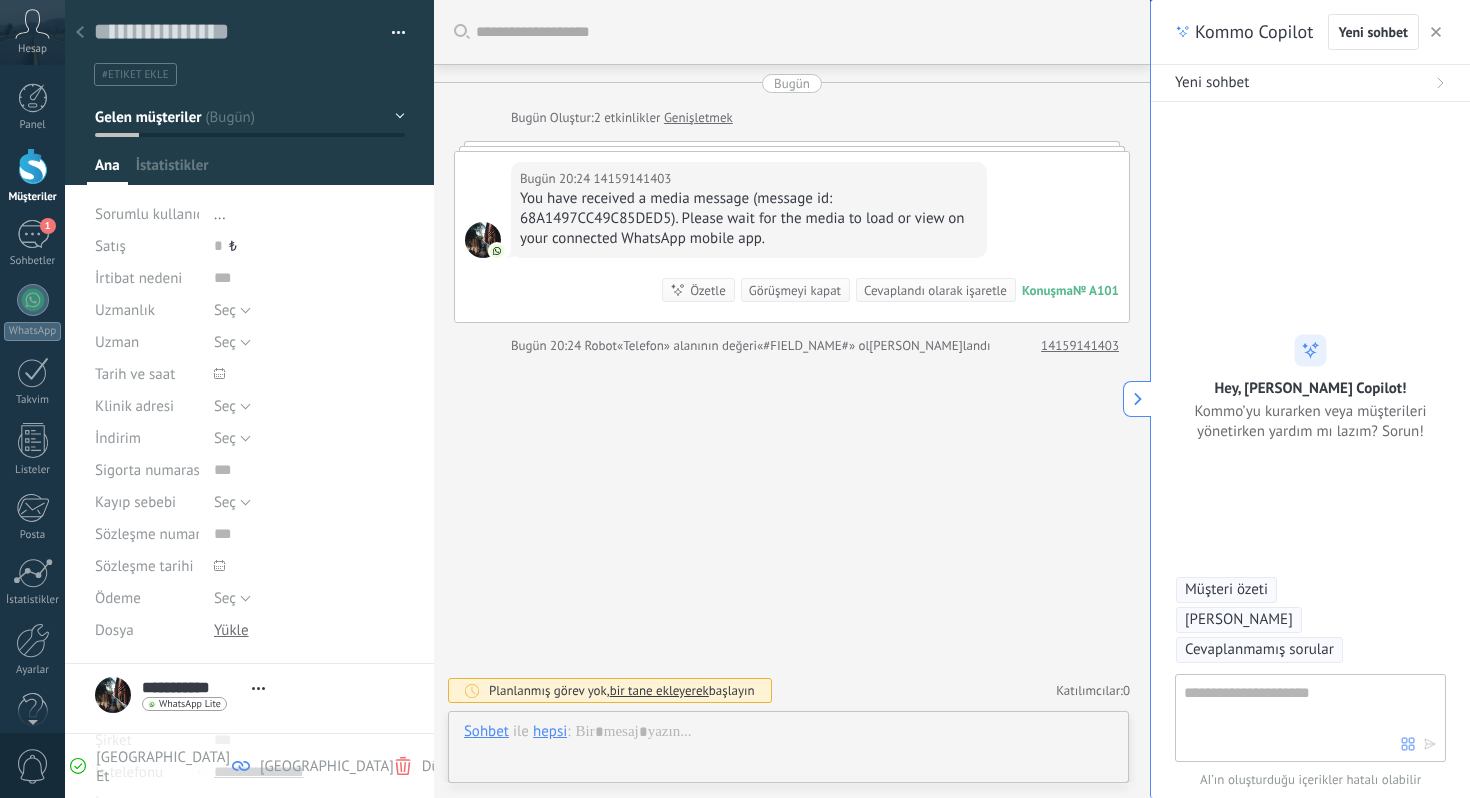 scroll, scrollTop: 30, scrollLeft: 0, axis: vertical 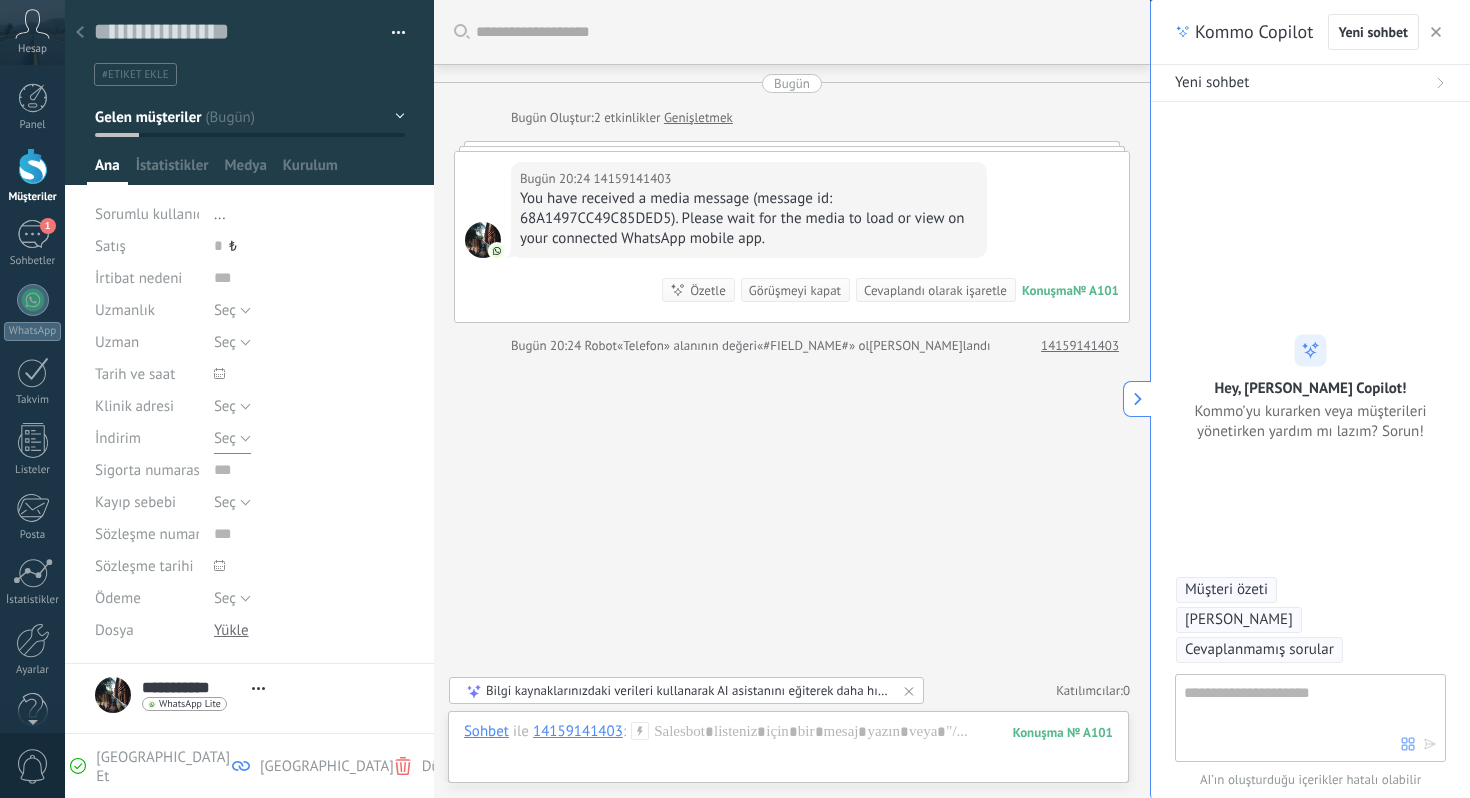 click on "Seç" at bounding box center [225, 438] 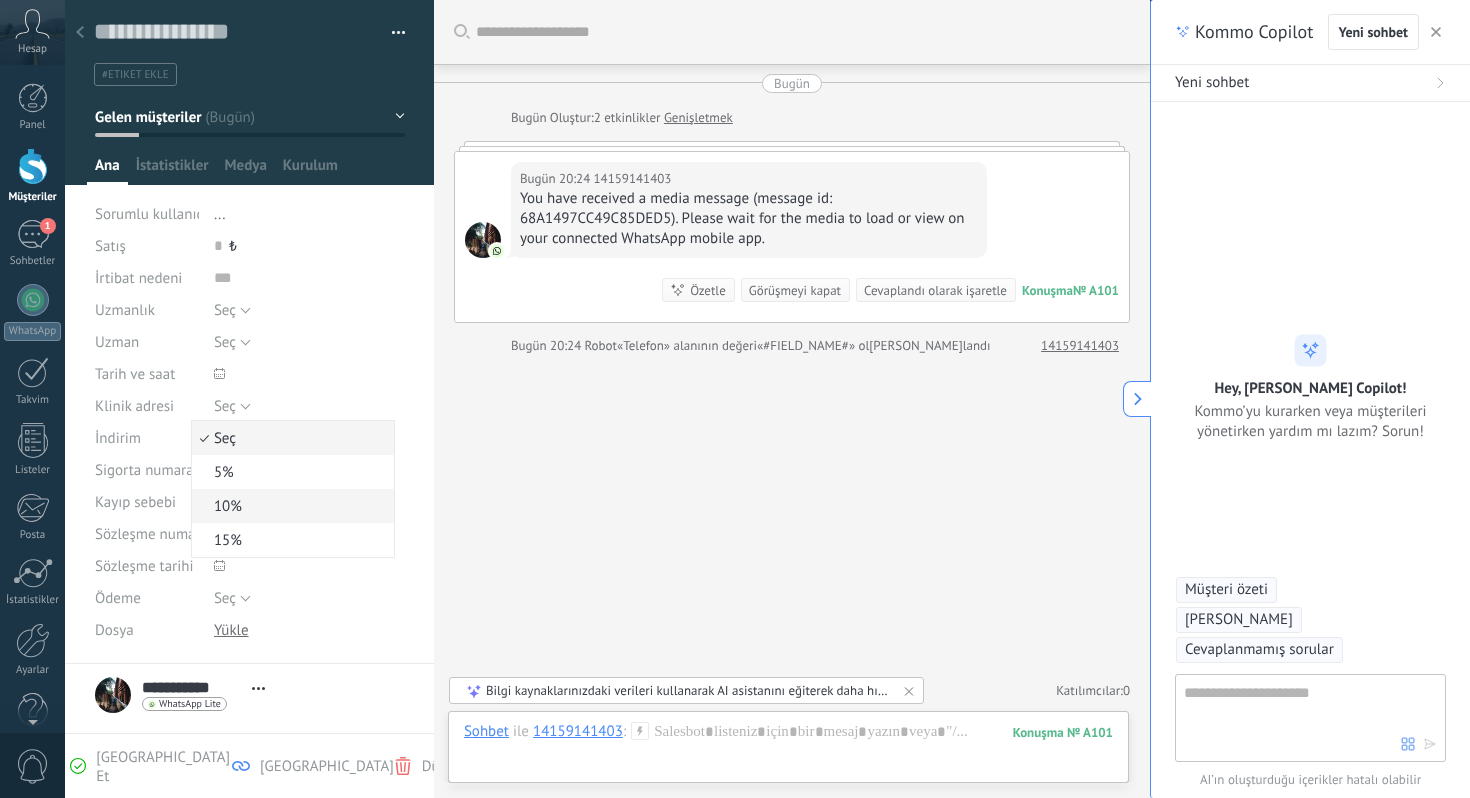 click on "10%" at bounding box center [290, 506] 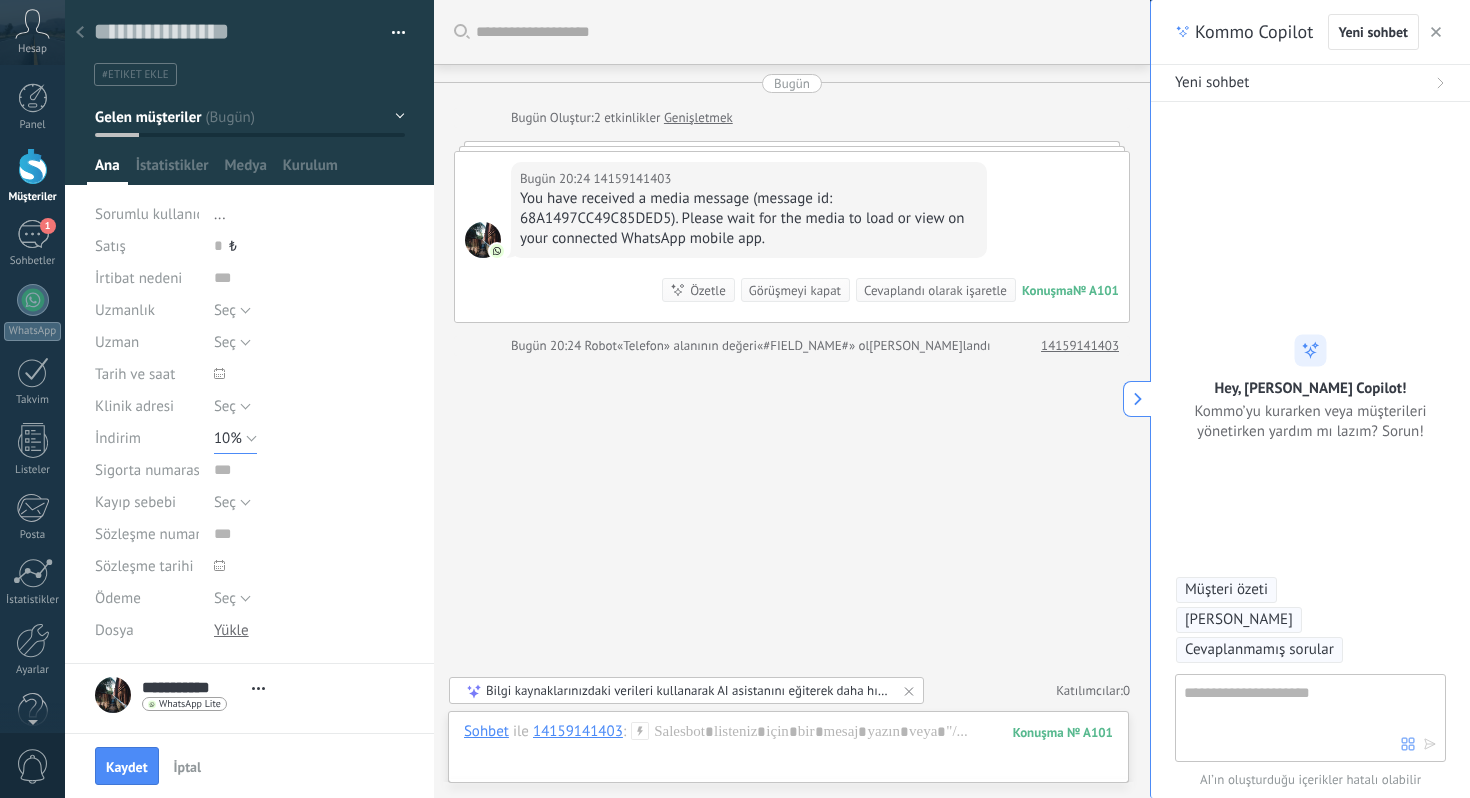 click on "10%" at bounding box center (235, 438) 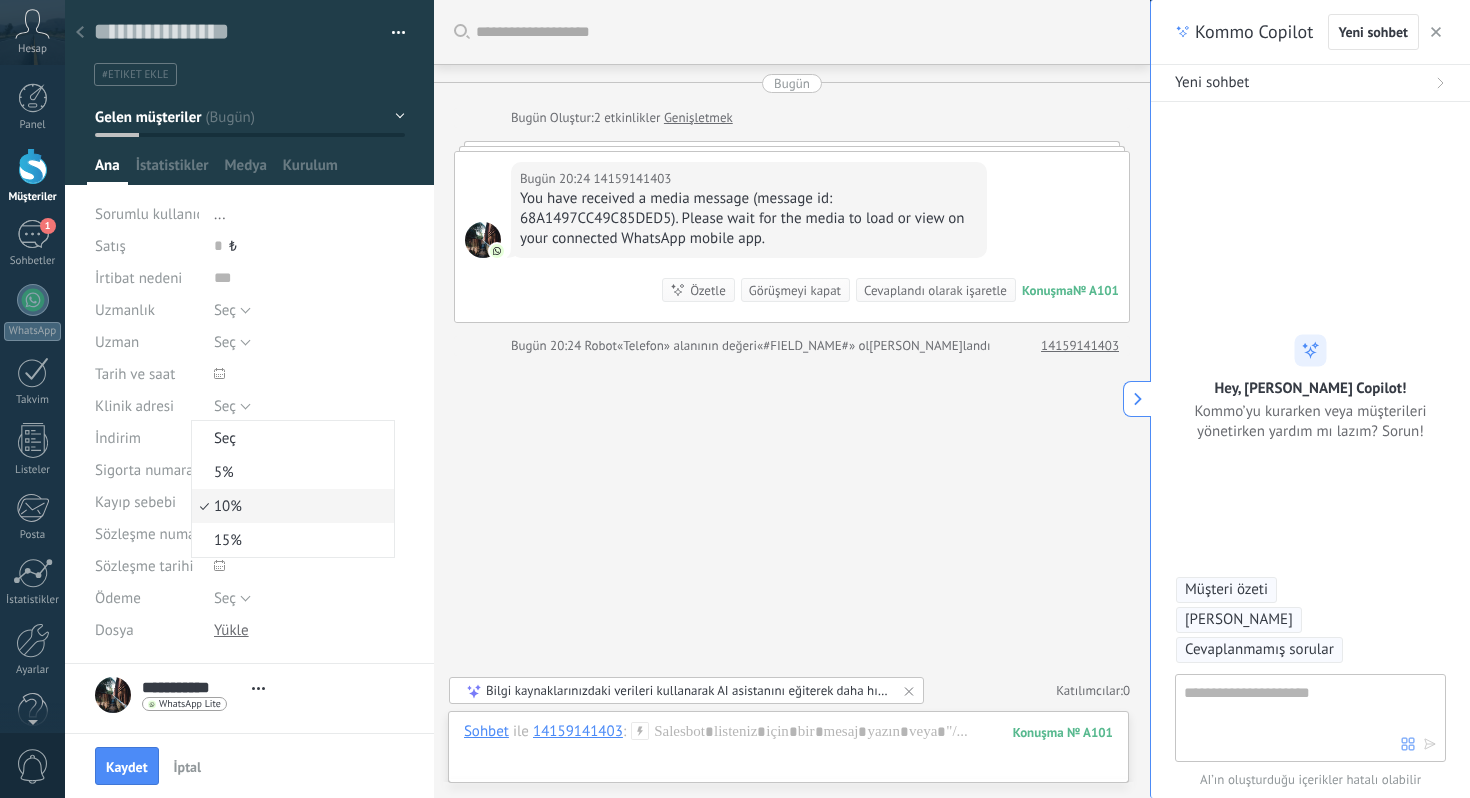 click on "Arama Daha fazla yükle Bugün Bugün Oluştur:  2  etkinlikler   Genişletmek Bugün 20:24 14159141403  You have received a media message (message id: 68A1497CC49C85DED5). Please wait for the media to load or view on your connected WhatsApp mobile app. Konuşma  № A101 Konuşma № A101 Özetle Özetle Görüşmeyi kapat Cevaplandı olarak işaretle Bugün 20:24 Robot   «Telefon» alanının değeri  «#FIELD_NAME#» olarak ayarlandı 14159141403 Bugün 20:24 14159141403: You have received a media message (message id: 68A1497CC49C85DED5). Please wait for the media to load or view ... Konuşma № A101 Planlanmış görev yok,  bir tane ekleyerek  başlayın Katılımcılar:  0 Üye ekle Botlar:  0" at bounding box center (792, 399) 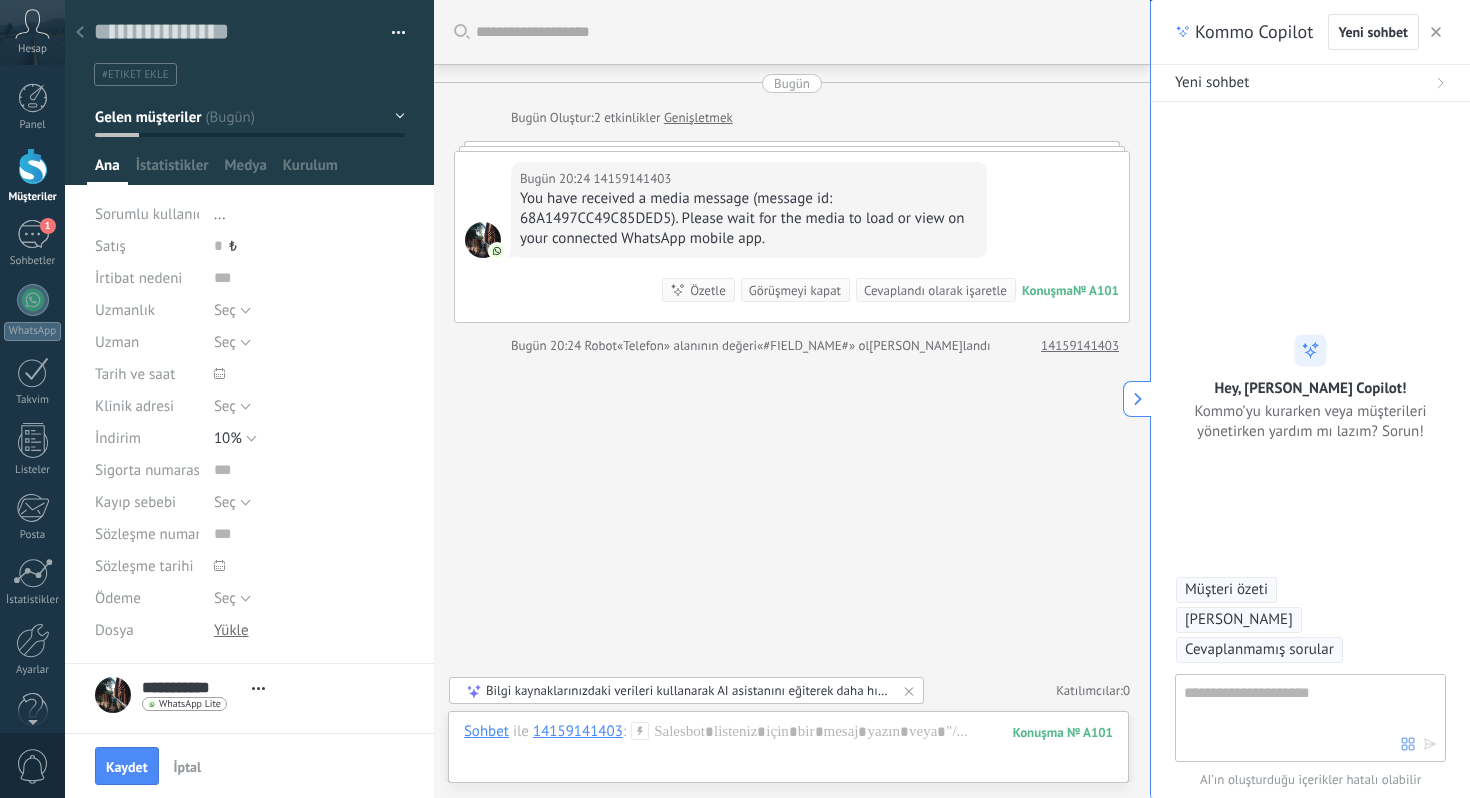 click 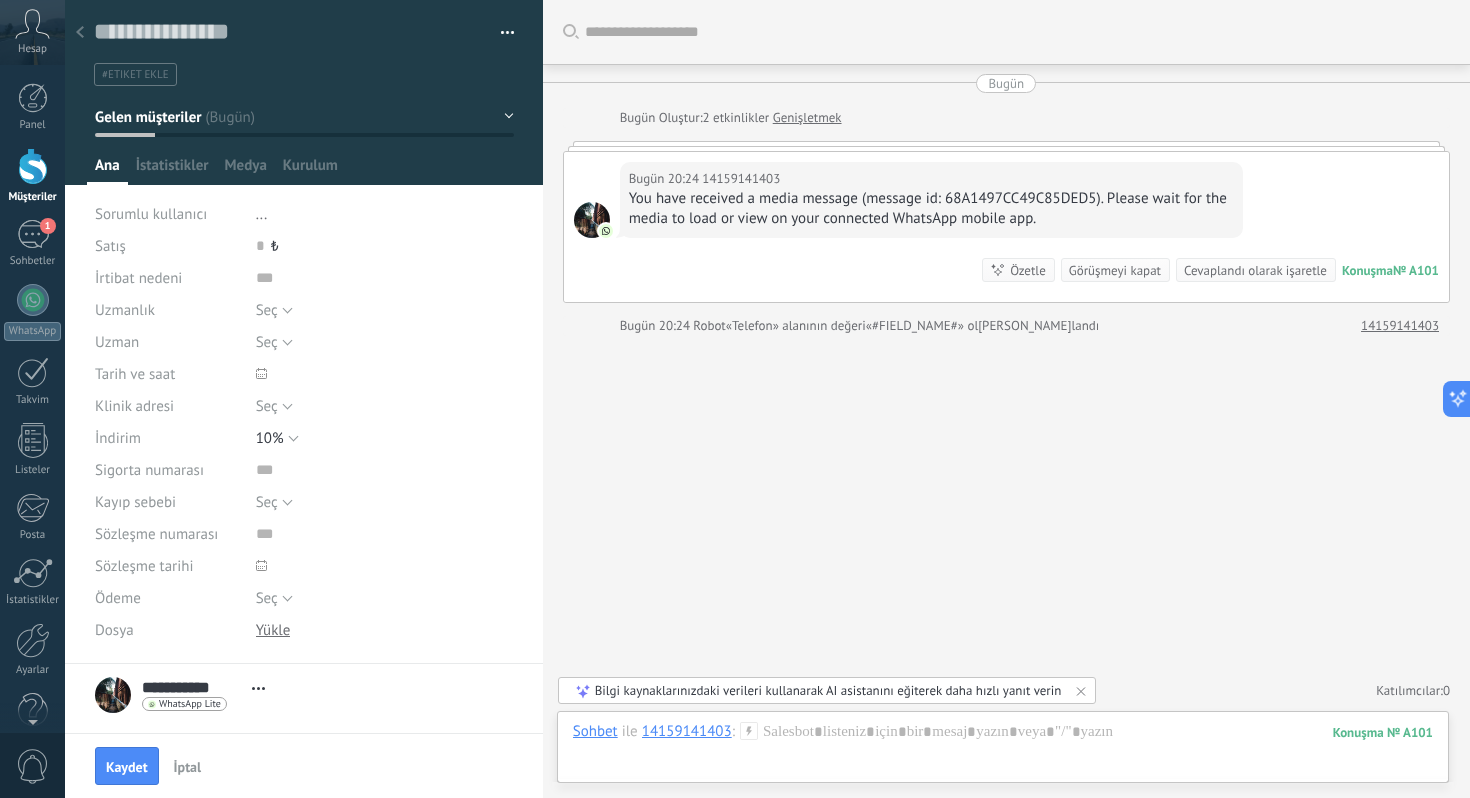 type on "**********" 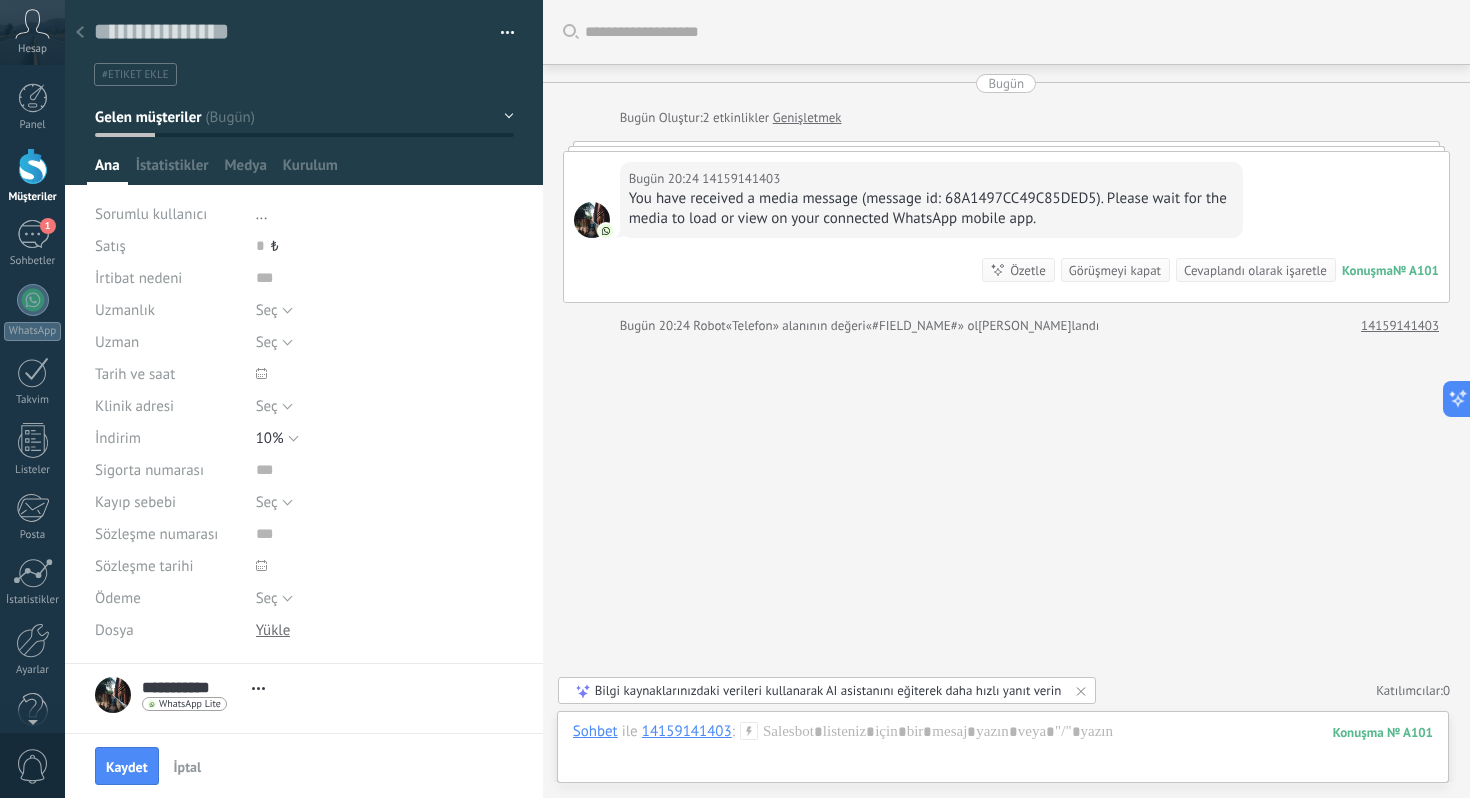 scroll, scrollTop: 30, scrollLeft: 0, axis: vertical 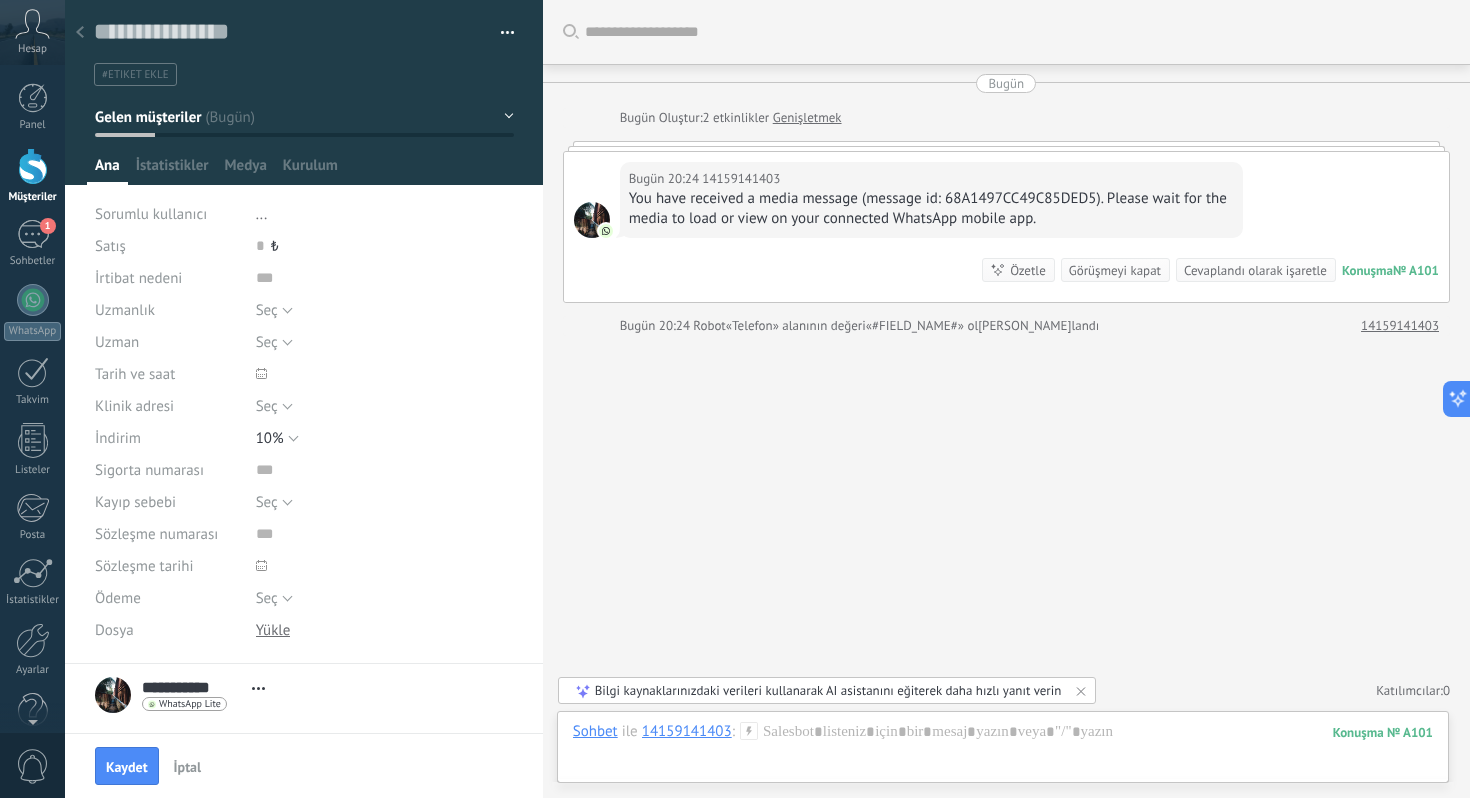 click 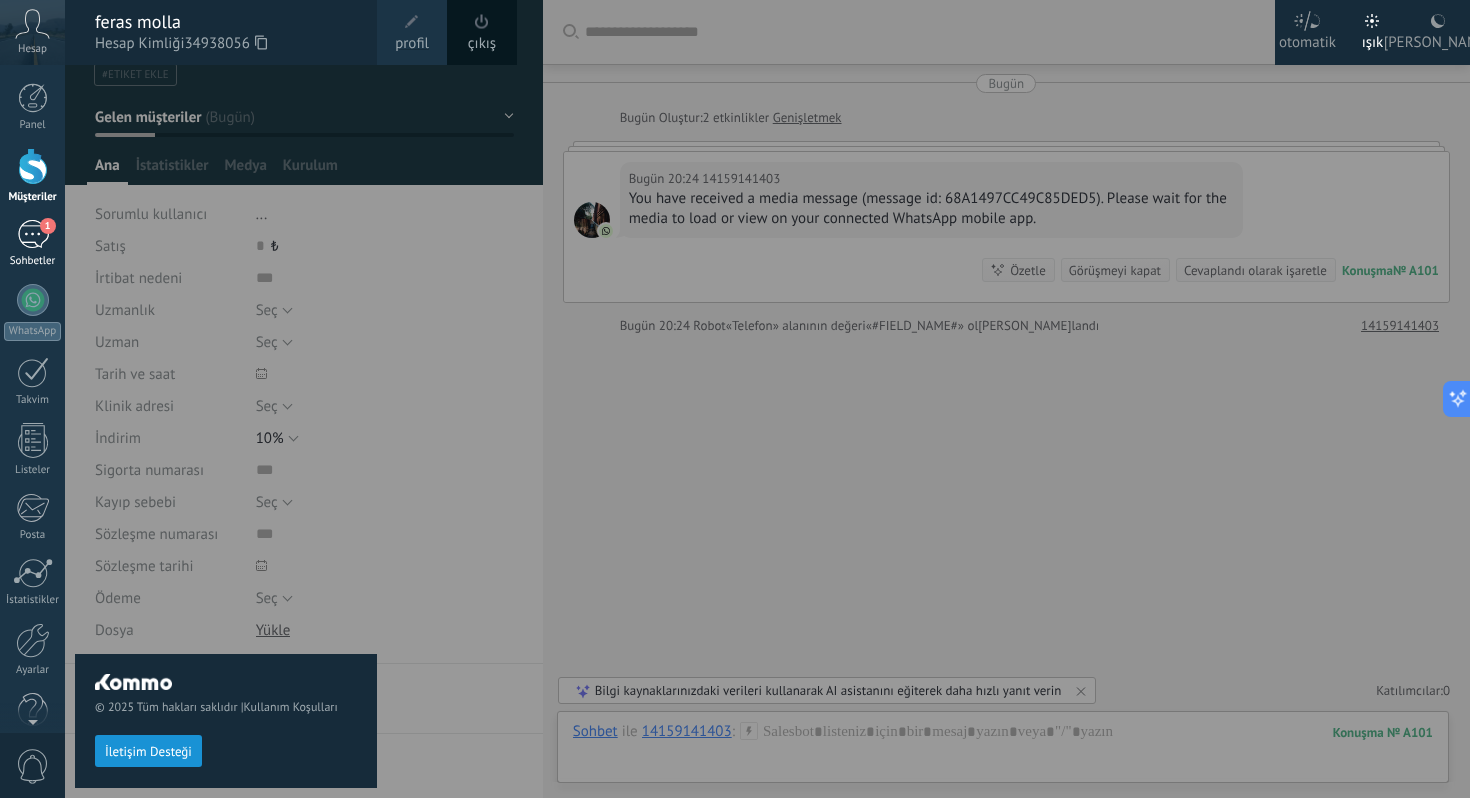 click on "1" at bounding box center (33, 234) 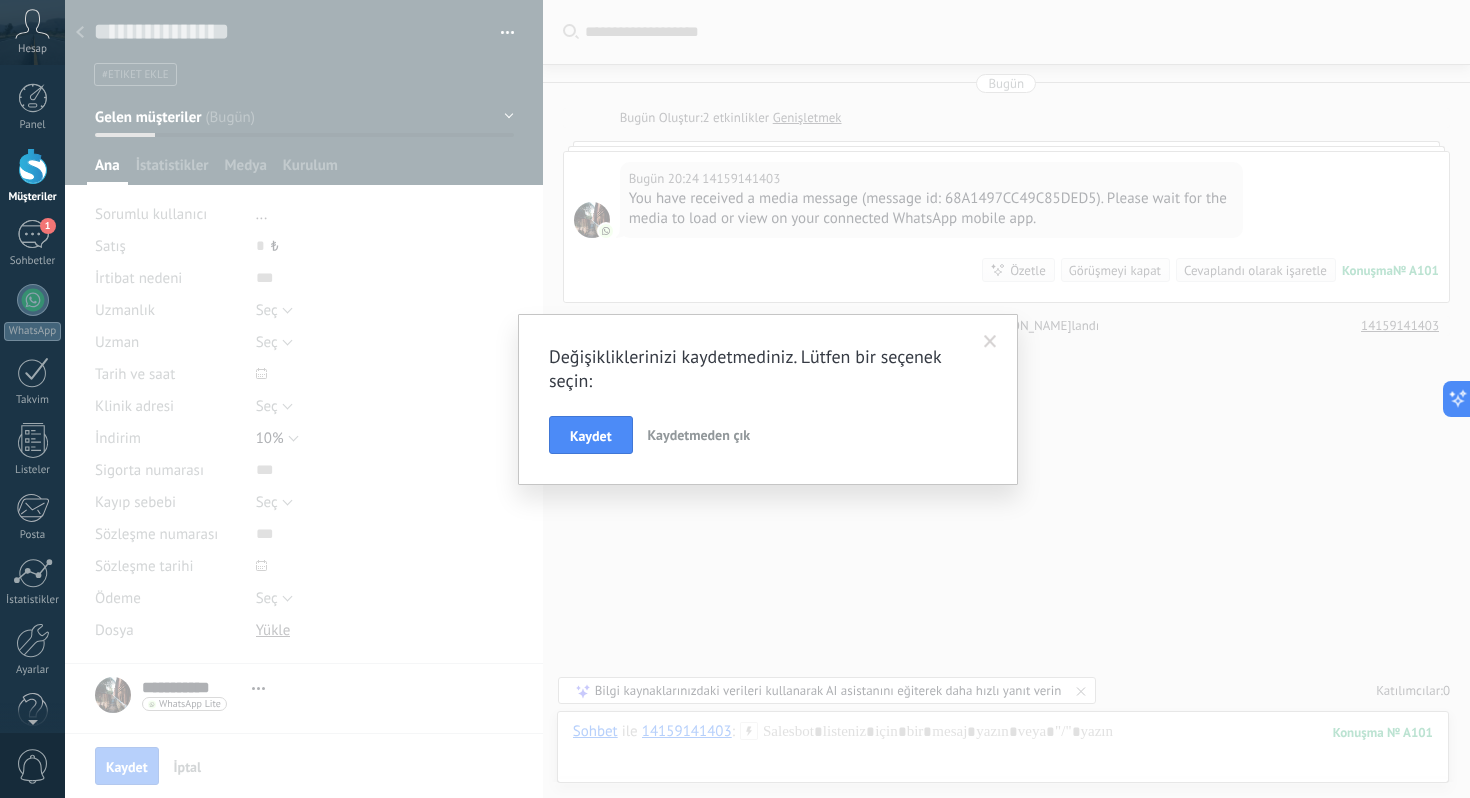 click on "Kaydetmeden çık" at bounding box center (699, 435) 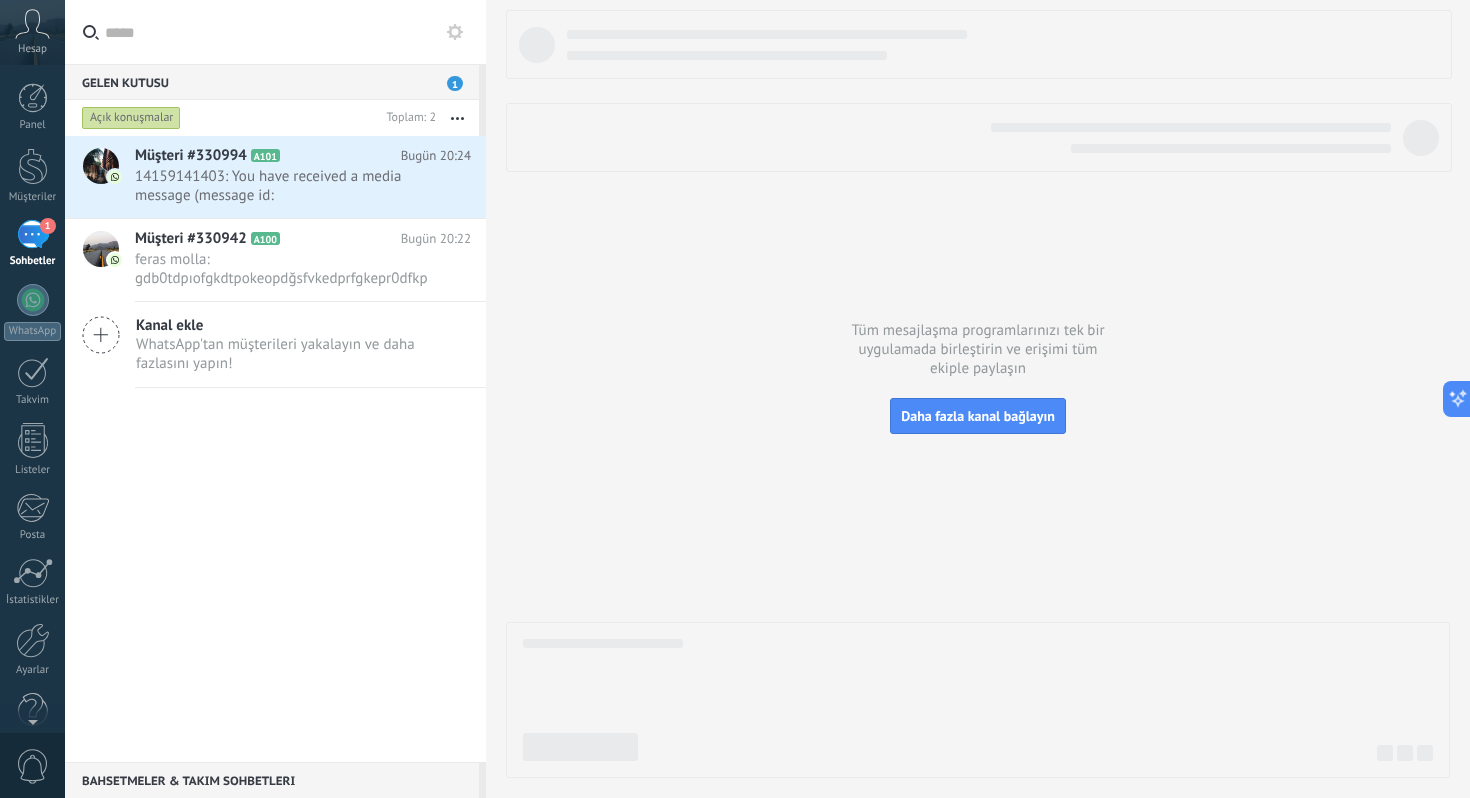 click on "1" at bounding box center [455, 83] 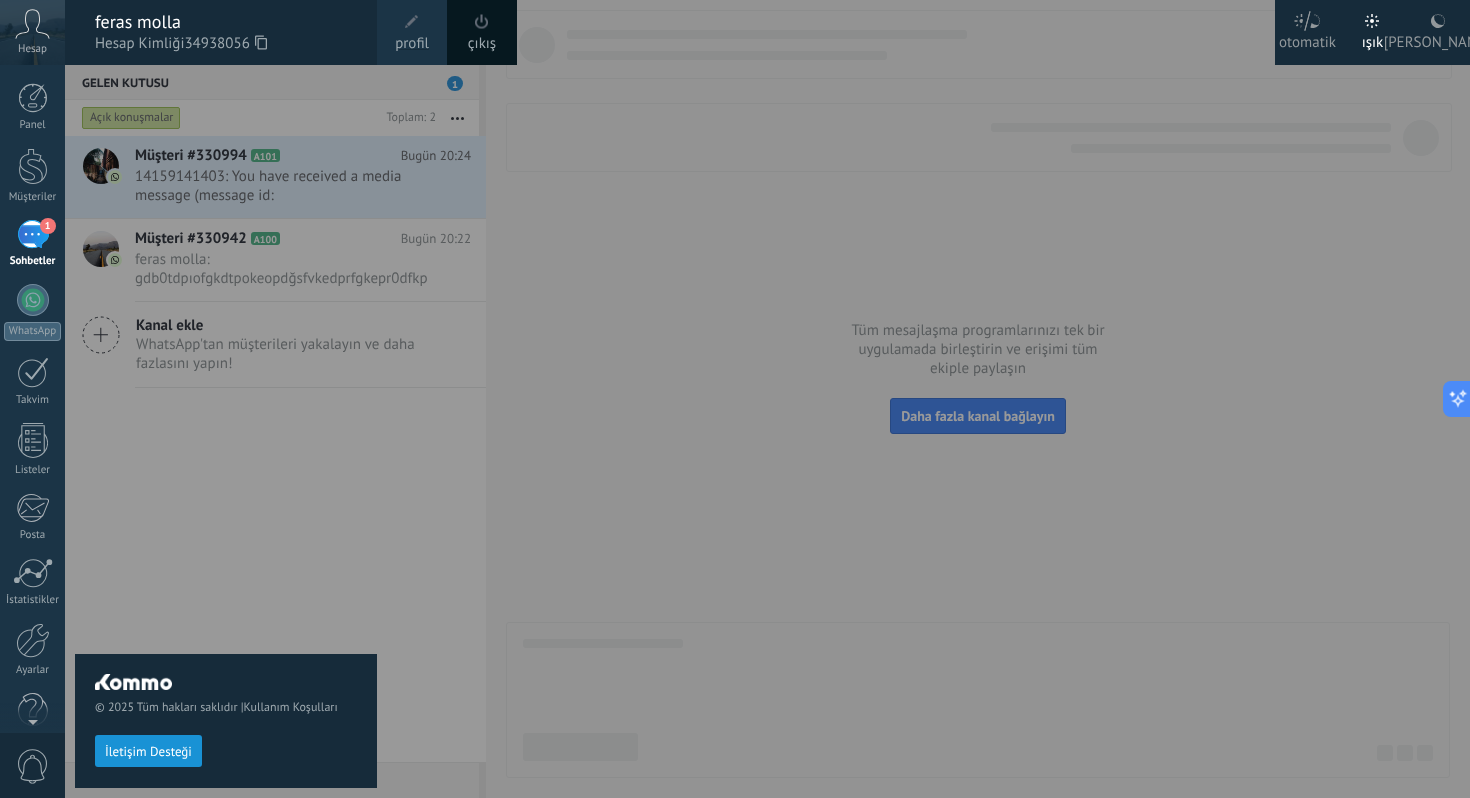 click 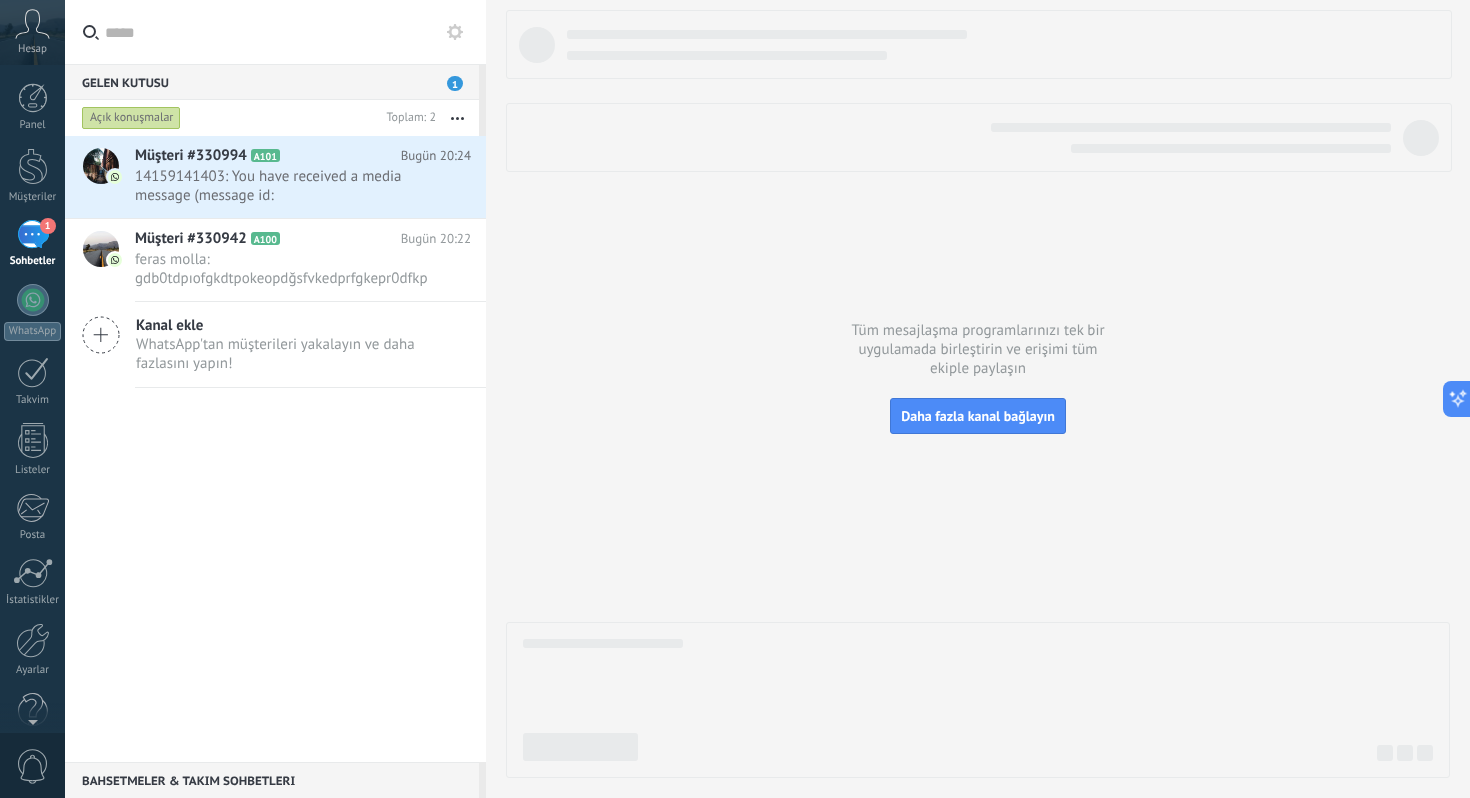 click on "1" at bounding box center [33, 234] 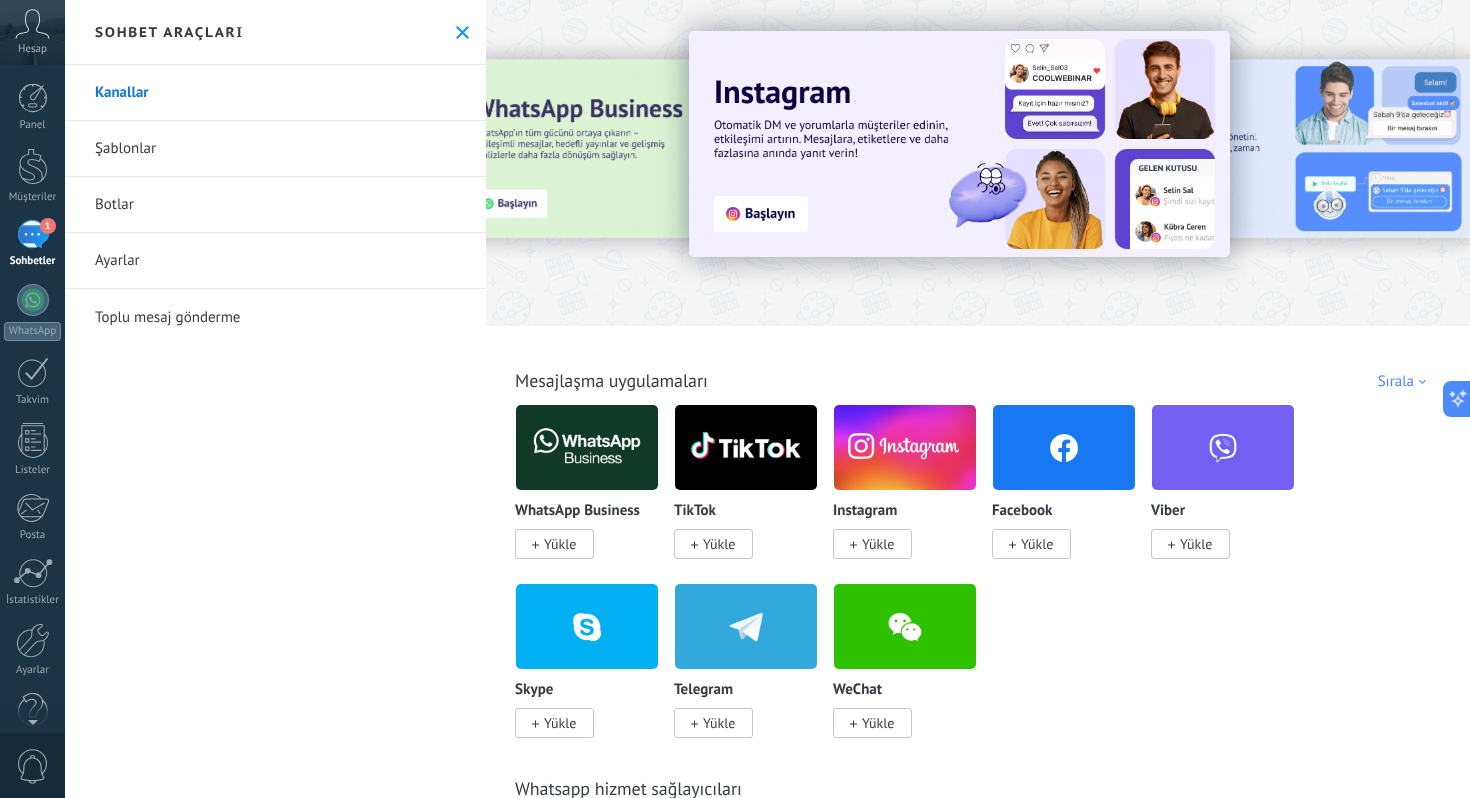 click on "Botlar" at bounding box center [275, 205] 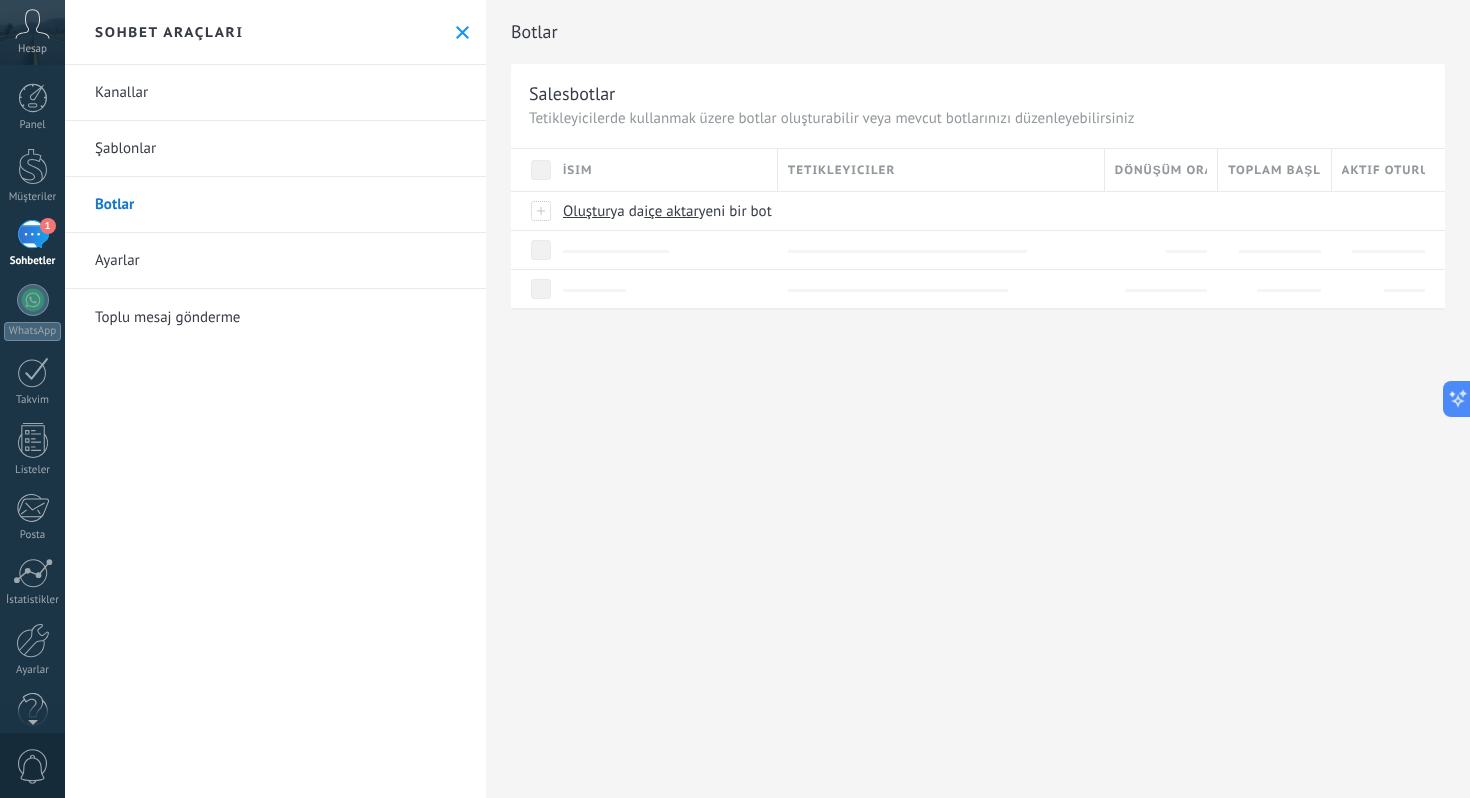 click on "Ayarlar" at bounding box center [275, 261] 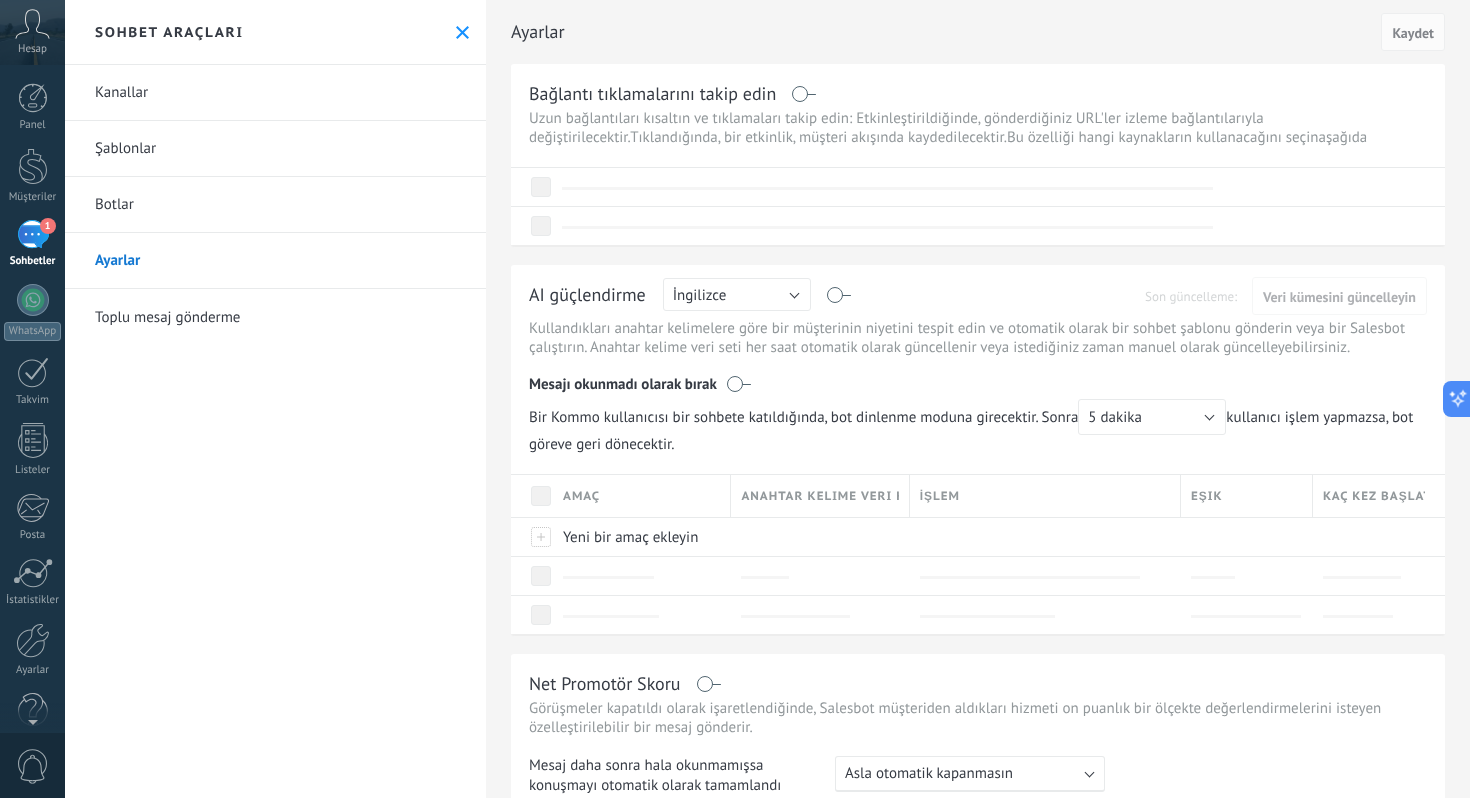 click on "Toplu mesaj gönderme" at bounding box center [275, 317] 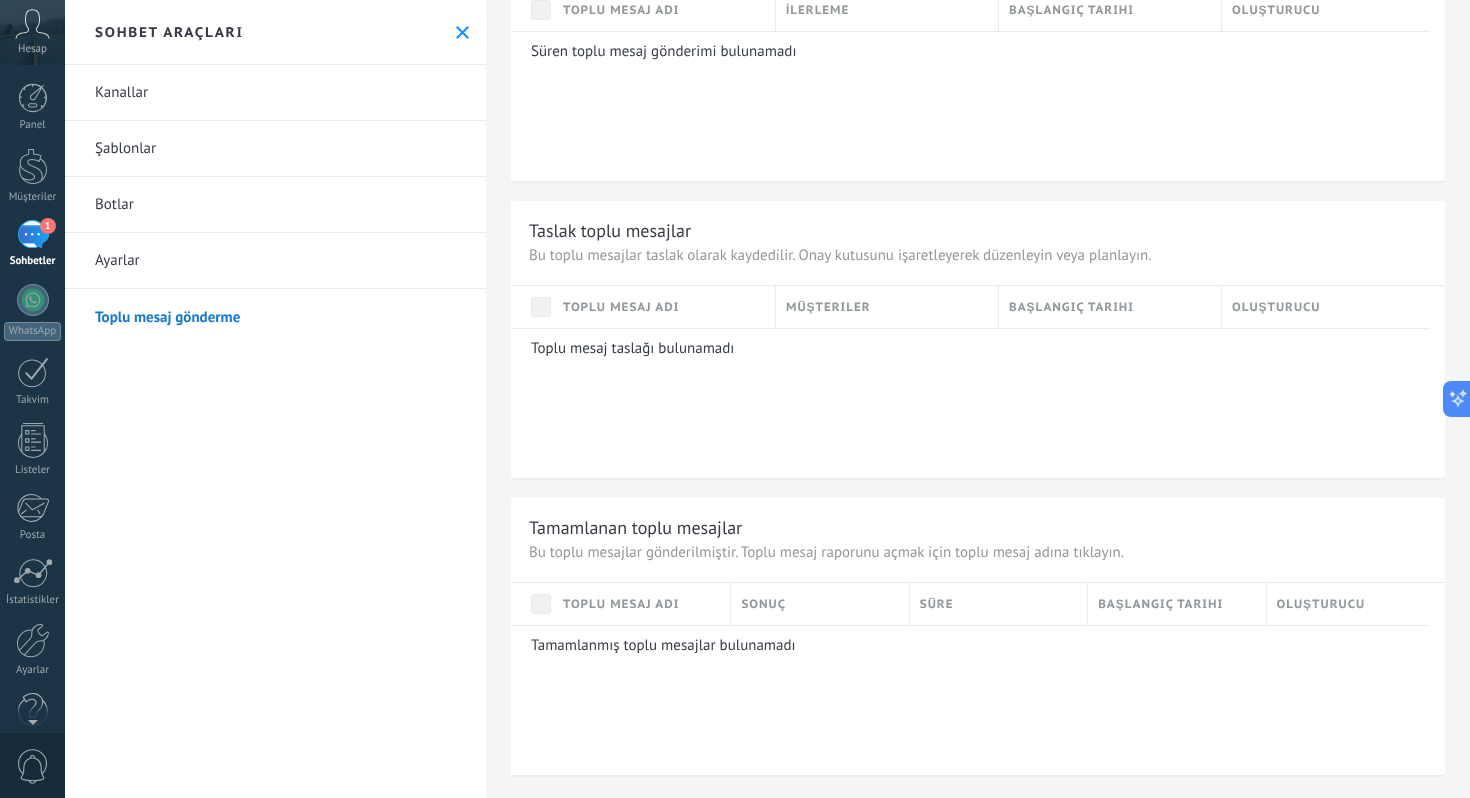 scroll, scrollTop: 0, scrollLeft: 0, axis: both 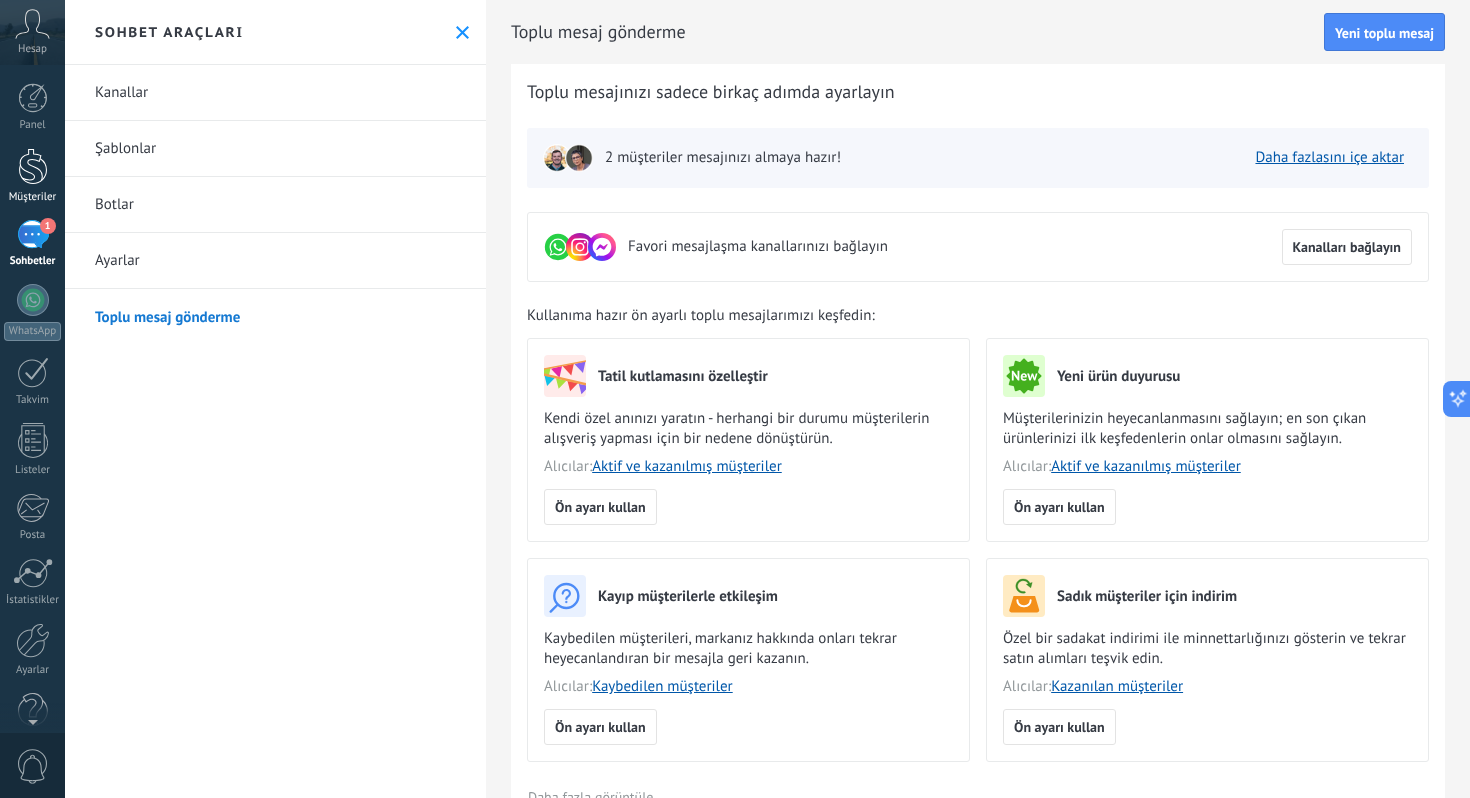 click at bounding box center (33, 166) 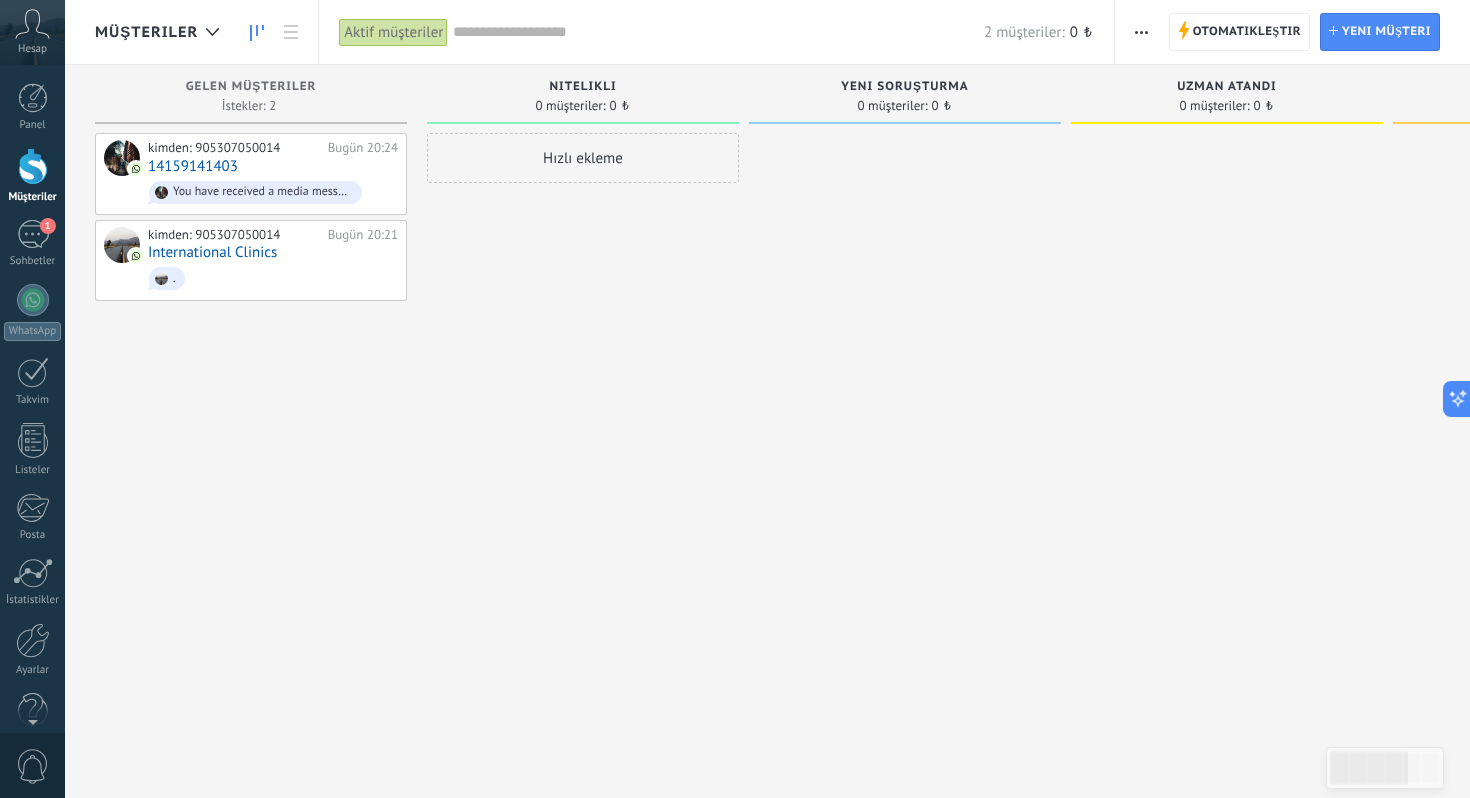 click at bounding box center (1141, 32) 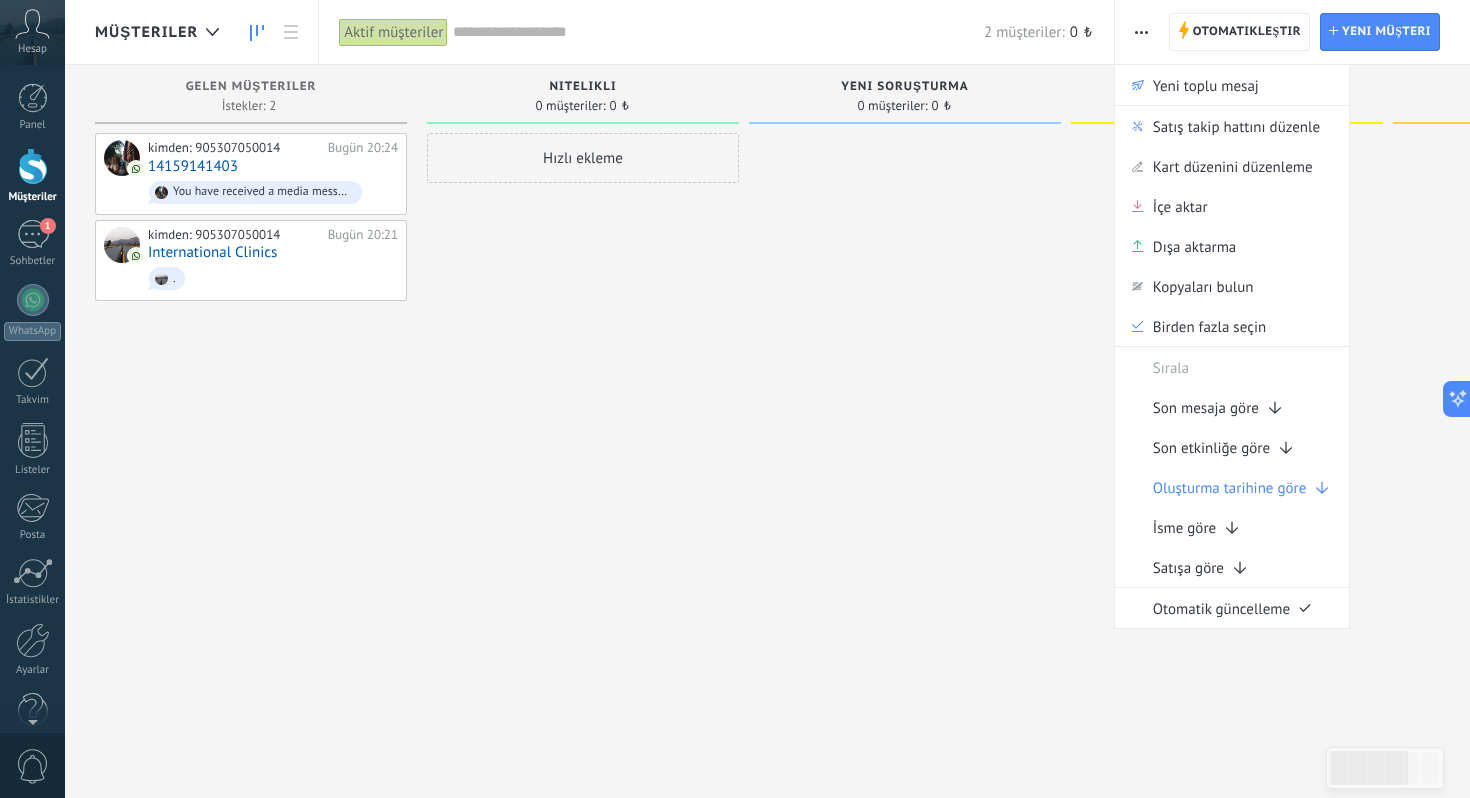 click on "Aktif müşteriler" at bounding box center (396, 32) 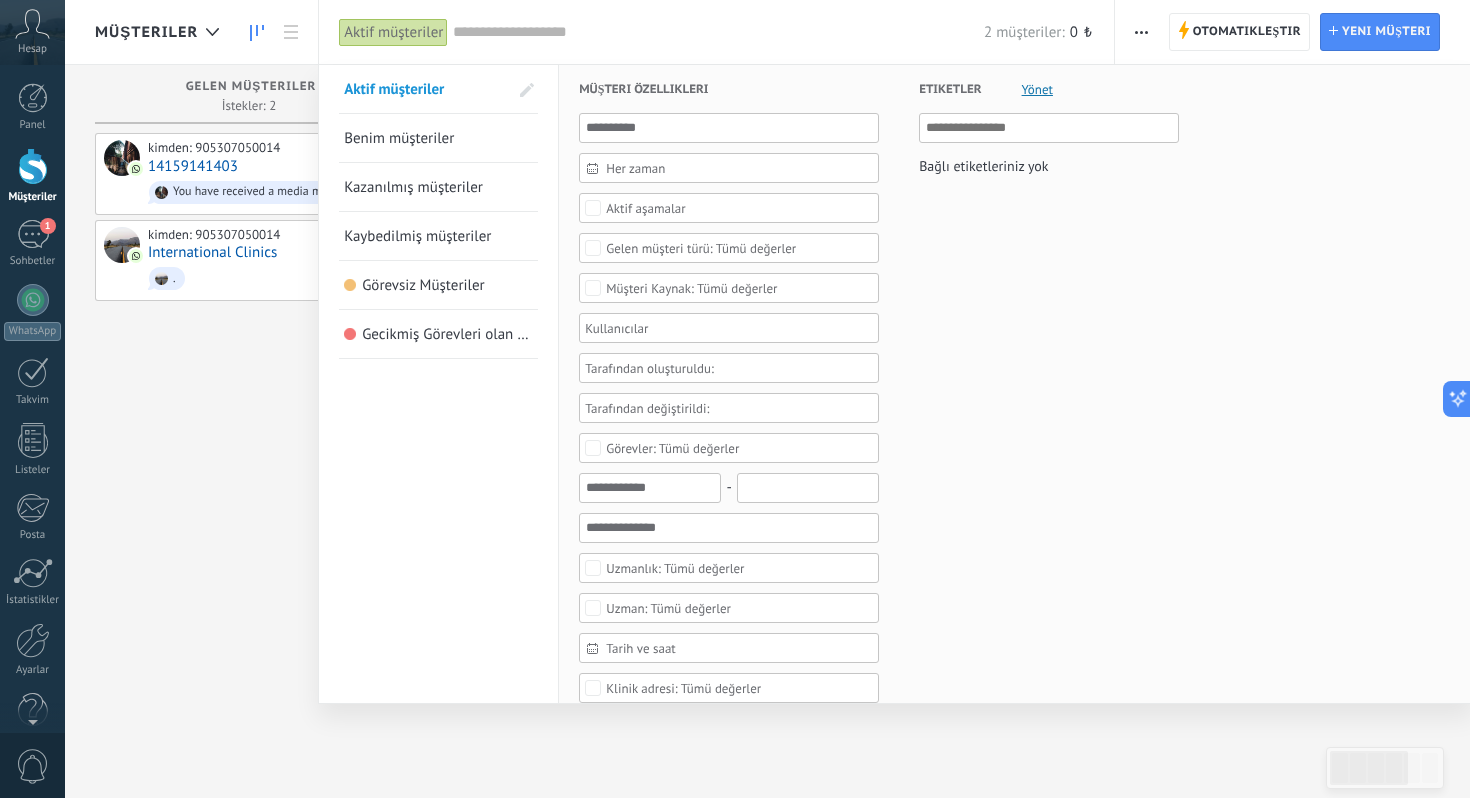 click on "Kazanılmış müşteriler" at bounding box center [413, 187] 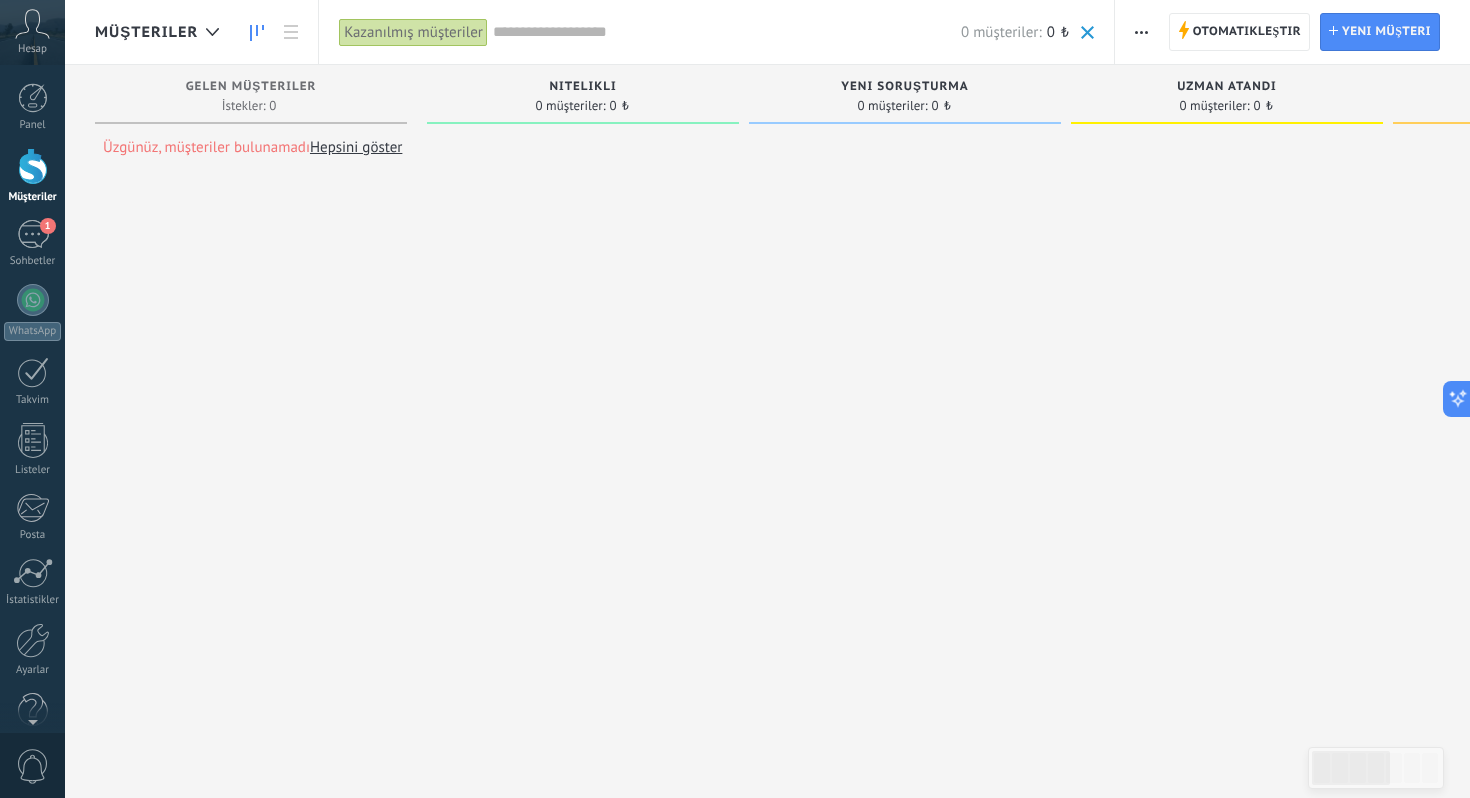 click on "Kazanılmış müşteriler" at bounding box center [413, 32] 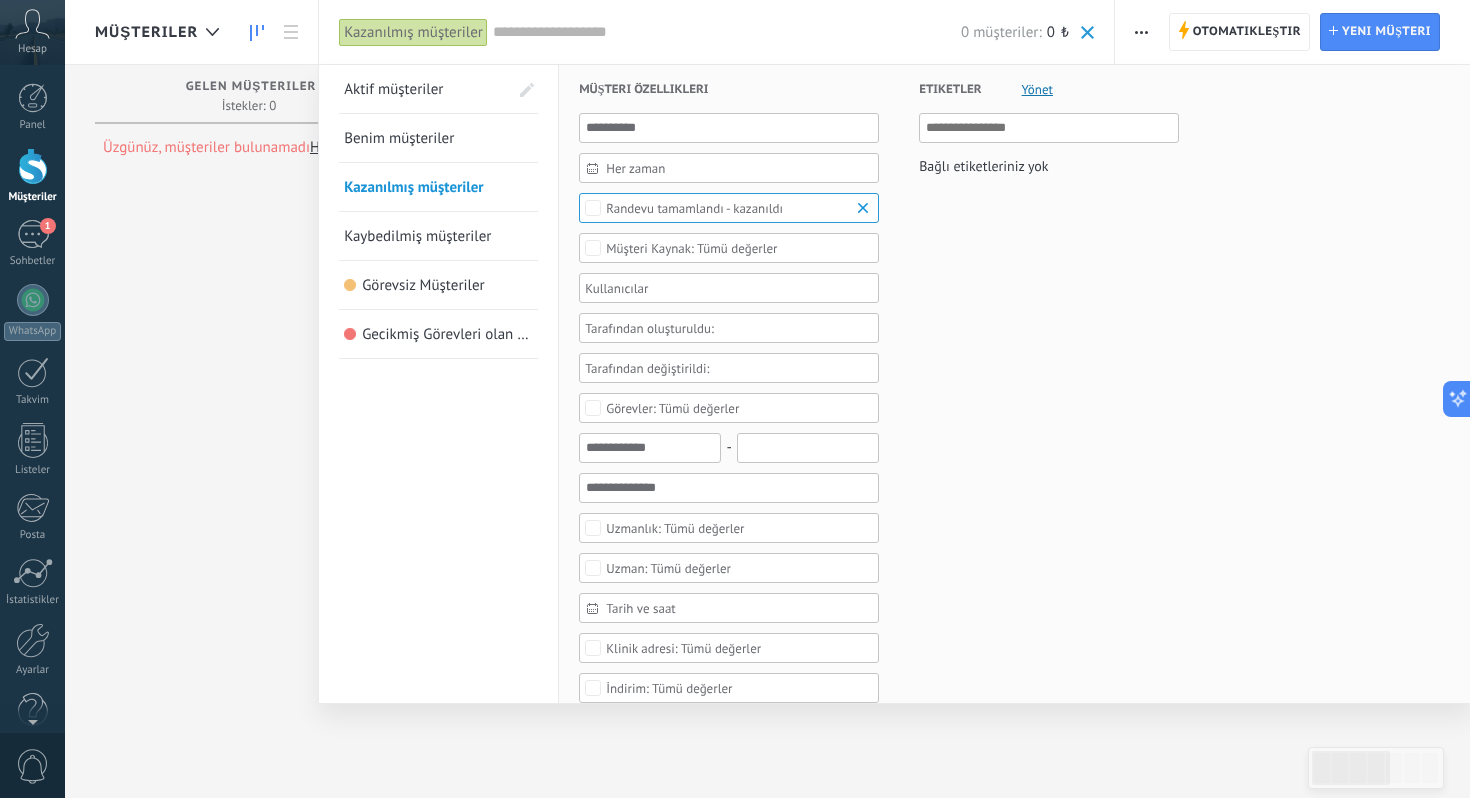 click on "Aktif müşteriler" at bounding box center [426, 89] 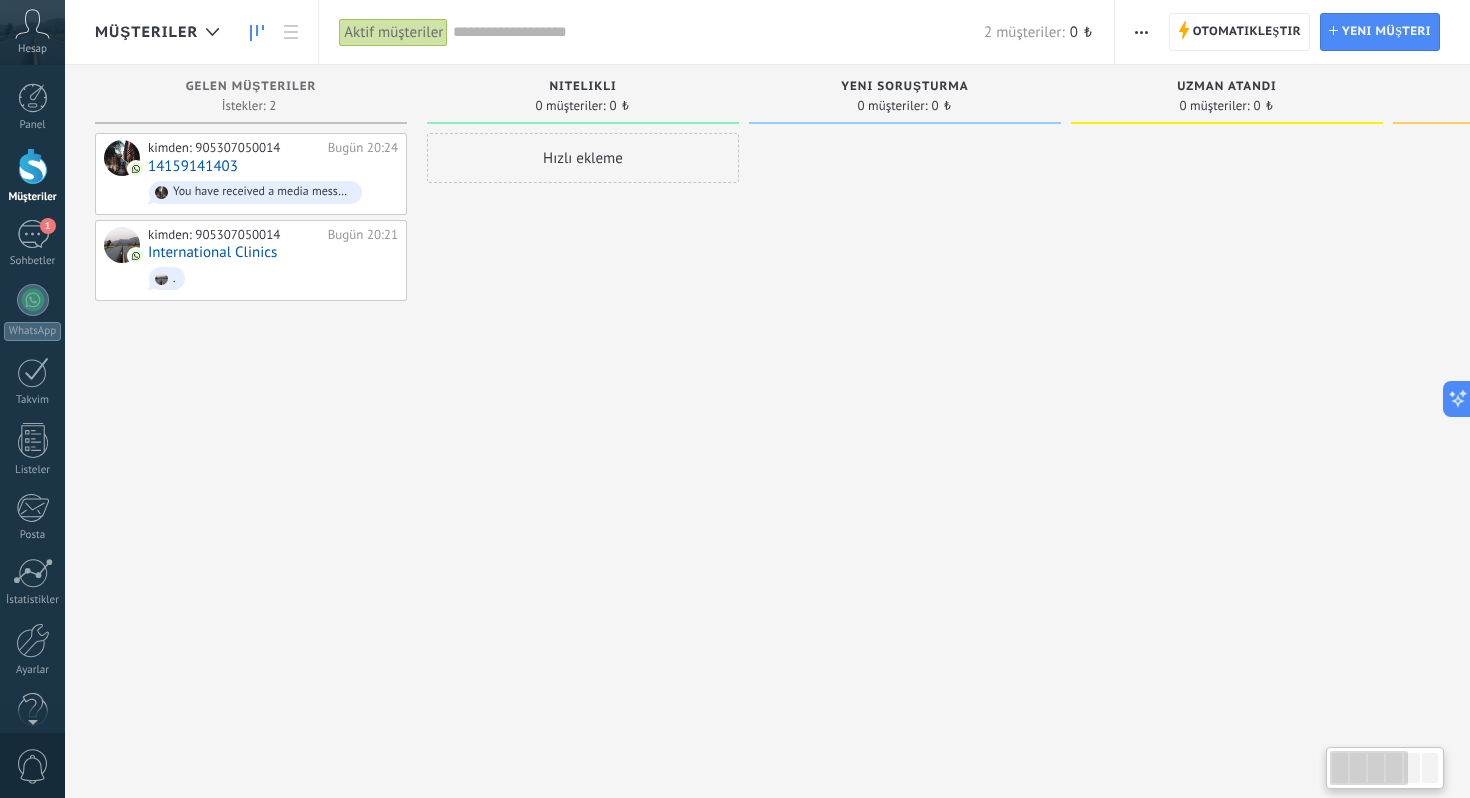 click on "Aktif müşteriler" at bounding box center [393, 32] 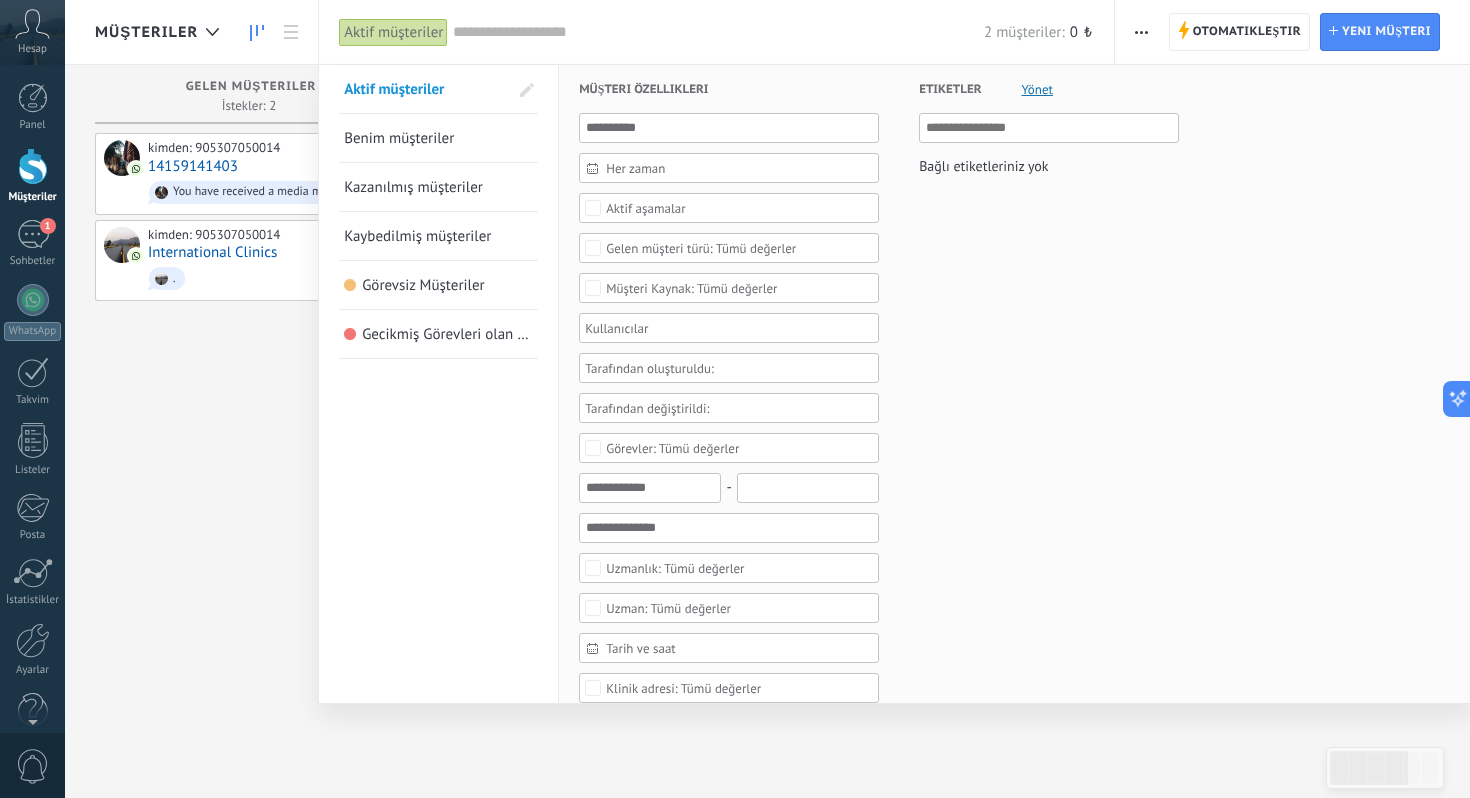 click at bounding box center (735, 399) 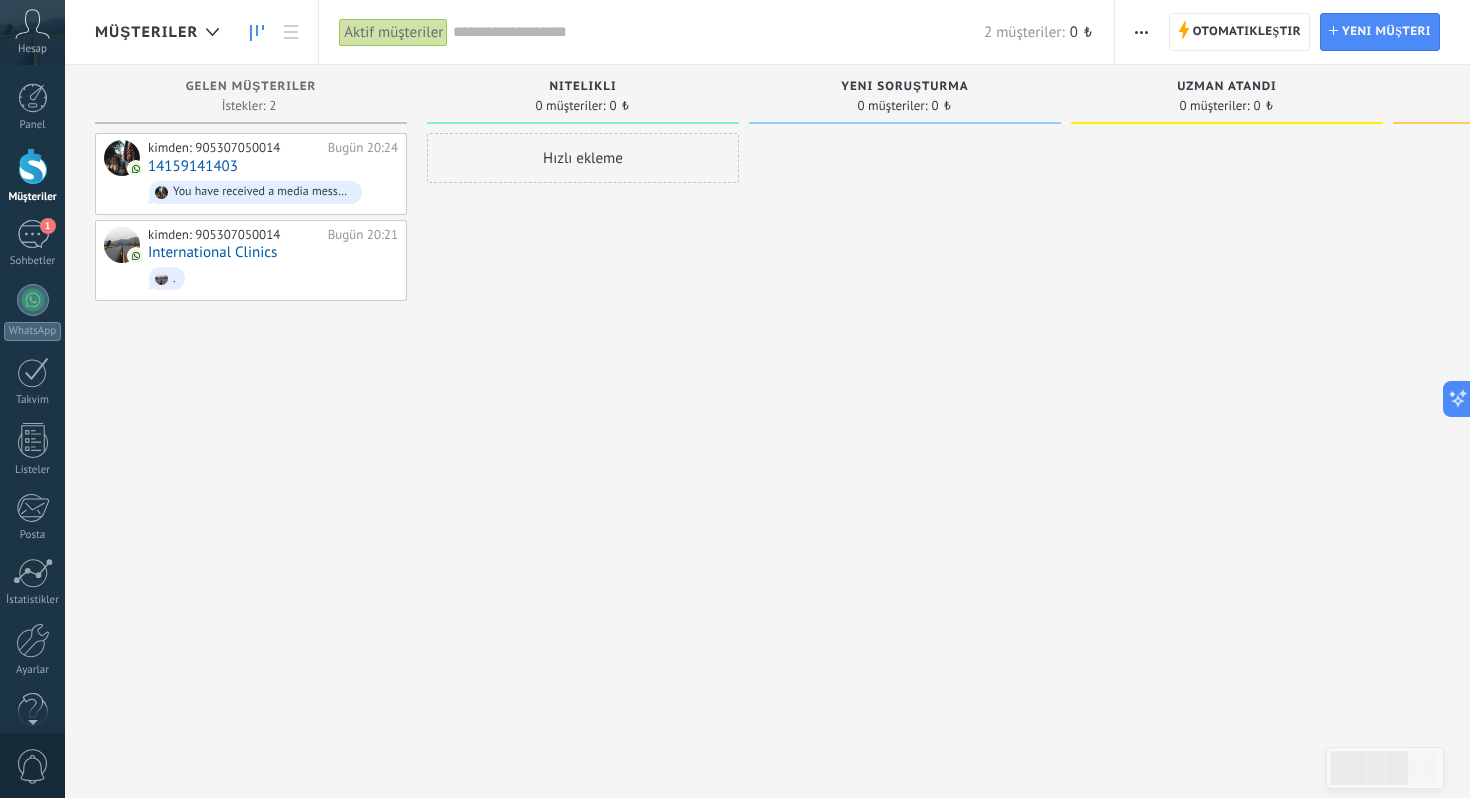 click on "Otomatikleştir Yeni toplu mesaj Satış takip hattını düzenle Kart düzenini düzenleme İçe aktar Dışa aktarma Kopyaları bulun Birden fazla seçin Sırala Son mesaja göre Son etkinliğe göre Oluşturma tarihine göre İsme göre Satışa göre Otomatik güncelleme Otomatikleştir Otomatikleştir Müşteri Yeni müşteri" at bounding box center [1292, 32] 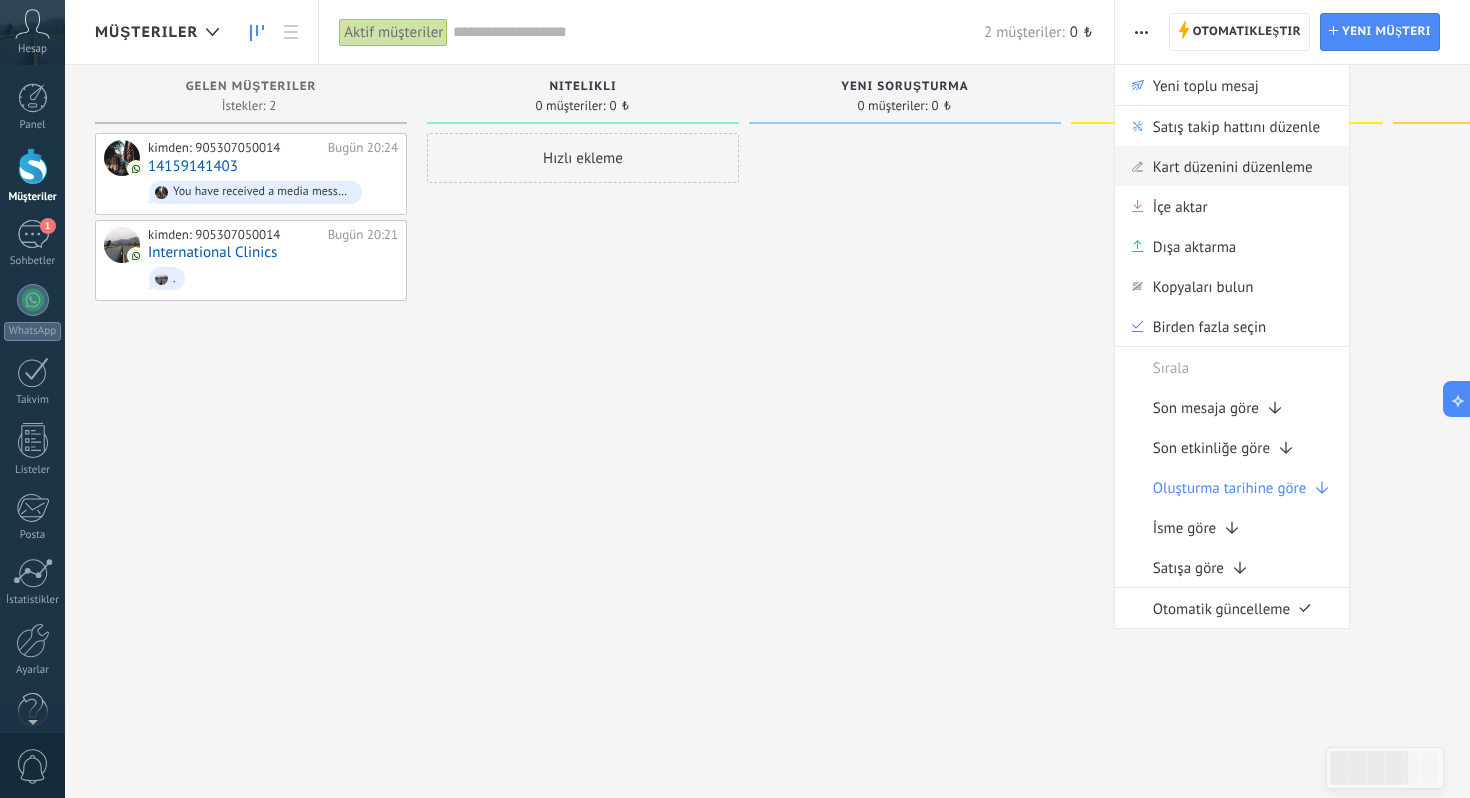click on "Kart düzenini düzenleme" at bounding box center [1233, 166] 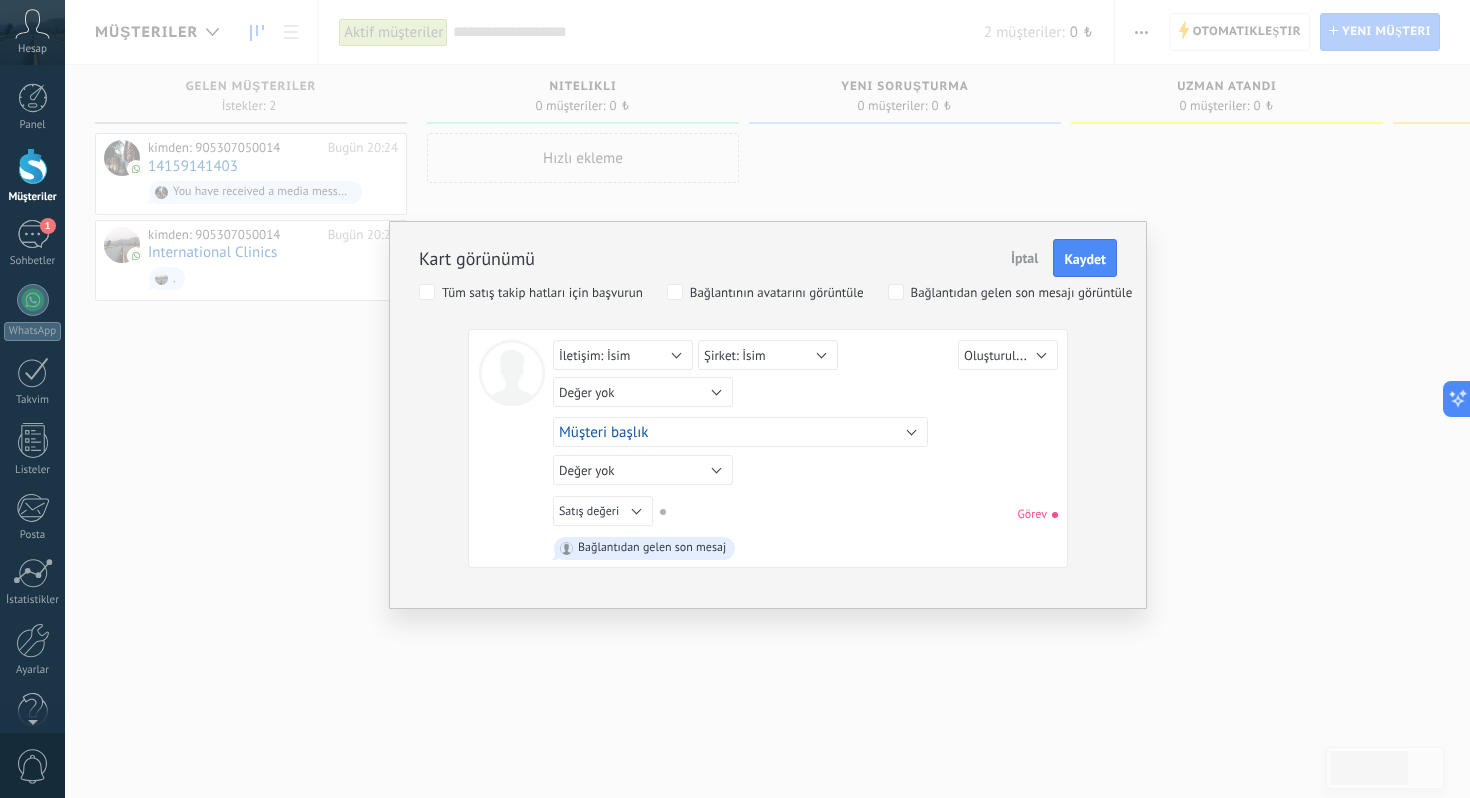 click on "Tüm satış takip hatları için başvurun" at bounding box center (542, 293) 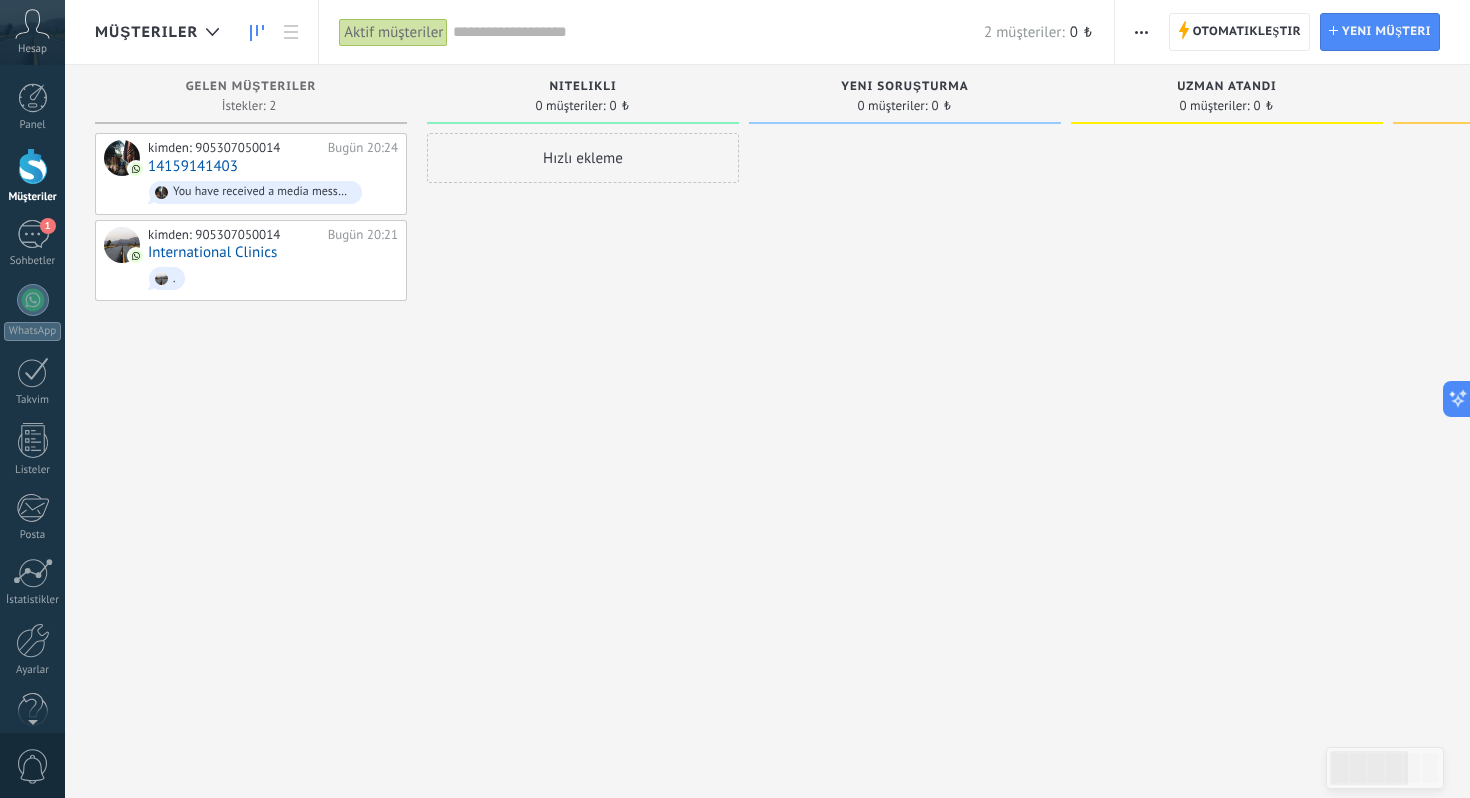 click at bounding box center [1141, 32] 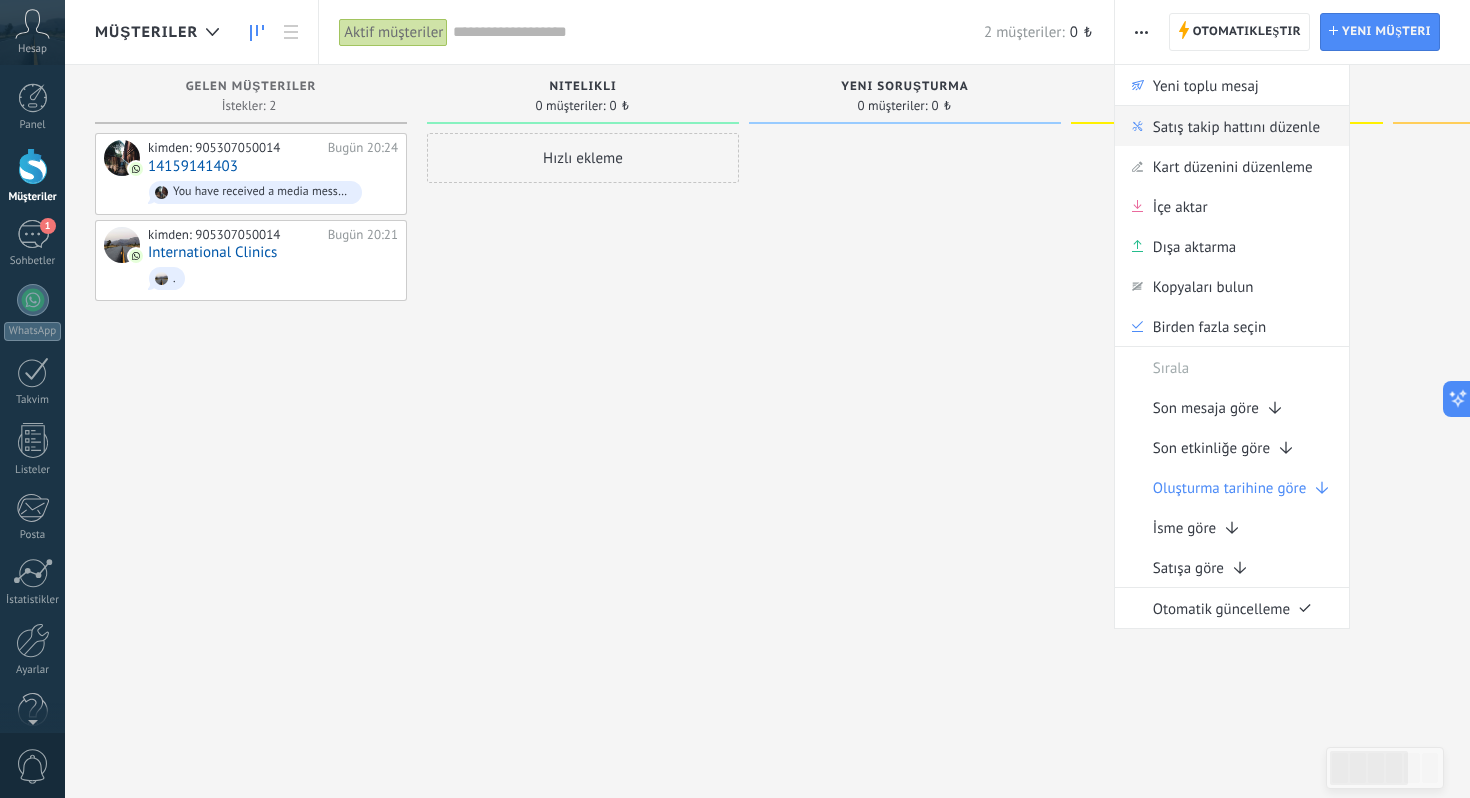 click on "Satış takip hattını düzenle" at bounding box center [1236, 126] 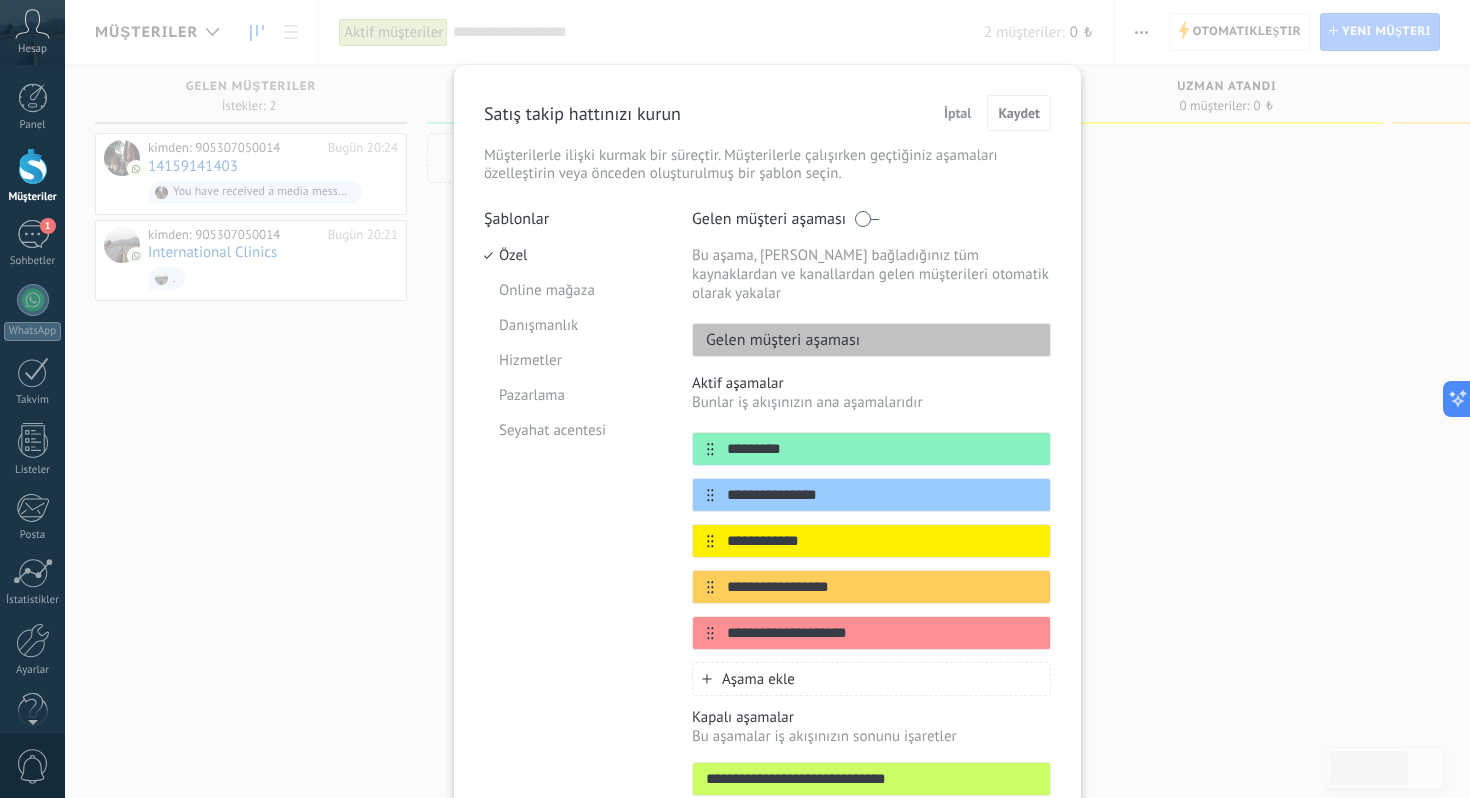 scroll, scrollTop: 135, scrollLeft: 0, axis: vertical 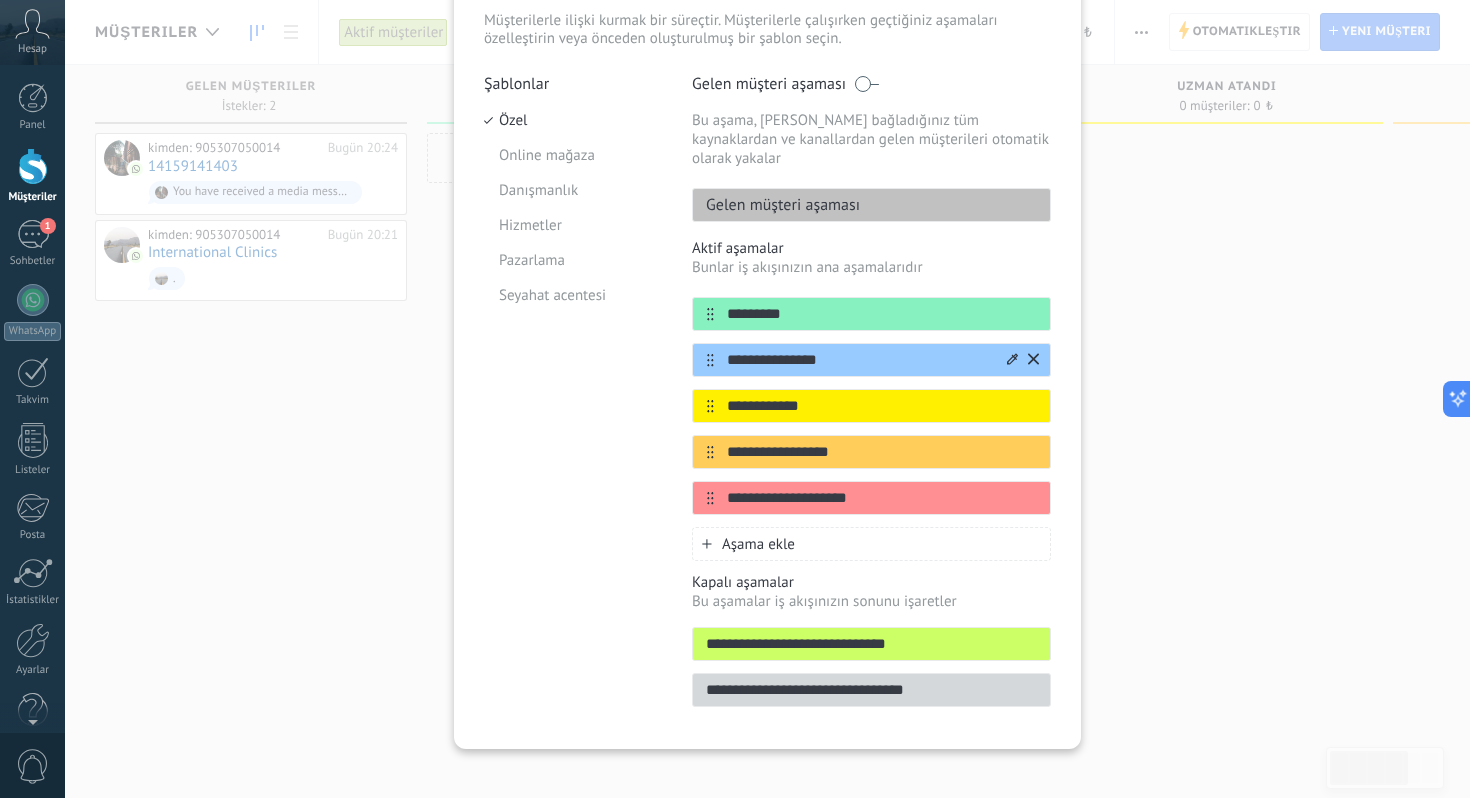 click on "**********" at bounding box center (859, 360) 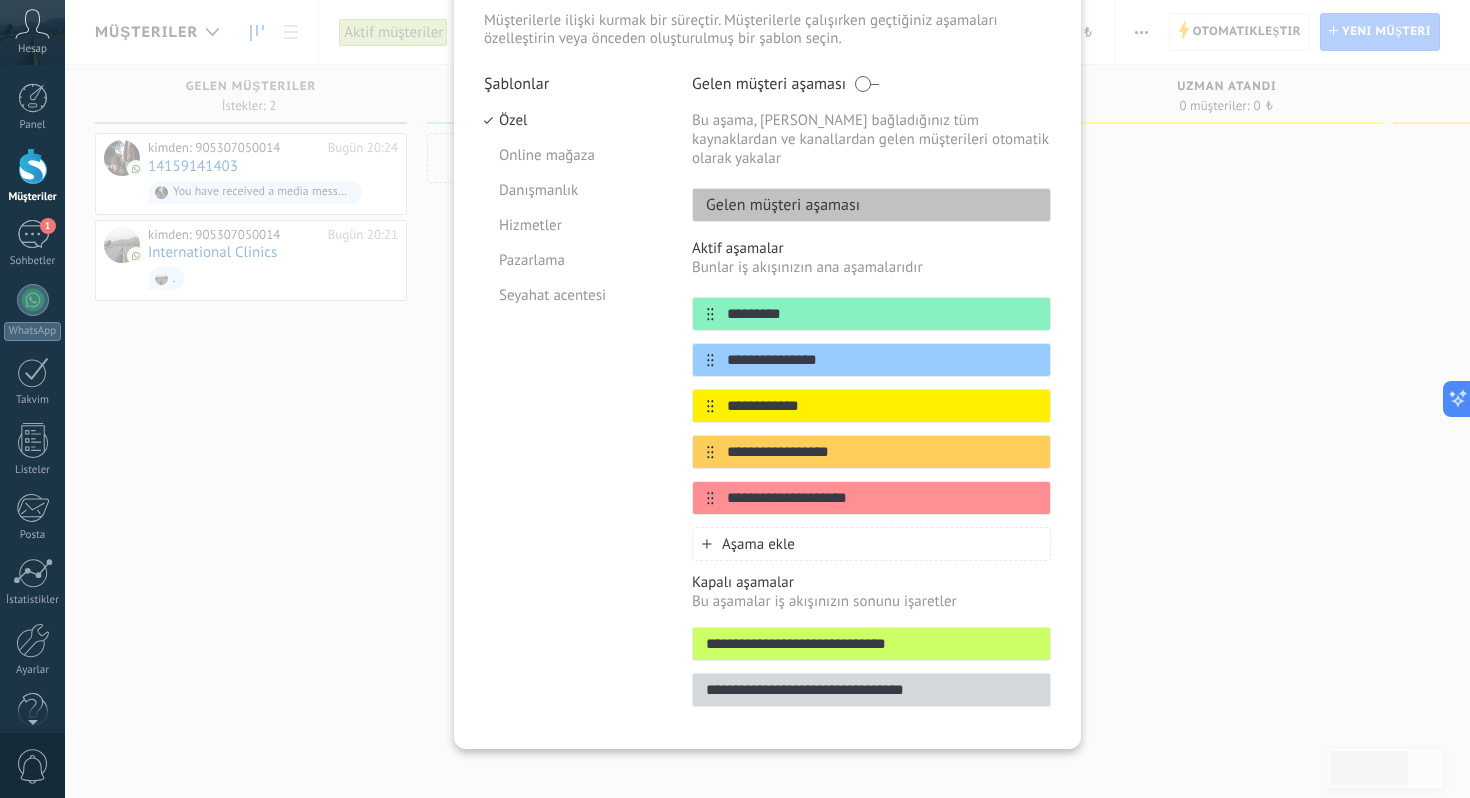 click on "**********" at bounding box center [767, 399] 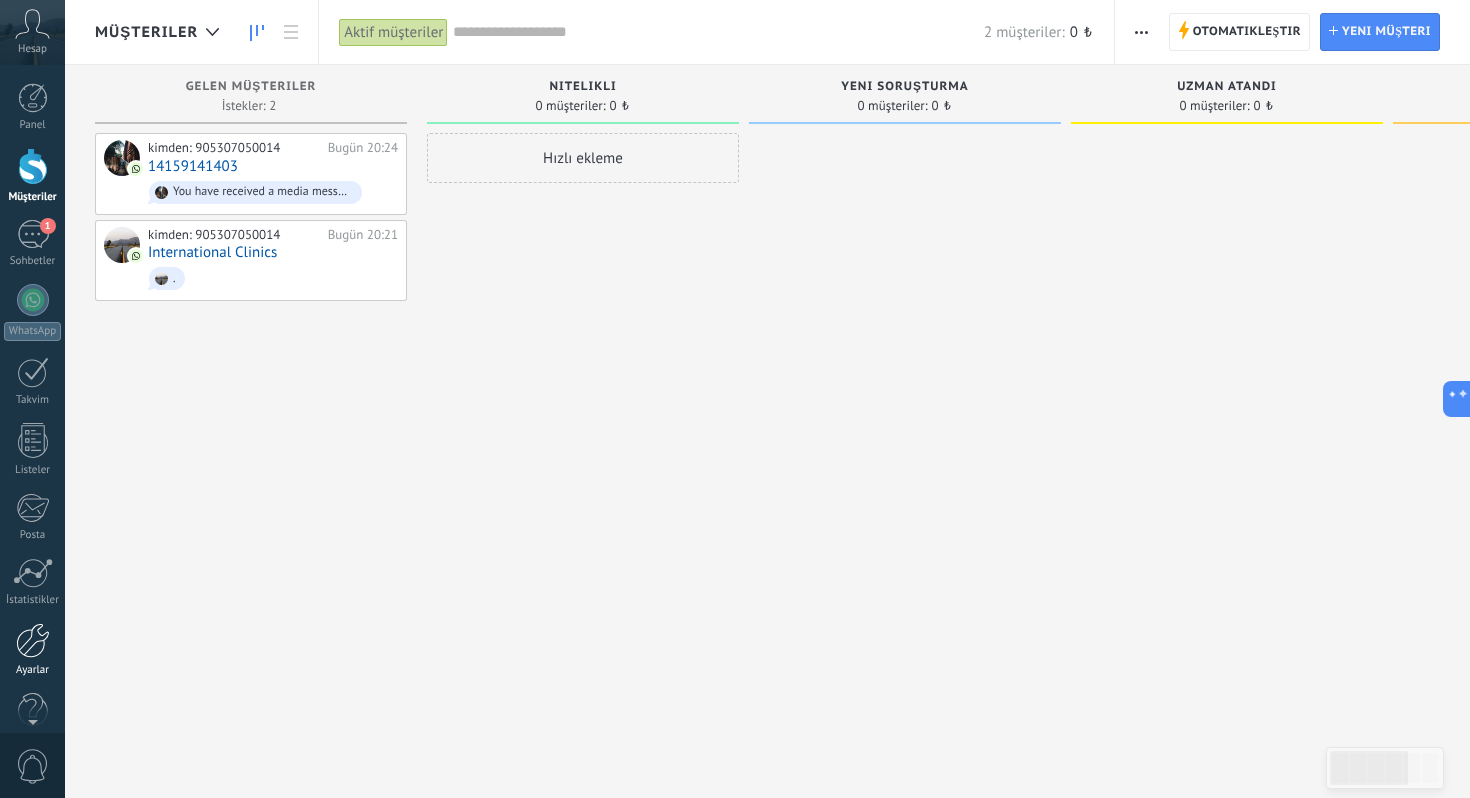 click at bounding box center [33, 640] 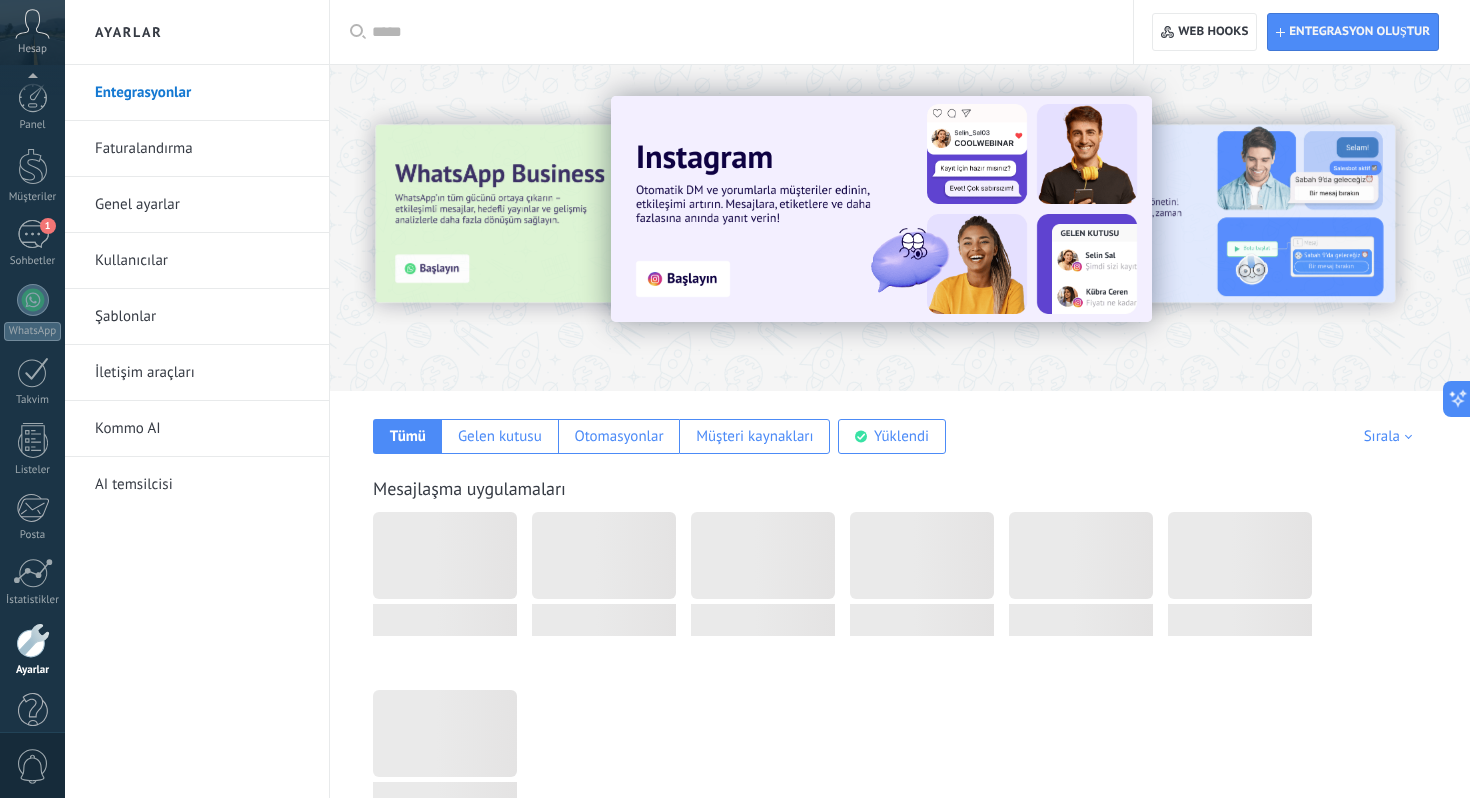 scroll, scrollTop: 34, scrollLeft: 0, axis: vertical 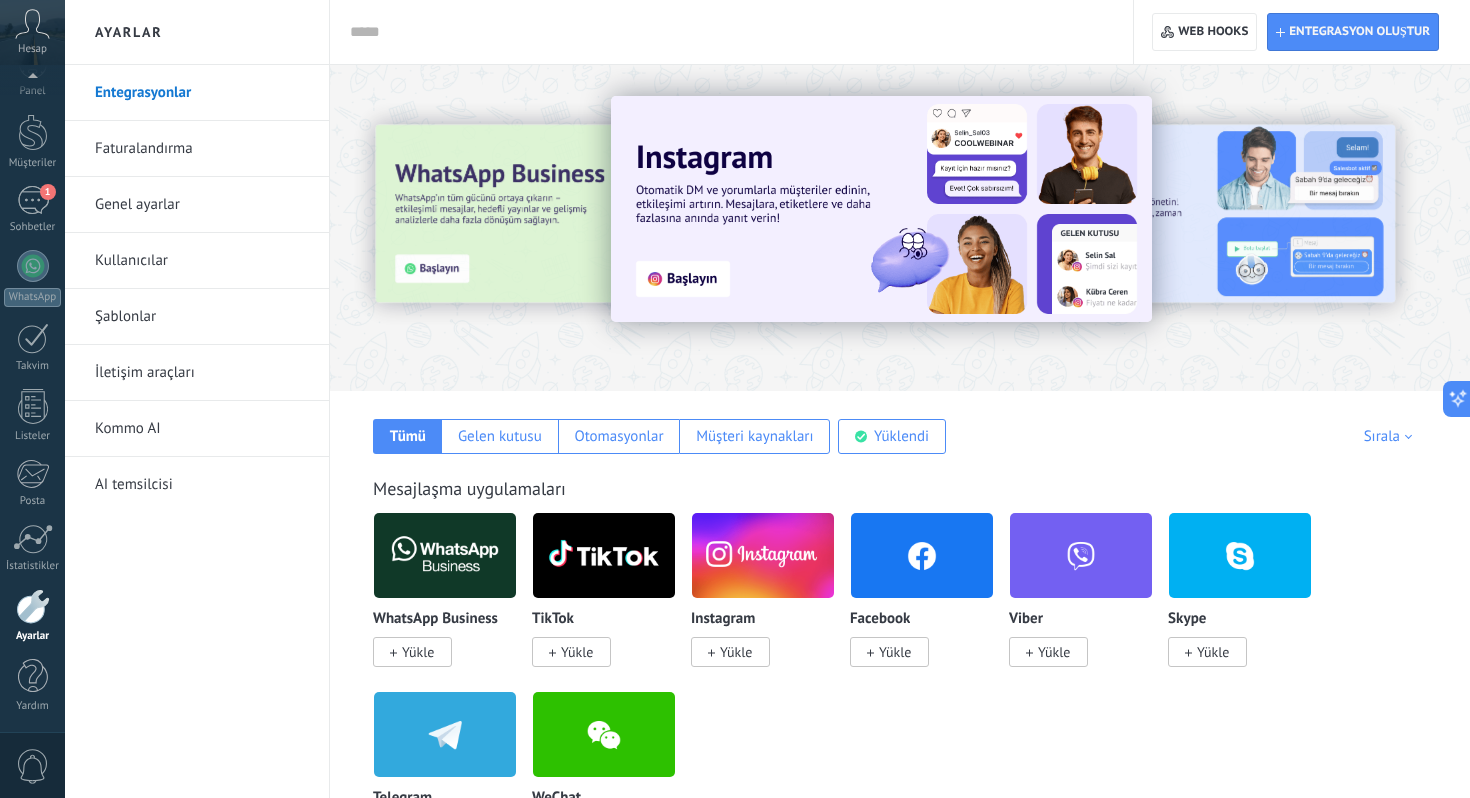 click on "Şablonlar" at bounding box center (202, 317) 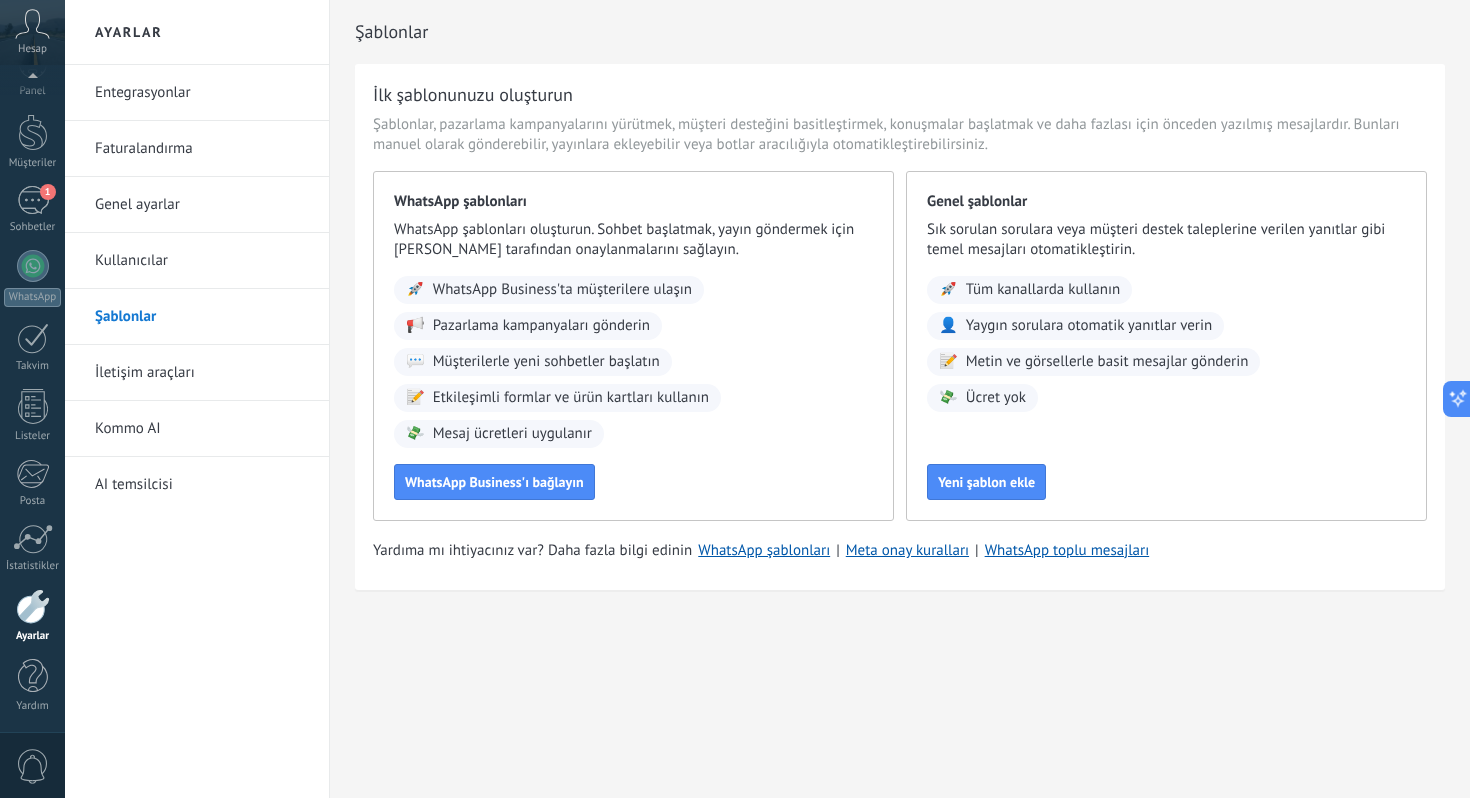 click on "İletişim araçları" at bounding box center (202, 373) 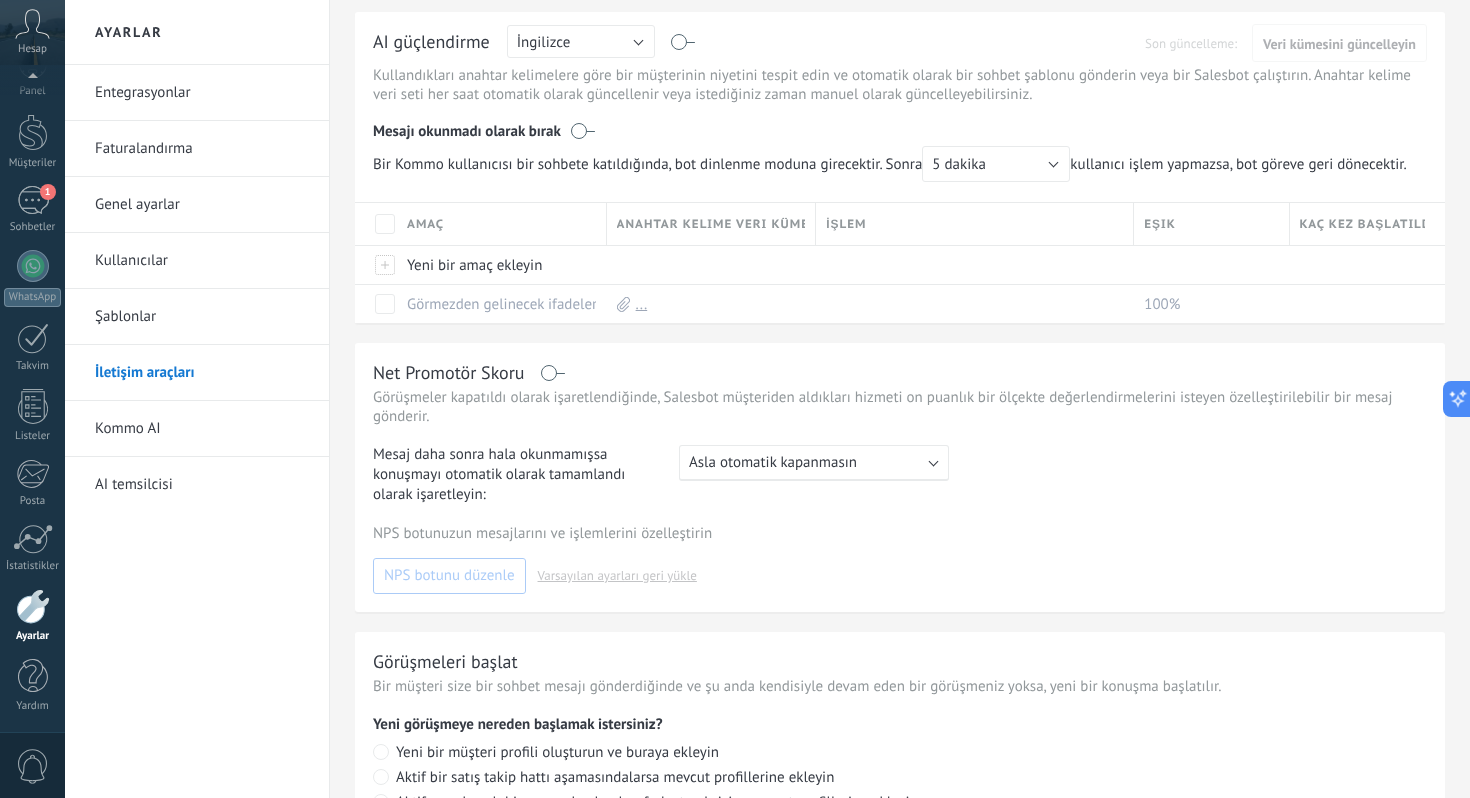 scroll, scrollTop: 673, scrollLeft: 0, axis: vertical 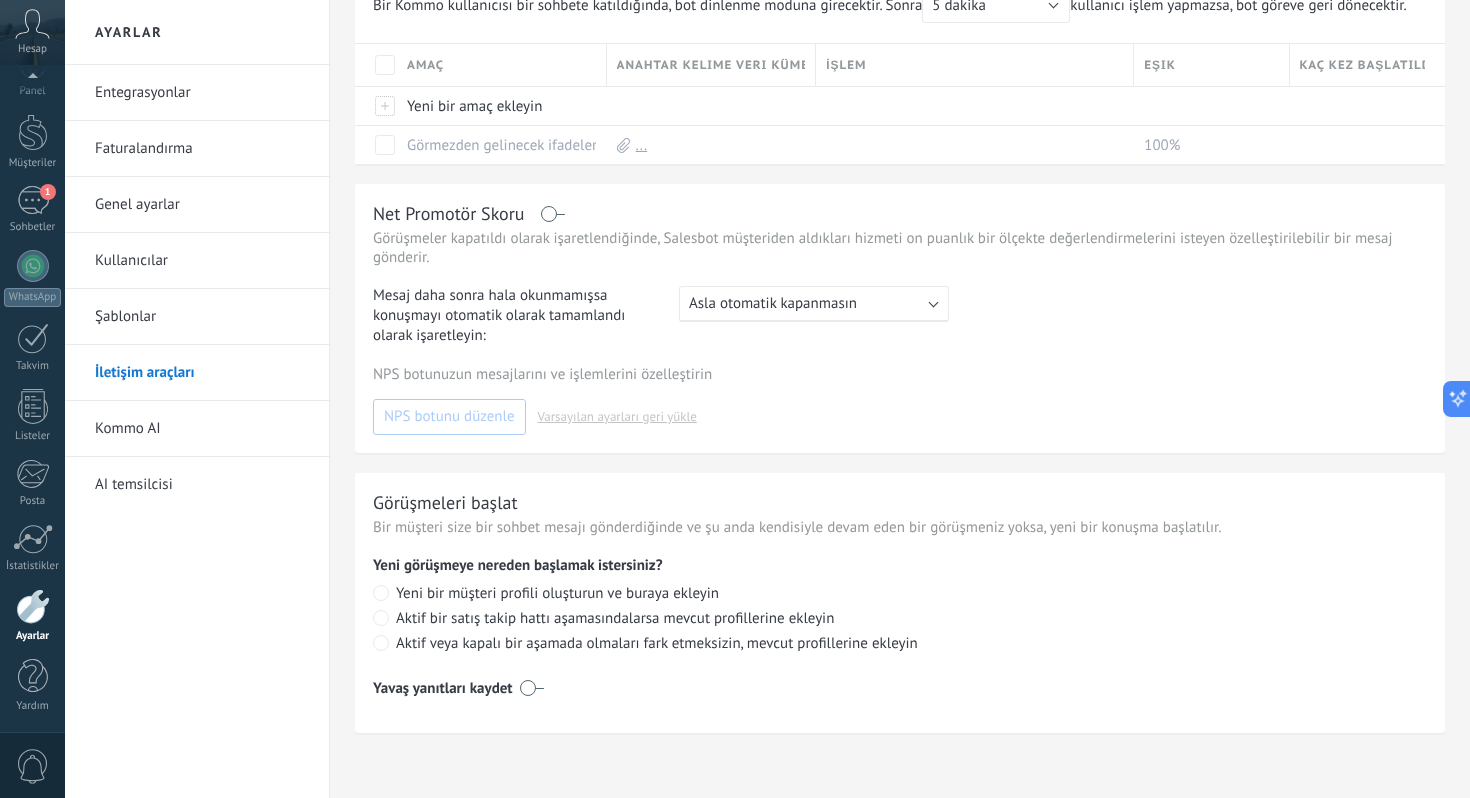 click on "Genel ayarlar" at bounding box center (202, 205) 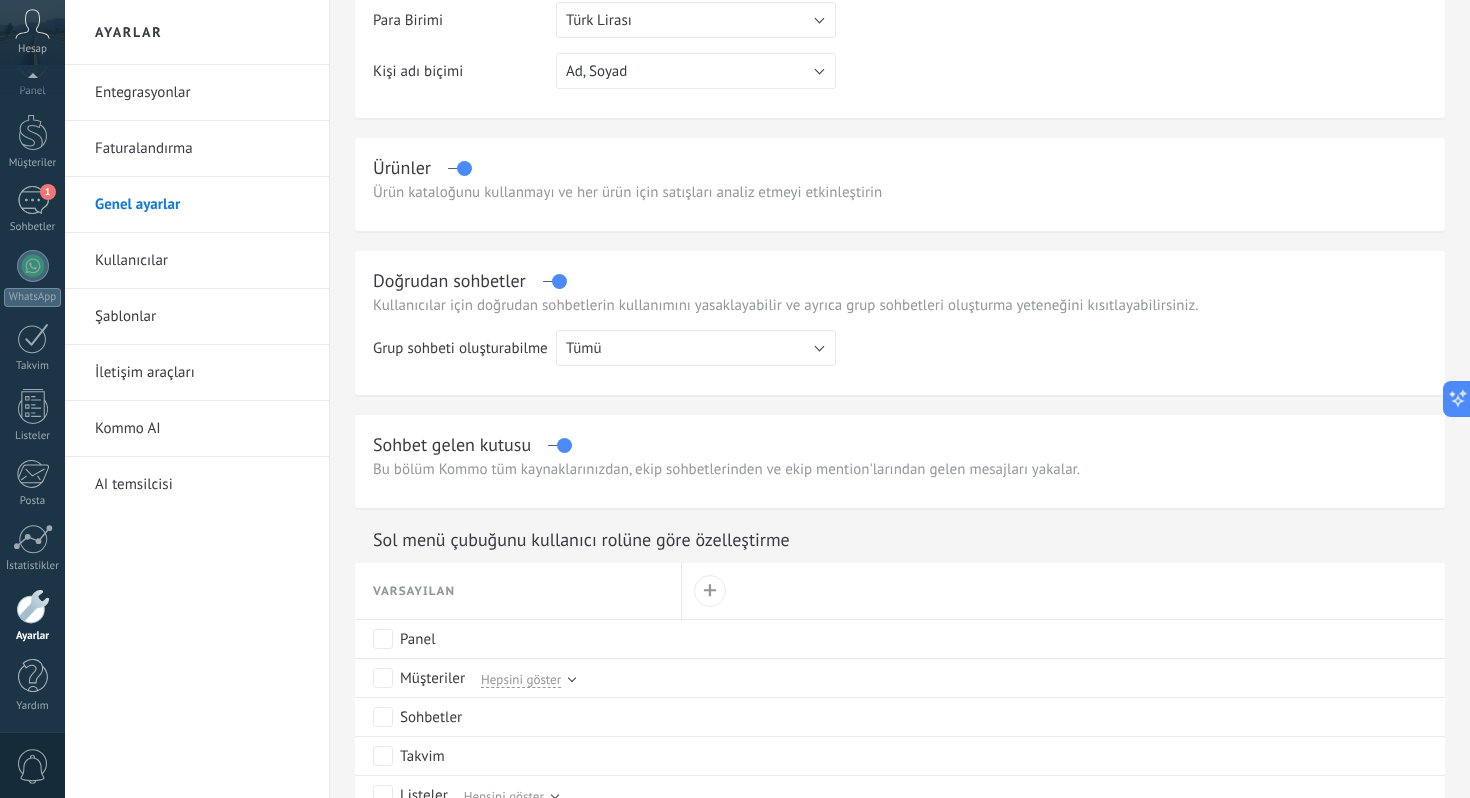 scroll, scrollTop: 0, scrollLeft: 0, axis: both 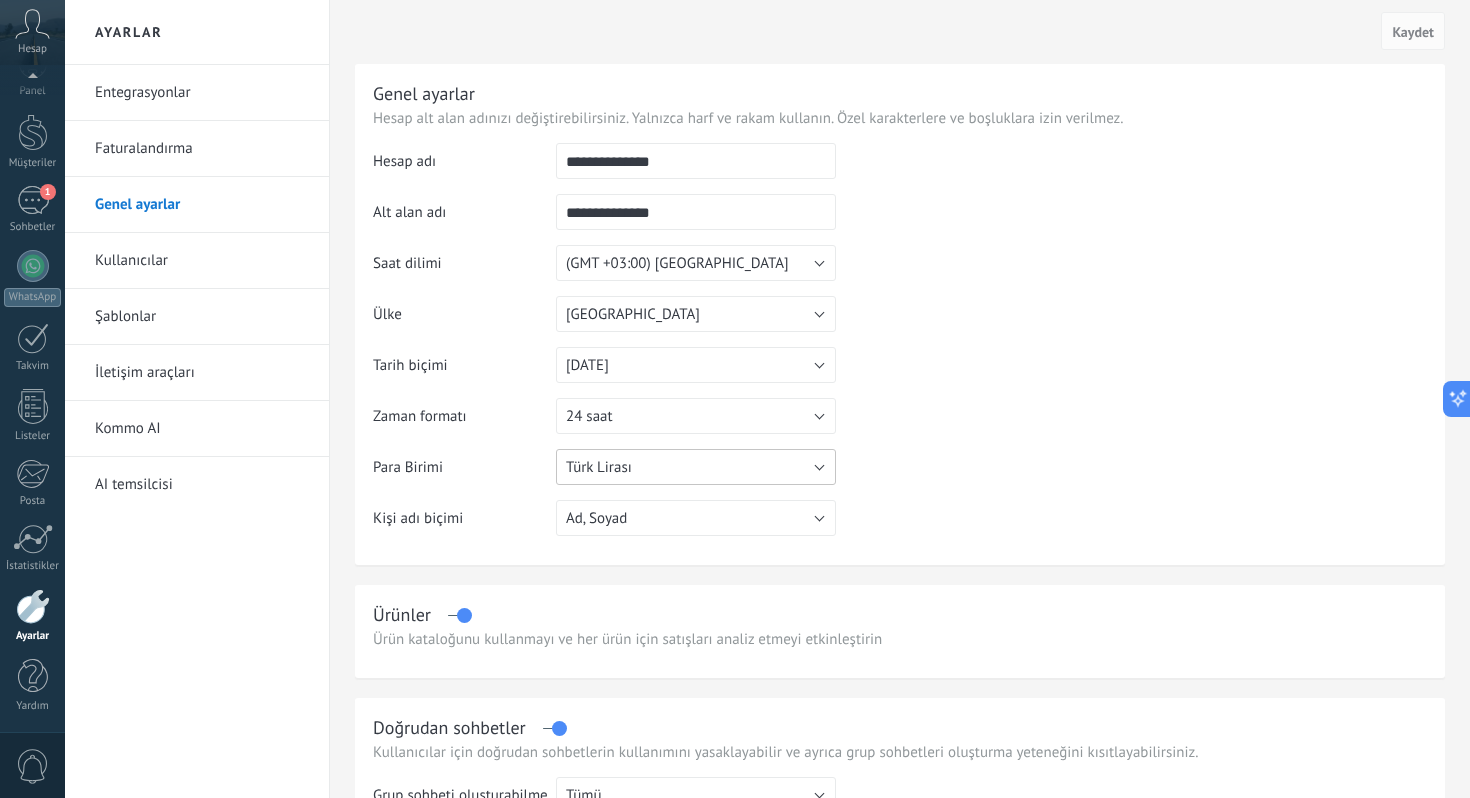 click on "Türk Lirası" at bounding box center (696, 467) 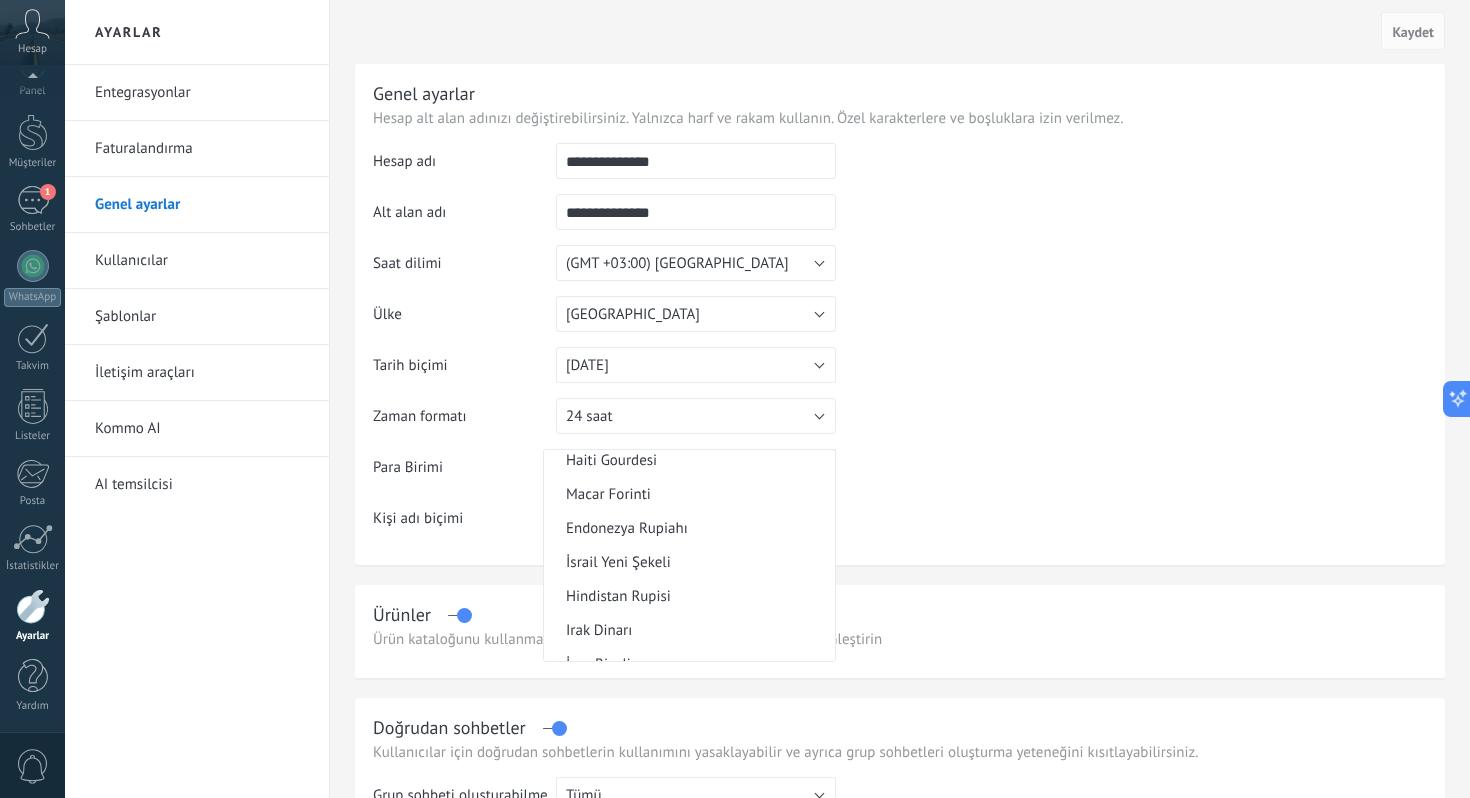 scroll, scrollTop: 1604, scrollLeft: 0, axis: vertical 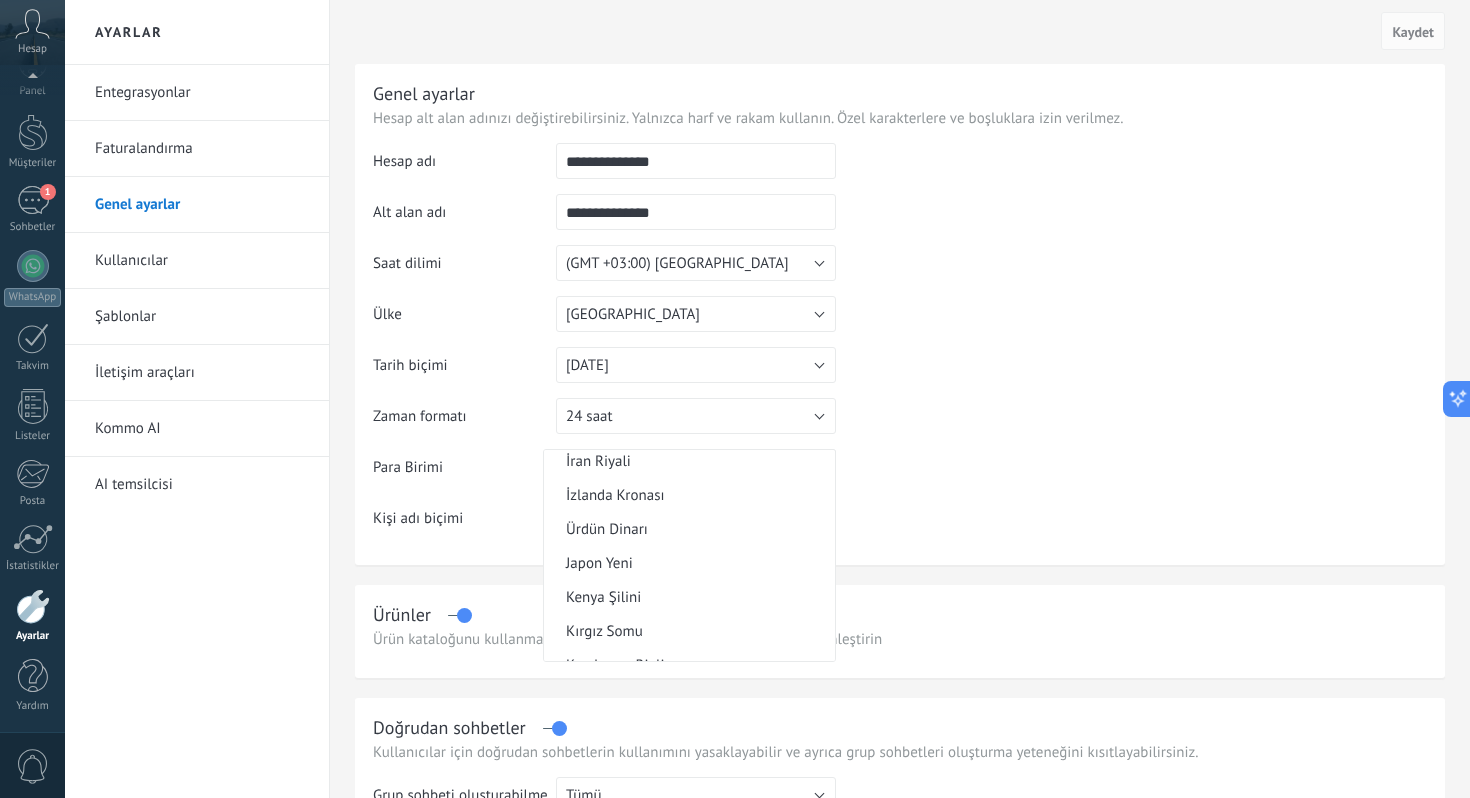 click on "**********" at bounding box center [900, 347] 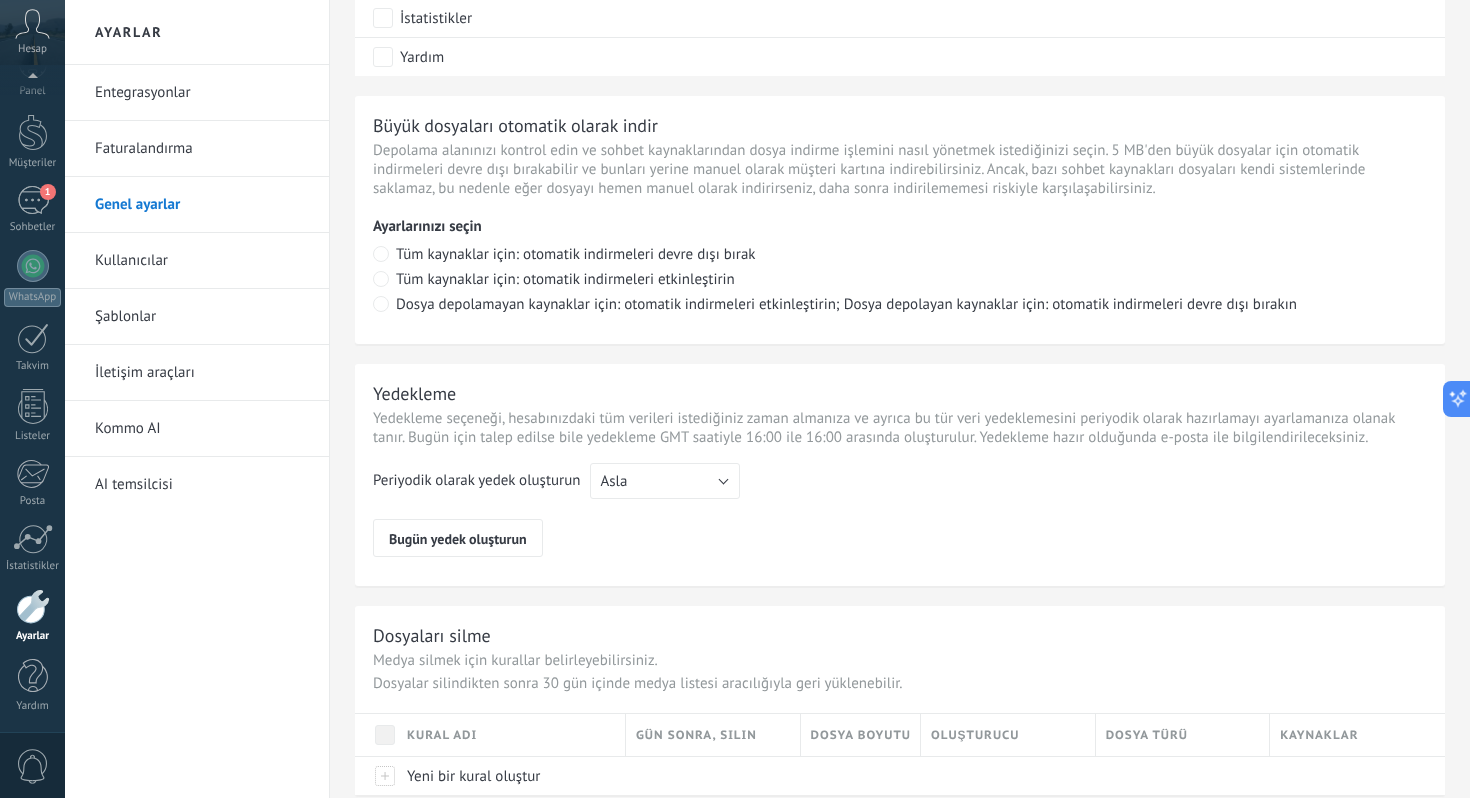 scroll, scrollTop: 1375, scrollLeft: 0, axis: vertical 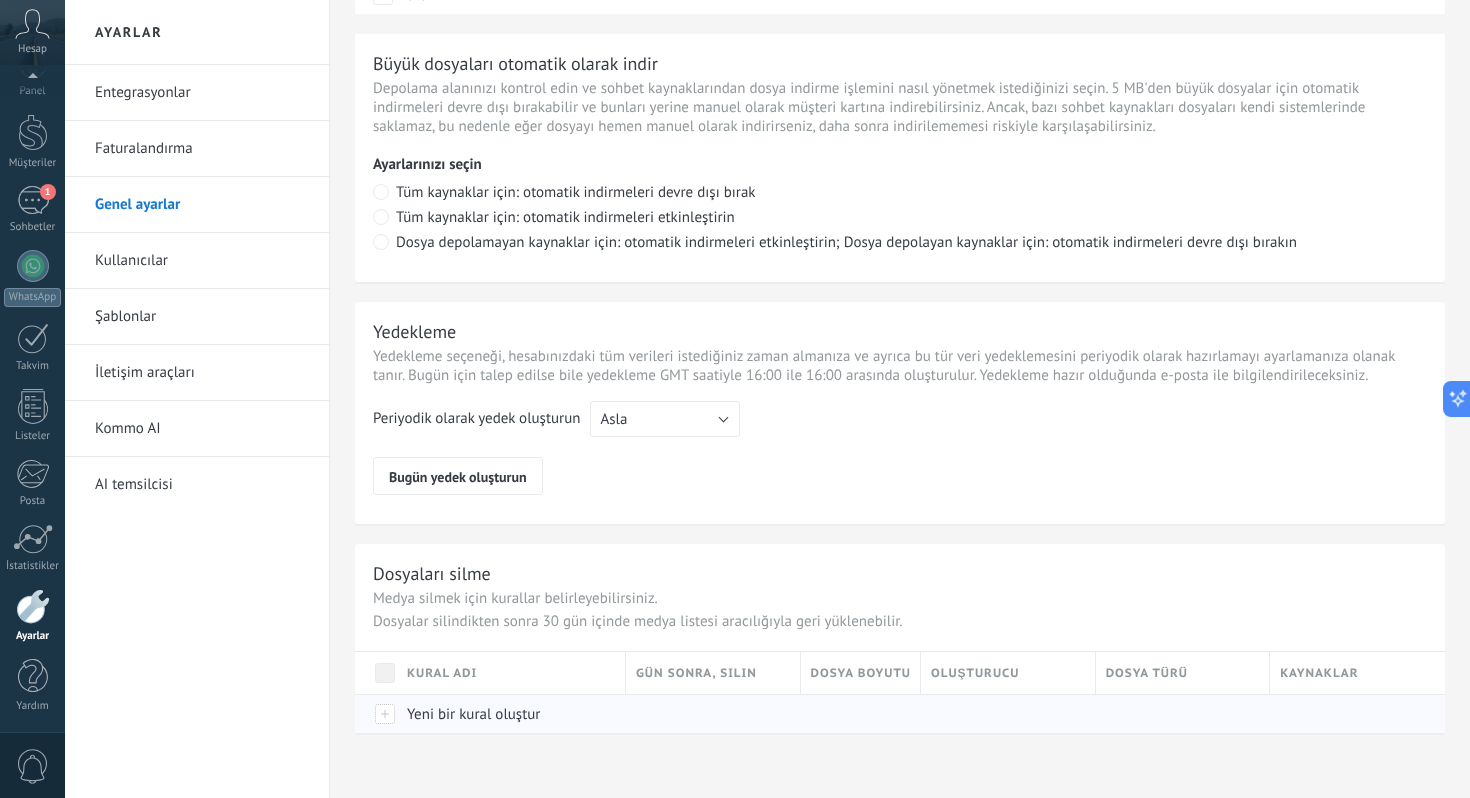click on "Yeni bir kural oluştur" at bounding box center [473, 714] 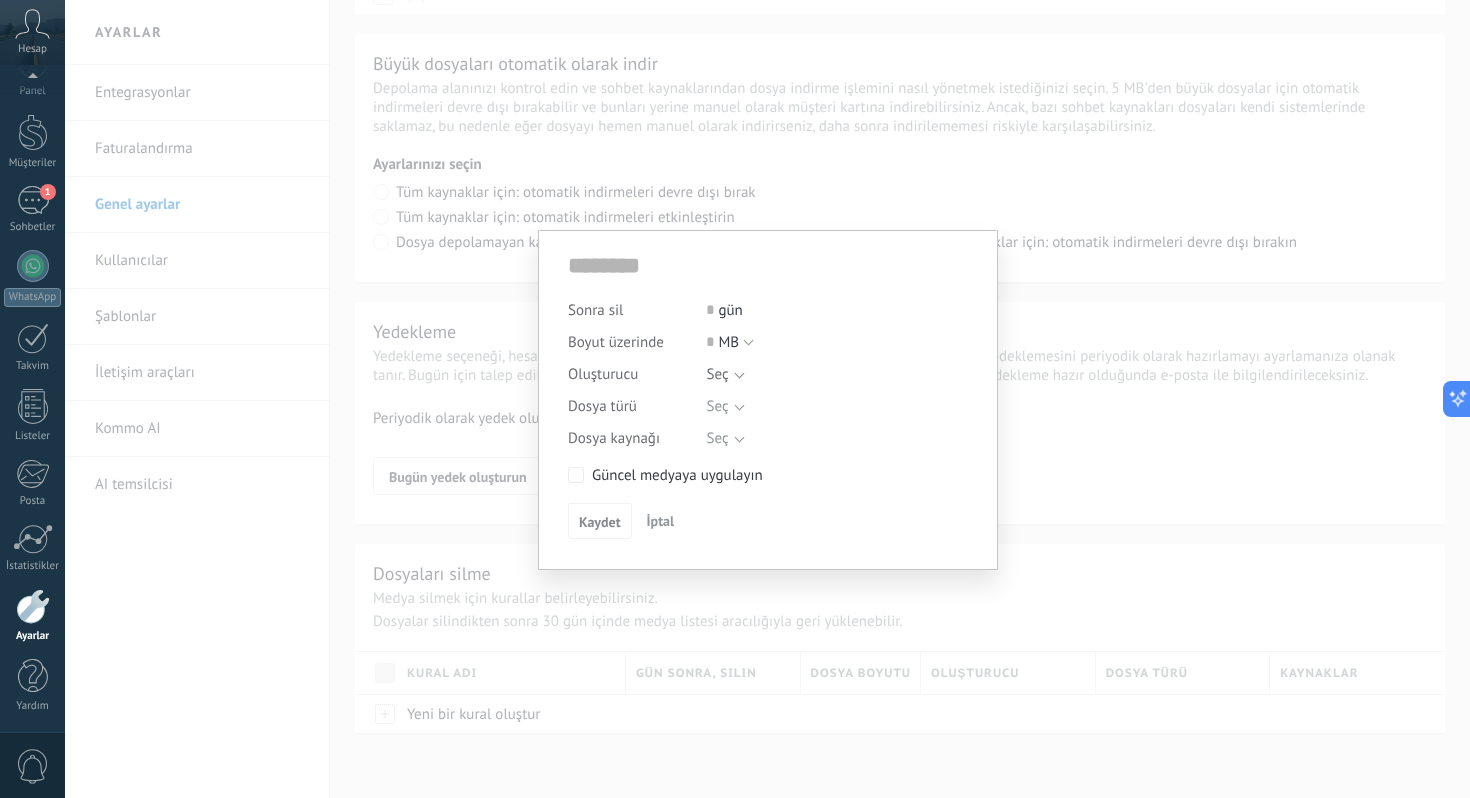 click at bounding box center (829, 372) 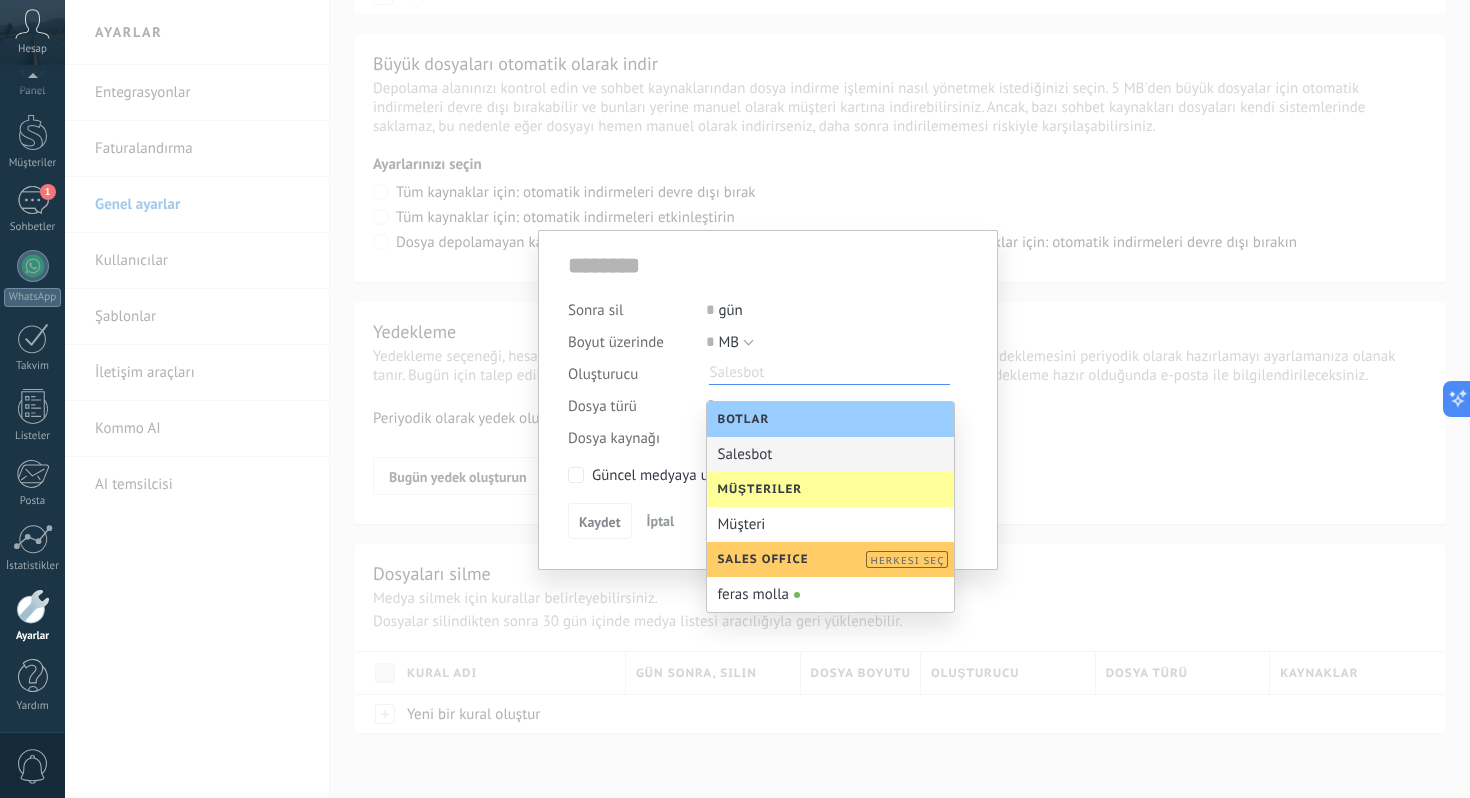 click on "0 gün" at bounding box center [829, 310] 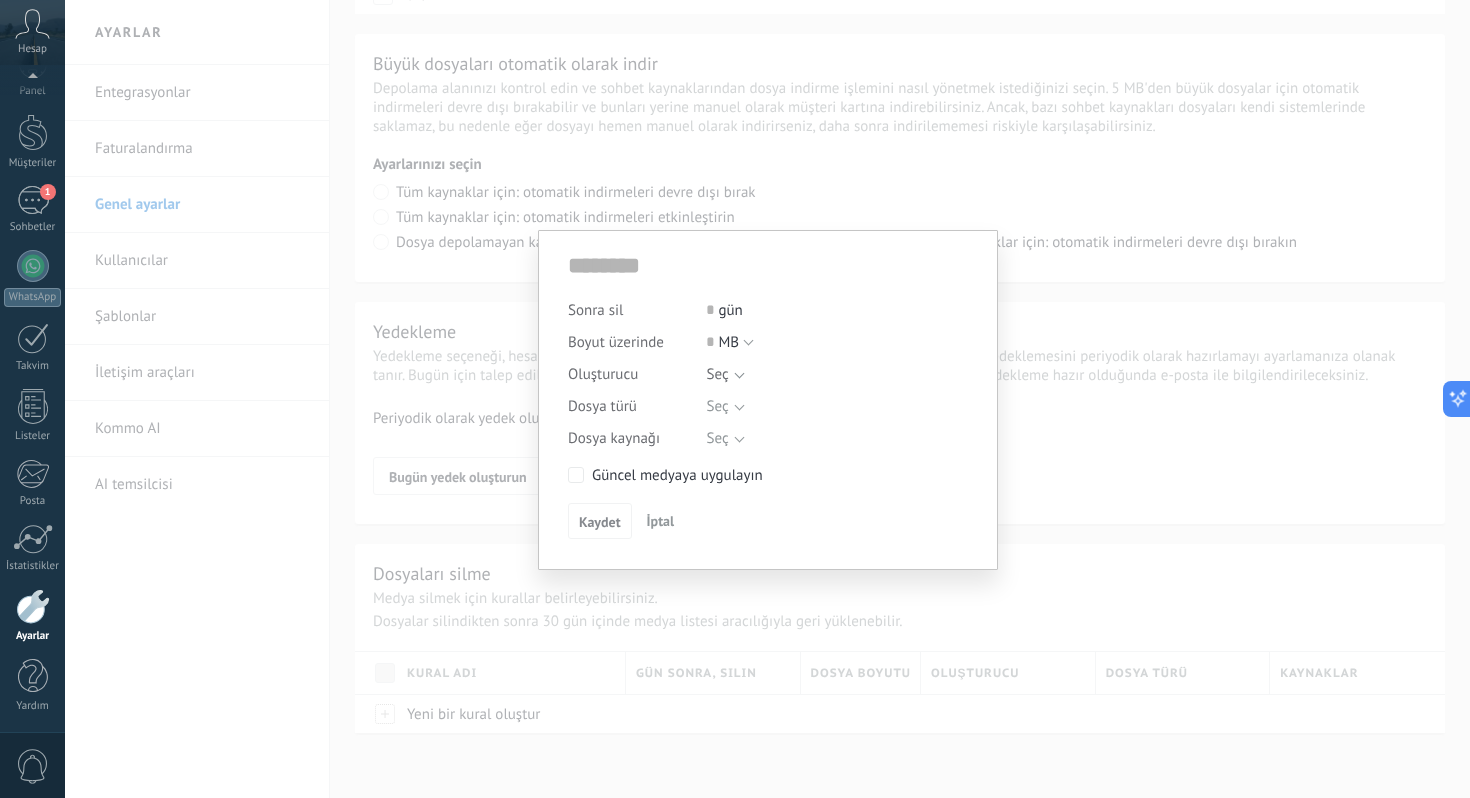 click on "İptal" at bounding box center (661, 521) 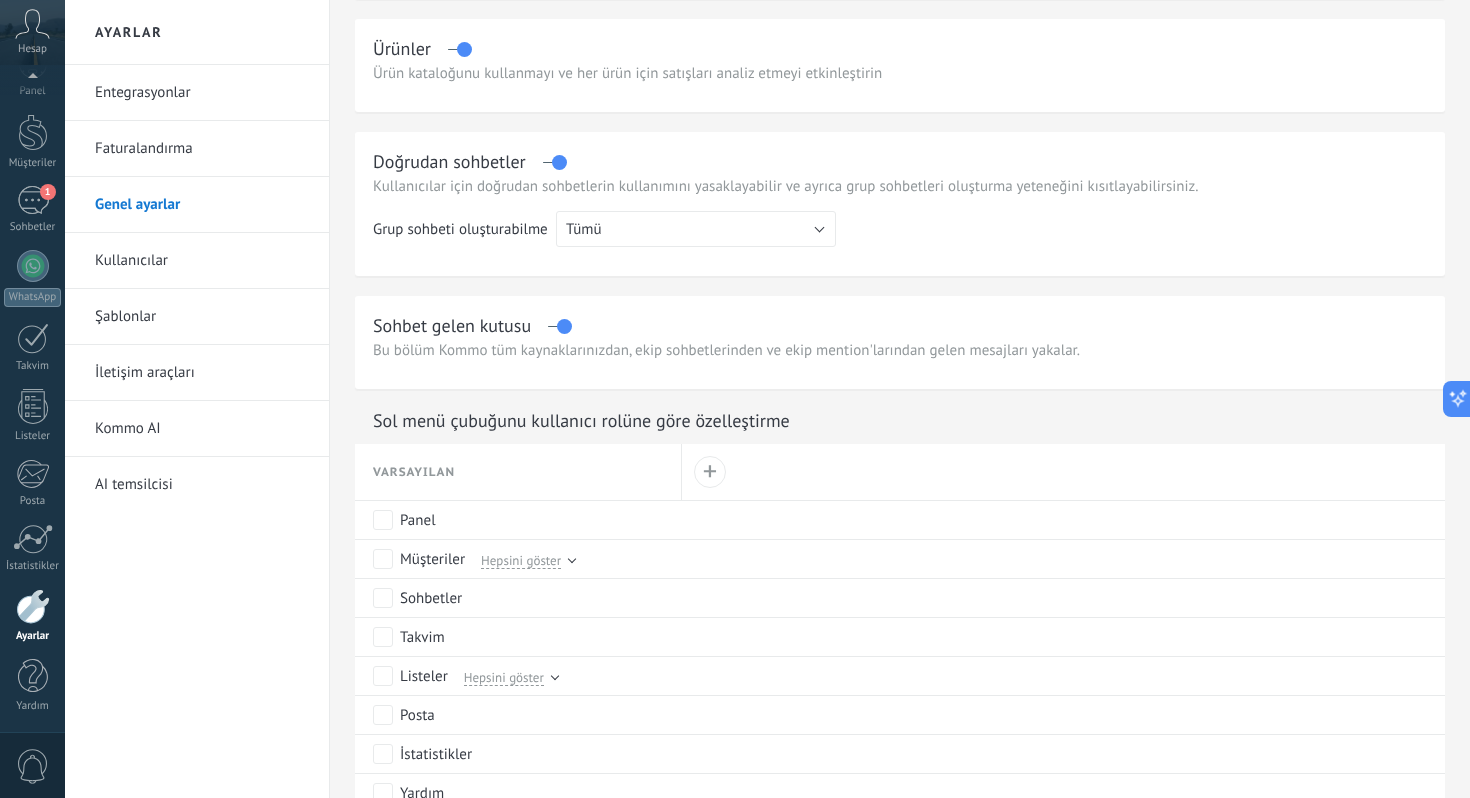 scroll, scrollTop: 559, scrollLeft: 0, axis: vertical 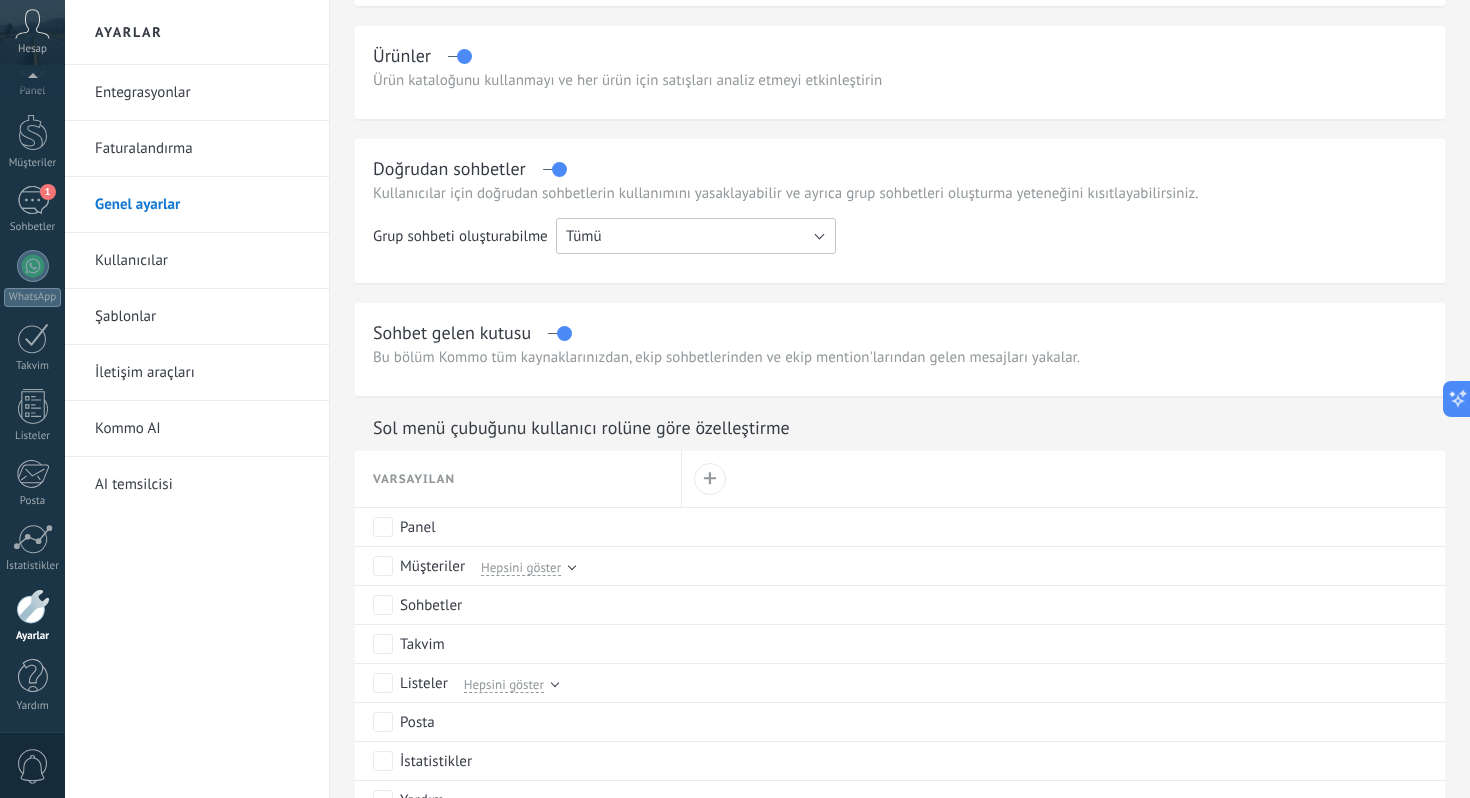 click on "Tümü" at bounding box center (584, 236) 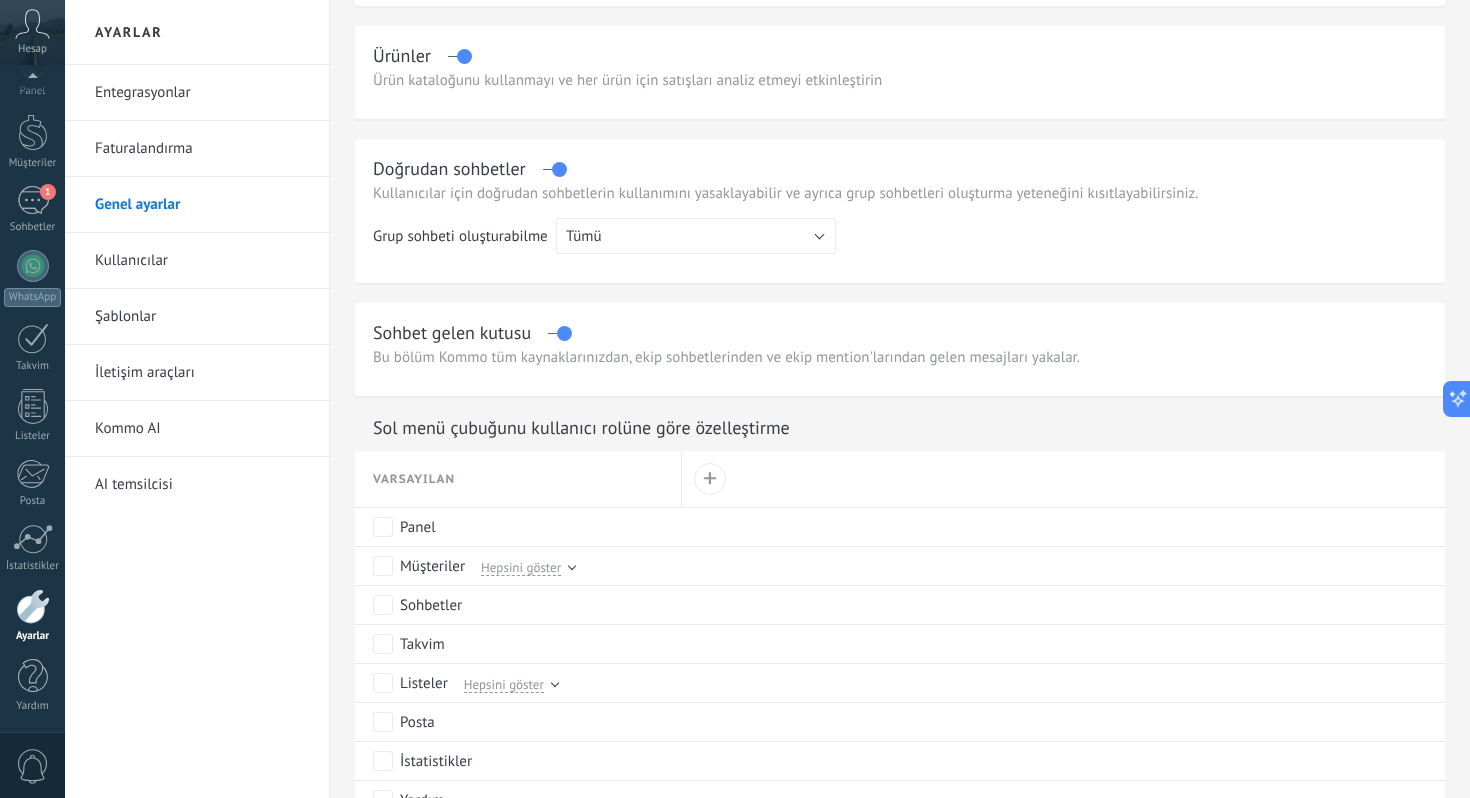 click on "Grup sohbeti oluşturabilme" at bounding box center [464, 243] 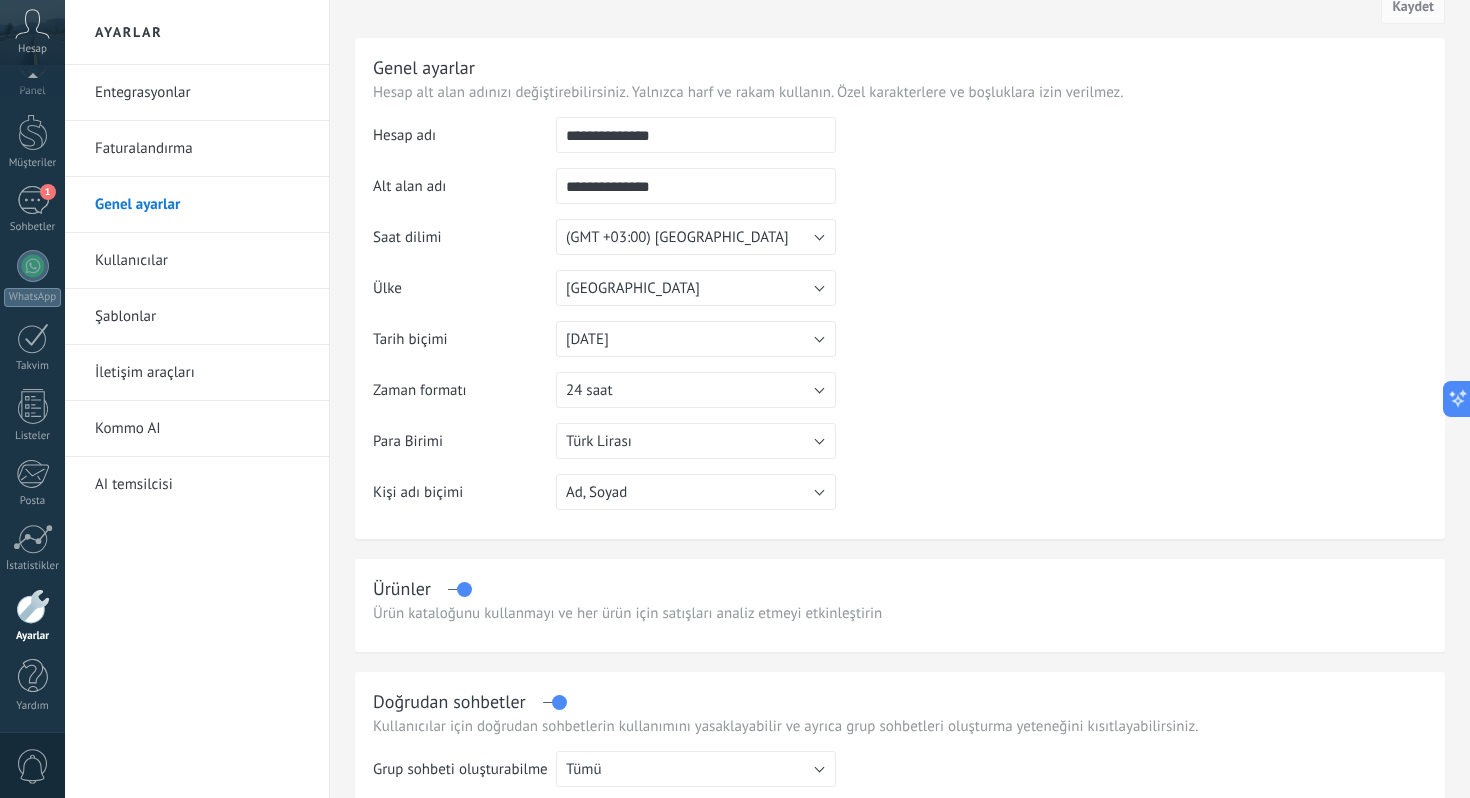 scroll, scrollTop: 0, scrollLeft: 0, axis: both 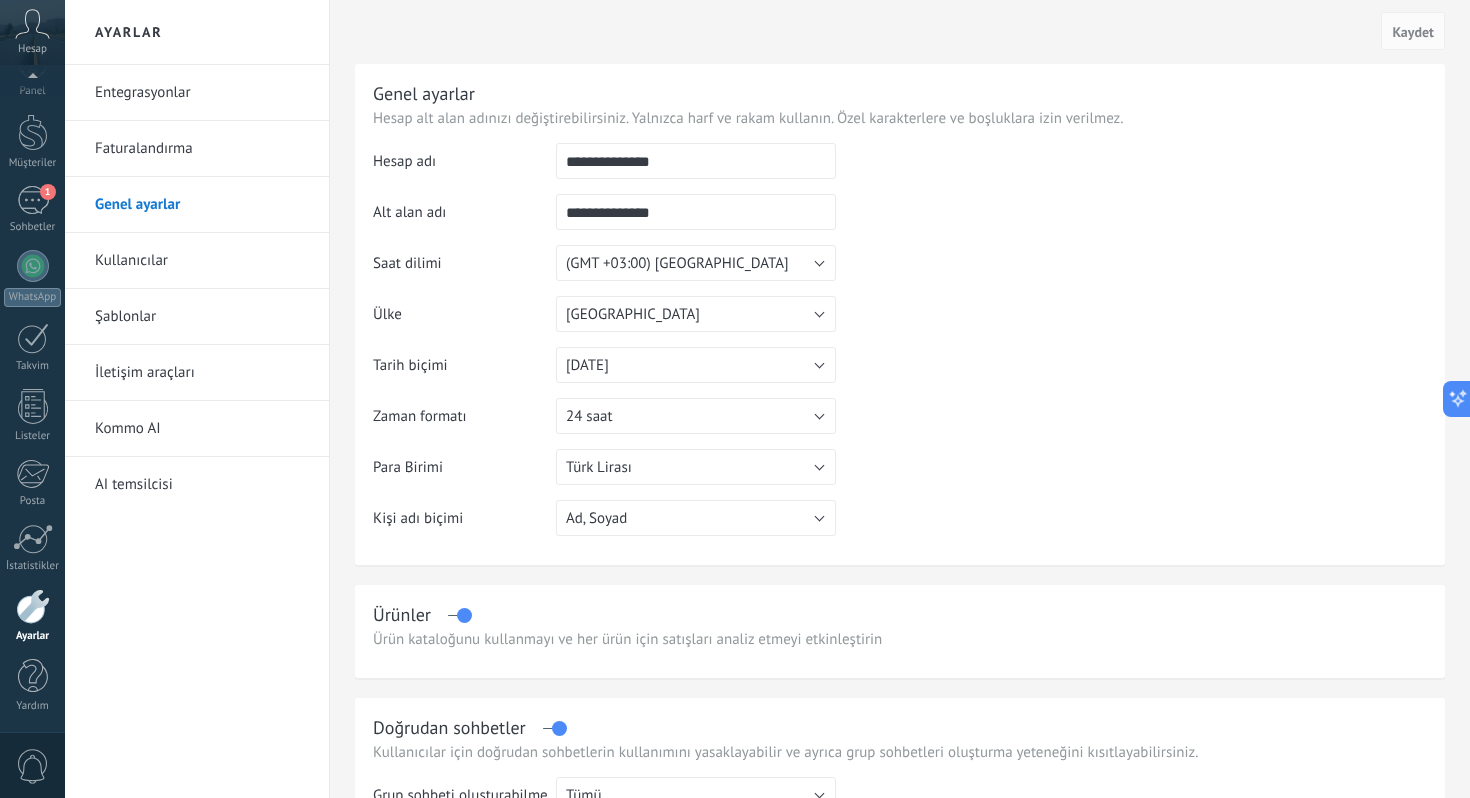 click on "Şablonlar" at bounding box center (202, 317) 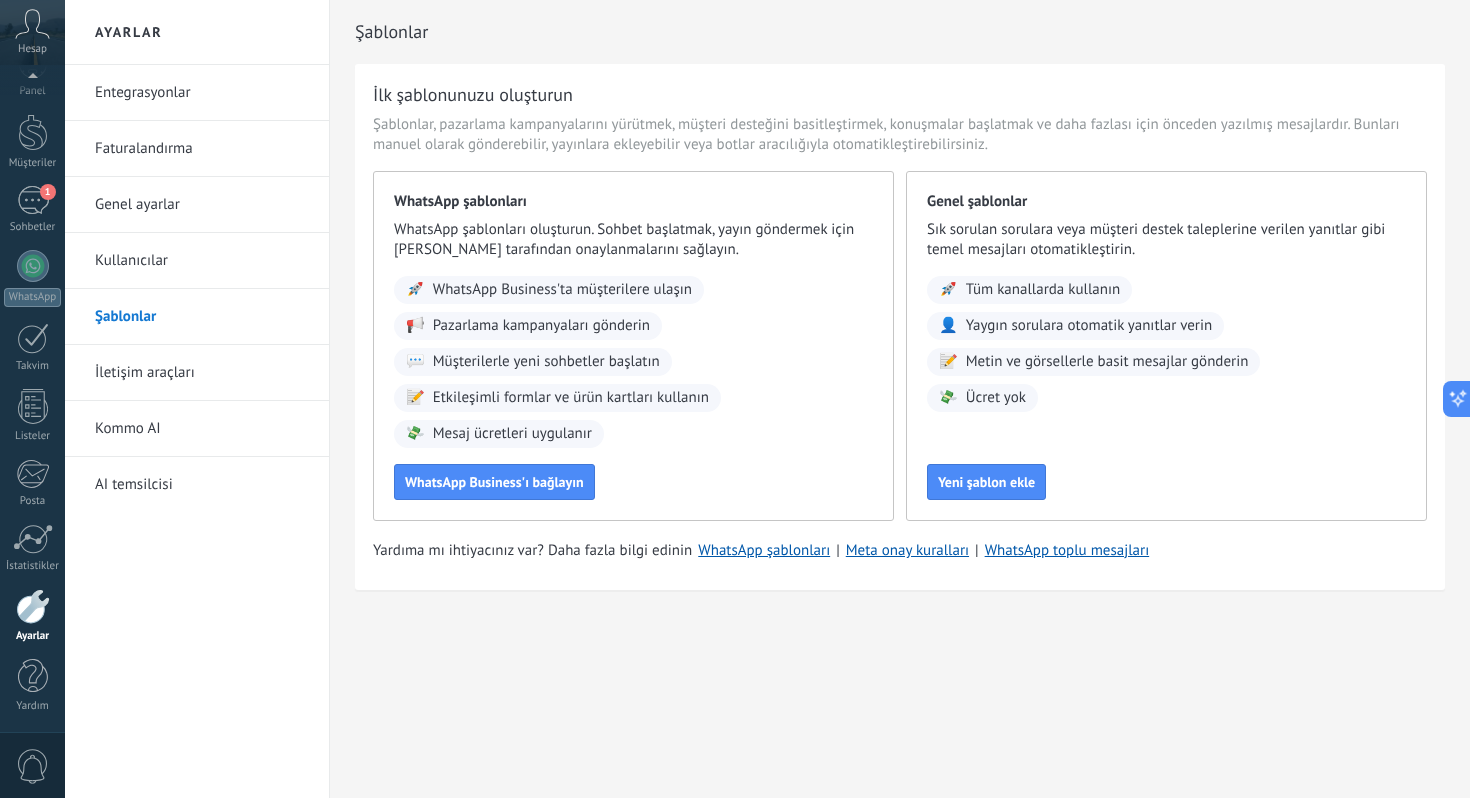 click on "İletişim araçları" at bounding box center [202, 373] 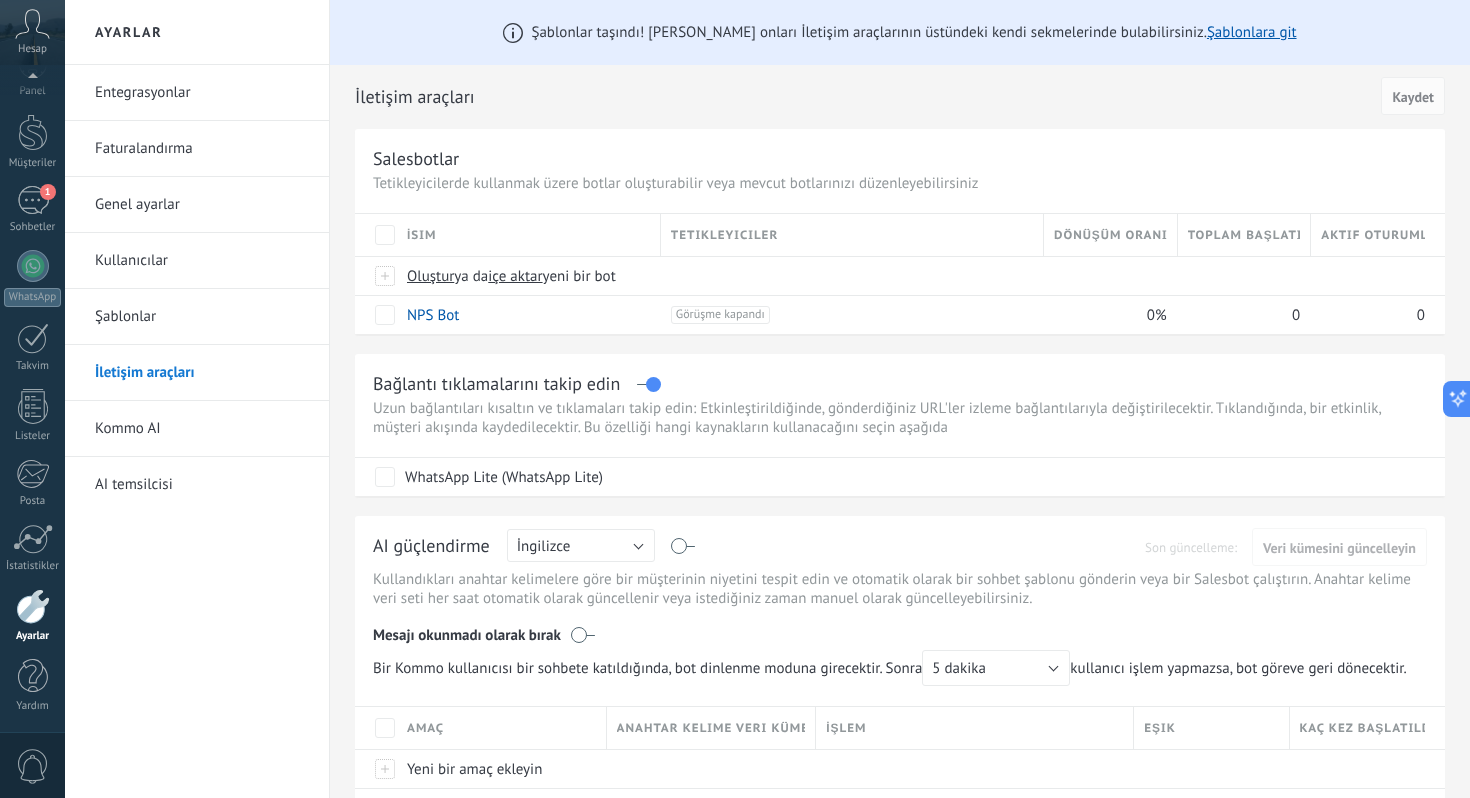 click on "Kommo AI" at bounding box center [202, 429] 